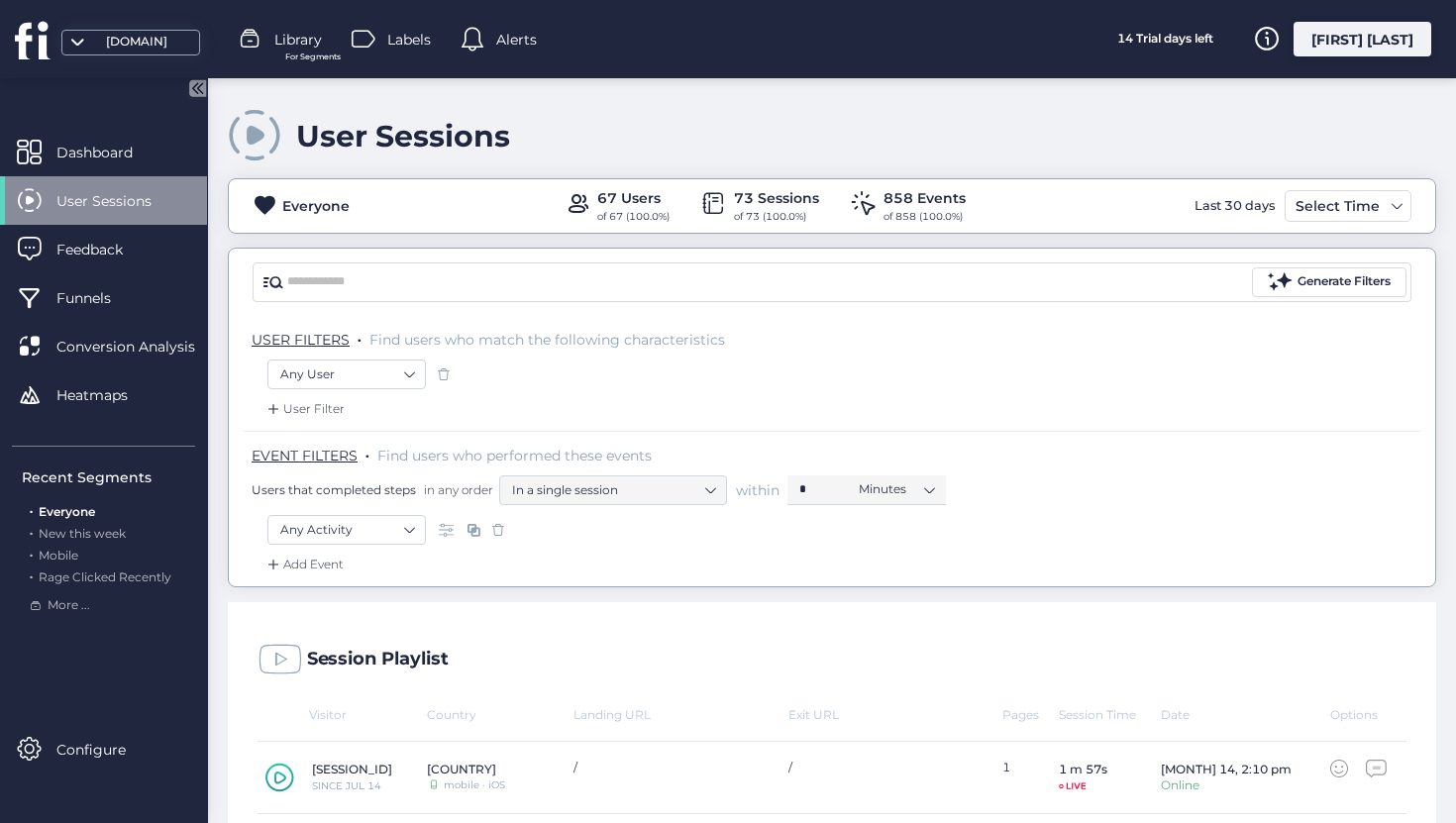 scroll, scrollTop: 0, scrollLeft: 0, axis: both 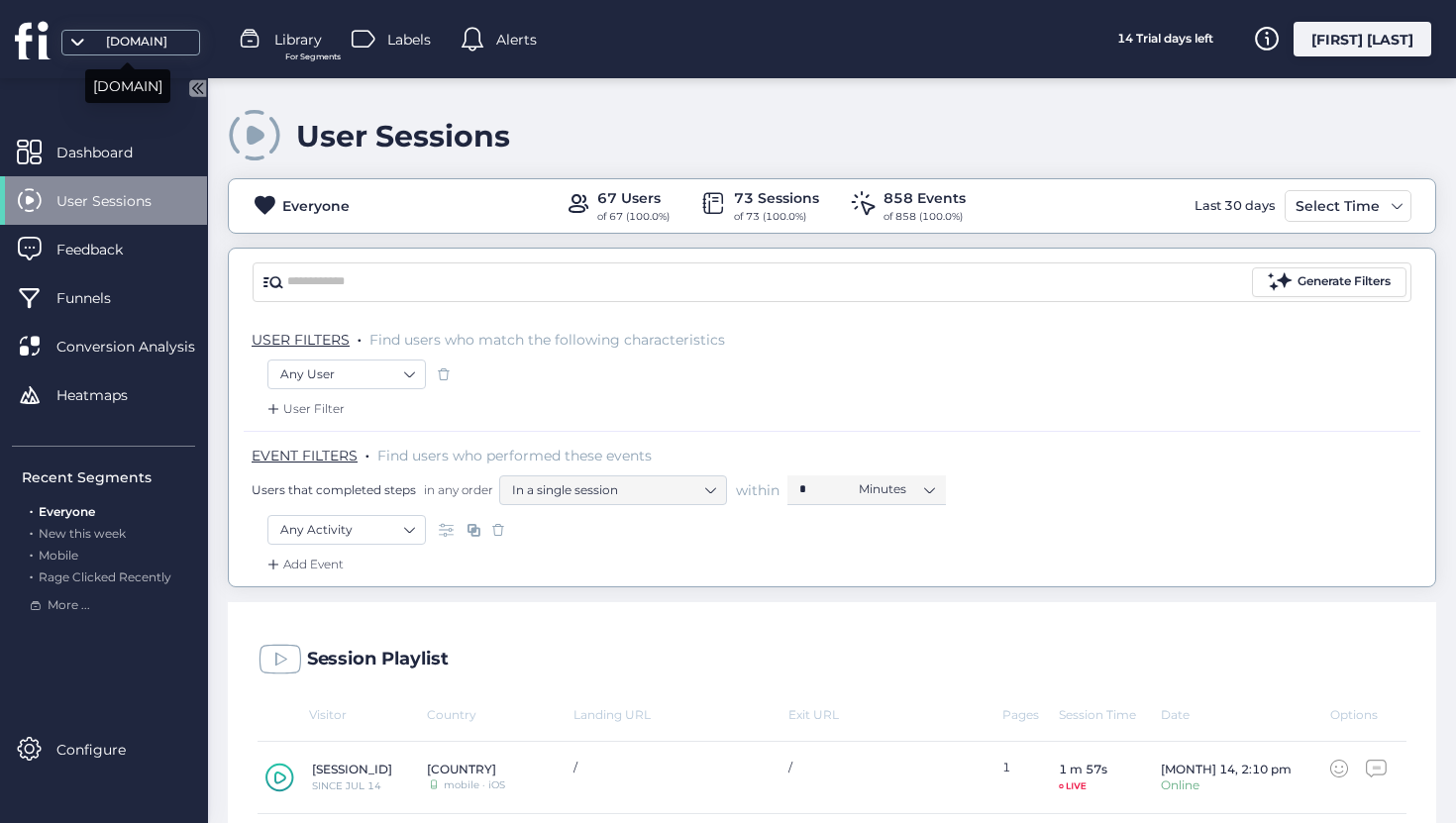 click on "[DOMAIN]" at bounding box center (137, 42) 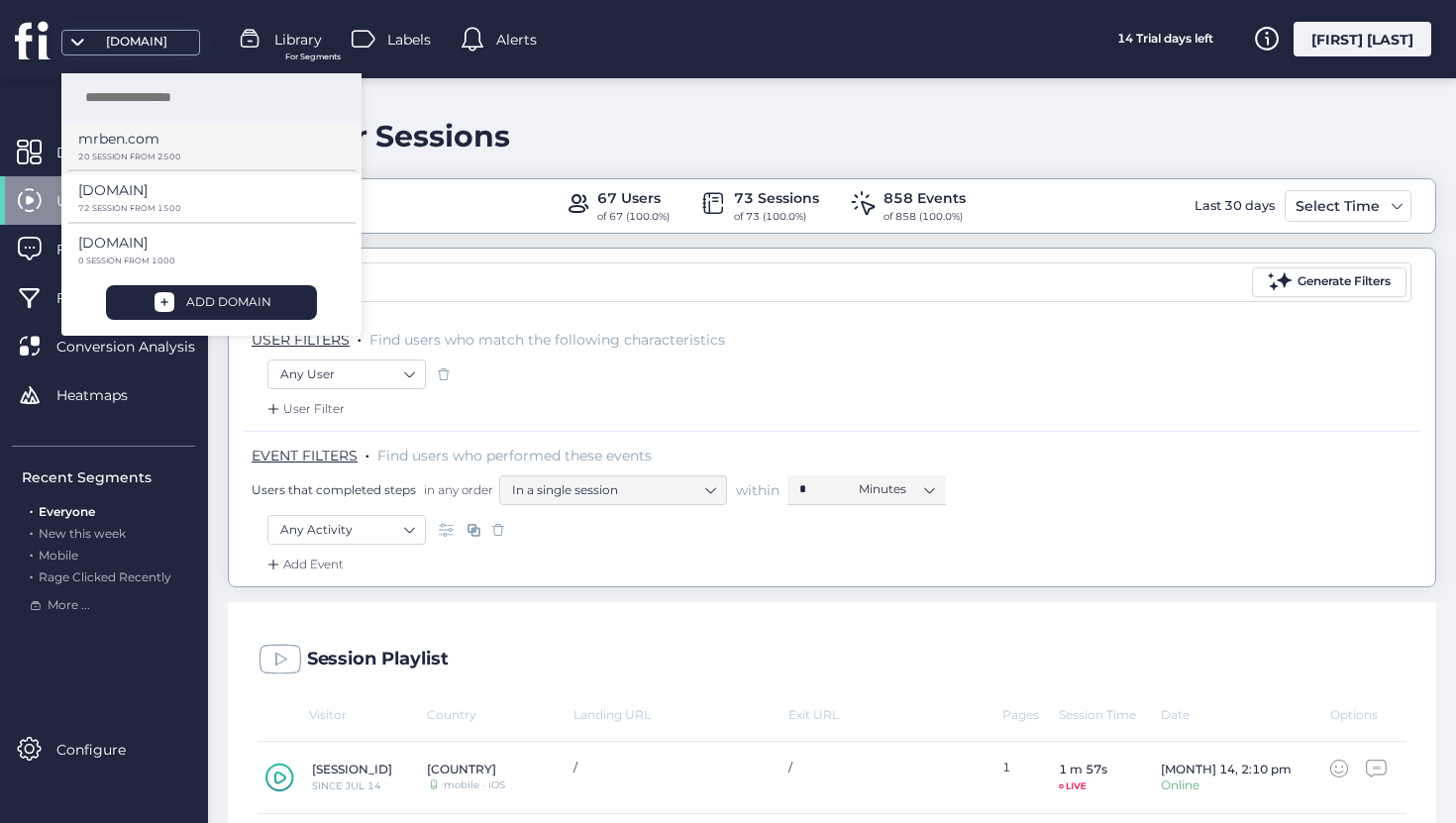 click on "mrben.com" at bounding box center [204, 146] 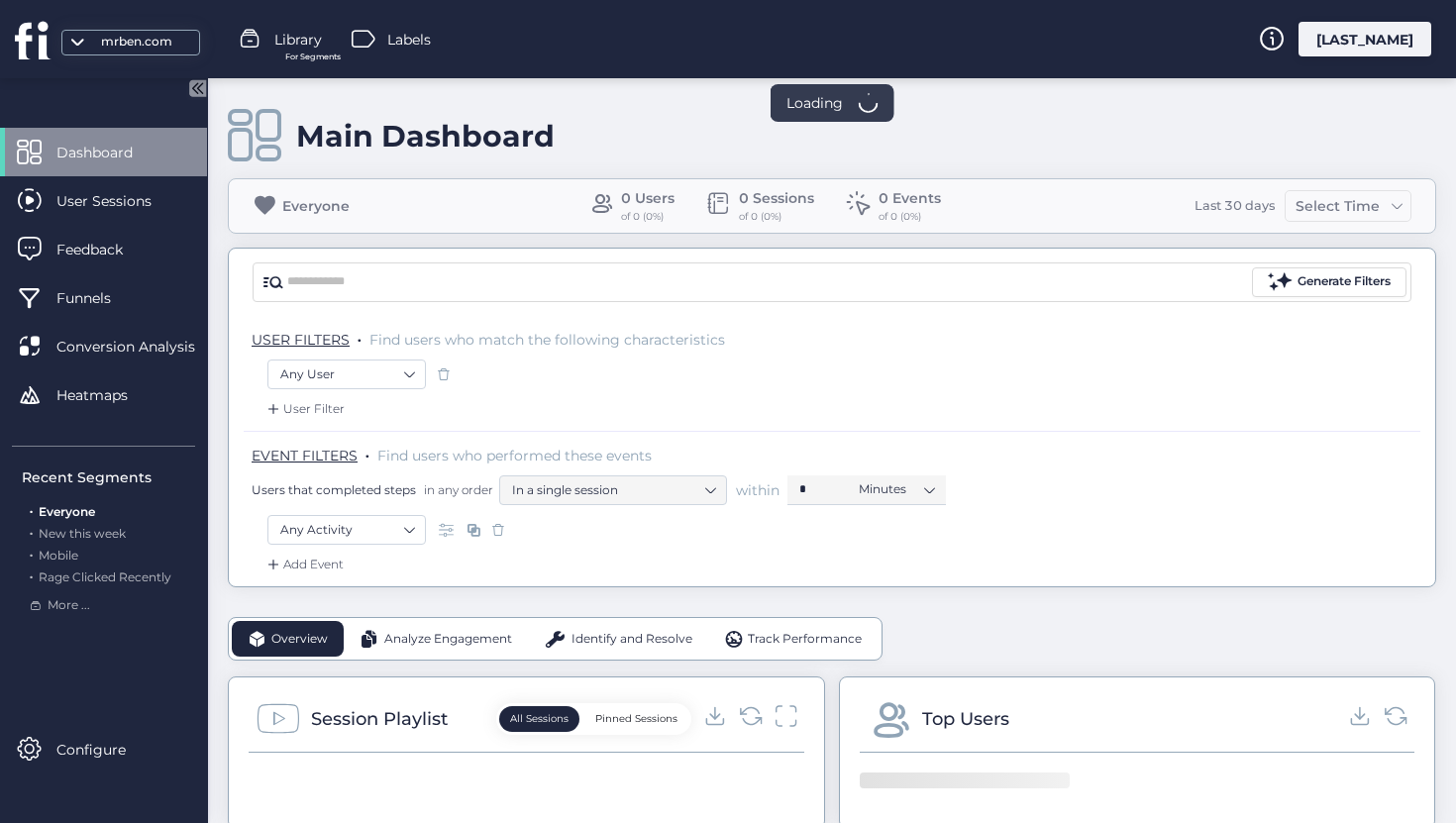 scroll, scrollTop: 0, scrollLeft: 0, axis: both 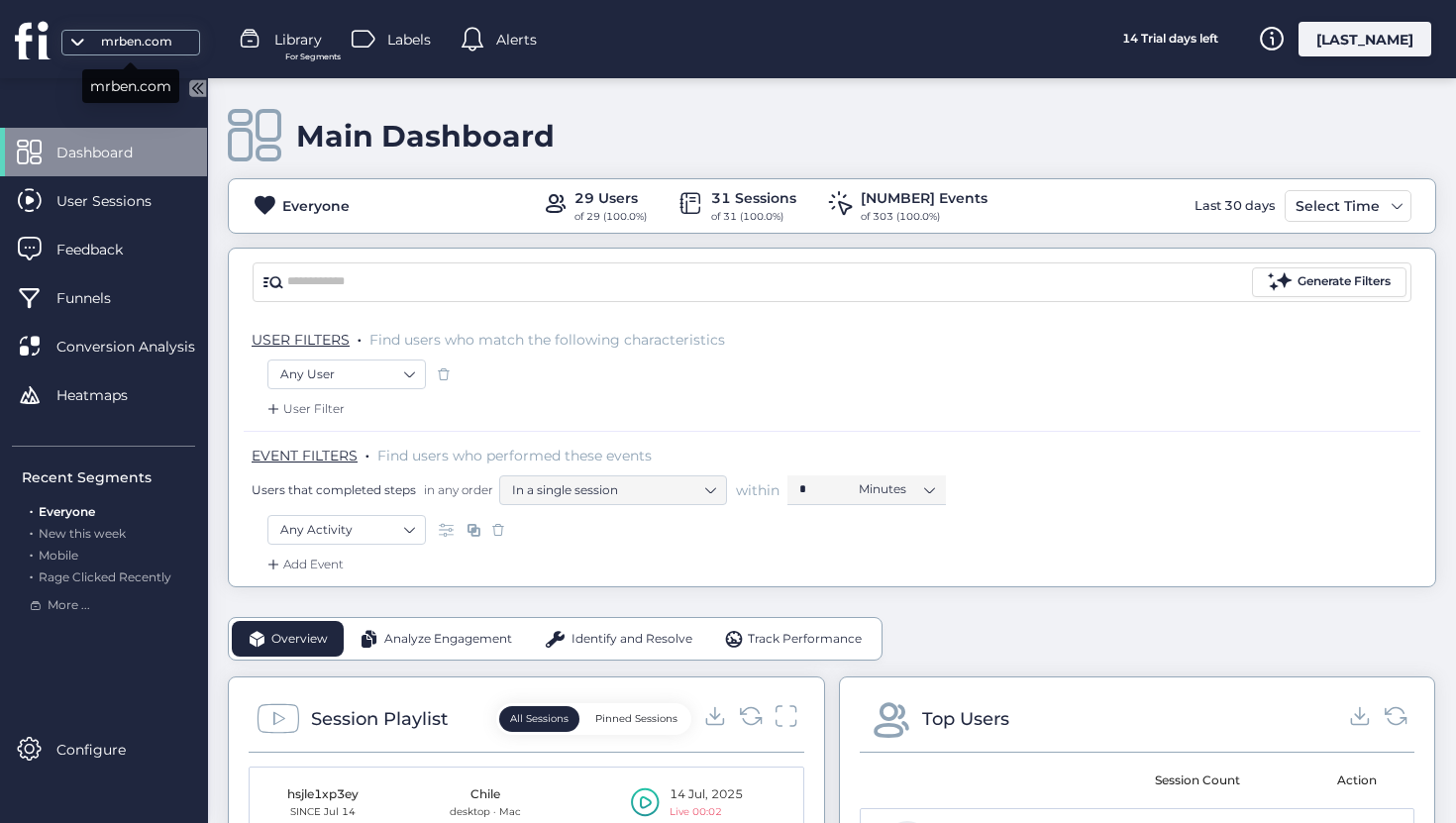 click on "mrben.com" at bounding box center (137, 42) 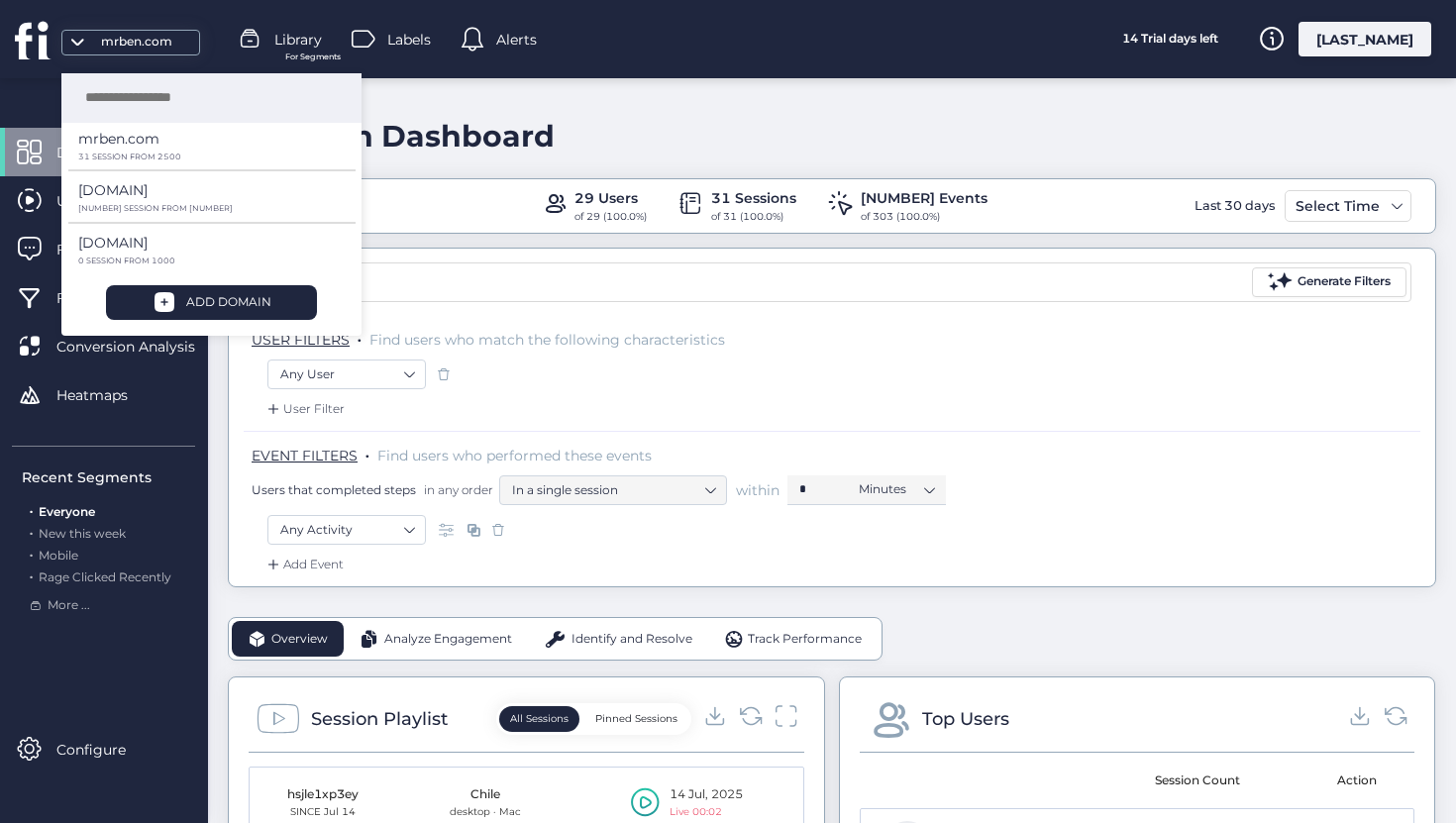 click on "Main Dashboard" 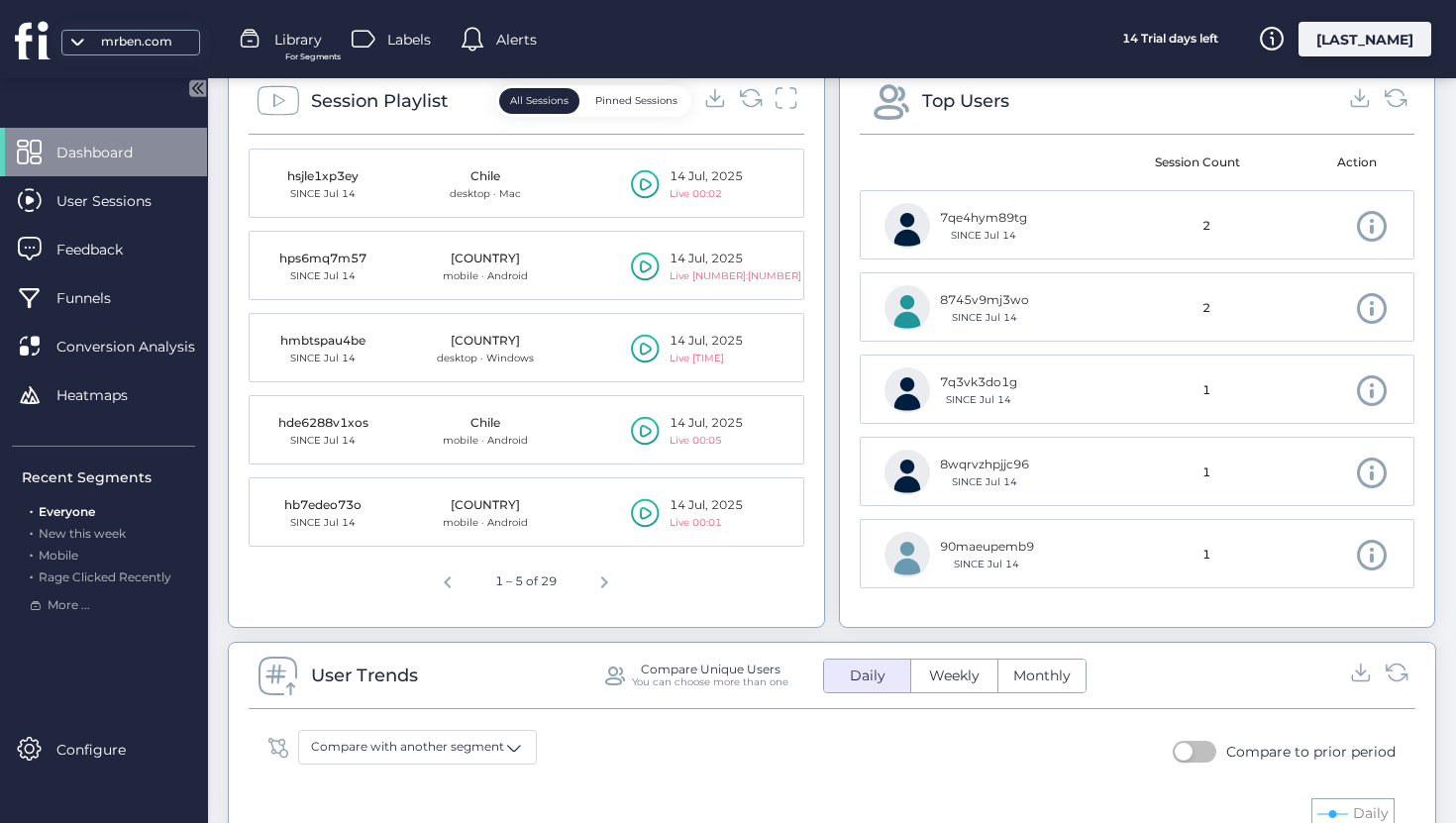 scroll, scrollTop: 622, scrollLeft: 0, axis: vertical 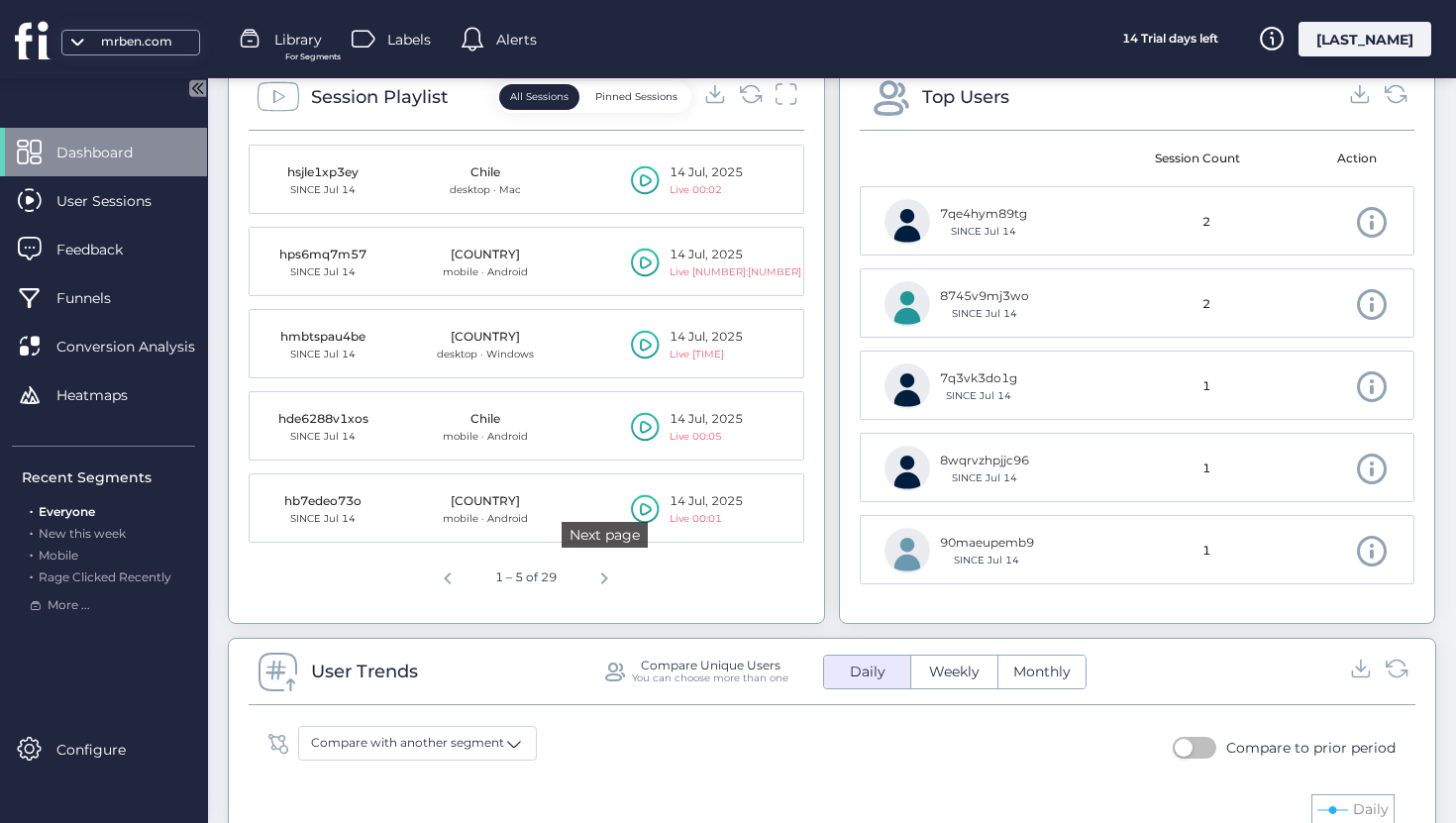 click 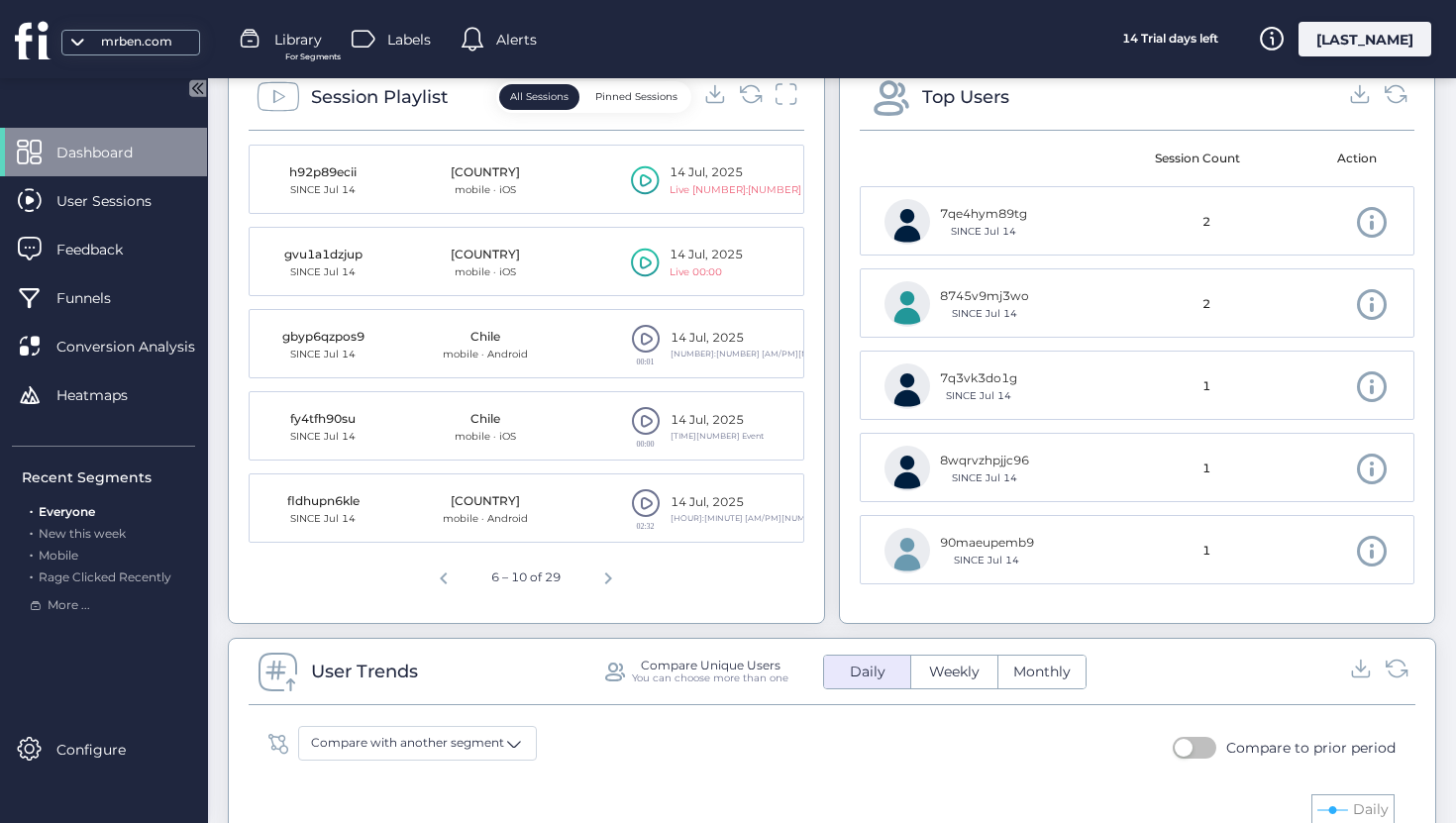 drag, startPoint x: 618, startPoint y: 811, endPoint x: 510, endPoint y: 462, distance: 365.32862 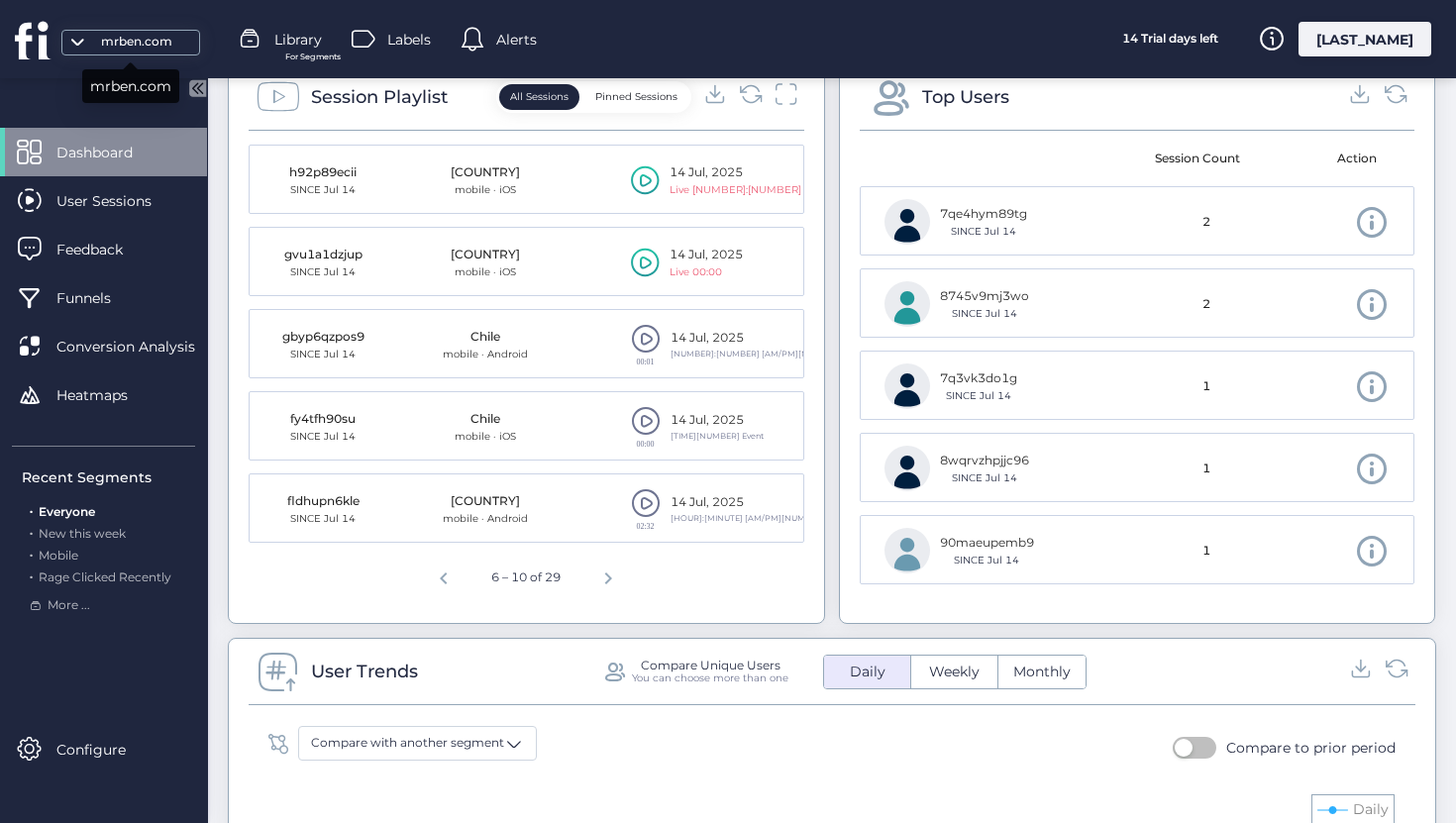 click on "mrben.com" at bounding box center [137, 42] 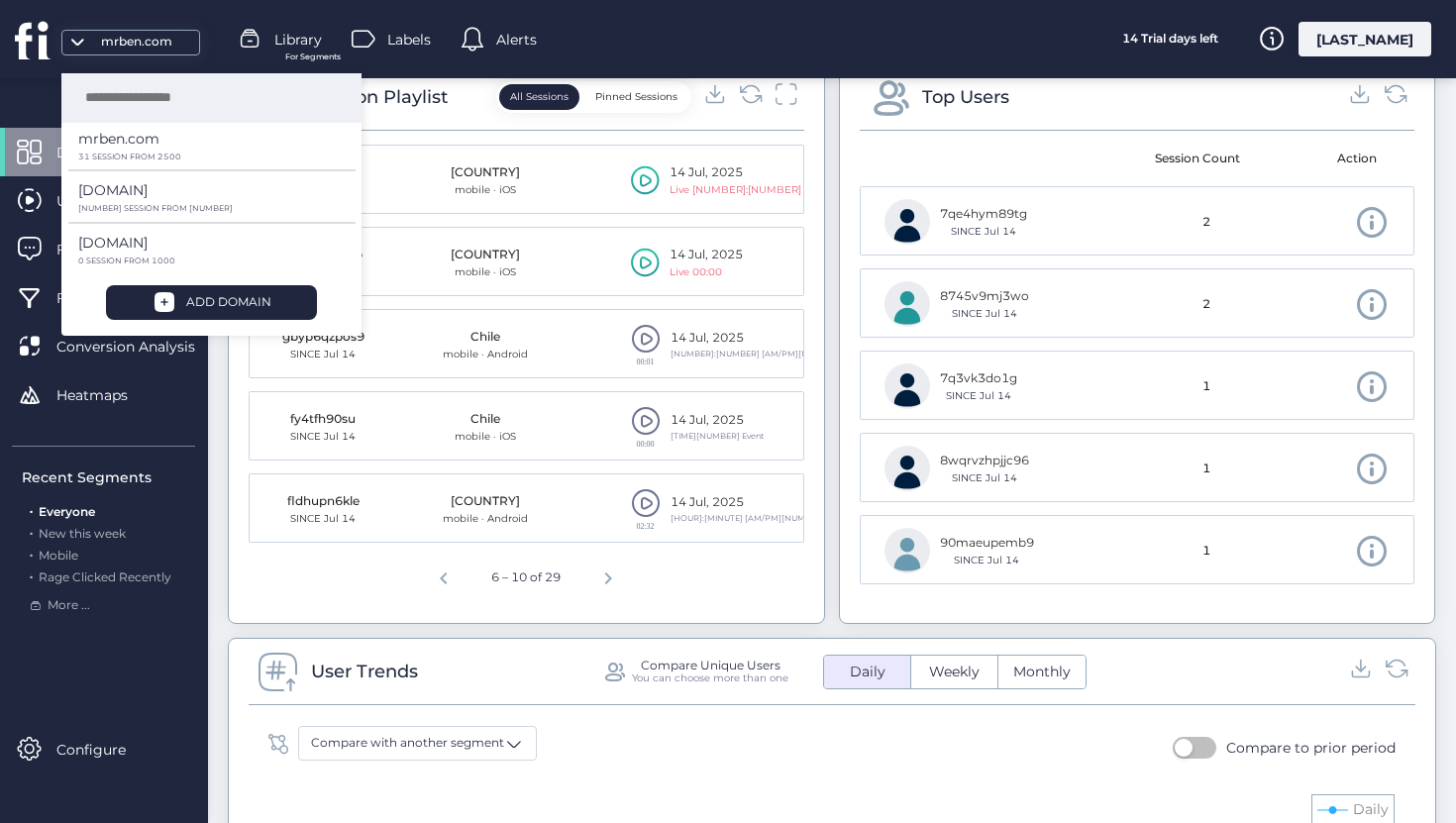 click on "[ID] SINCE [MONTH] [DAY] [COUNTRY] mobile · [OS] [MONTH] [DAY], [YEAR] Live [TIME] [ID] SINCE [MONTH] [DAY] [COUNTRY] mobile · [OS] [MONTH] [DAY], [YEAR] Live [TIME] [ID] SINCE [MONTH] [DAY] [COUNTRY] mobile · [OS] [TIME] [MONTH] [DAY], [YEAR] [TIME]ㅤ[NUMBER] Event [ID] SINCE [MONTH] [DAY] [COUNTRY] mobile · [OS] [TIME] [MONTH] [DAY], [YEAR] [TIME]ㅤ[NUMBER] Event [ID] SINCE [MONTH] [DAY] [COUNTRY] mobile · [OS] [TIME] [TIME]ㅤ[NUMBER] Event [NUMBER] – [NUMBER] of [NUMBER]" 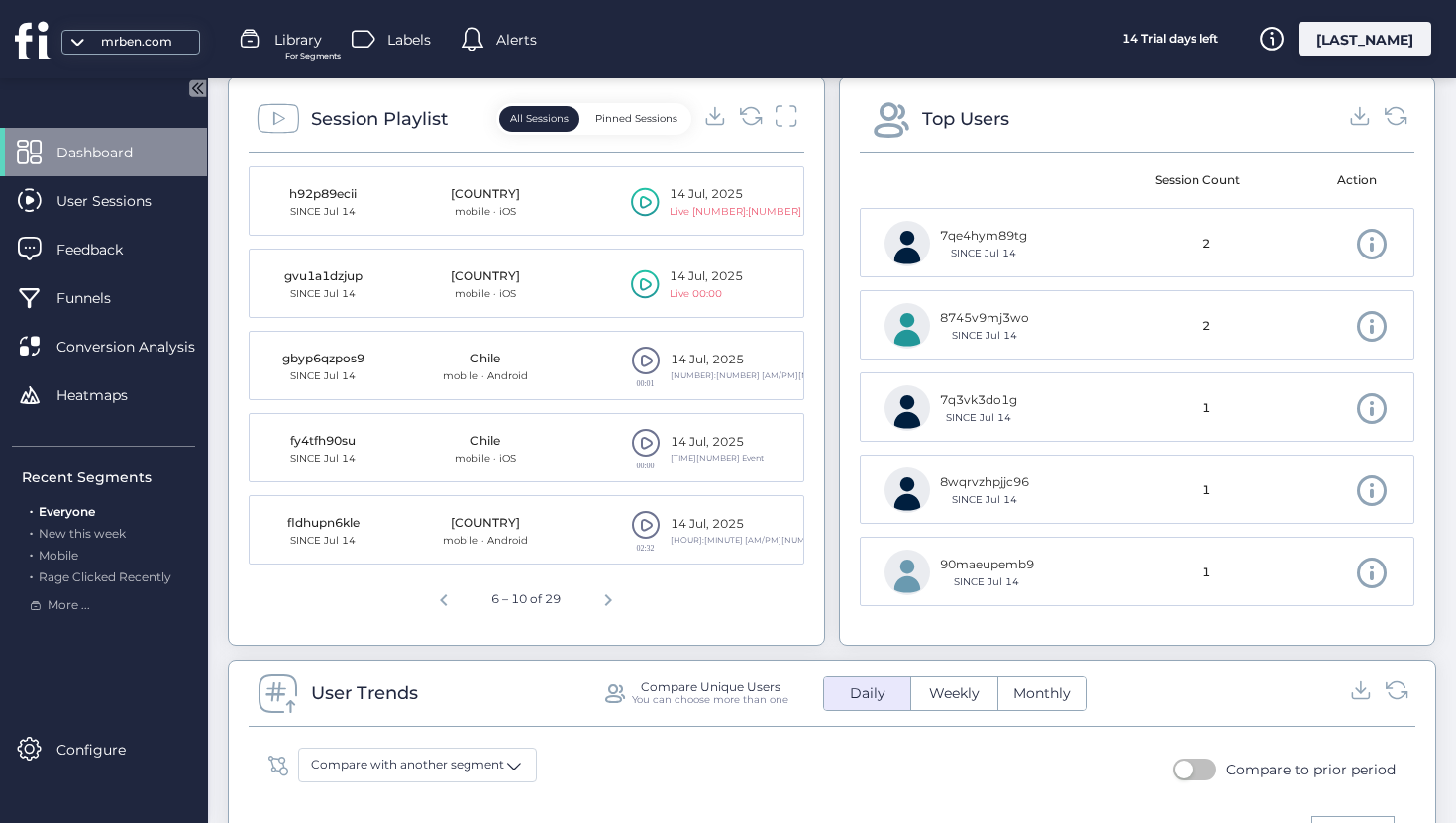 scroll, scrollTop: 545, scrollLeft: 0, axis: vertical 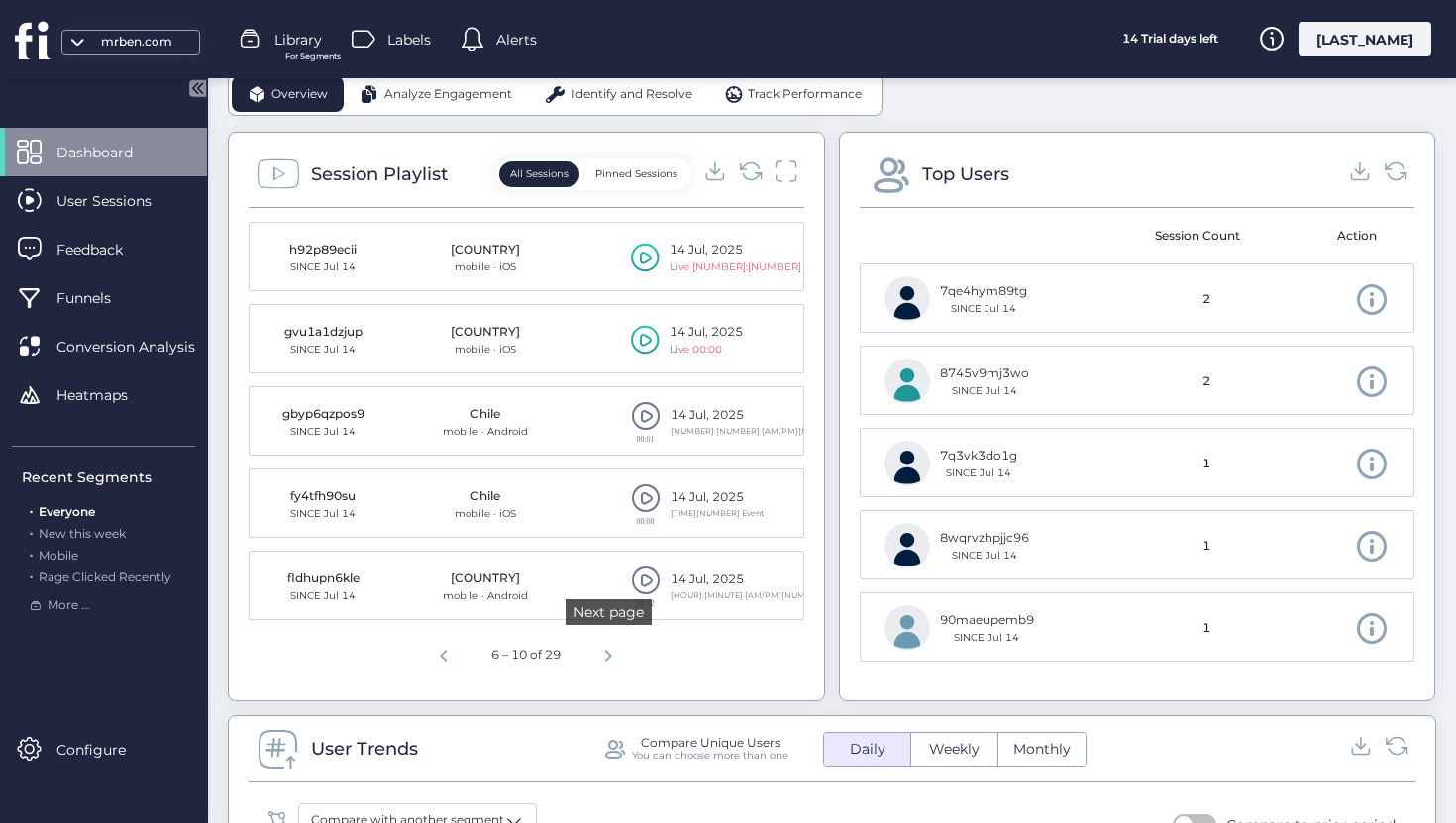 click 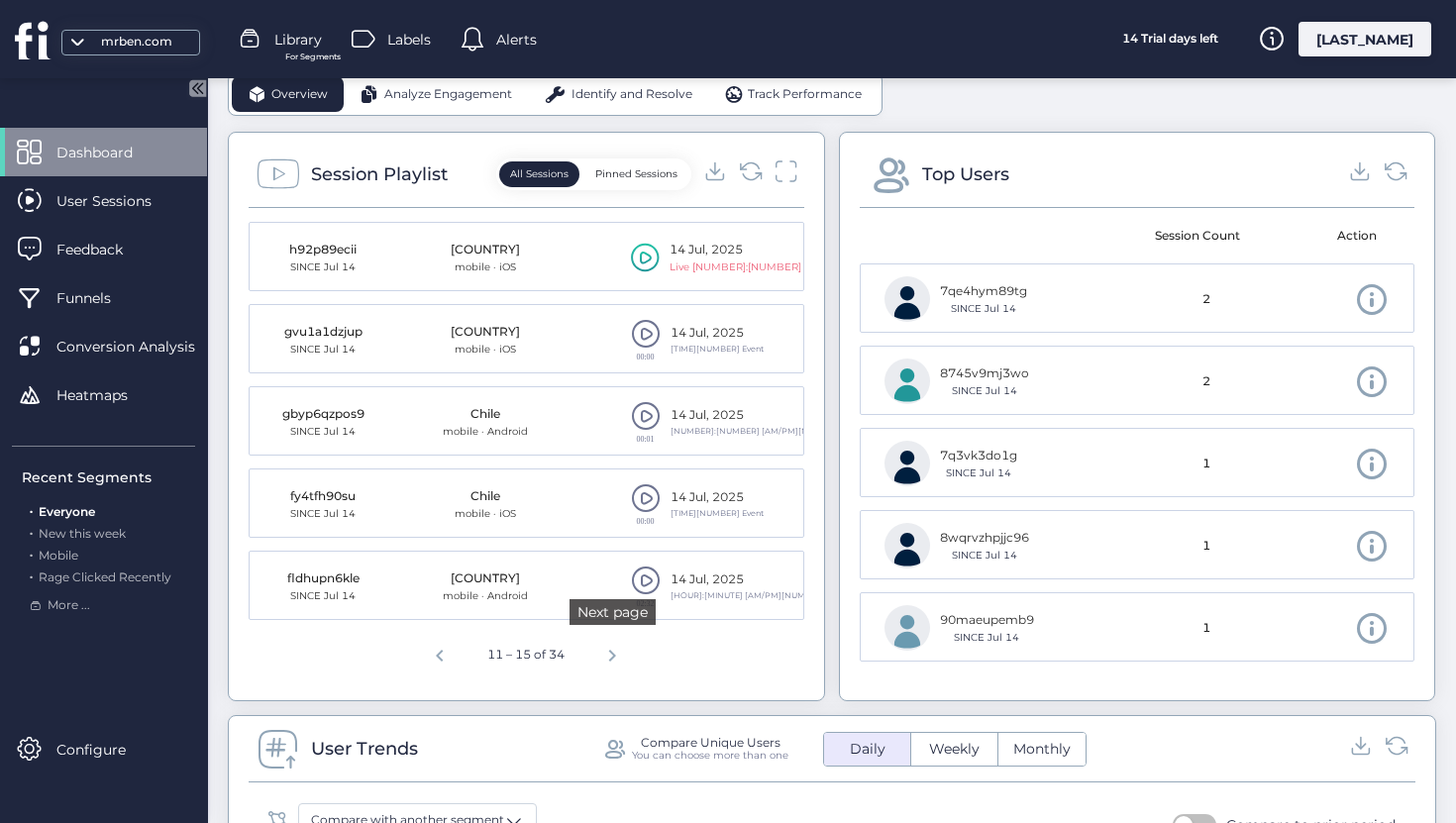 click 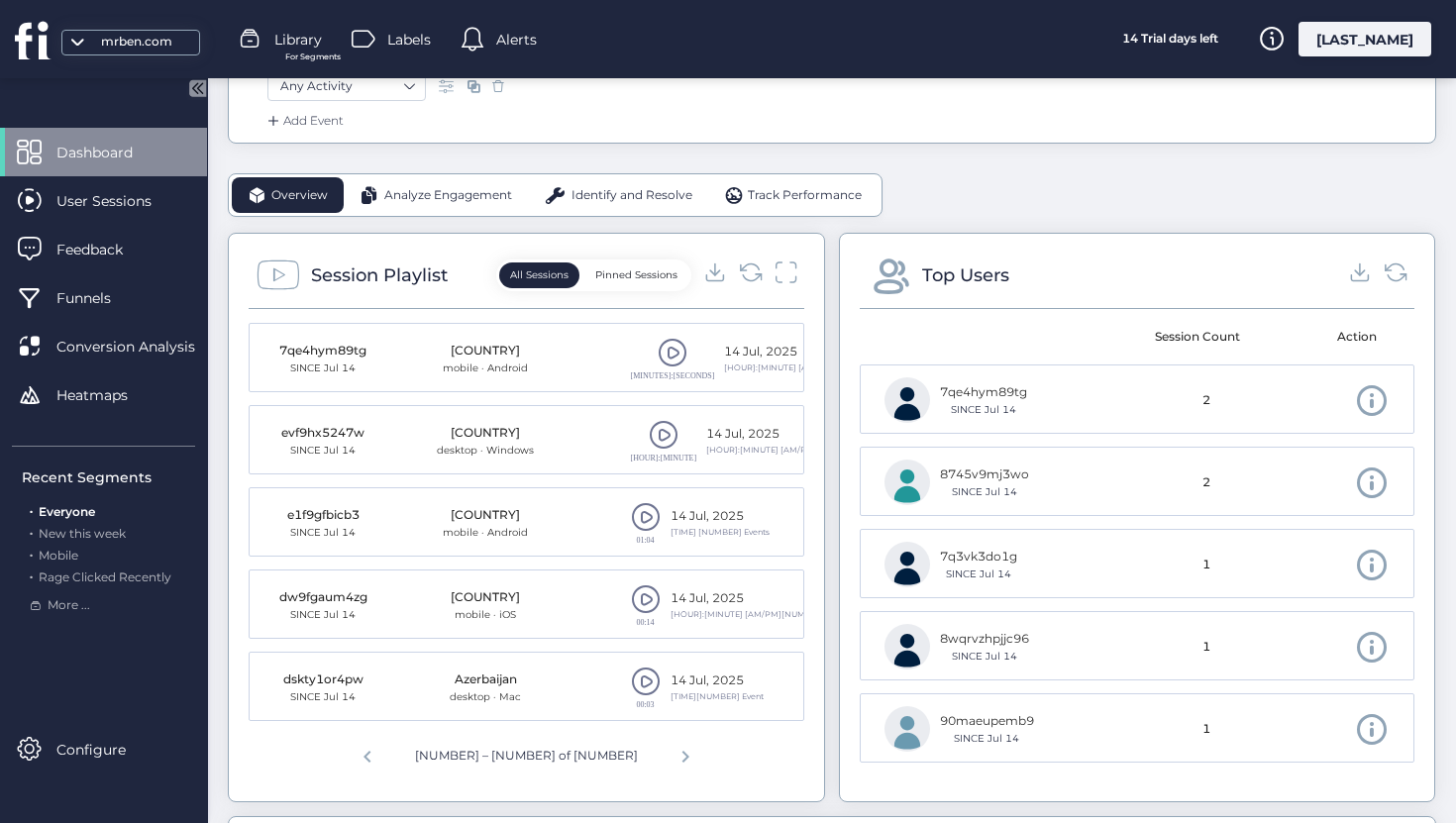 scroll, scrollTop: 430, scrollLeft: 0, axis: vertical 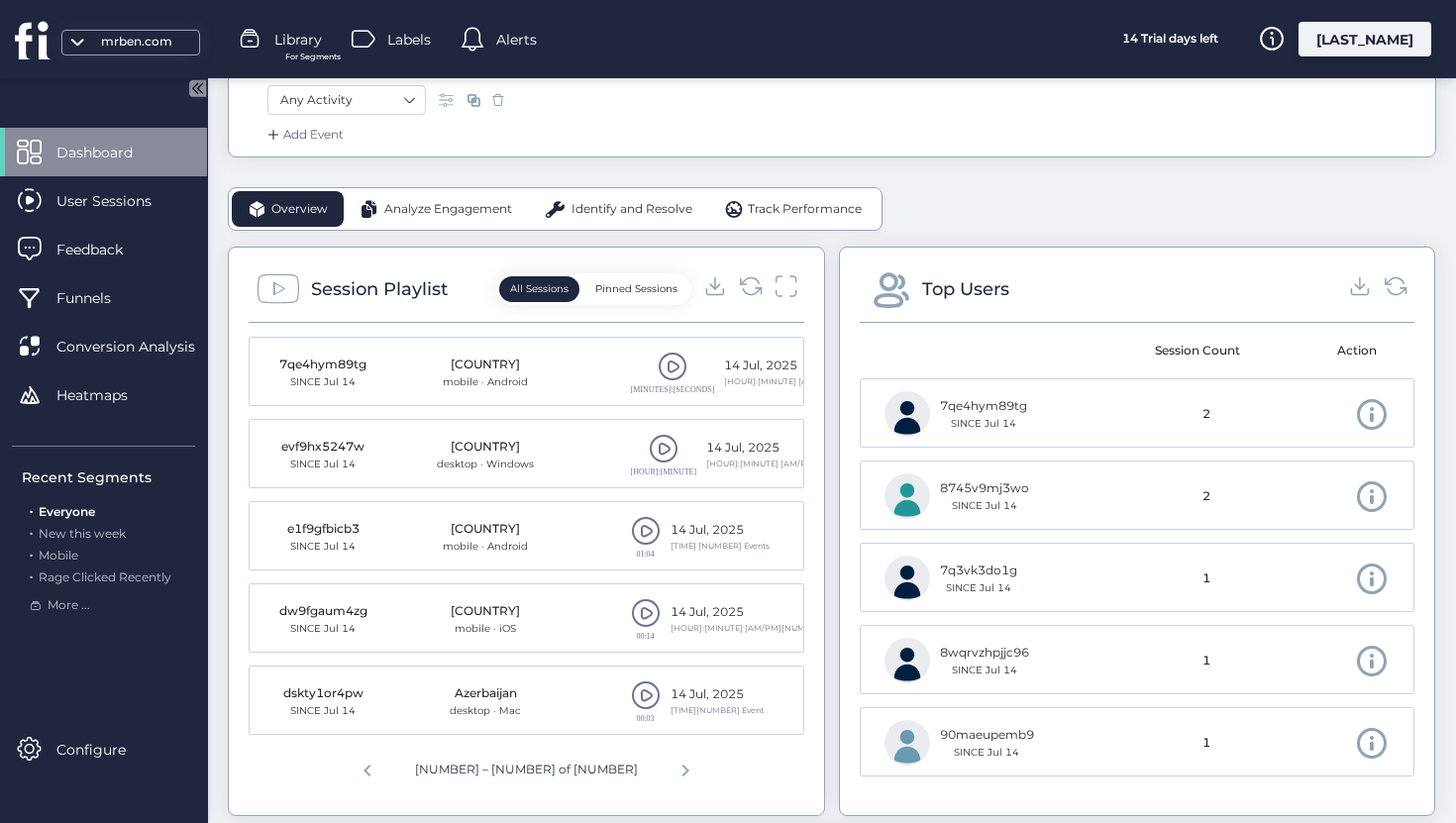 drag, startPoint x: 666, startPoint y: 220, endPoint x: 648, endPoint y: 220, distance: 18 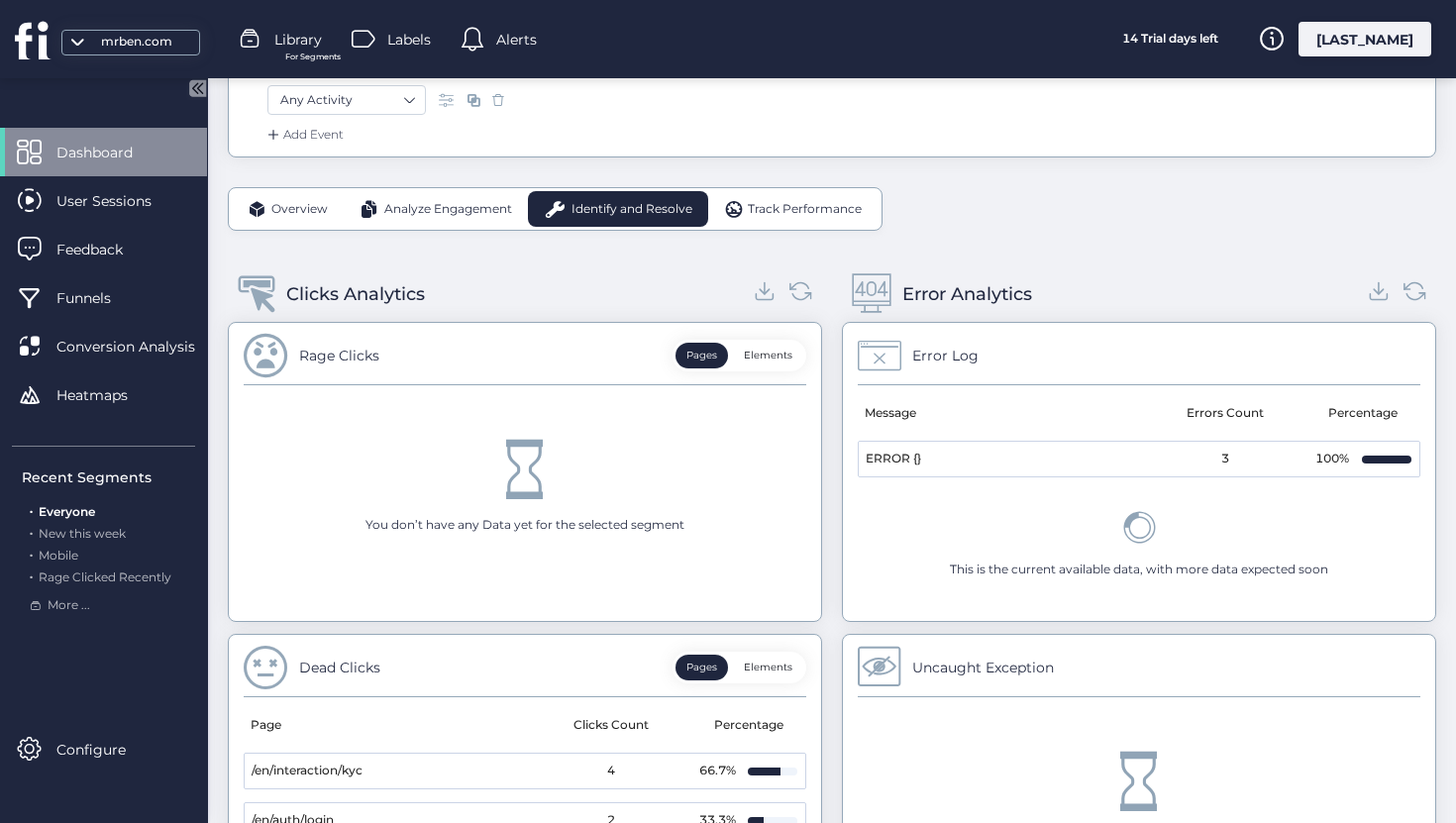 click on "Overview" 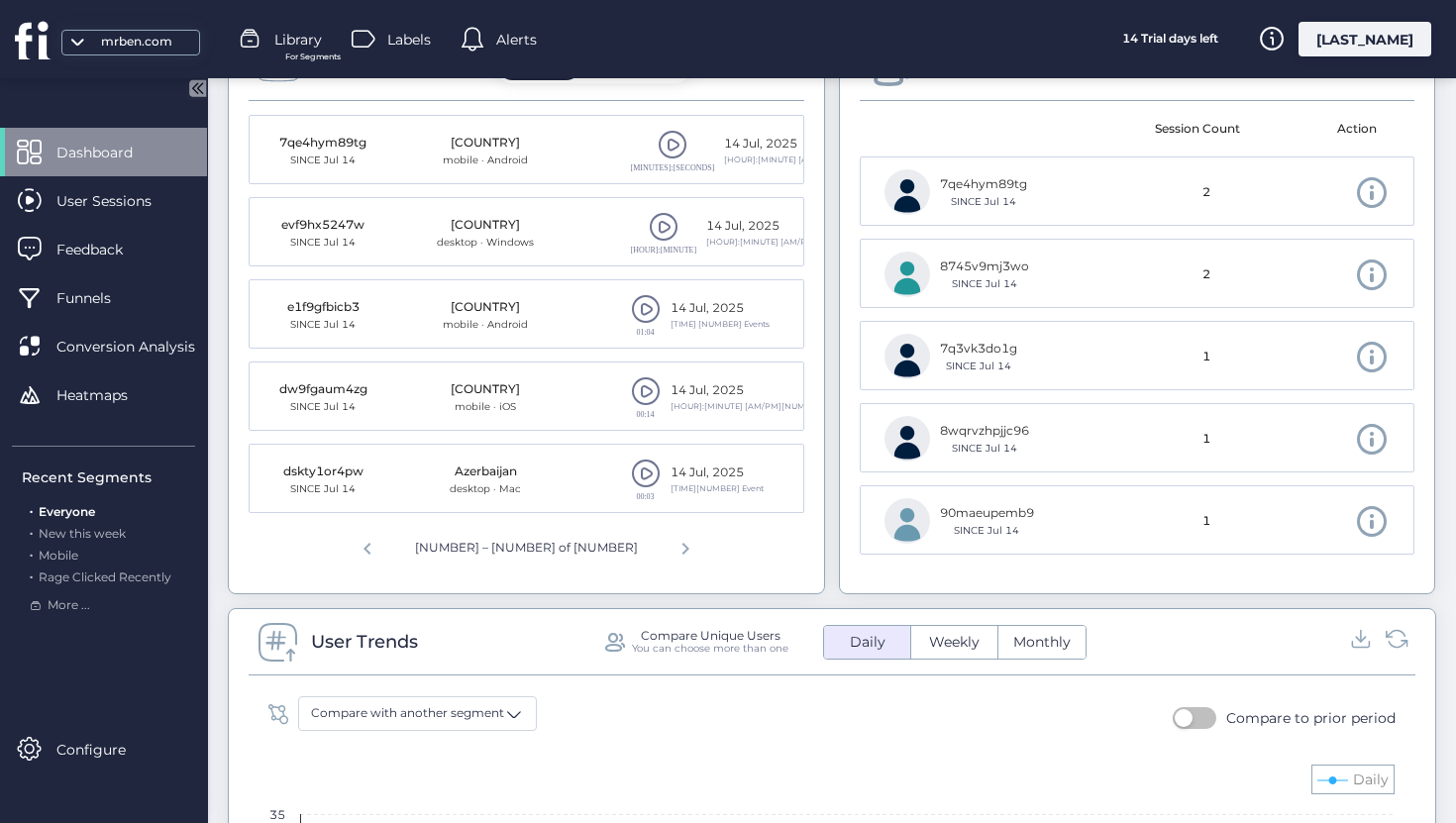 scroll, scrollTop: 666, scrollLeft: 0, axis: vertical 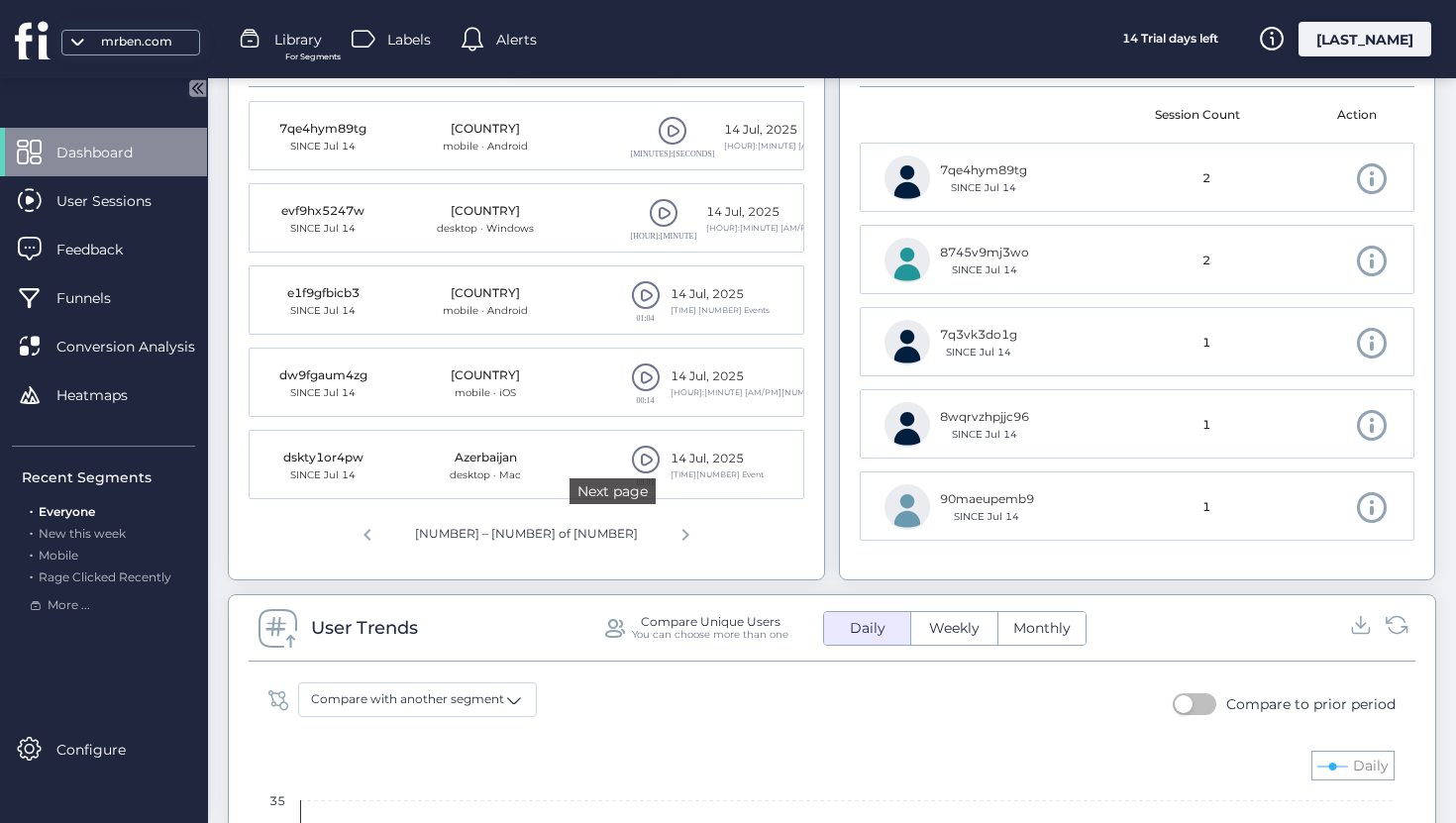 click 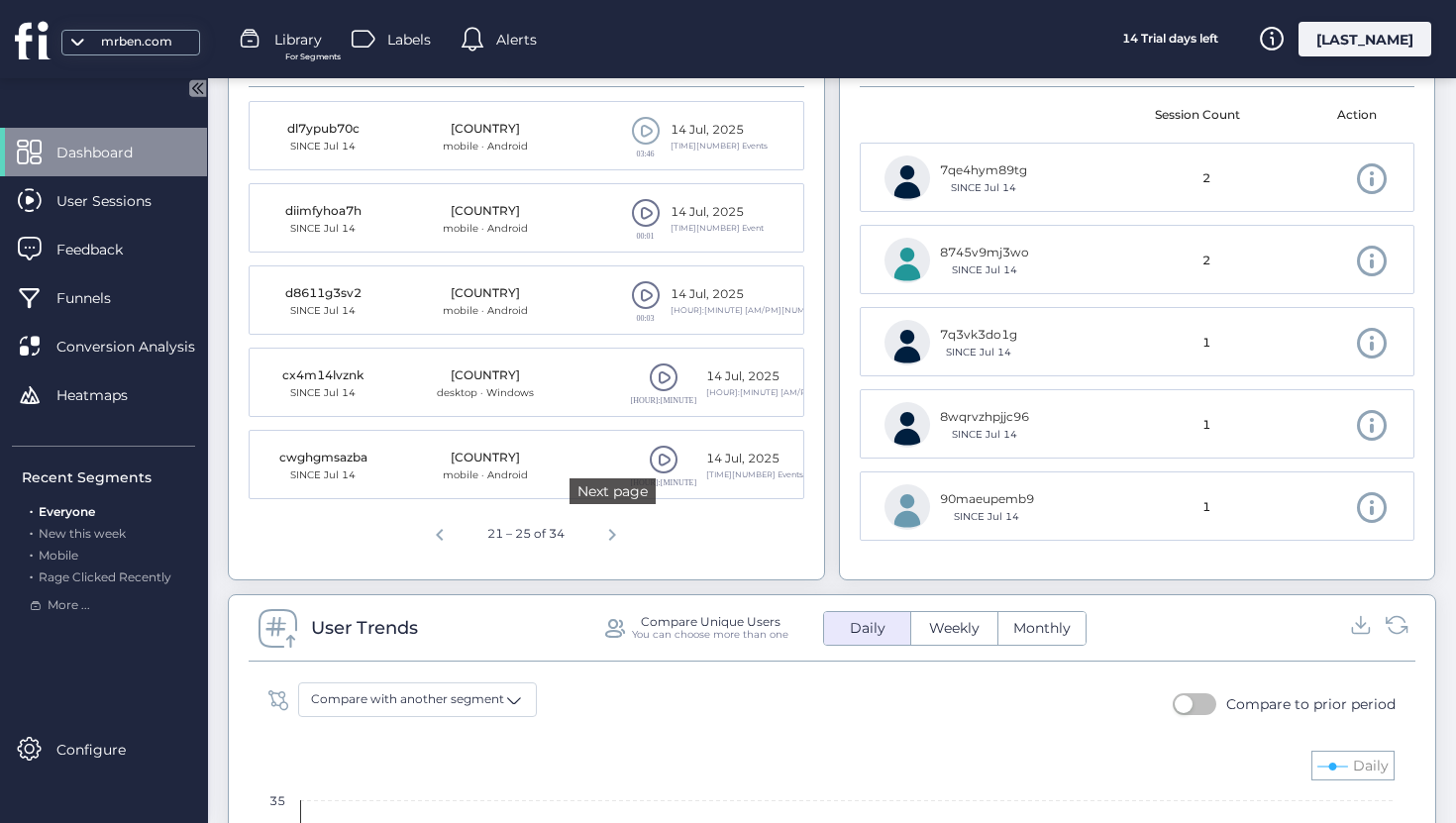 click 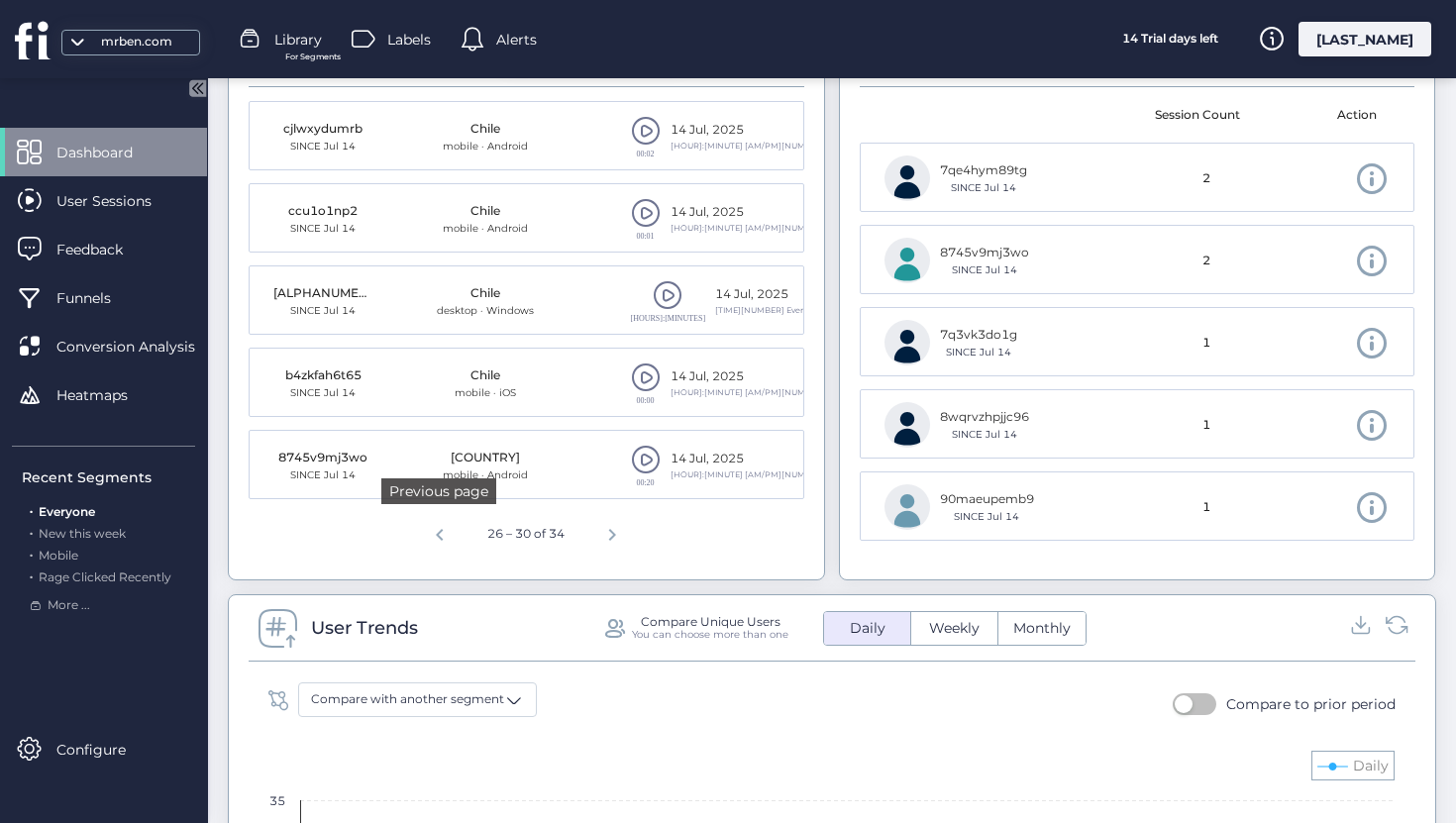 click 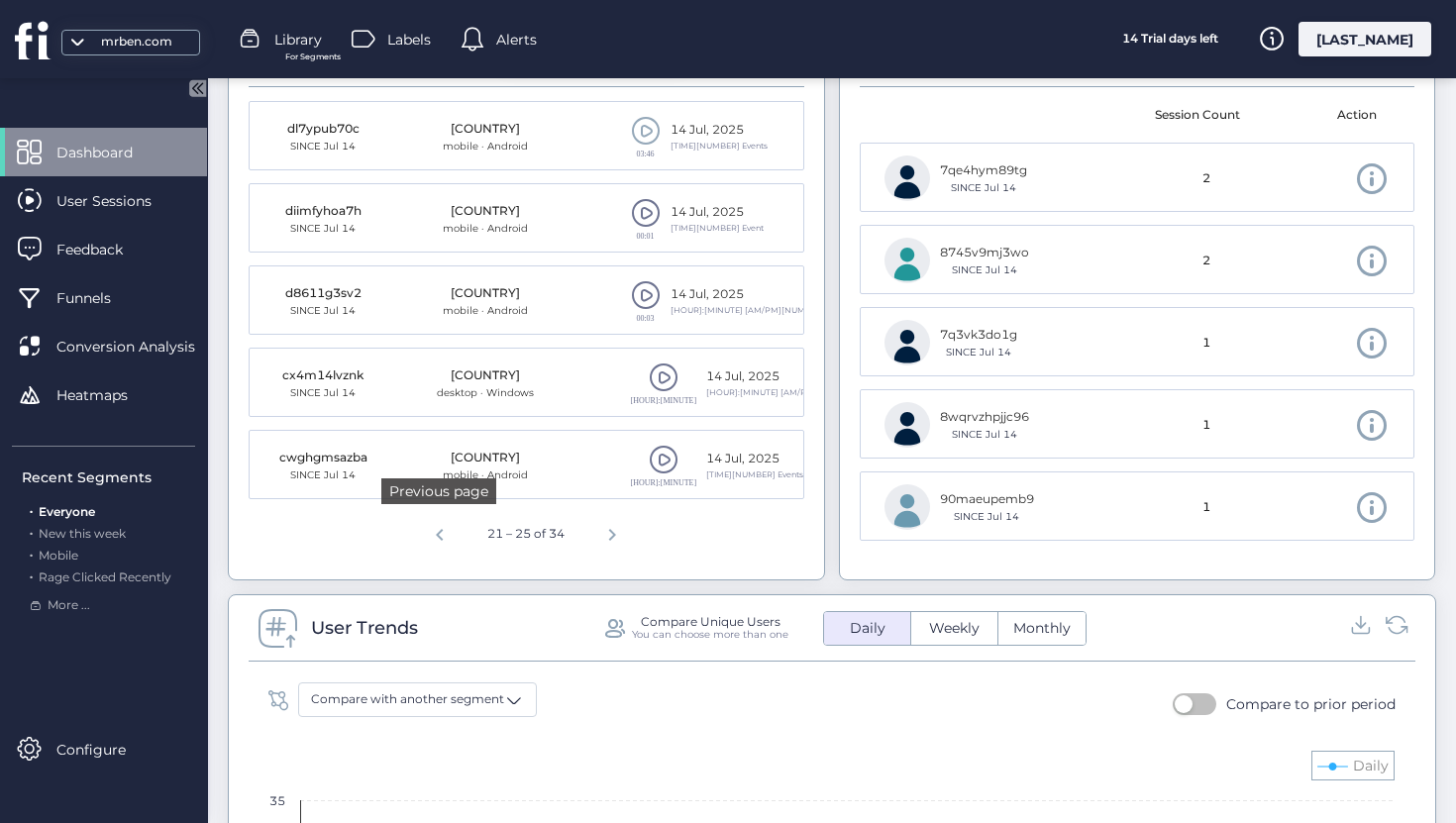 click 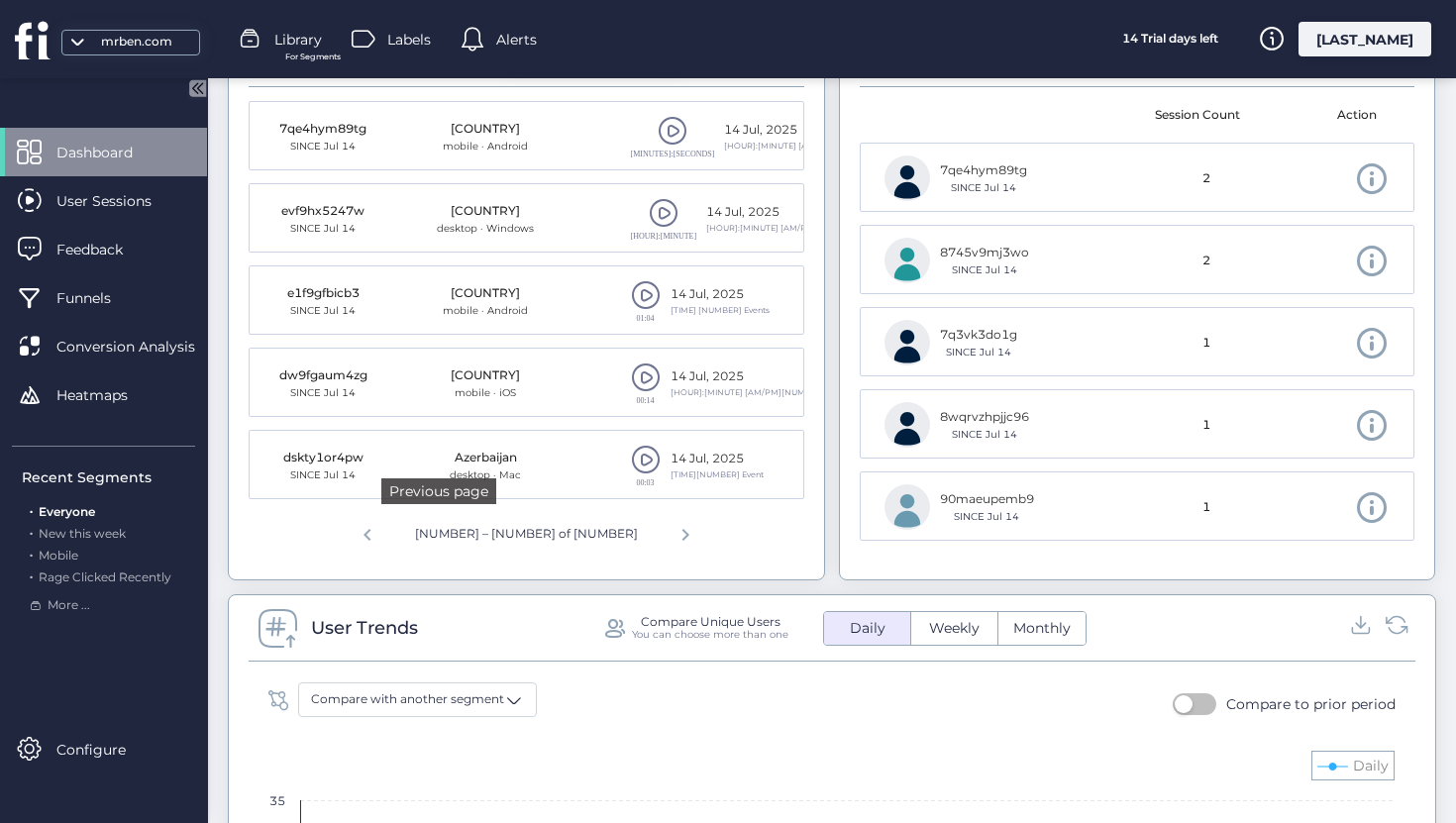 click 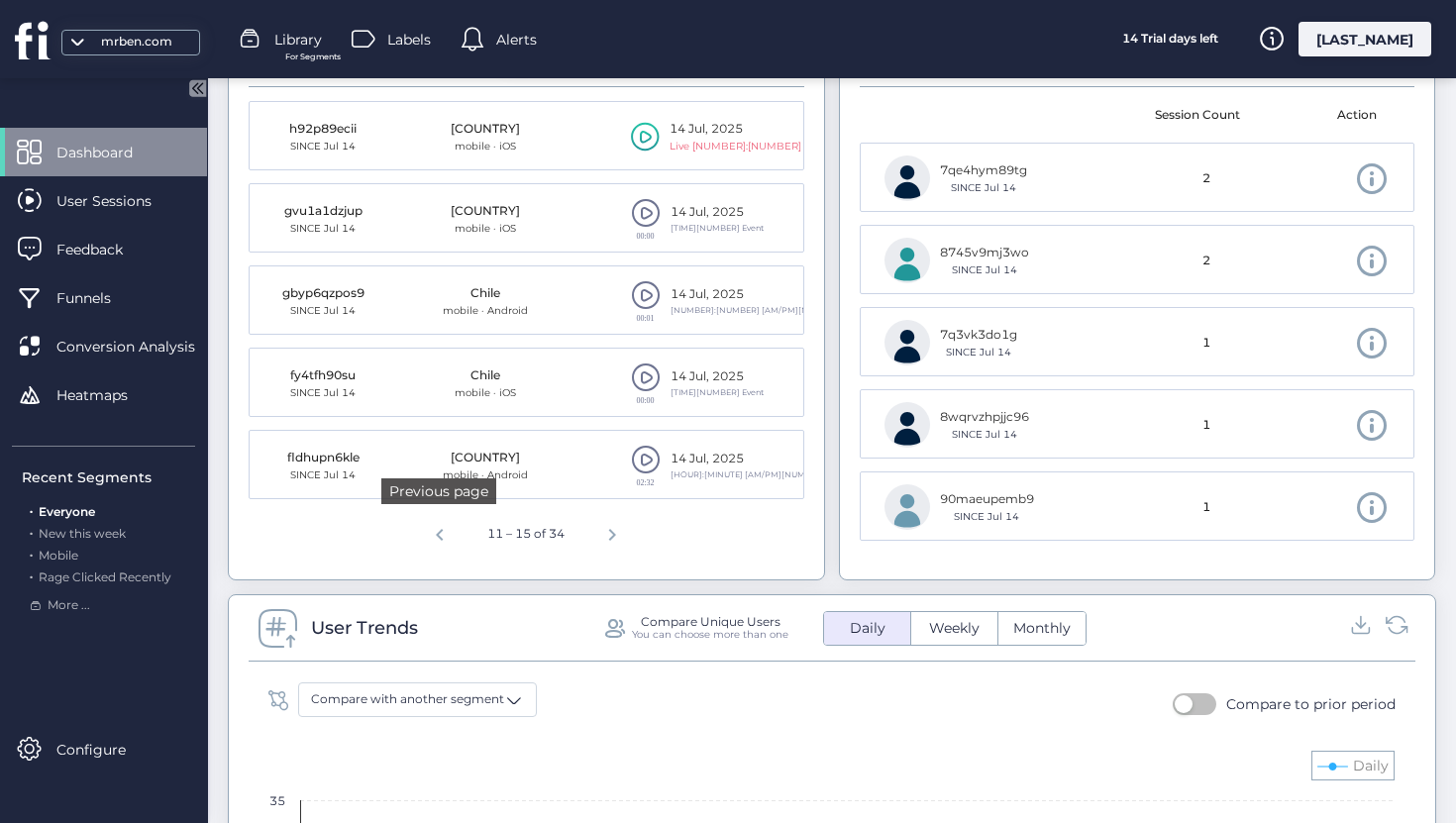 click 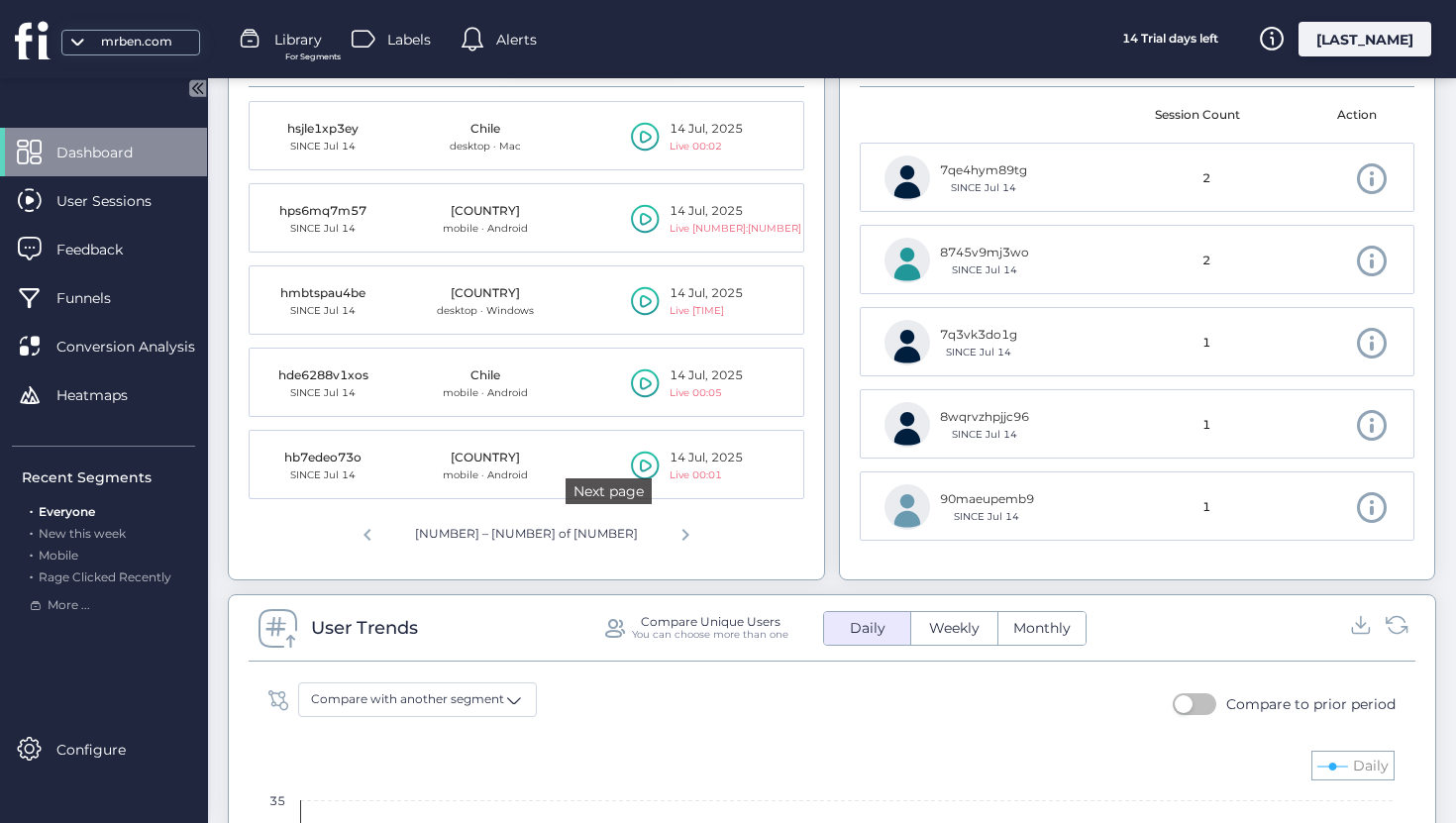click 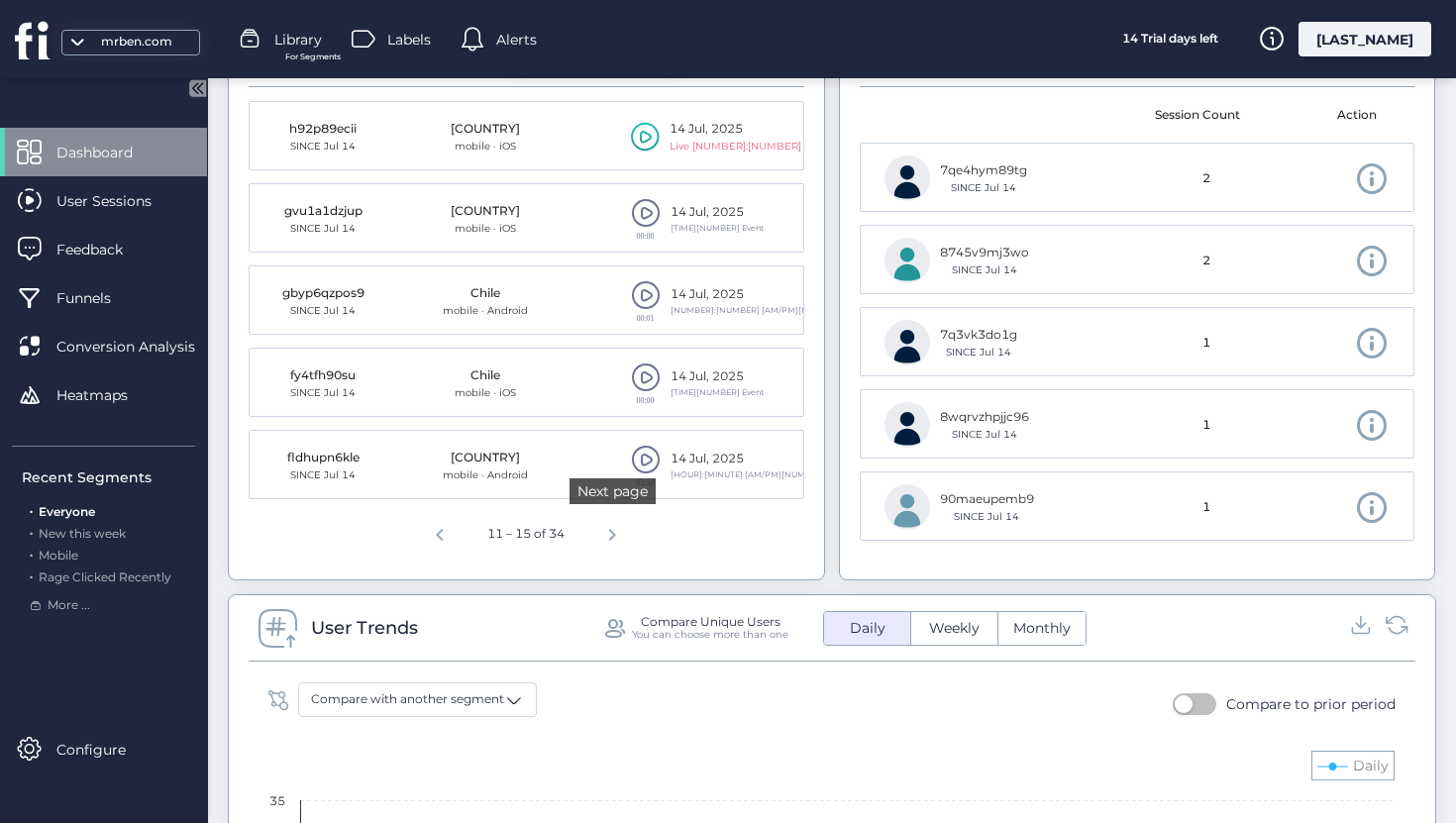 click 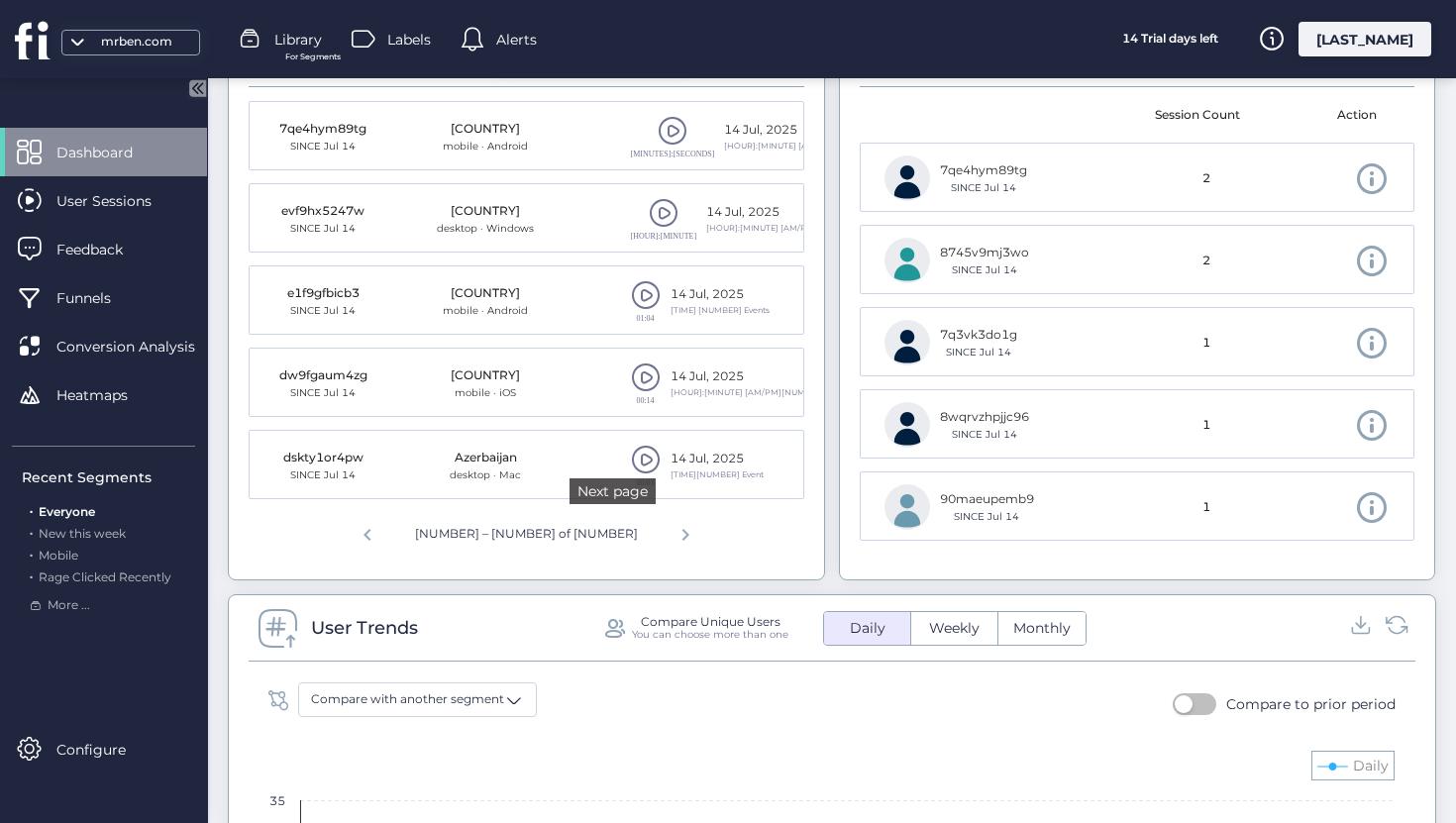 click 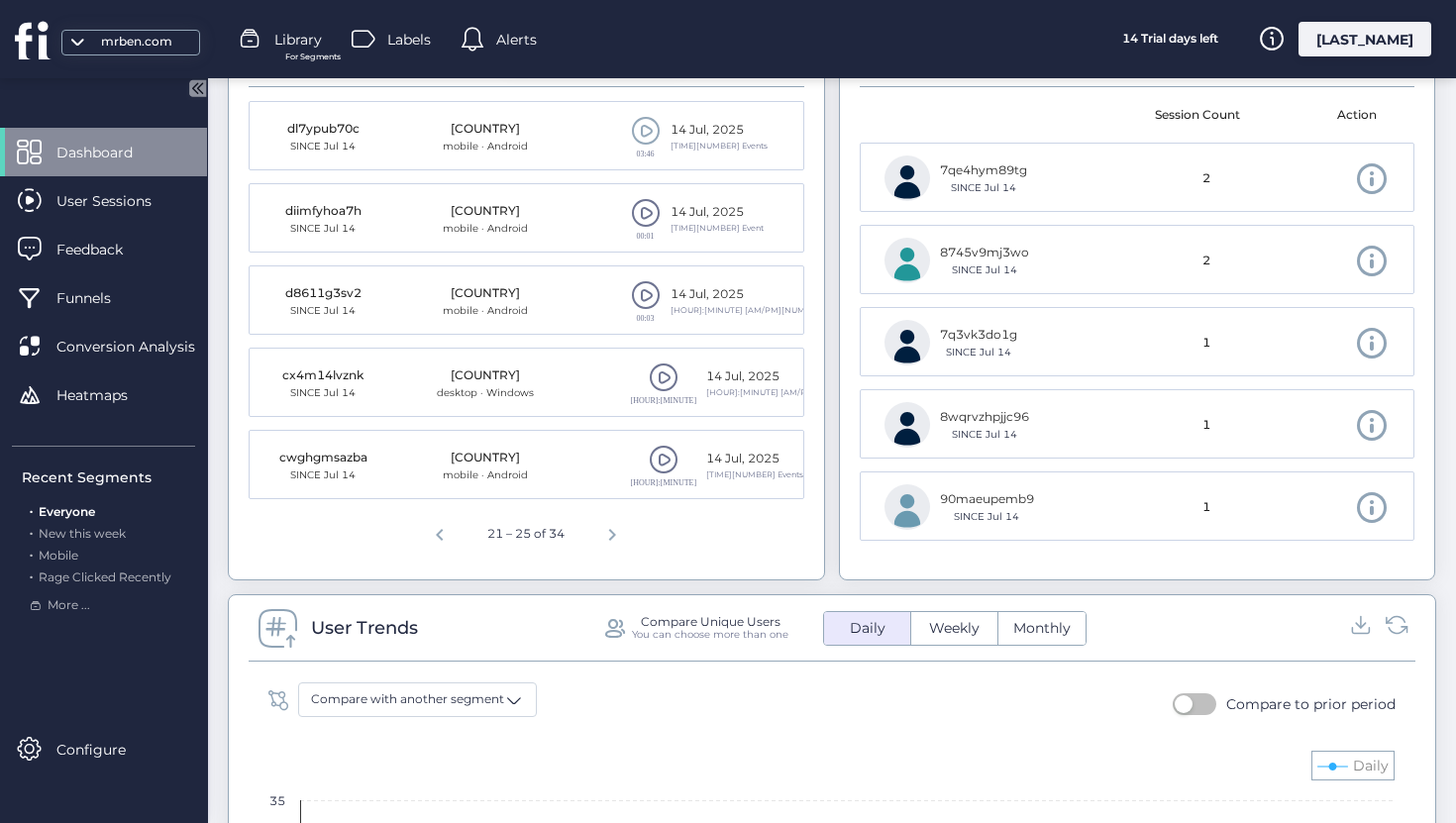 click 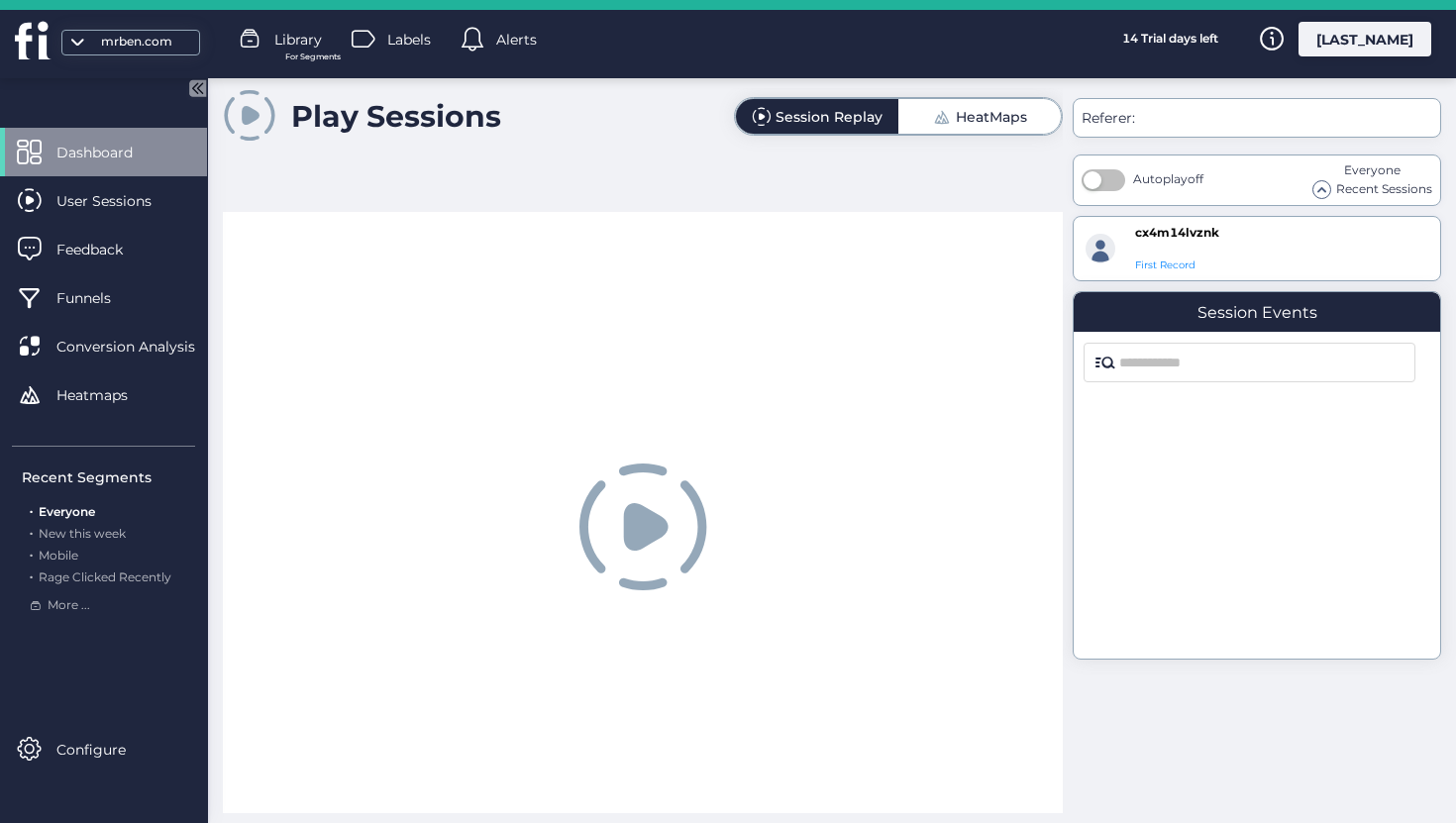 scroll, scrollTop: 0, scrollLeft: 0, axis: both 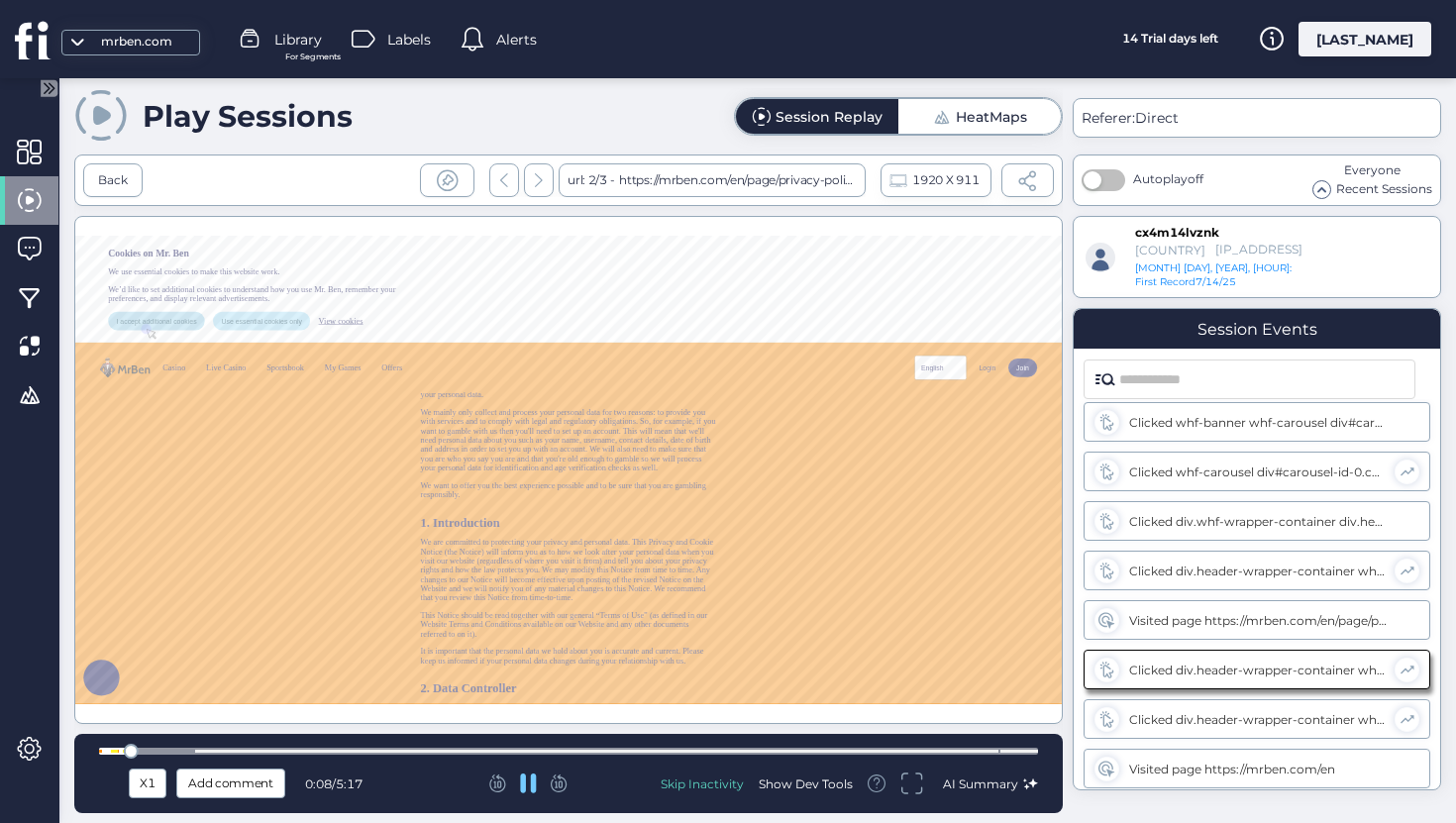 click at bounding box center (569, 469) 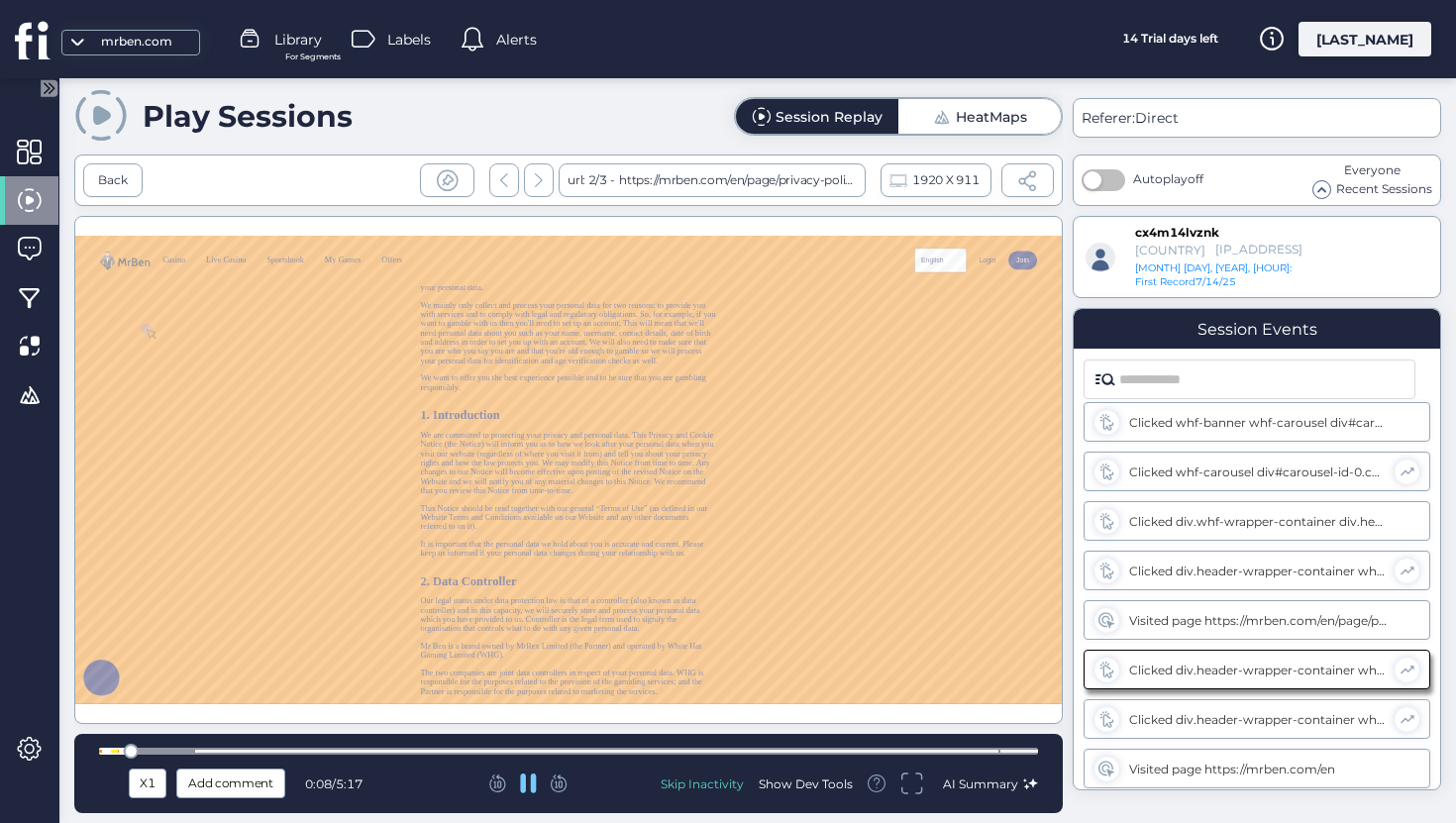 scroll, scrollTop: 3, scrollLeft: 0, axis: vertical 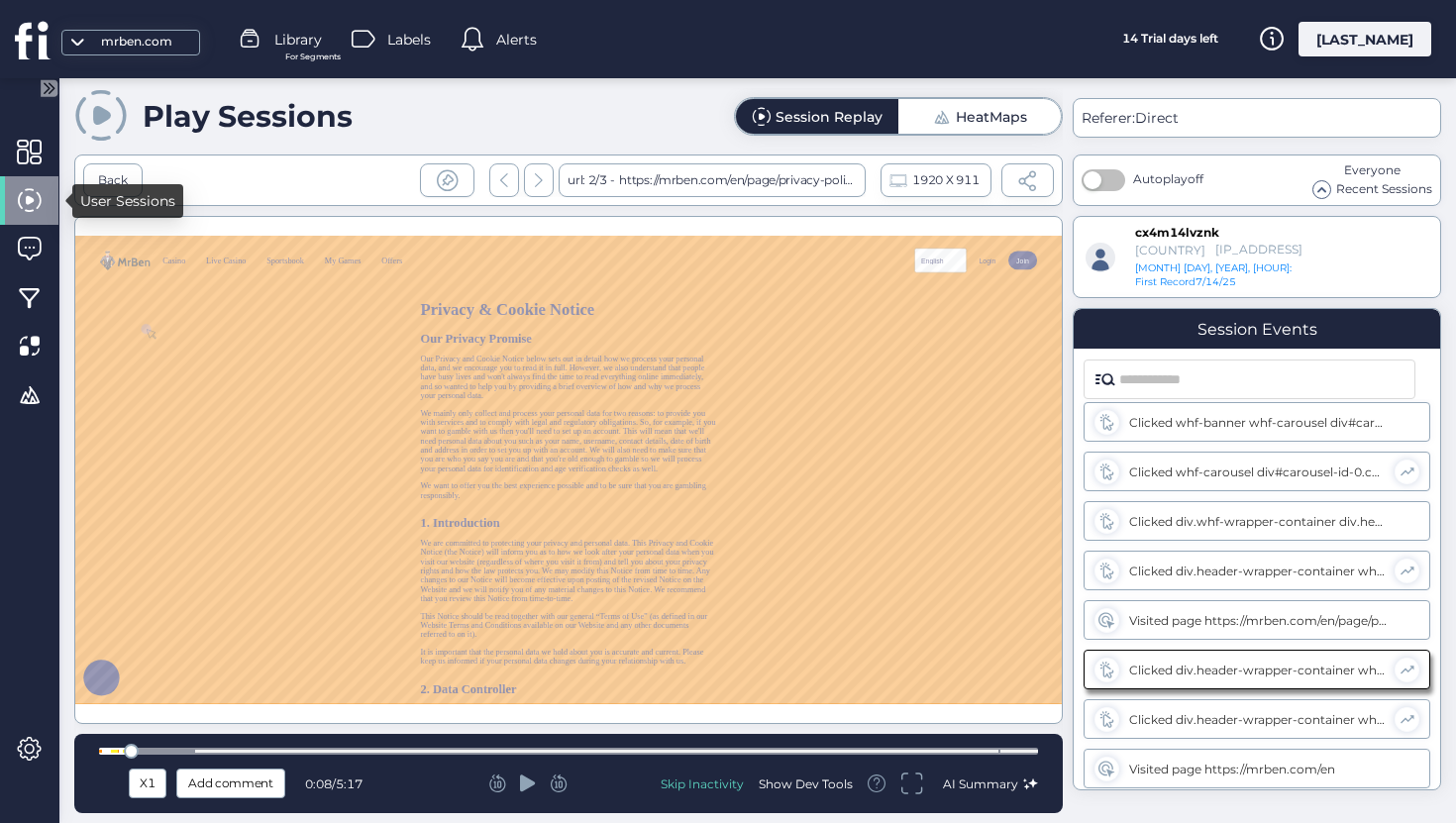 click 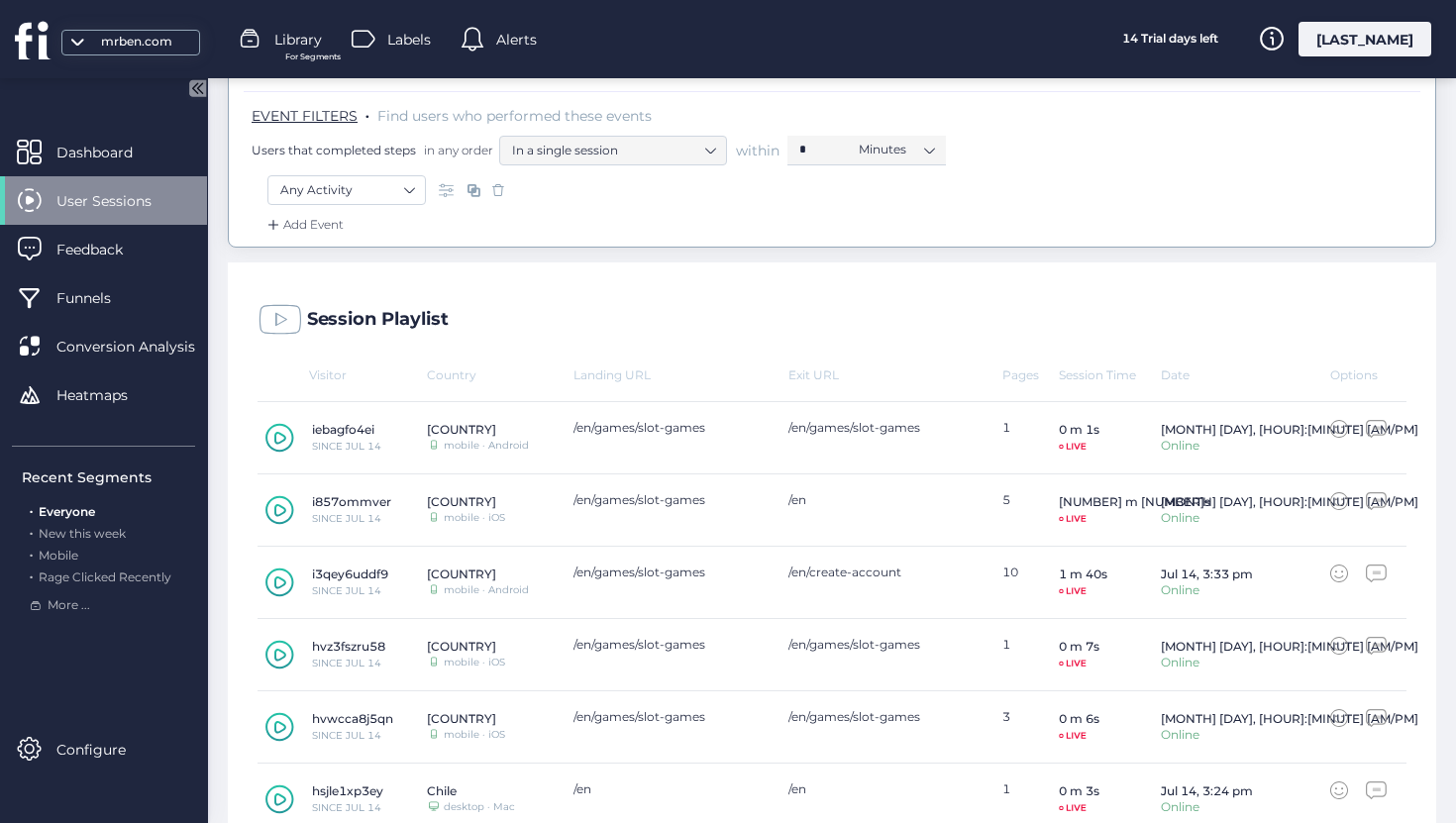 scroll, scrollTop: 716, scrollLeft: 0, axis: vertical 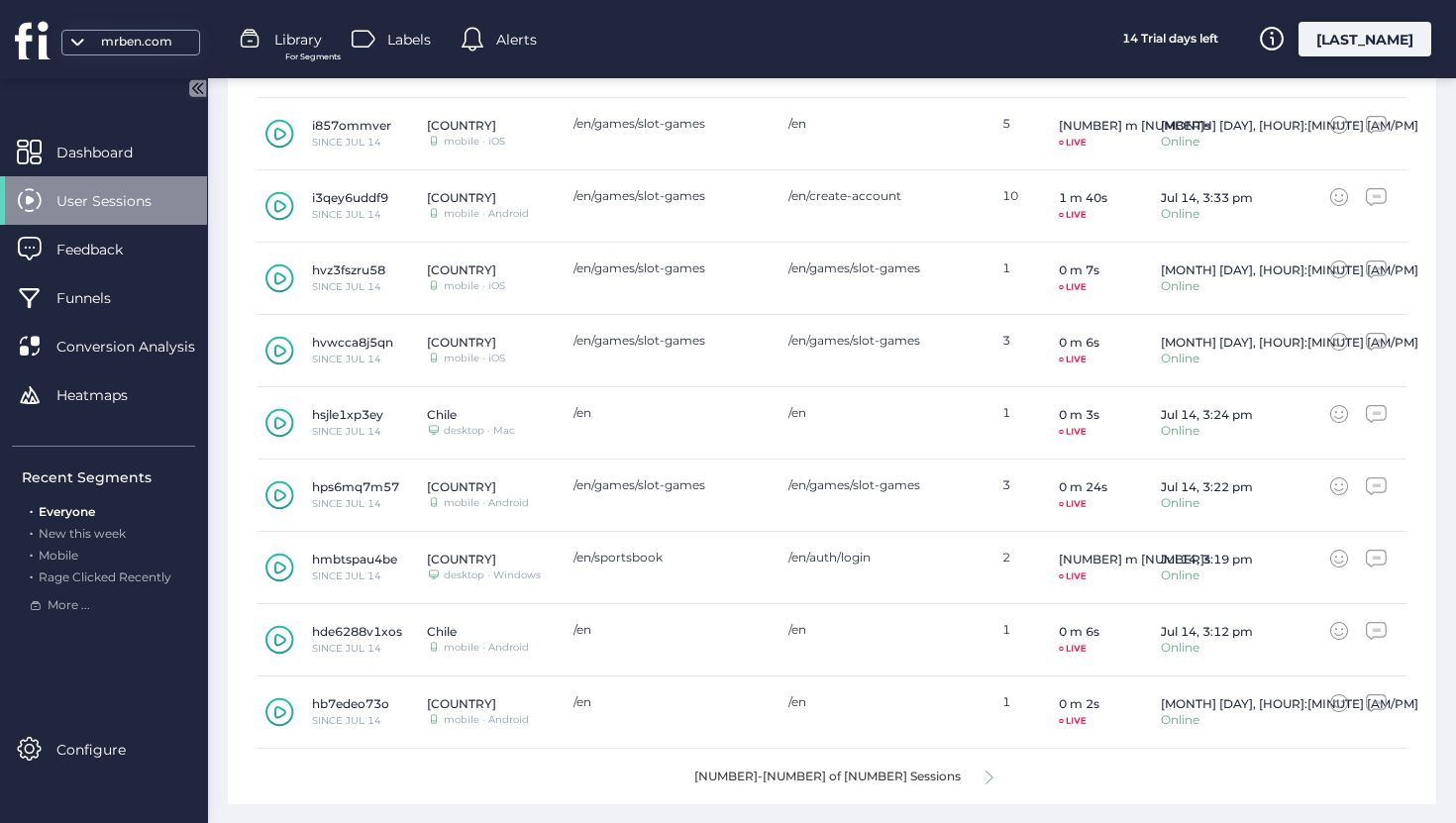 click on "1-10 of 36 Sessions" 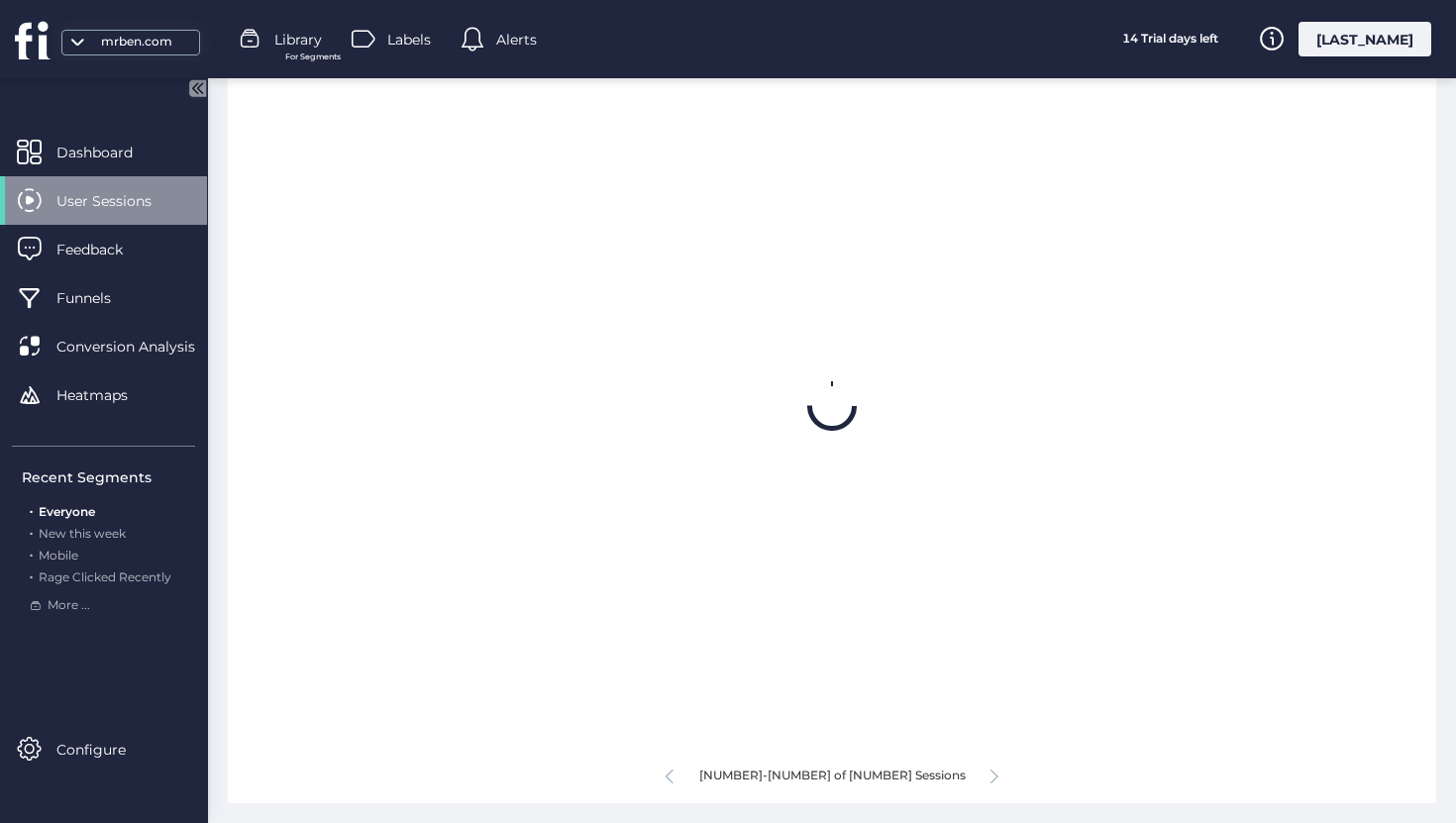 scroll, scrollTop: 716, scrollLeft: 0, axis: vertical 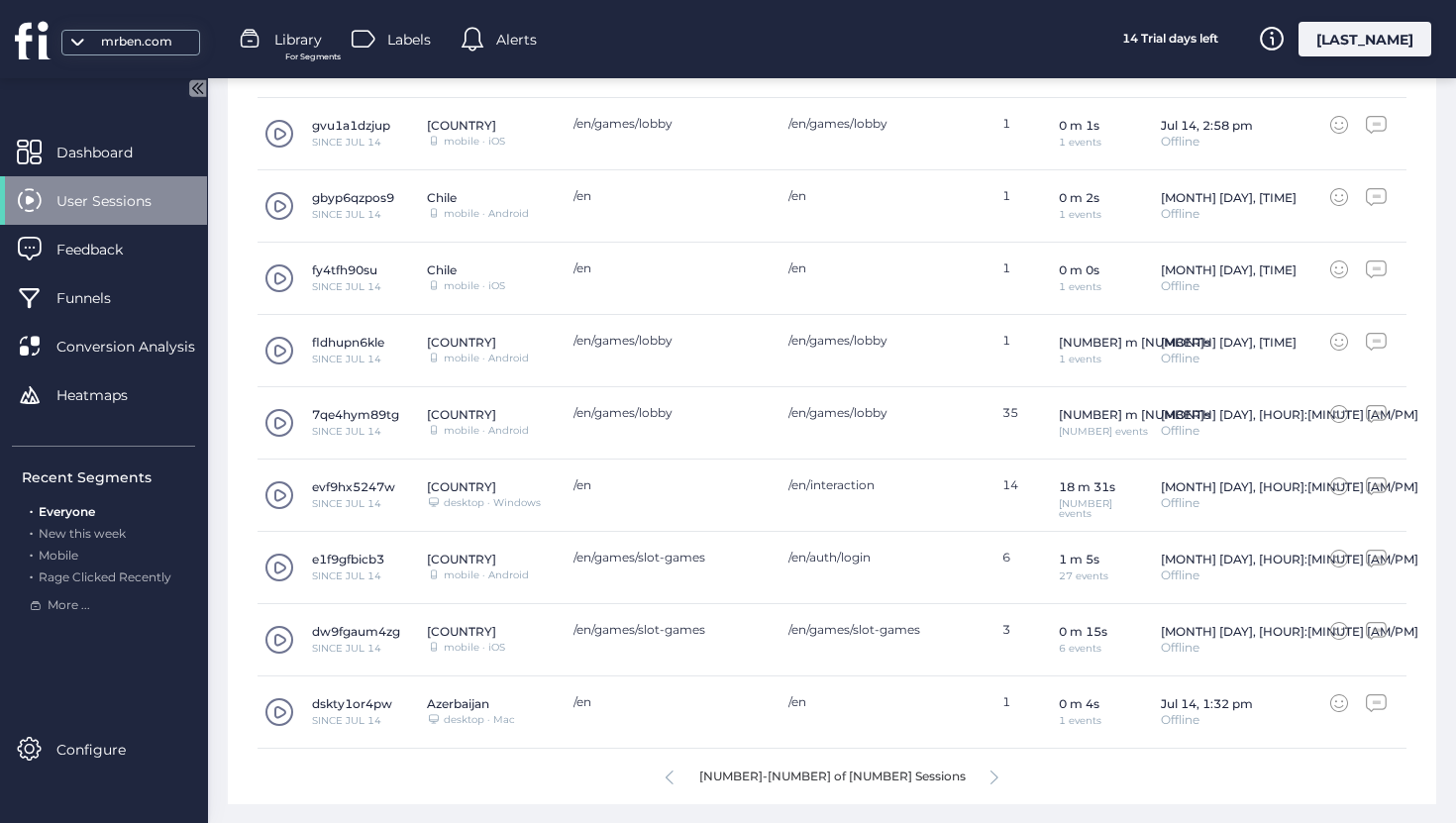 click on "11-20 of 36 Sessions" 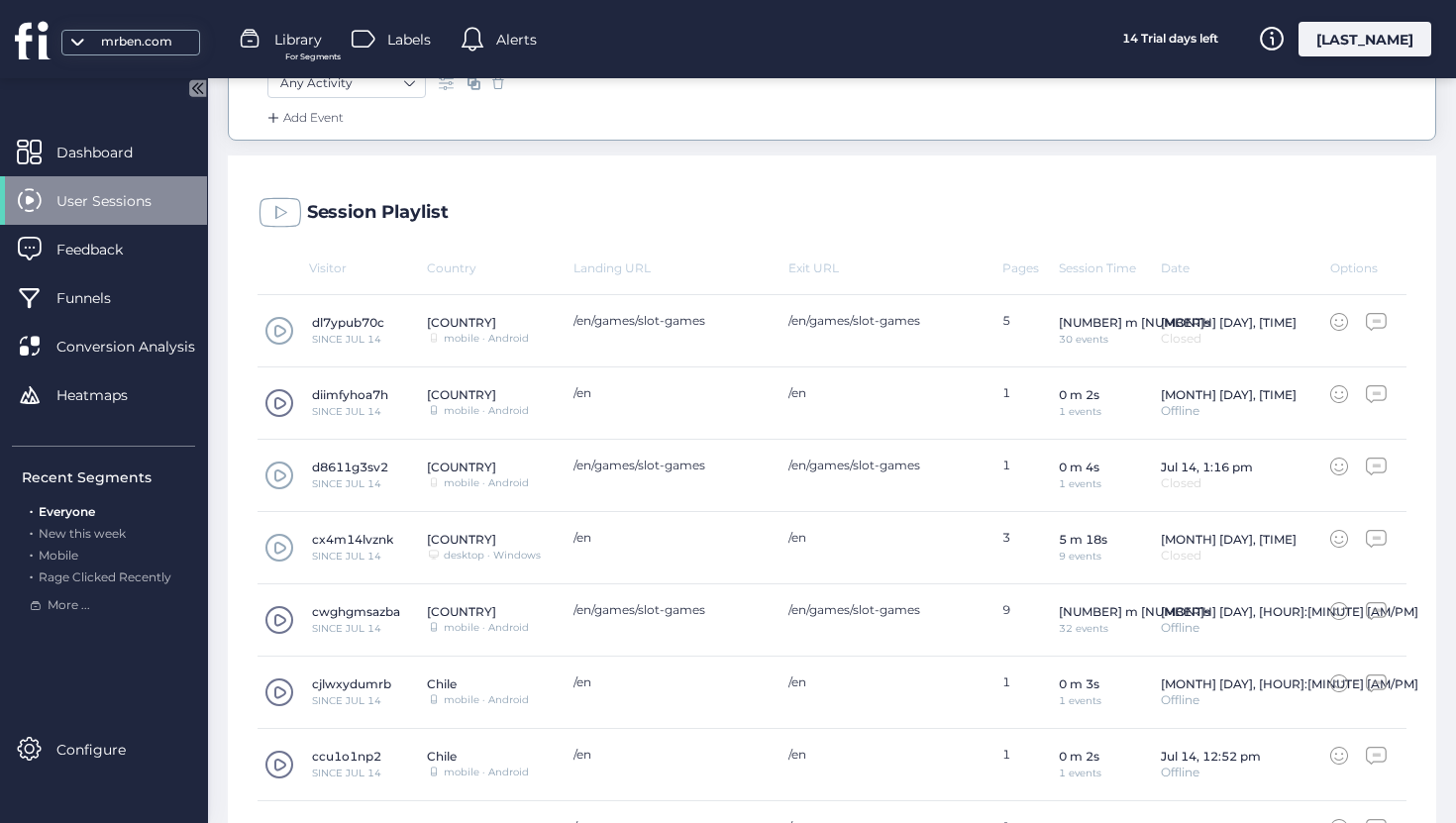 scroll, scrollTop: 716, scrollLeft: 0, axis: vertical 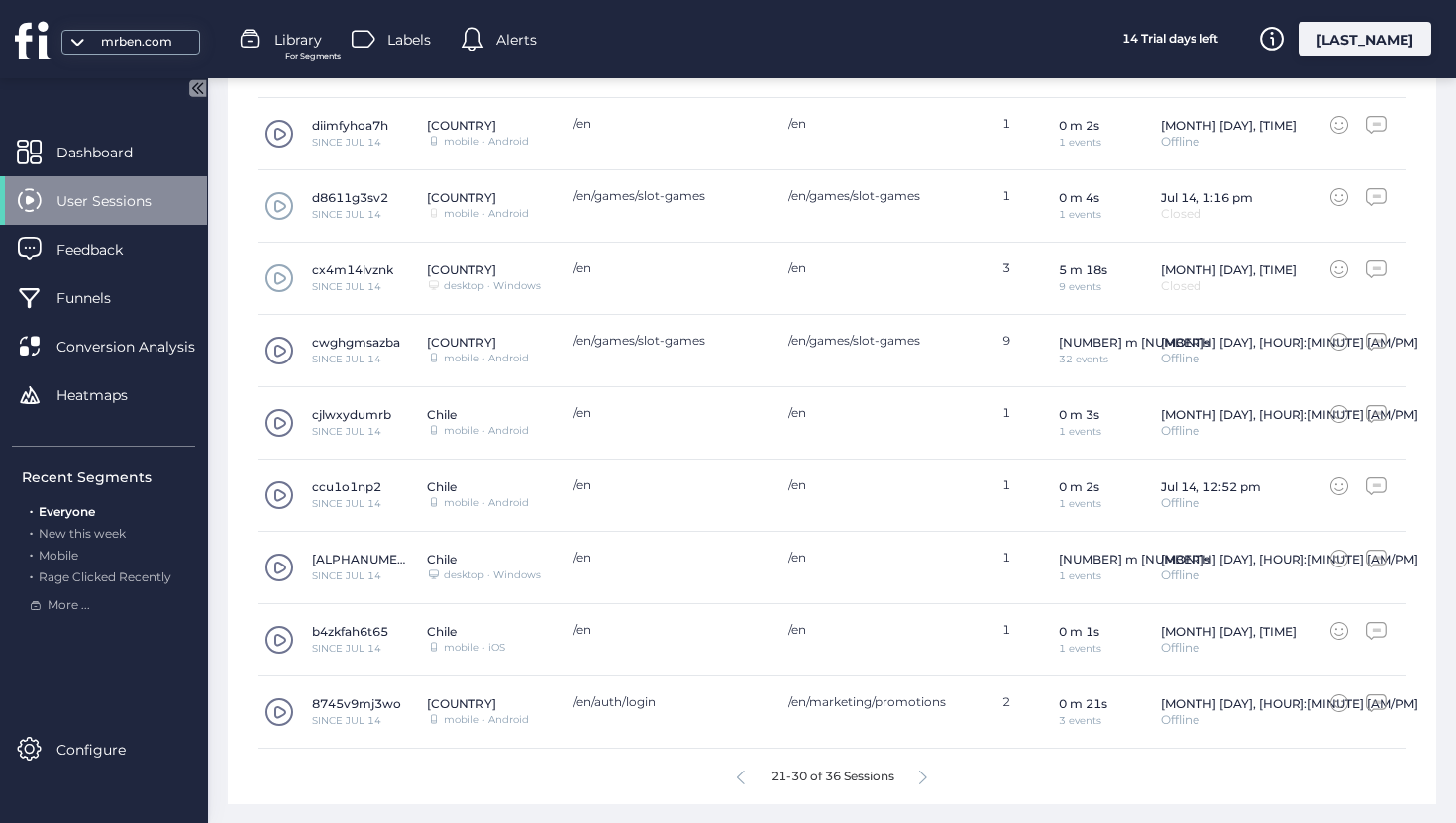 click 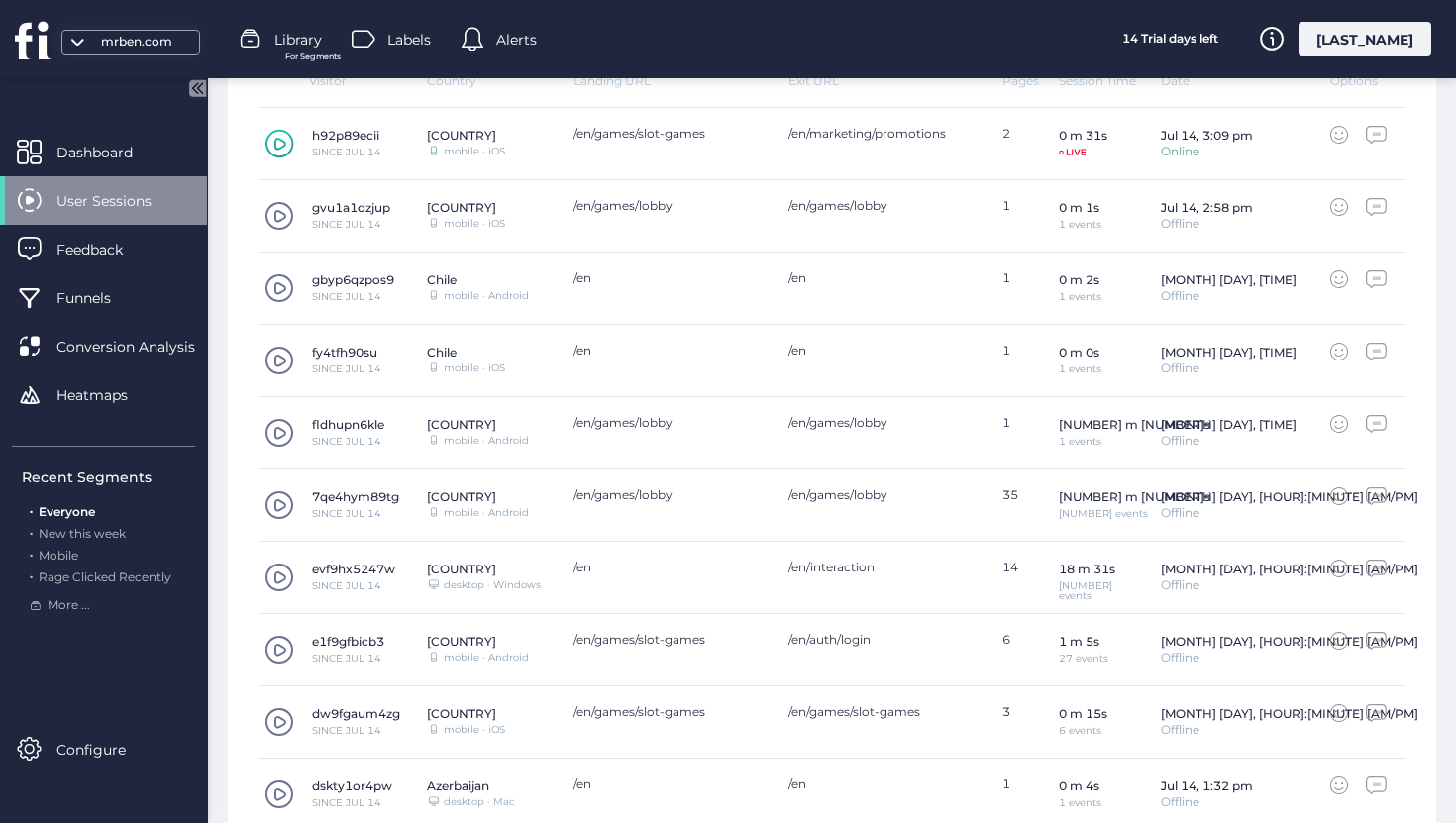 scroll, scrollTop: 716, scrollLeft: 0, axis: vertical 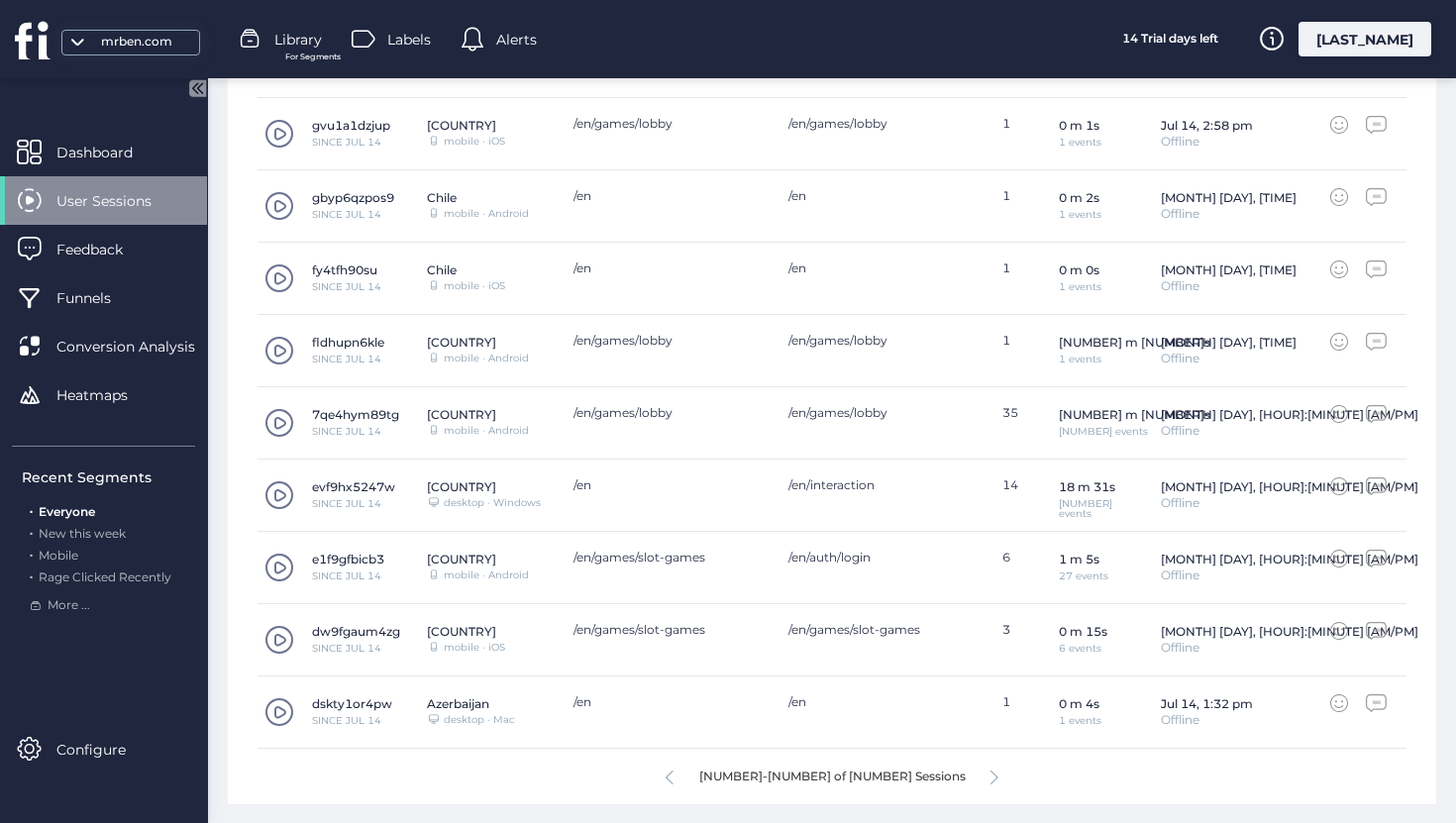 click on "11-20 of 36 Sessions" 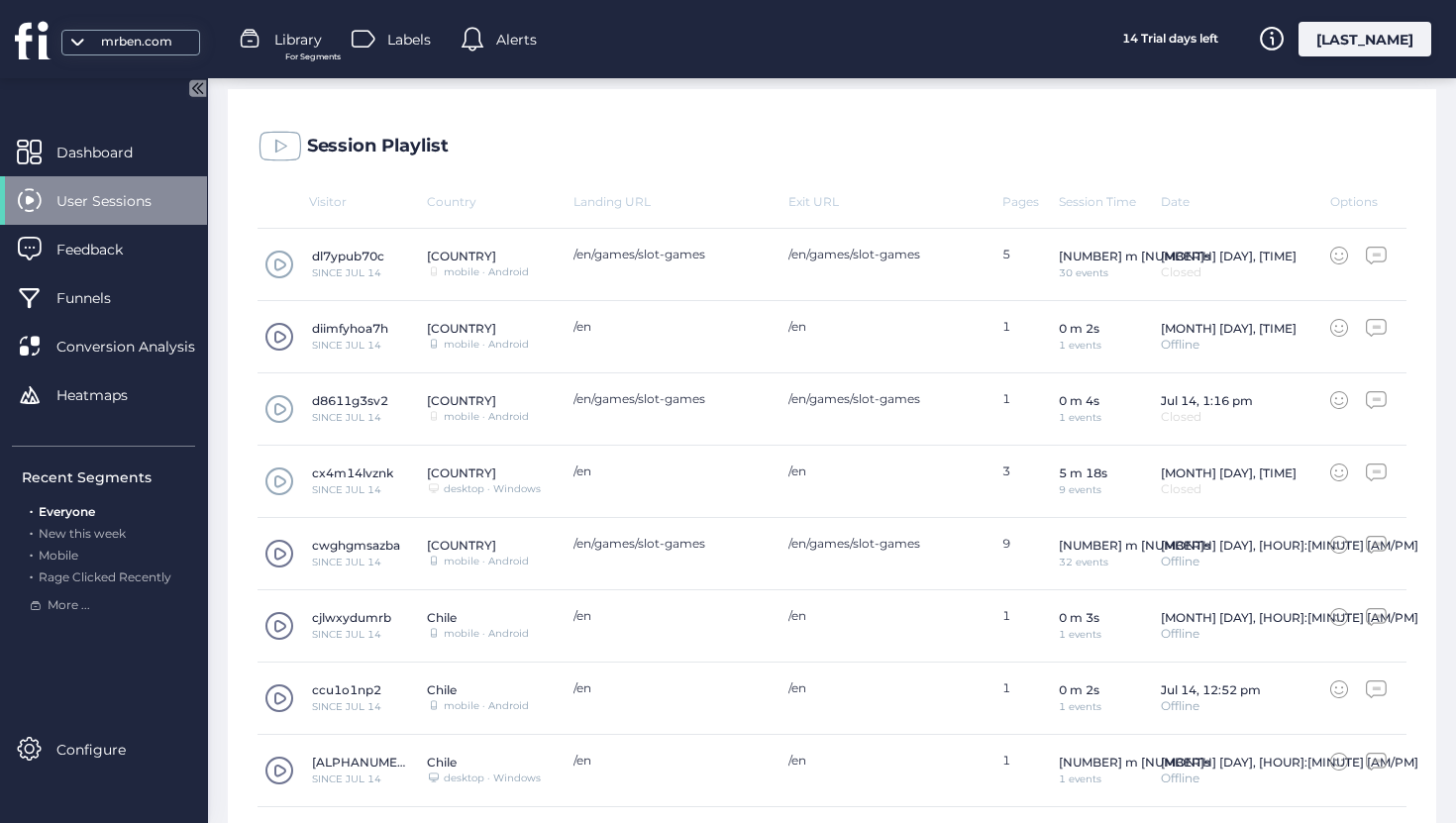 scroll, scrollTop: 493, scrollLeft: 0, axis: vertical 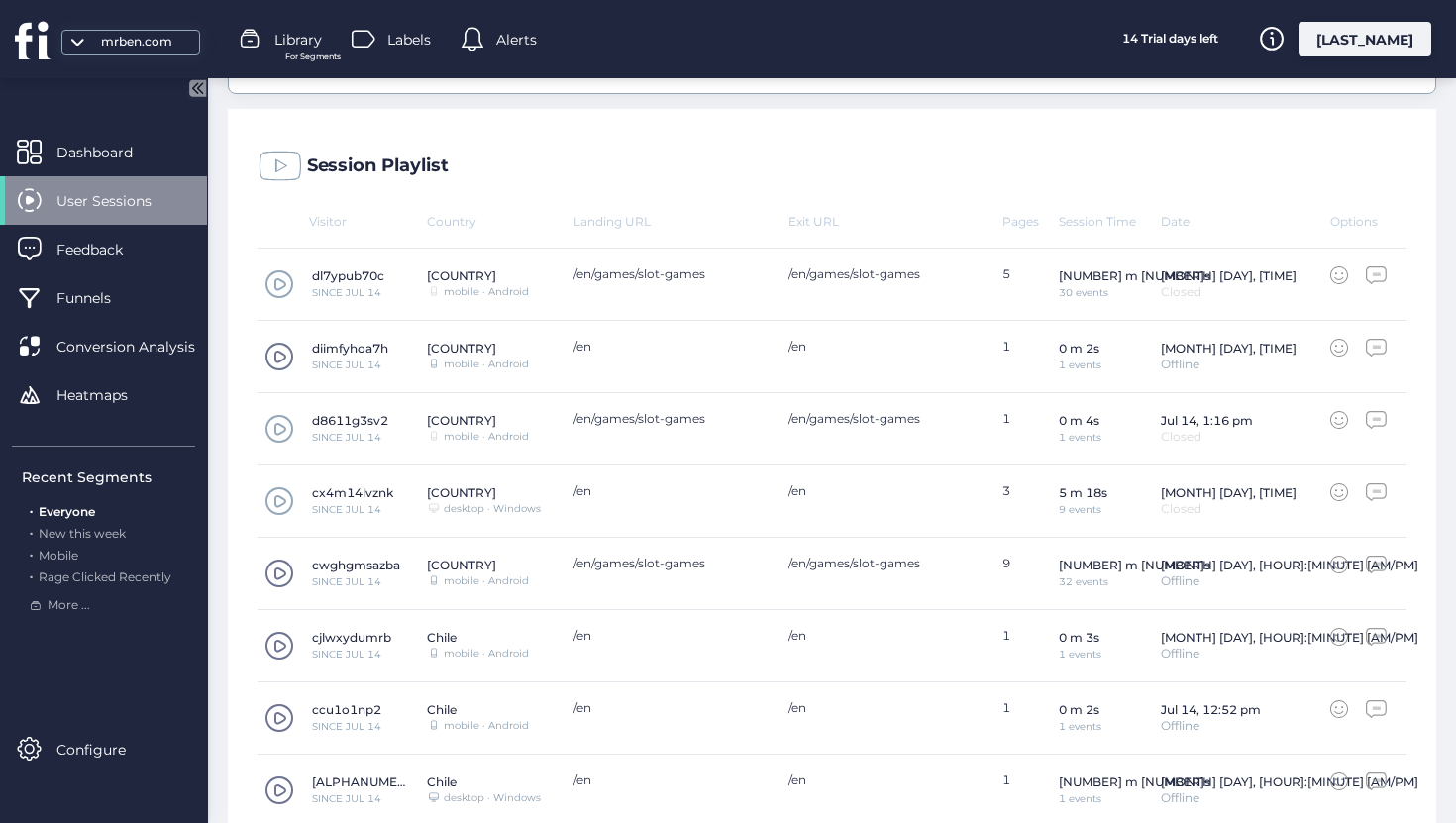 click 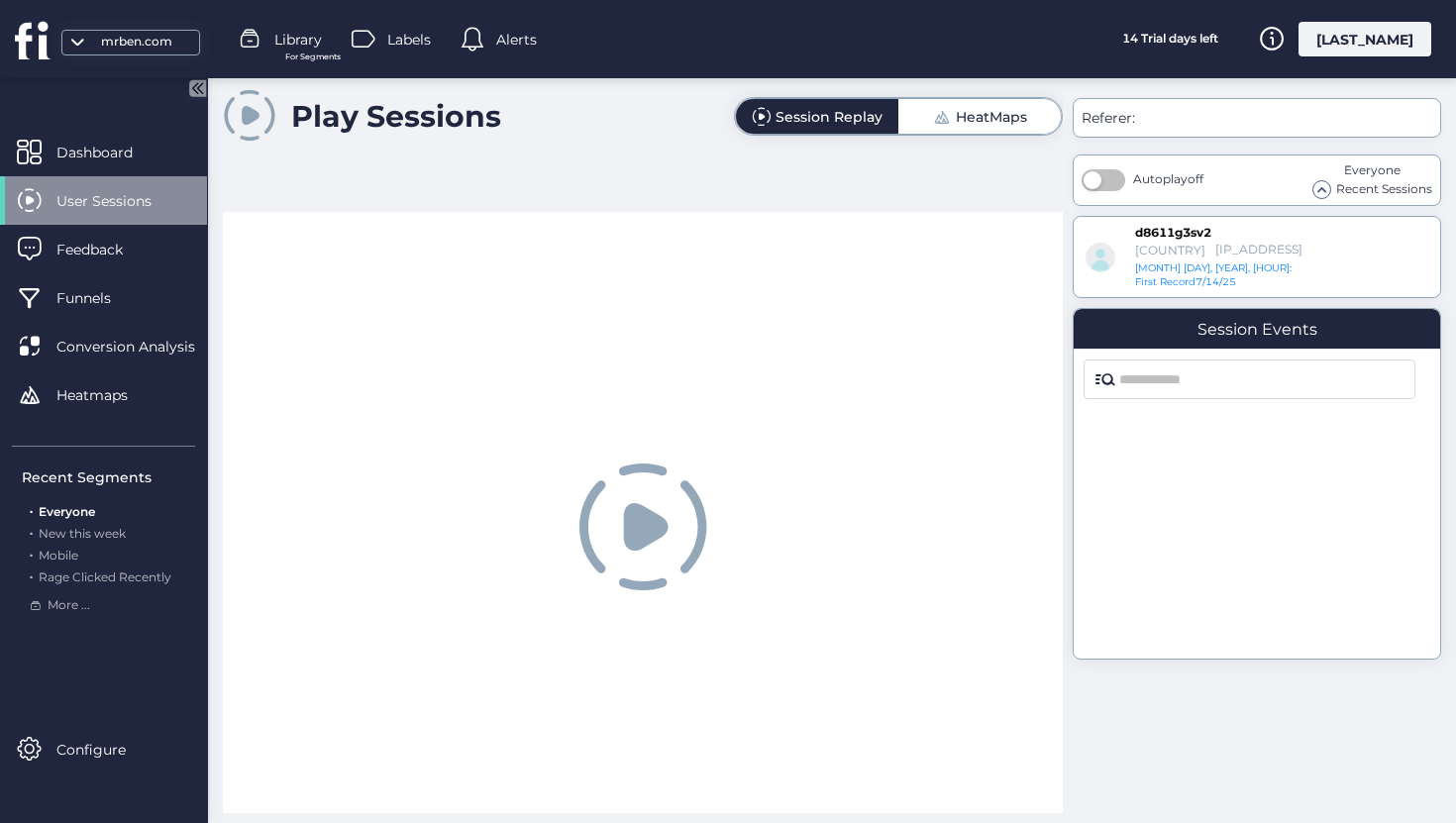 scroll, scrollTop: 0, scrollLeft: 0, axis: both 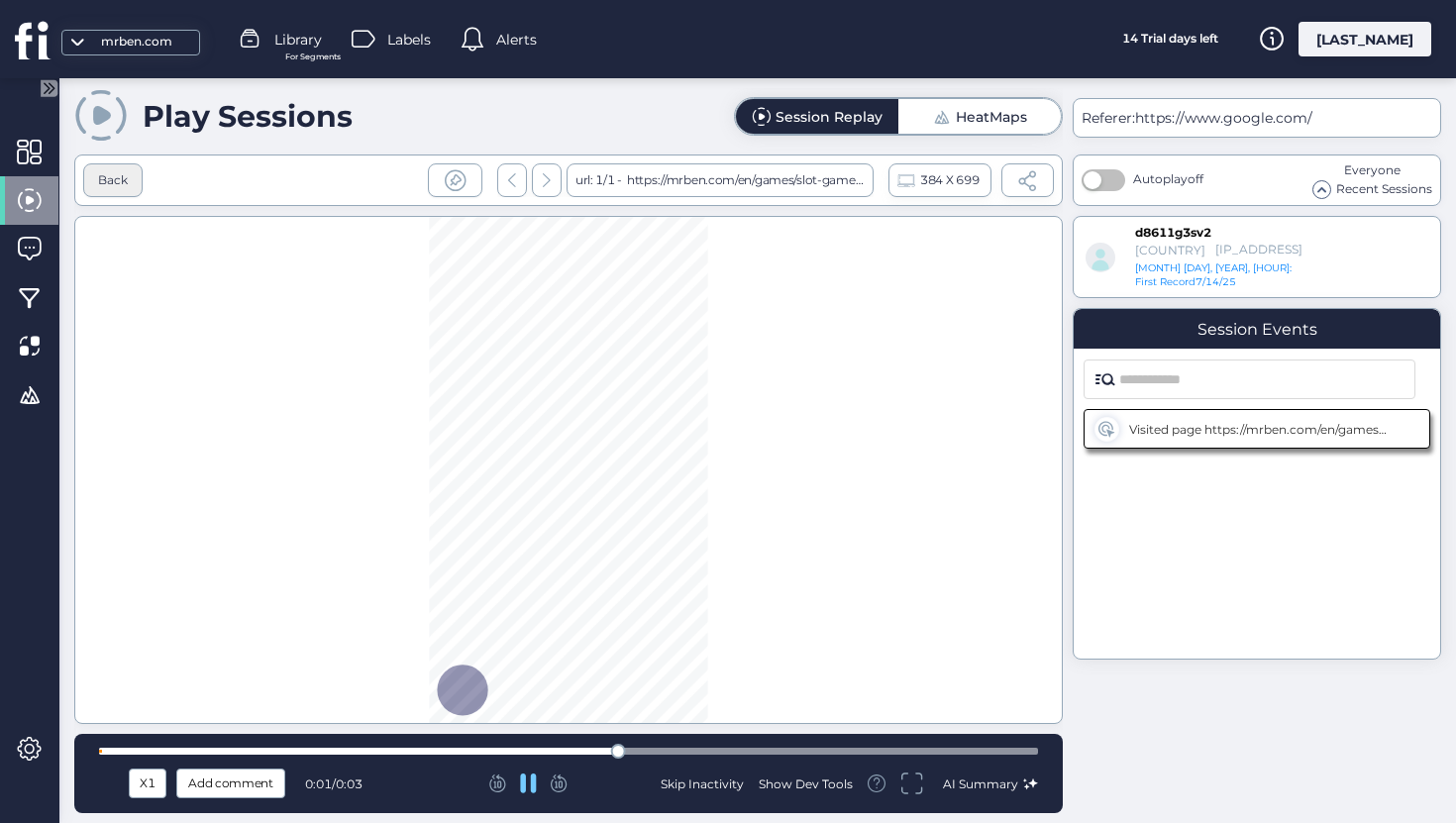 click on "Back" at bounding box center (113, 180) 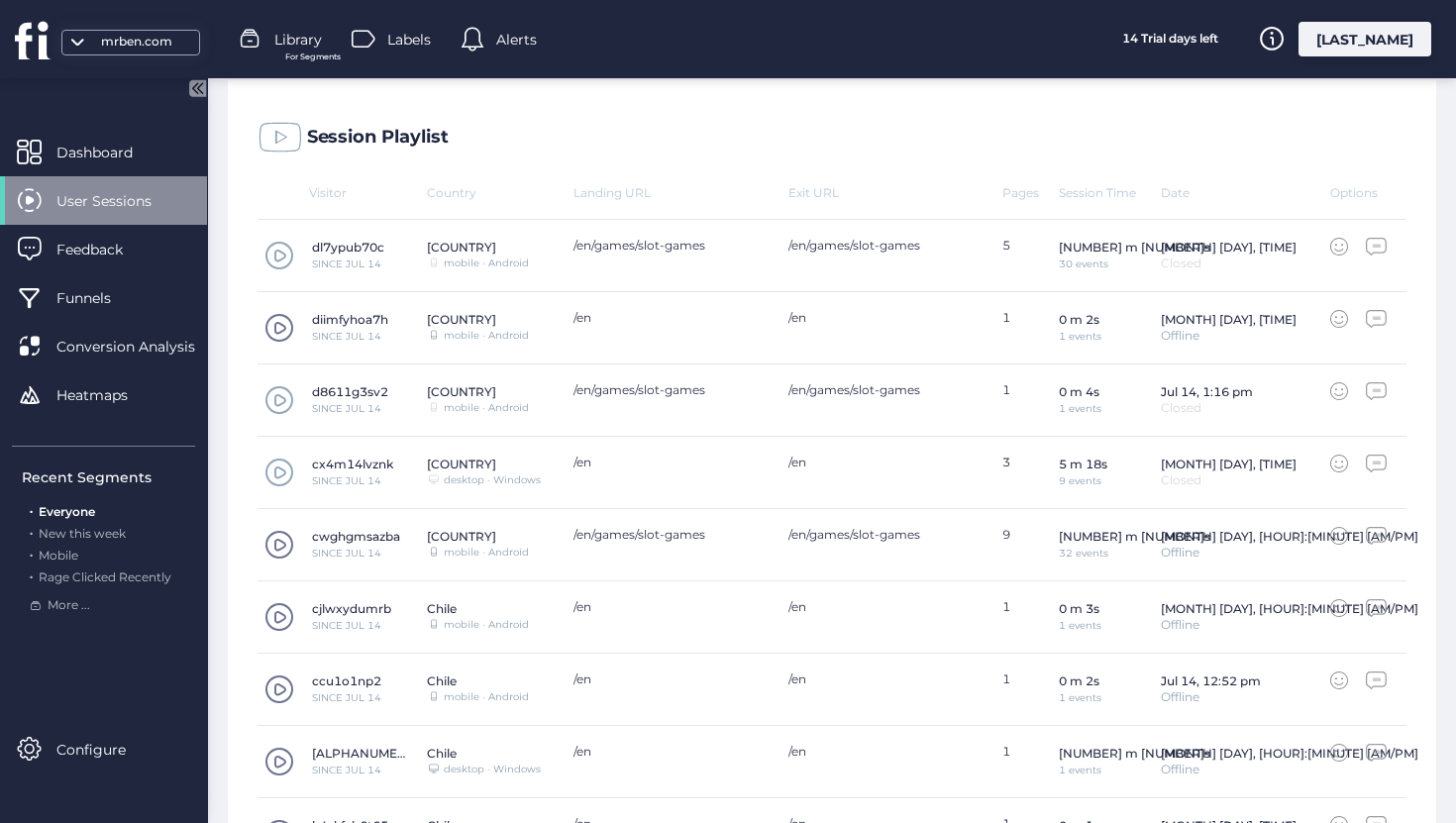 scroll, scrollTop: 529, scrollLeft: 0, axis: vertical 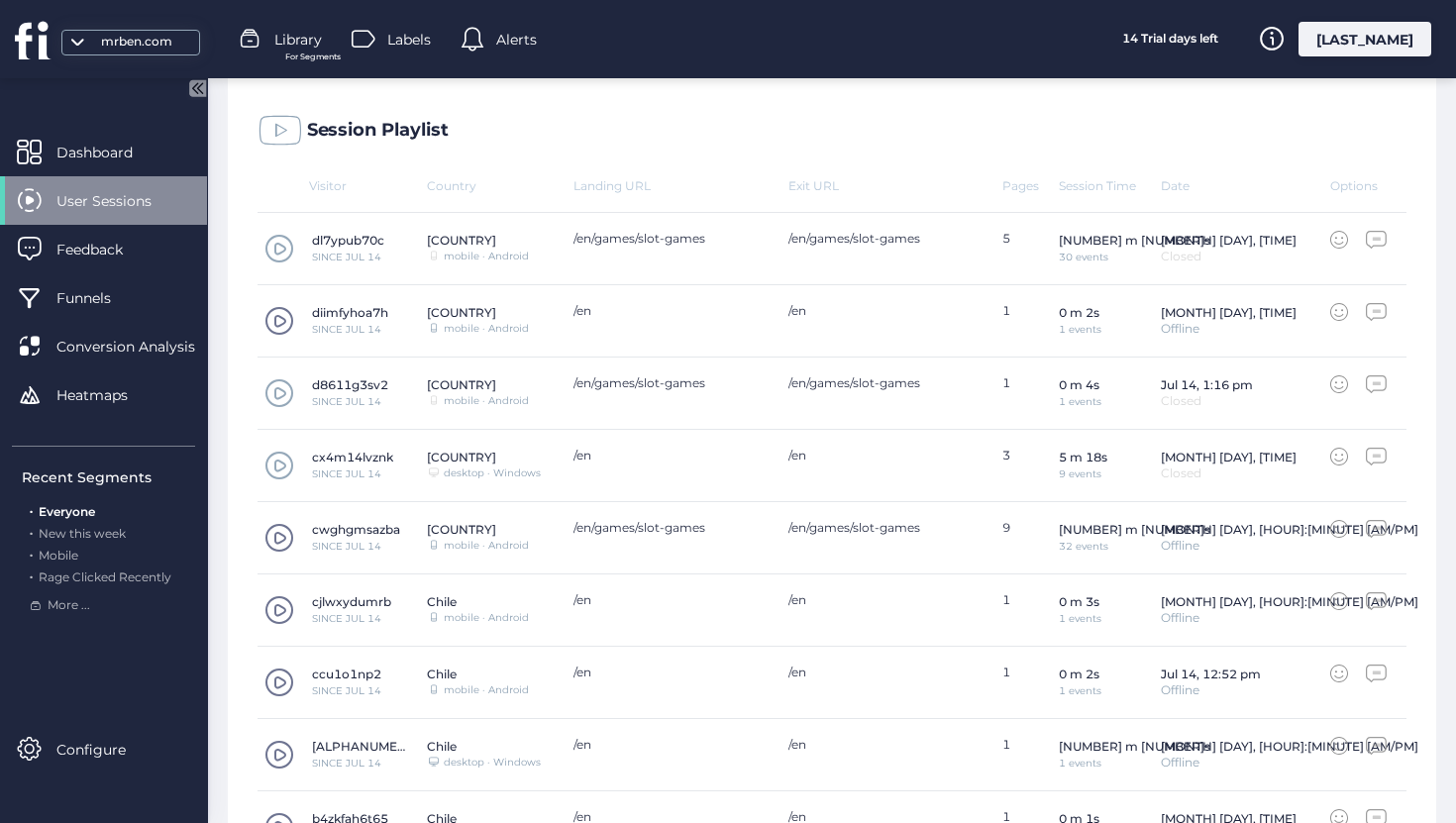 click 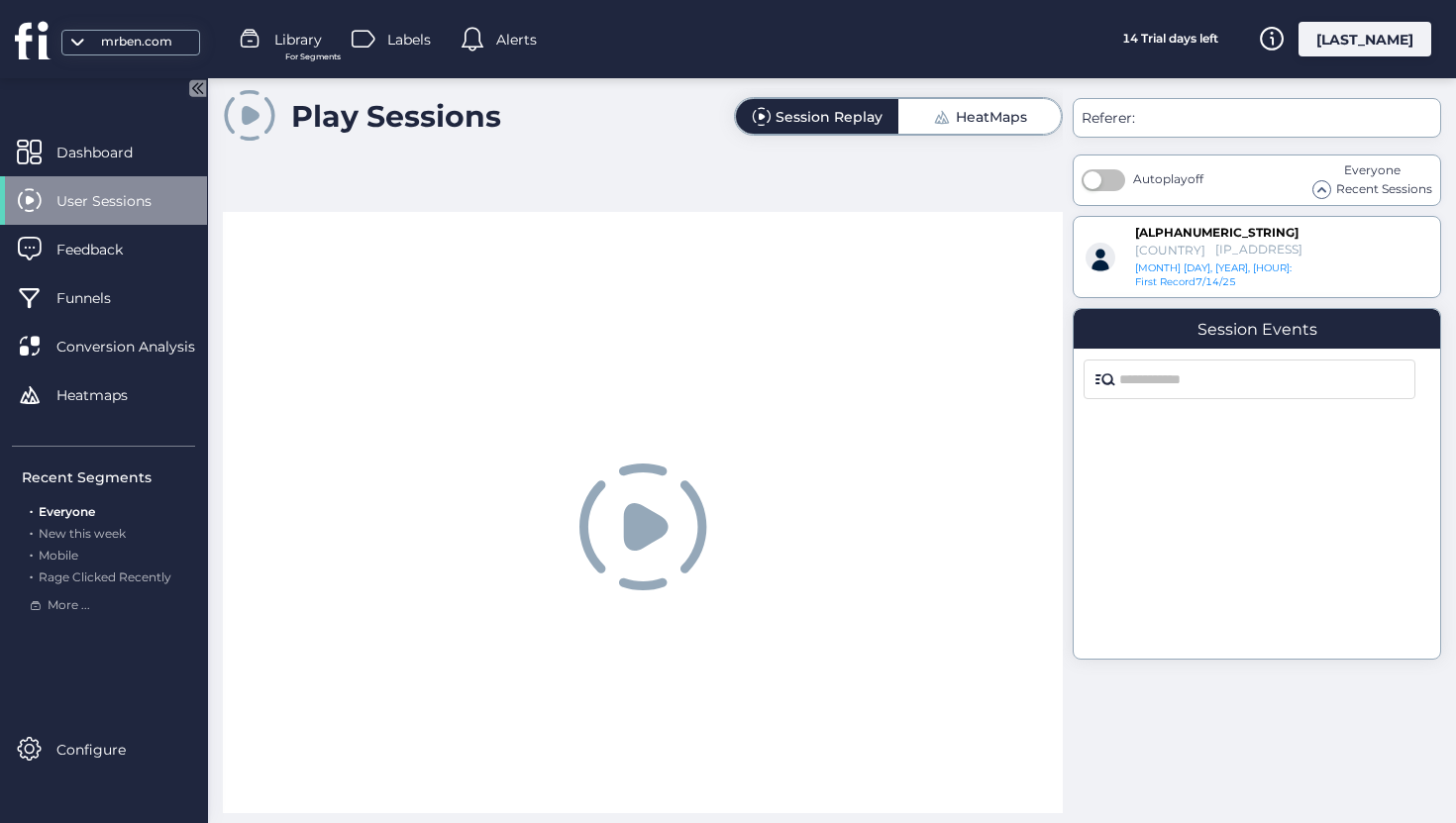 scroll, scrollTop: 0, scrollLeft: 0, axis: both 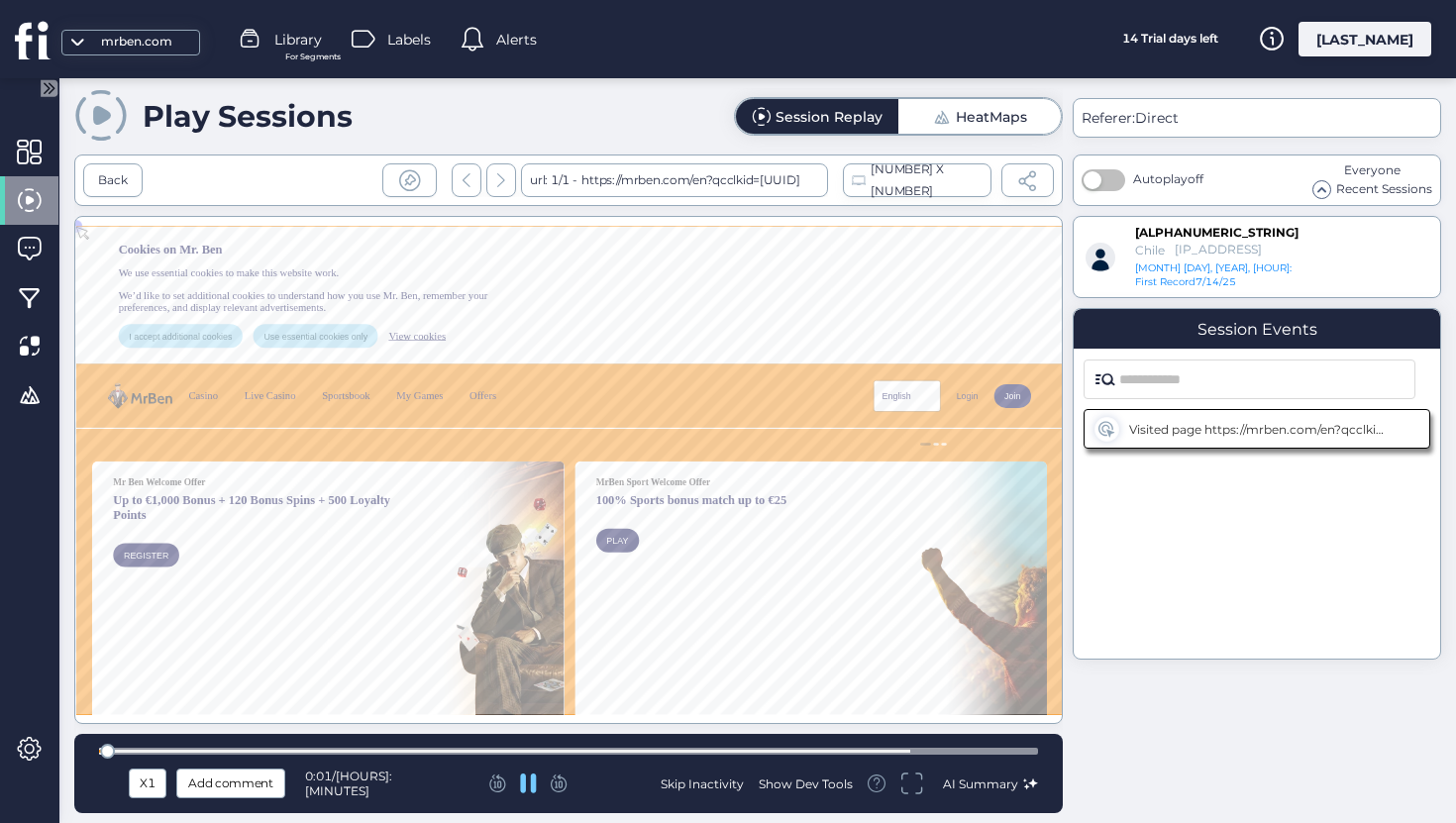 click at bounding box center (569, 751) 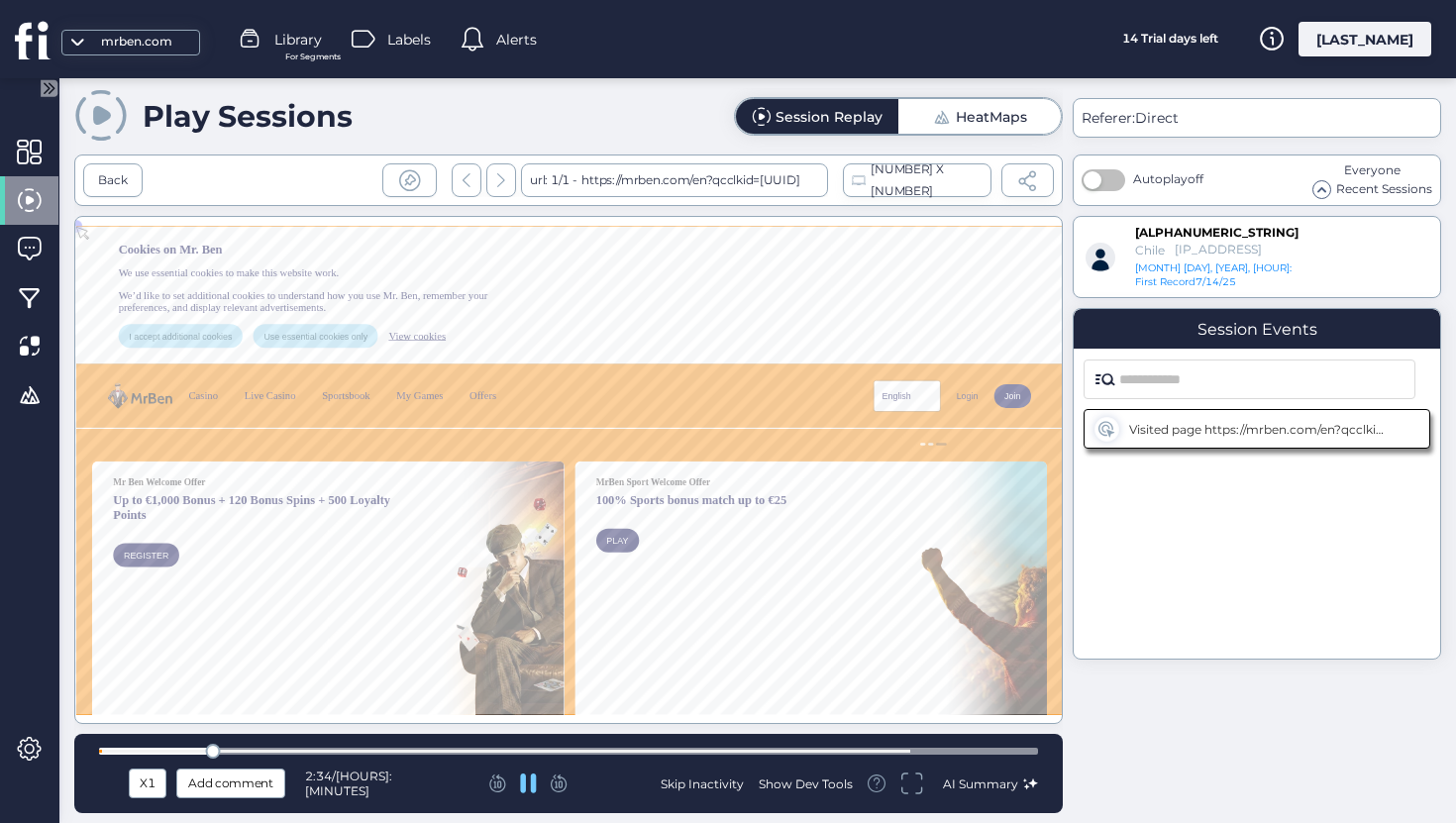 click at bounding box center (569, 751) 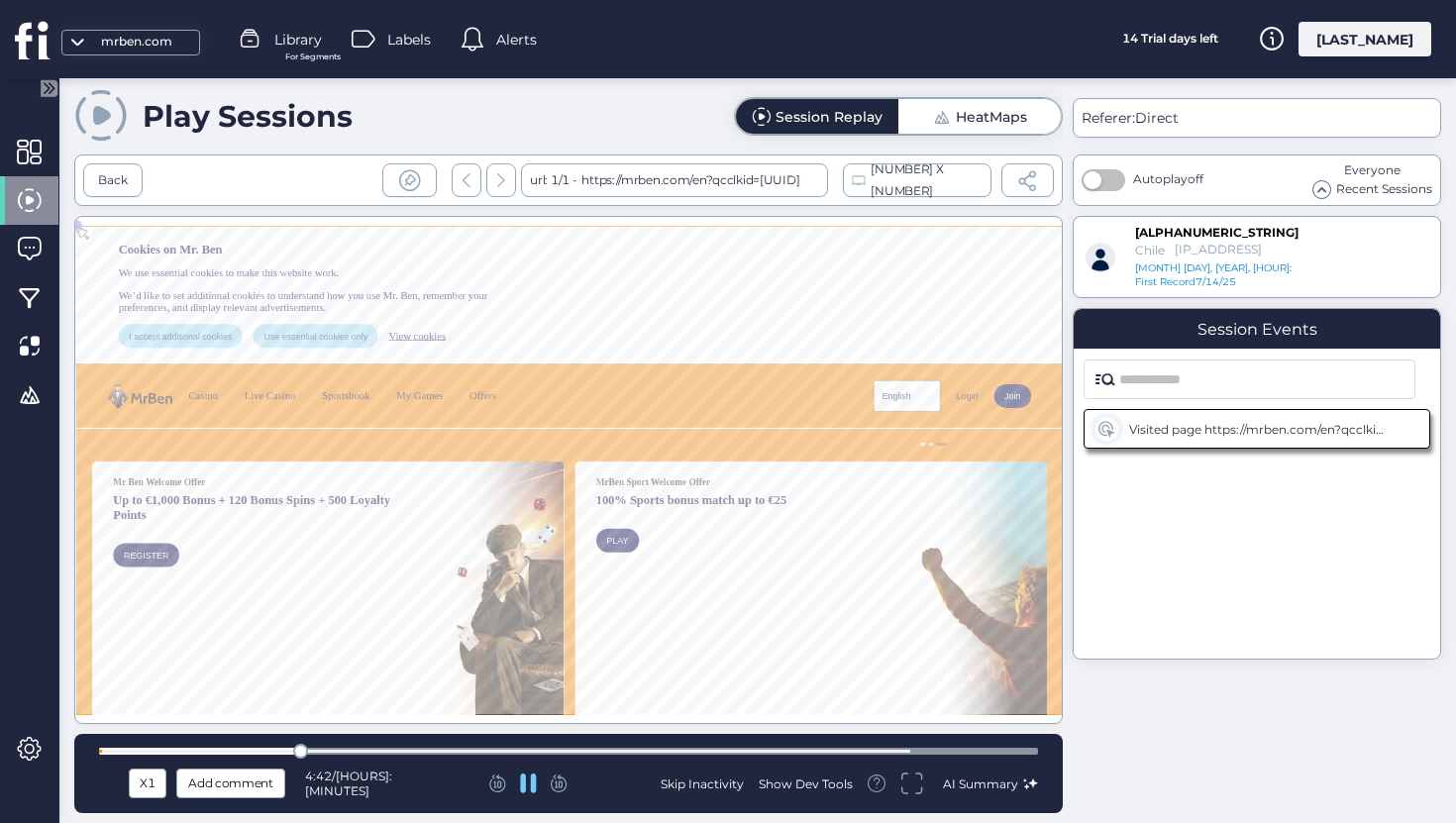 click at bounding box center [569, 751] 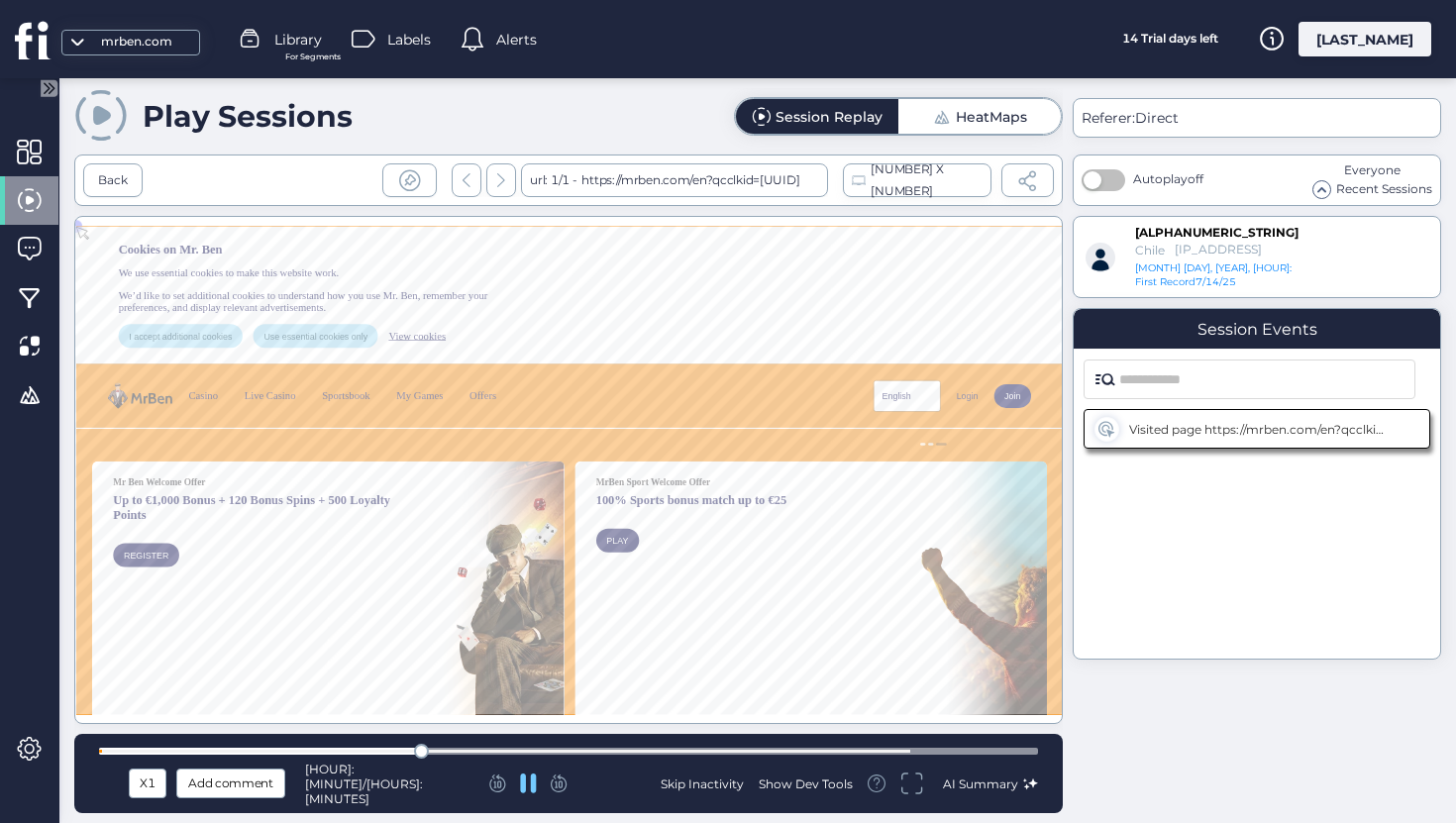 click at bounding box center [569, 751] 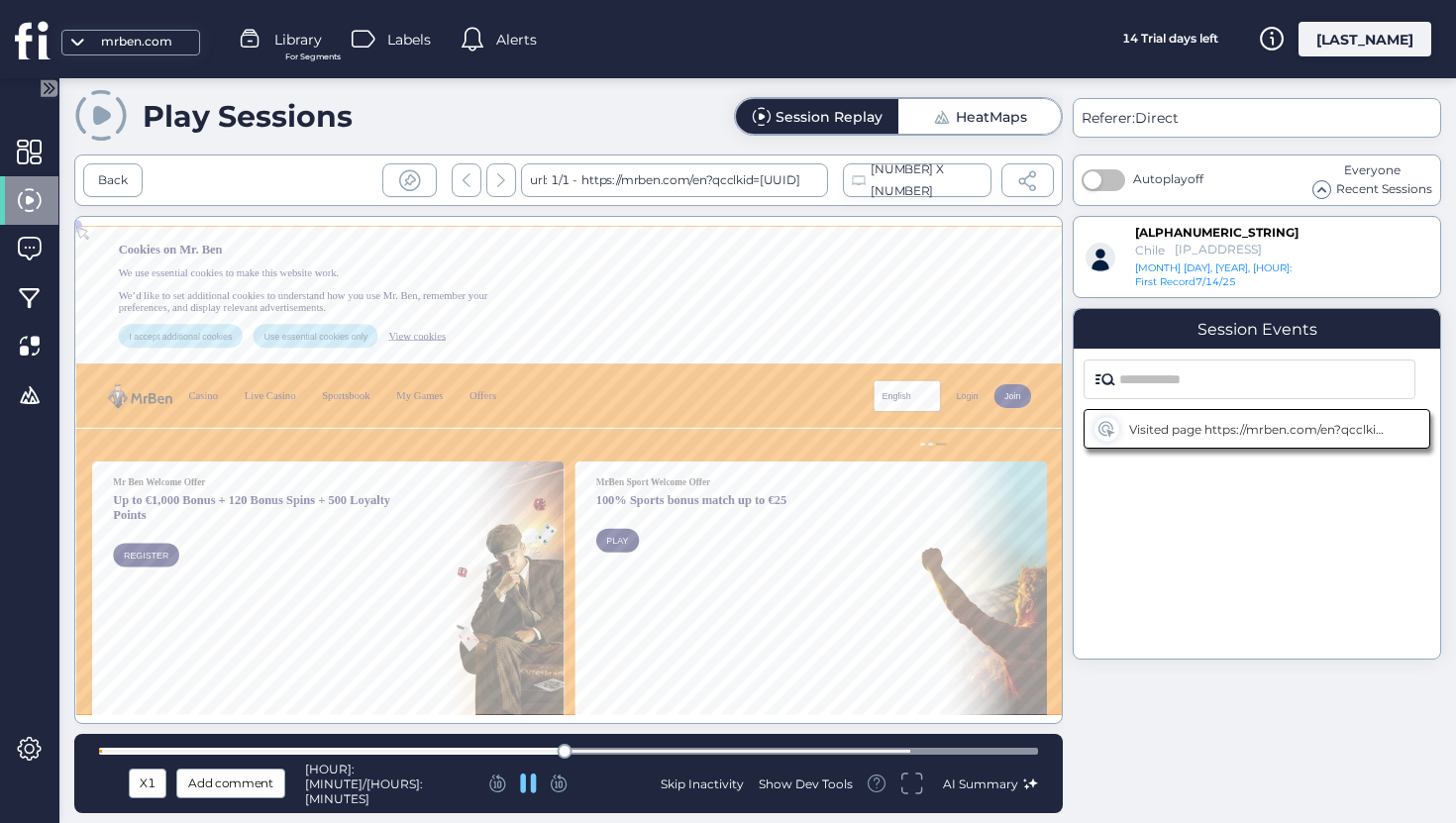 click at bounding box center (569, 751) 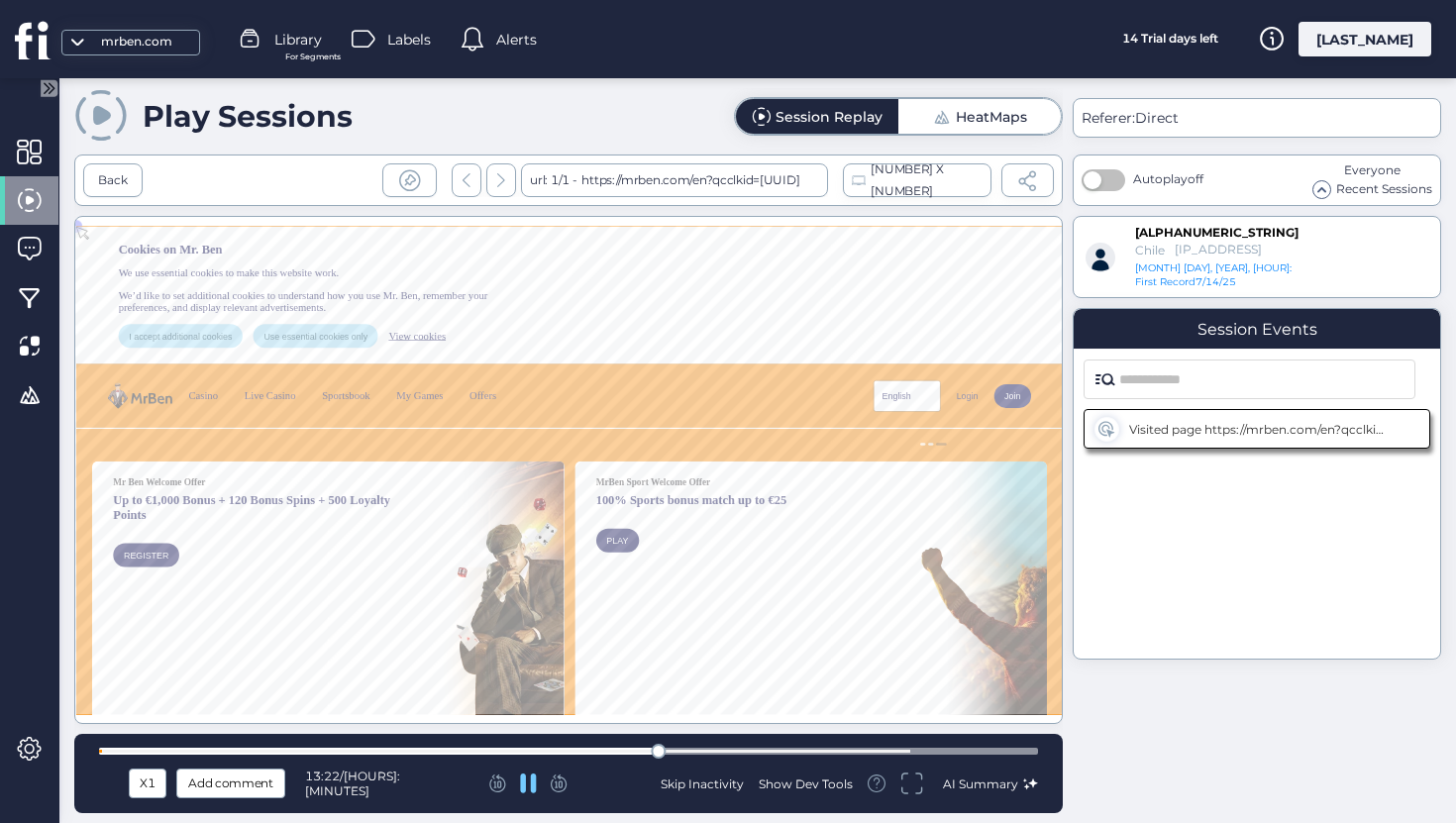 click at bounding box center (569, 751) 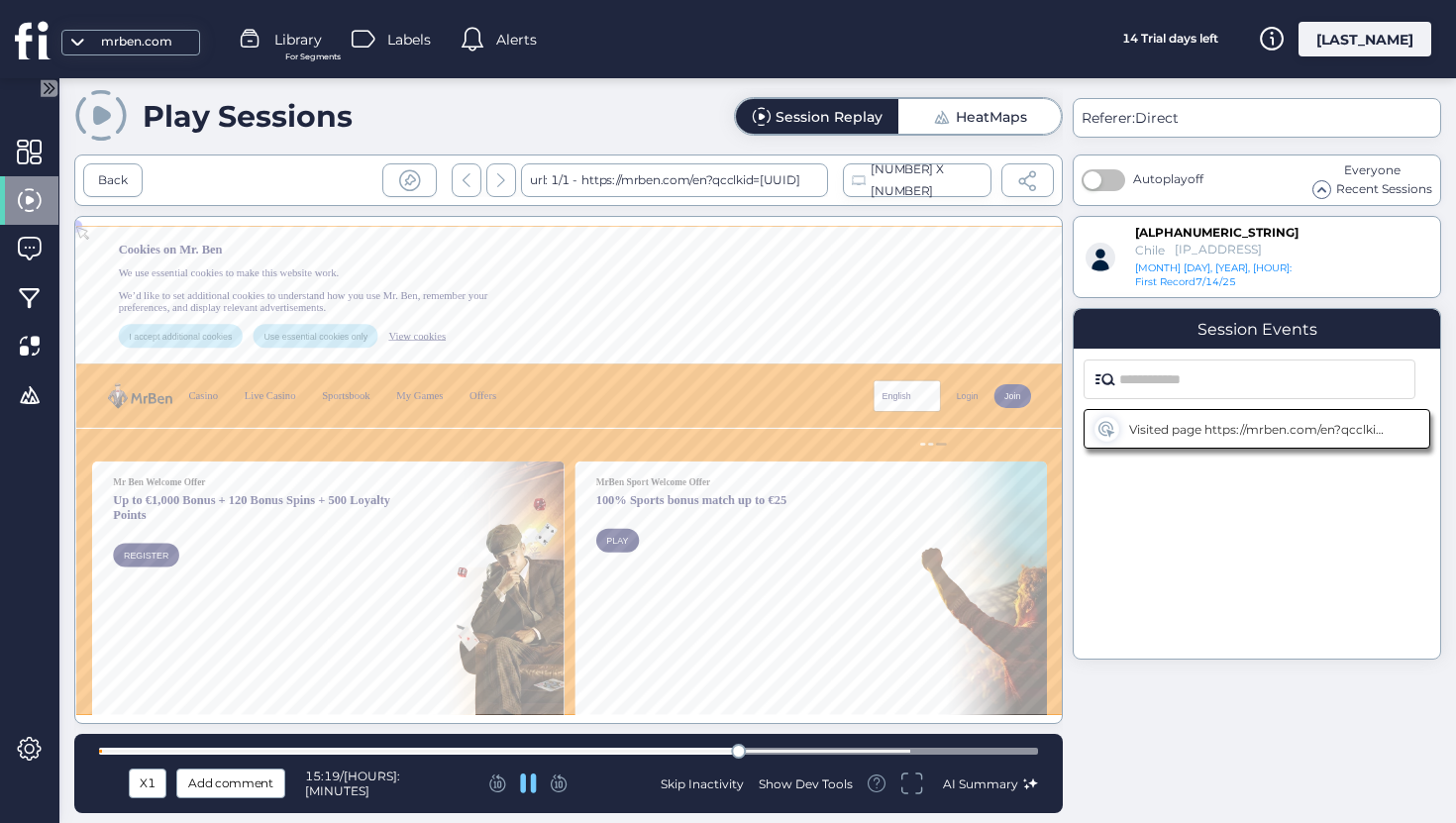 click at bounding box center (569, 751) 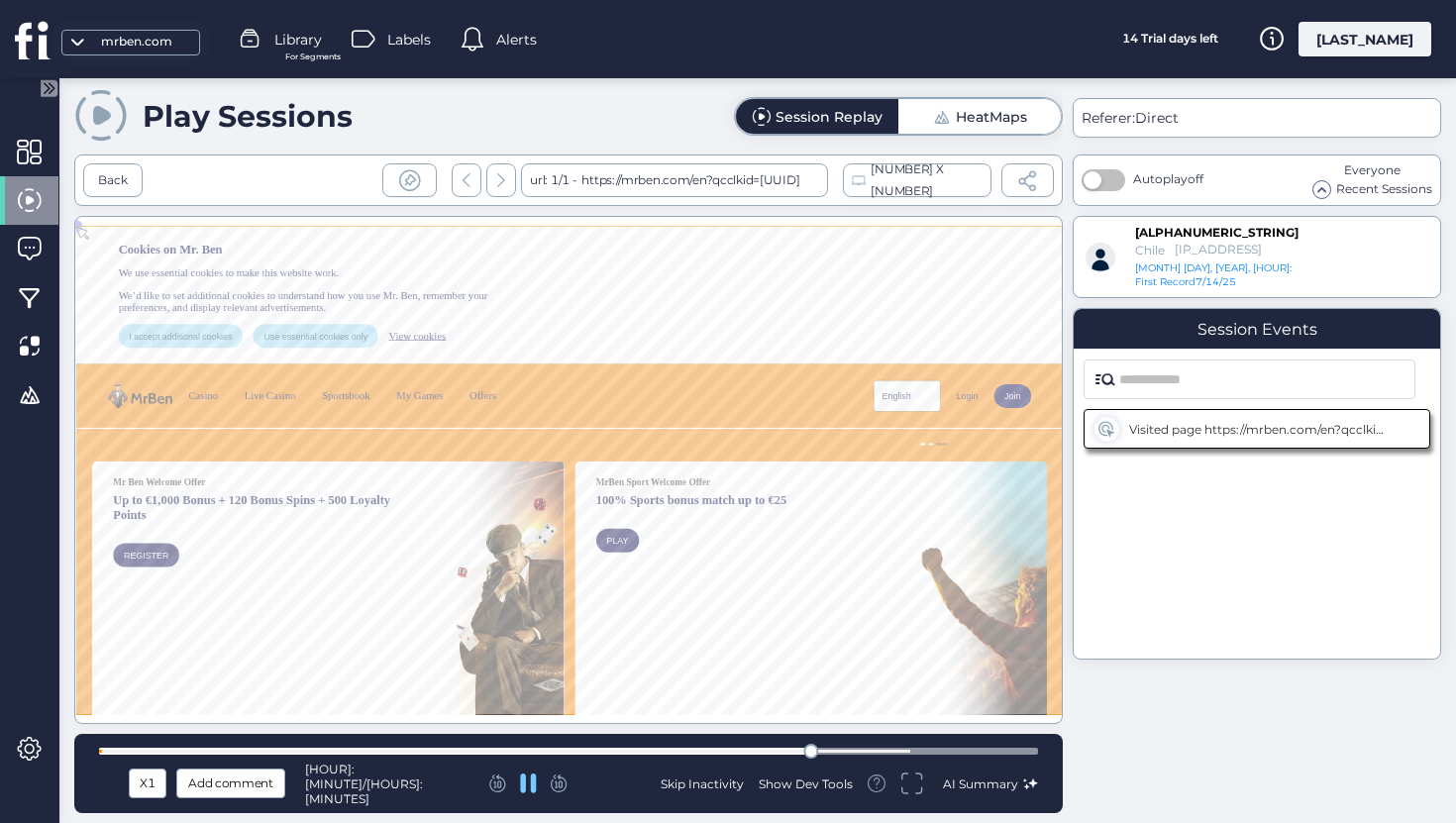 click at bounding box center (569, 751) 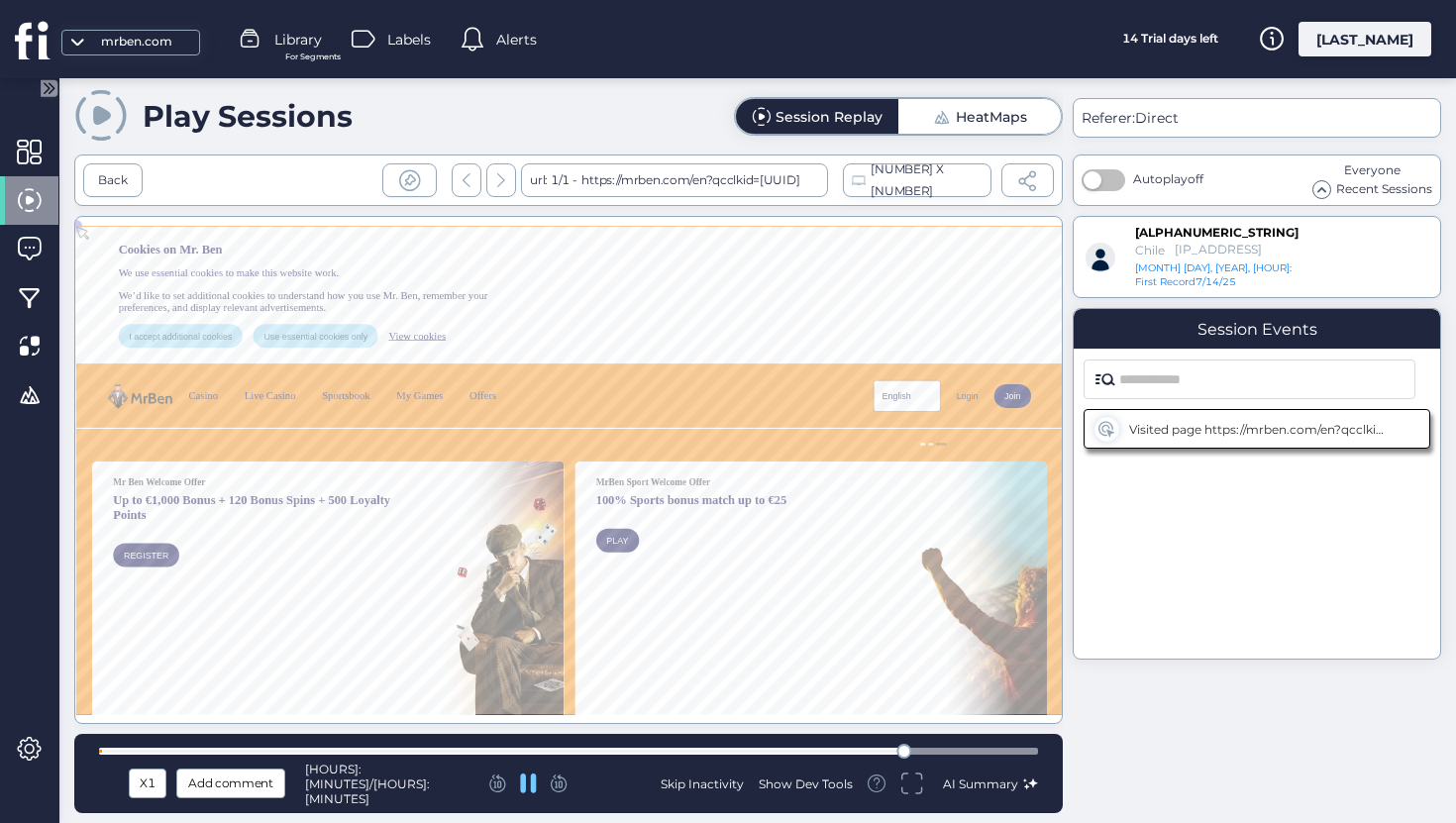 click at bounding box center [569, 751] 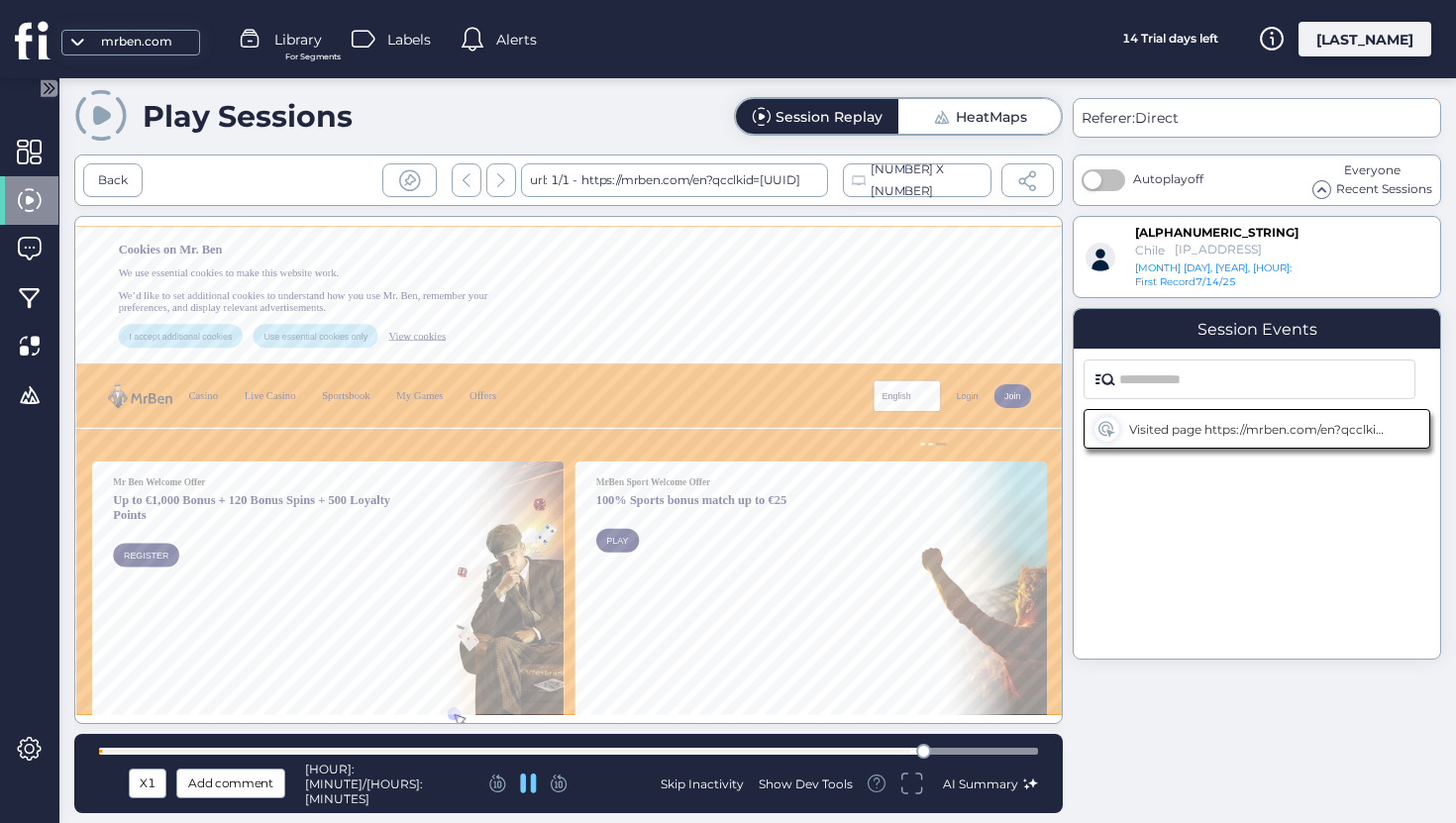 scroll, scrollTop: 0, scrollLeft: 25, axis: horizontal 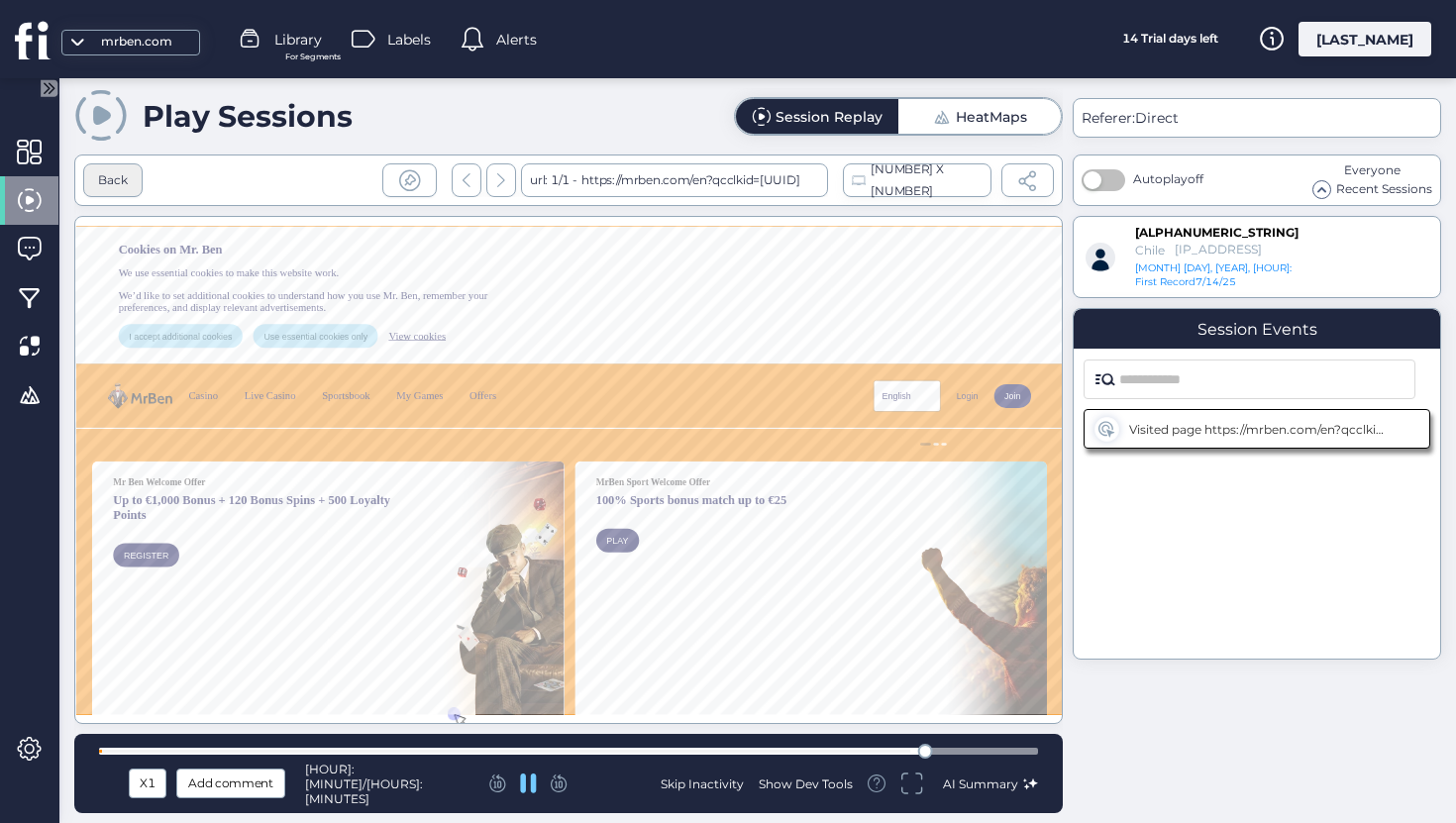 click on "Back" at bounding box center [113, 180] 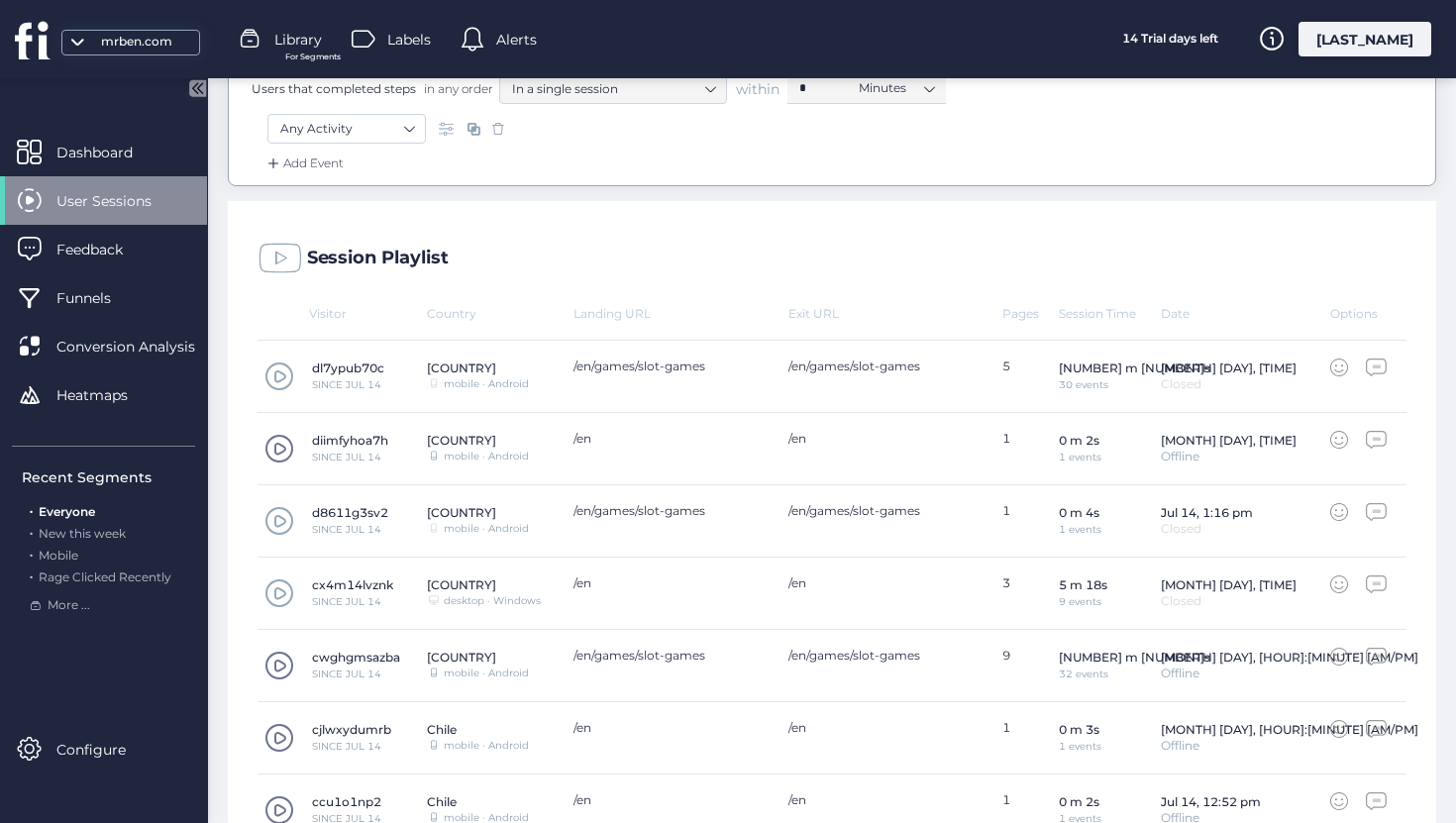 scroll, scrollTop: 716, scrollLeft: 0, axis: vertical 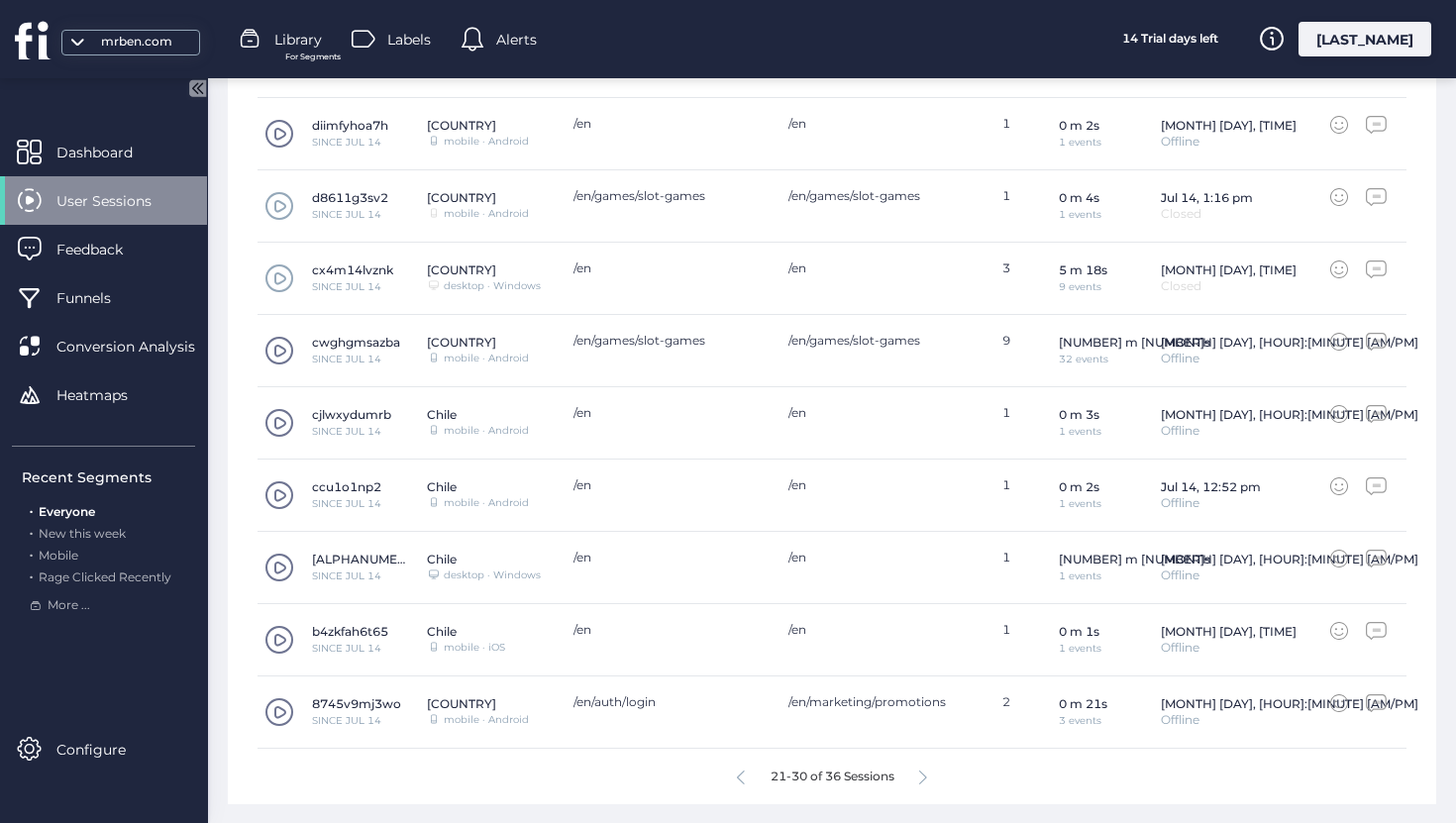 click 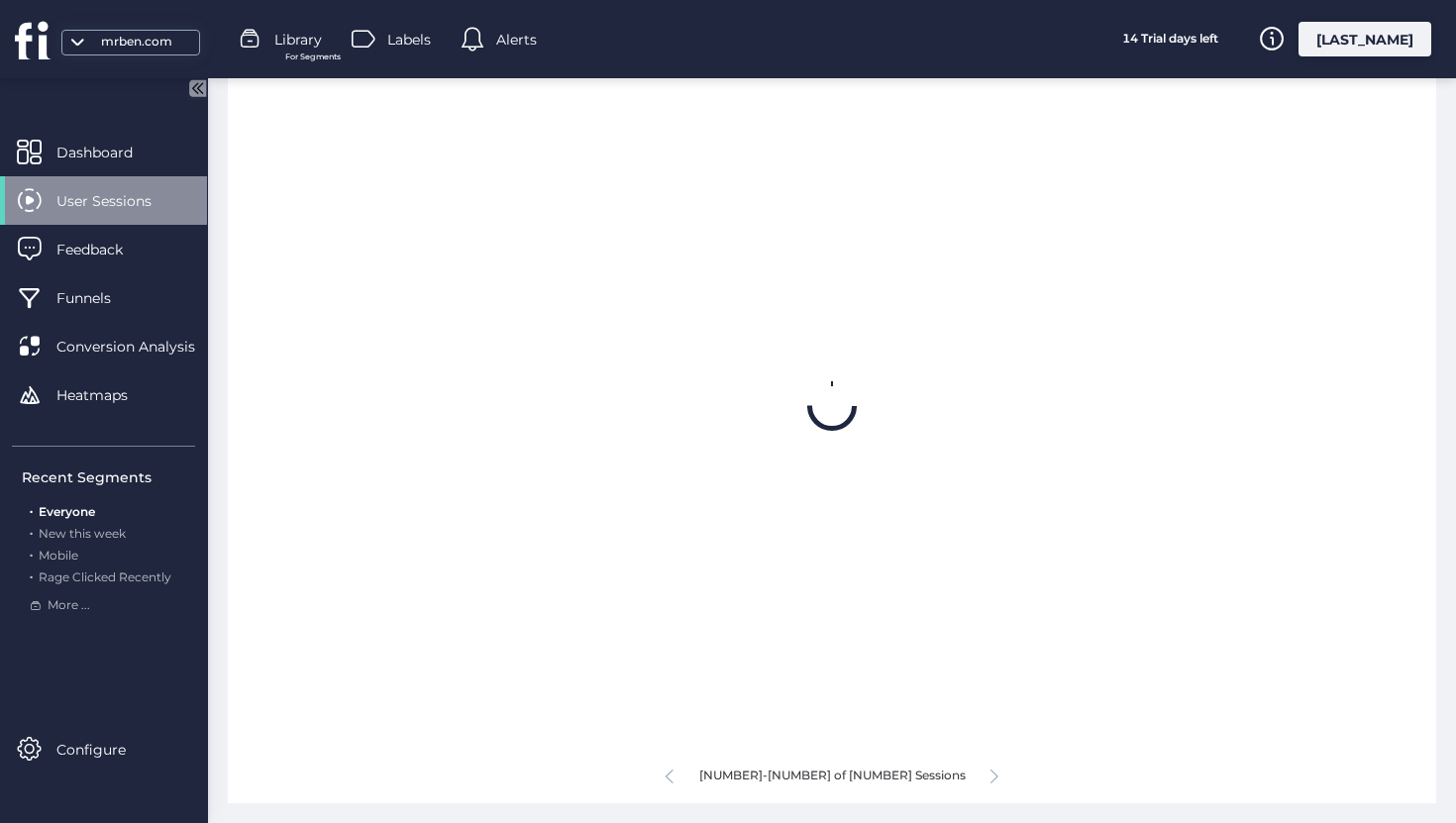 scroll, scrollTop: 716, scrollLeft: 0, axis: vertical 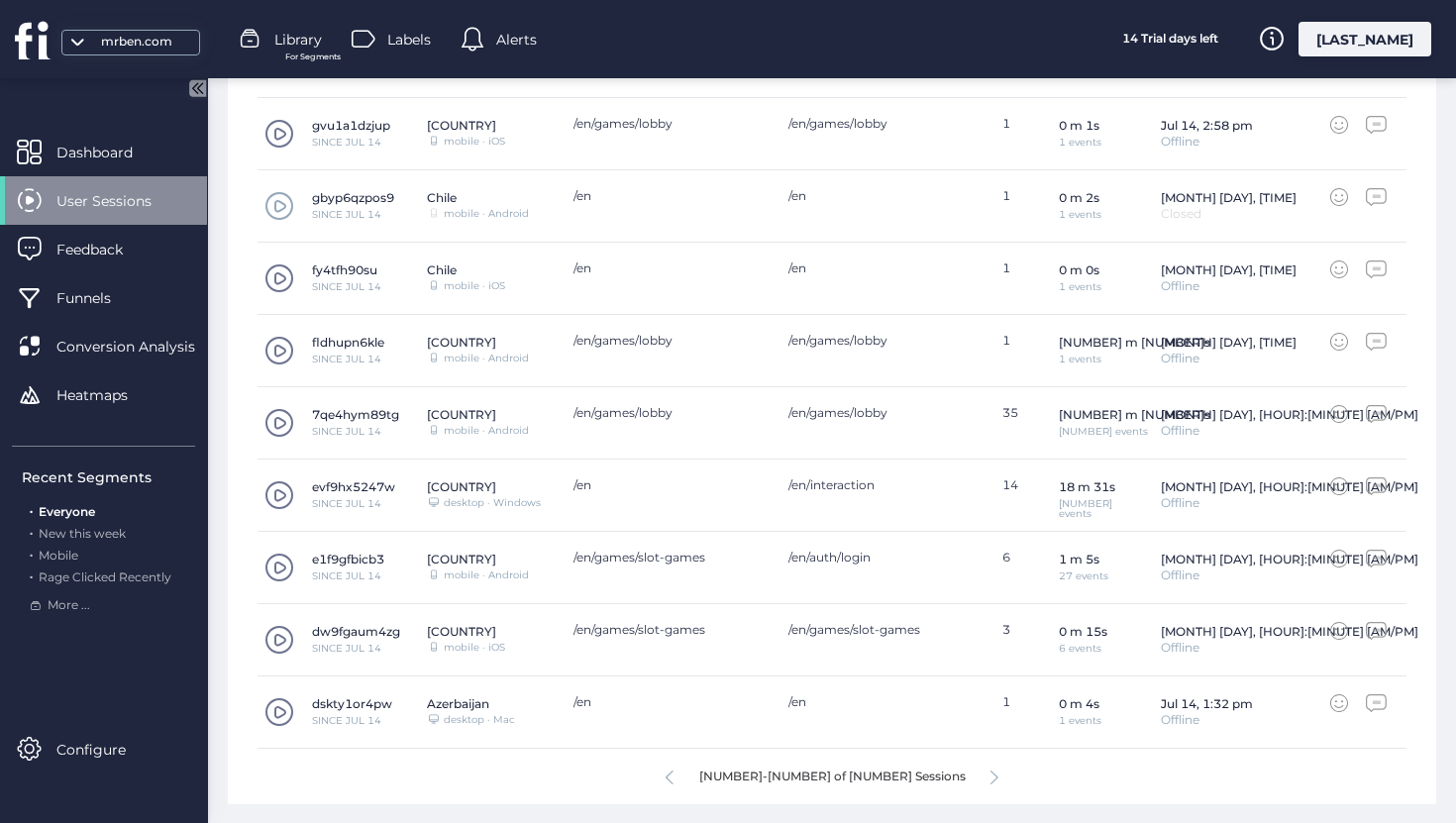 click 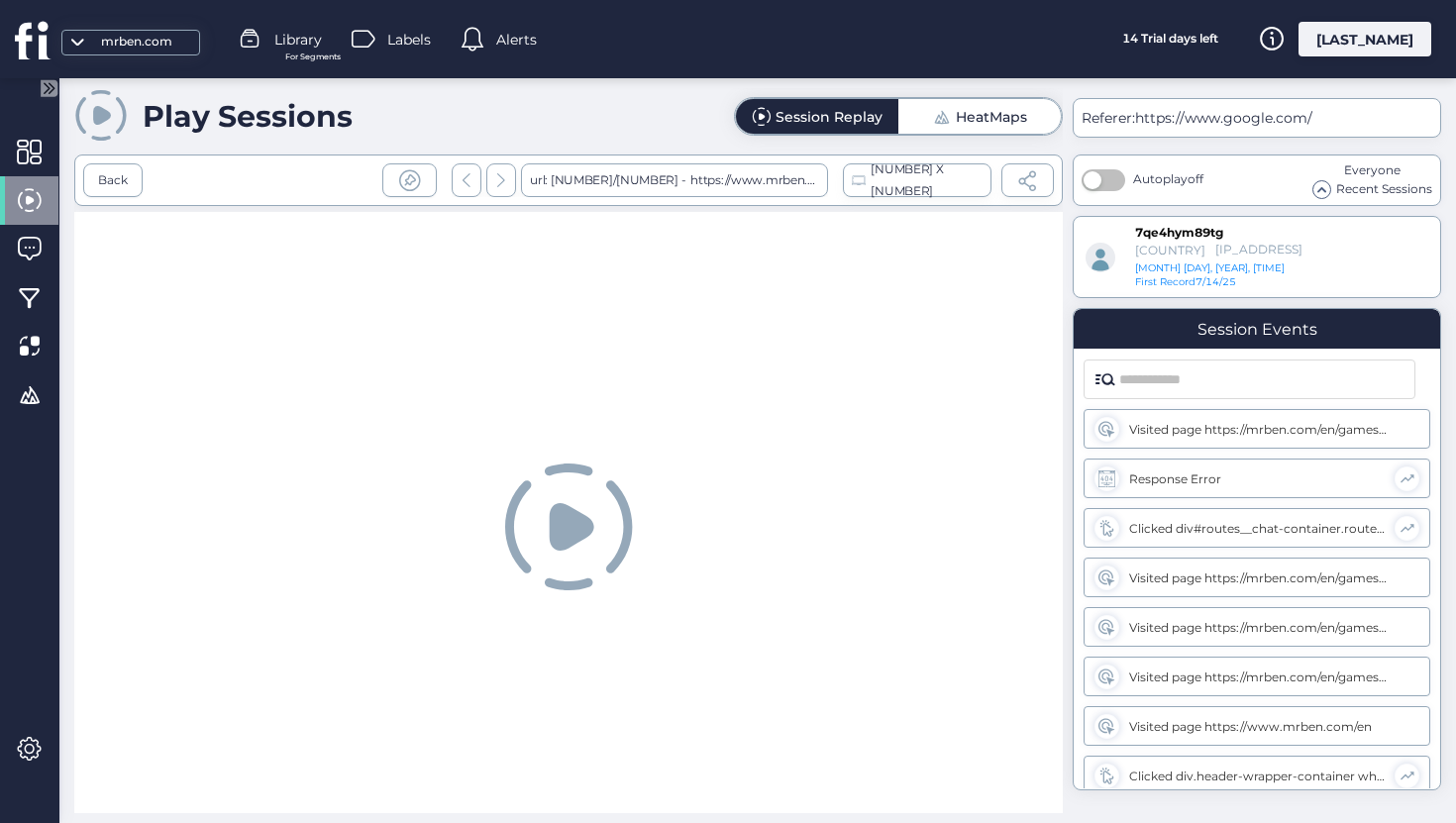 scroll, scrollTop: 0, scrollLeft: 0, axis: both 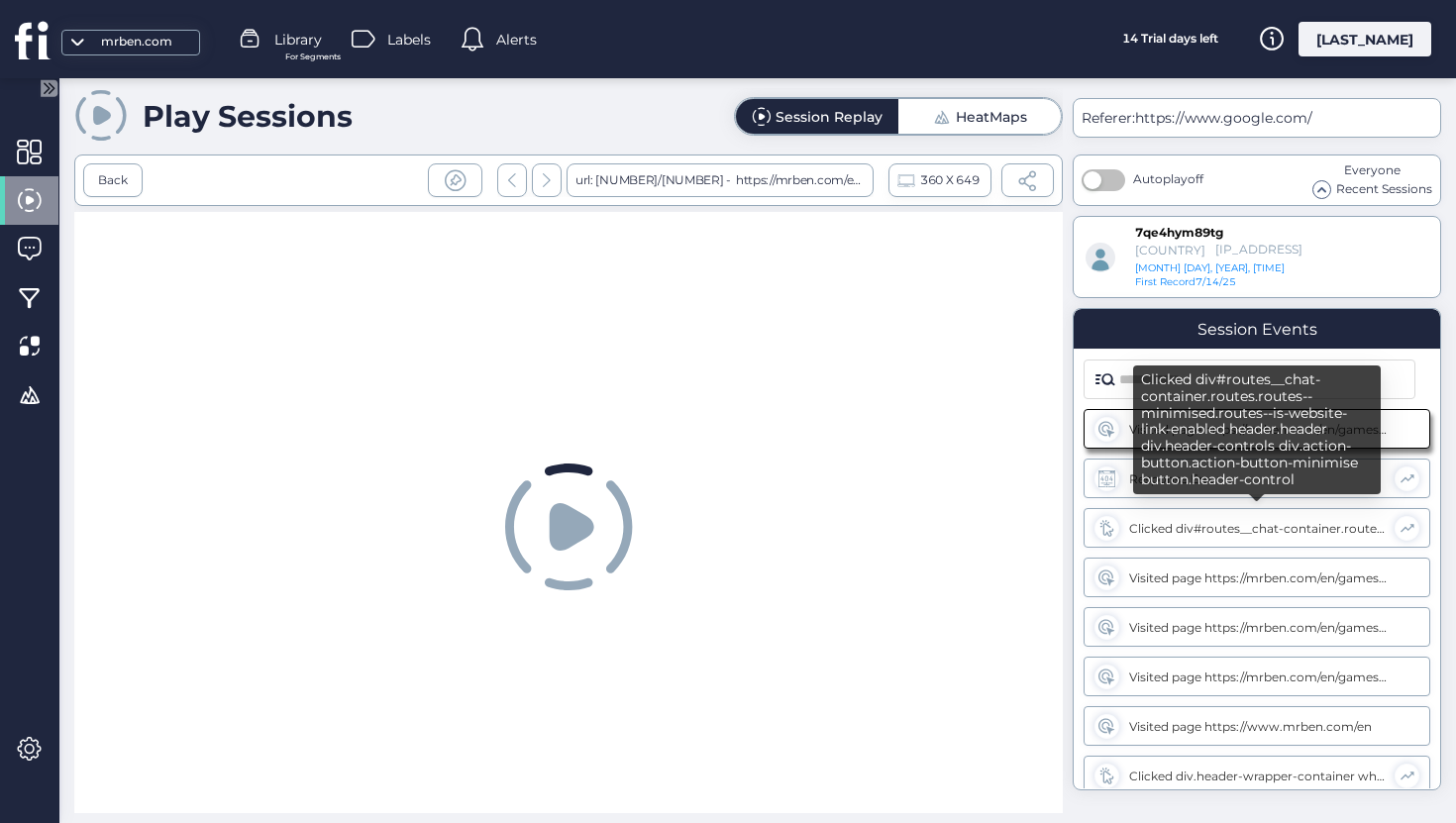 click on "Clicked div#routes__chat-container.routes.routes--minimised.routes--is-website-link-enabled header.header div.header-controls div.action-button.action-button-minimise button.header-control" at bounding box center (1257, 528) 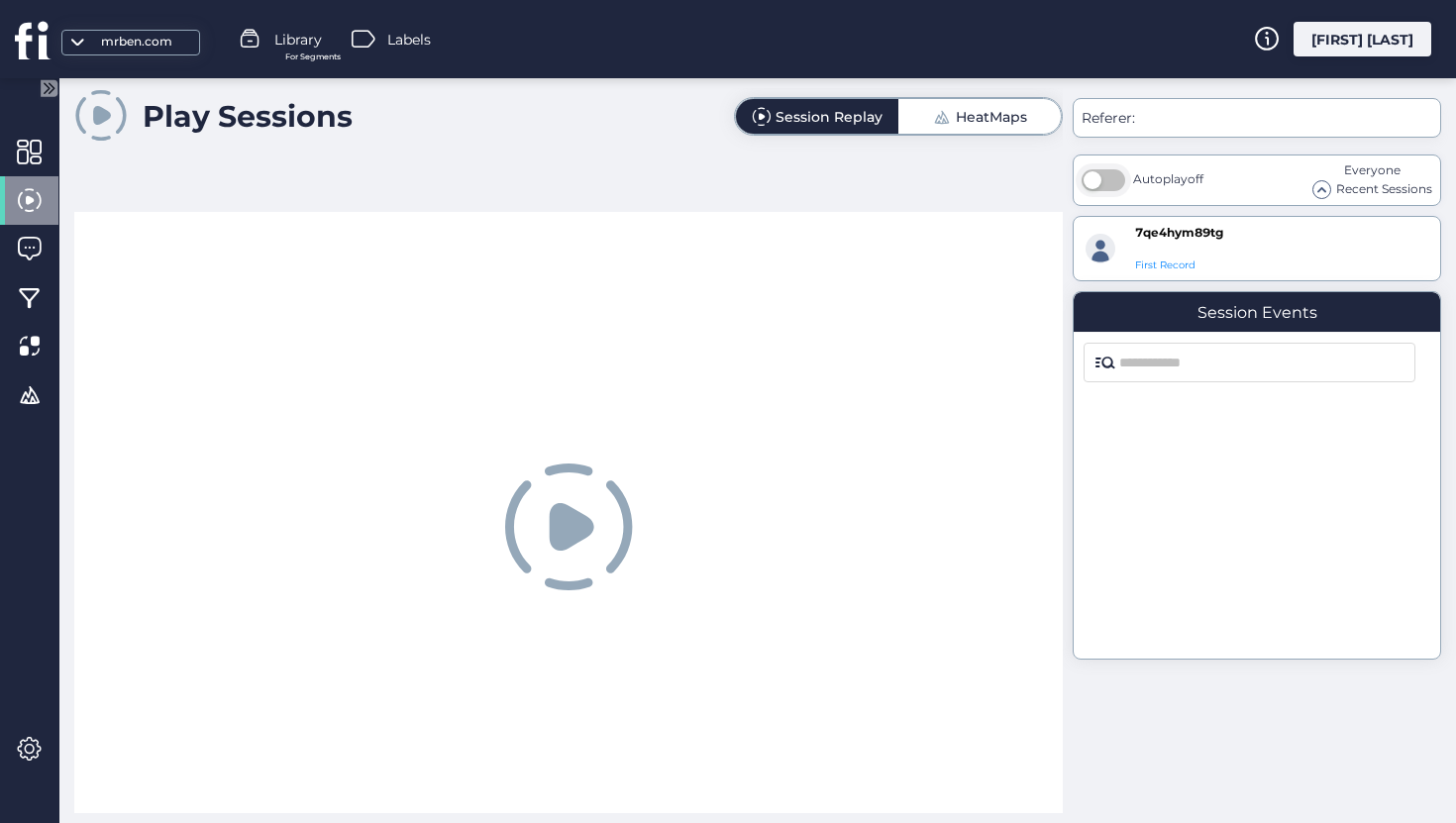 scroll, scrollTop: 0, scrollLeft: 0, axis: both 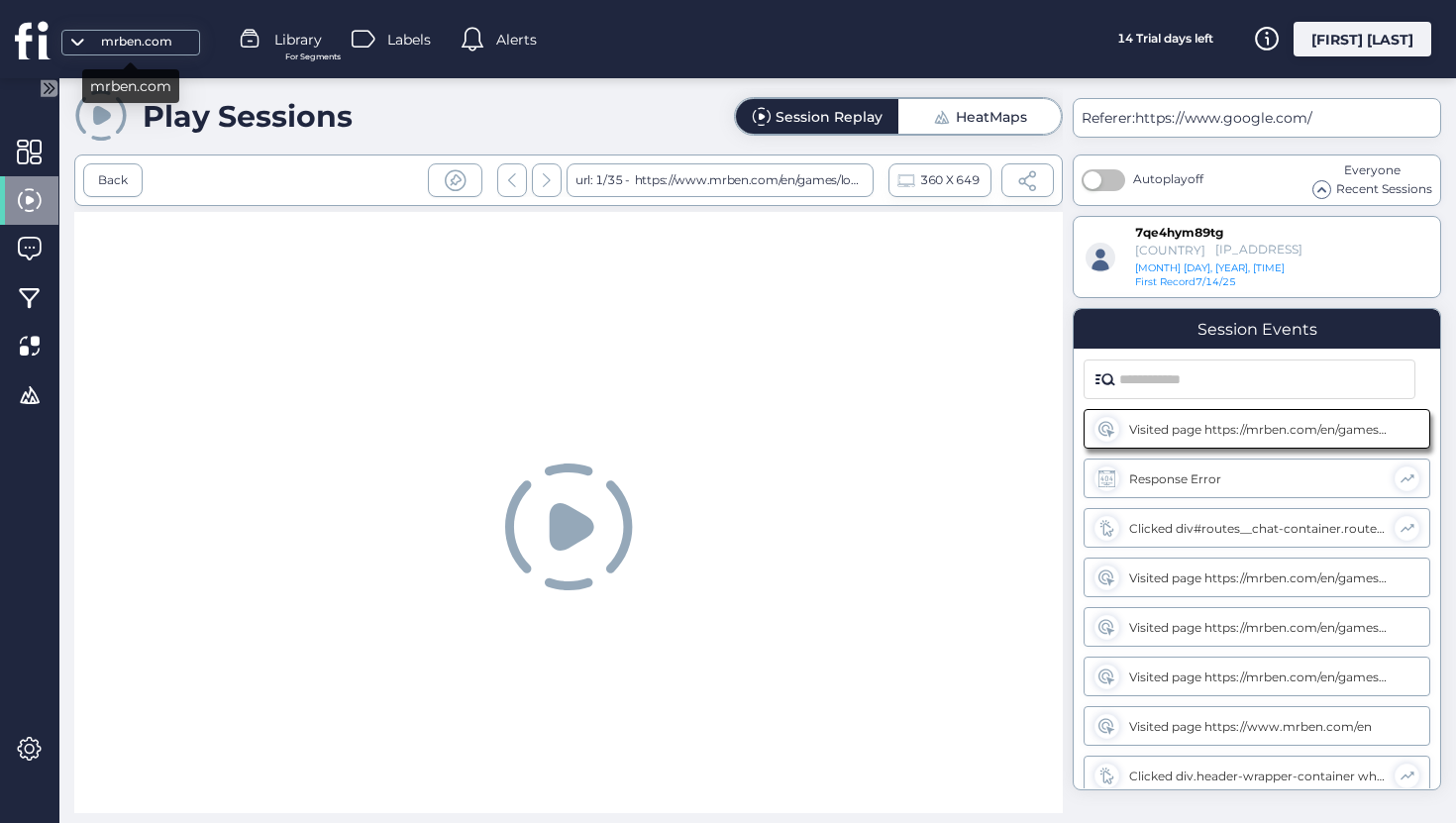 click on "mrben.com" at bounding box center (131, 43) 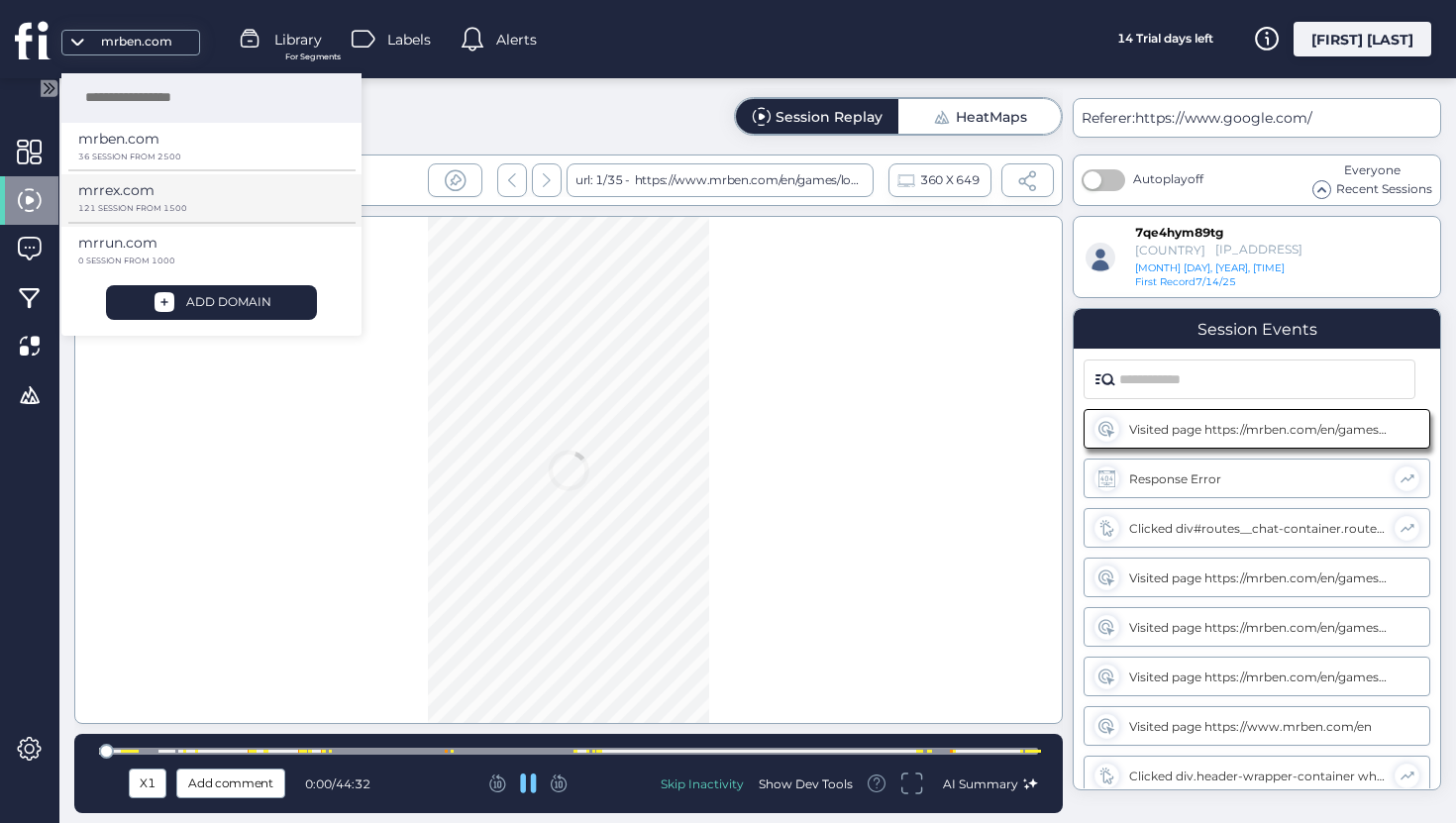 scroll, scrollTop: 0, scrollLeft: 0, axis: both 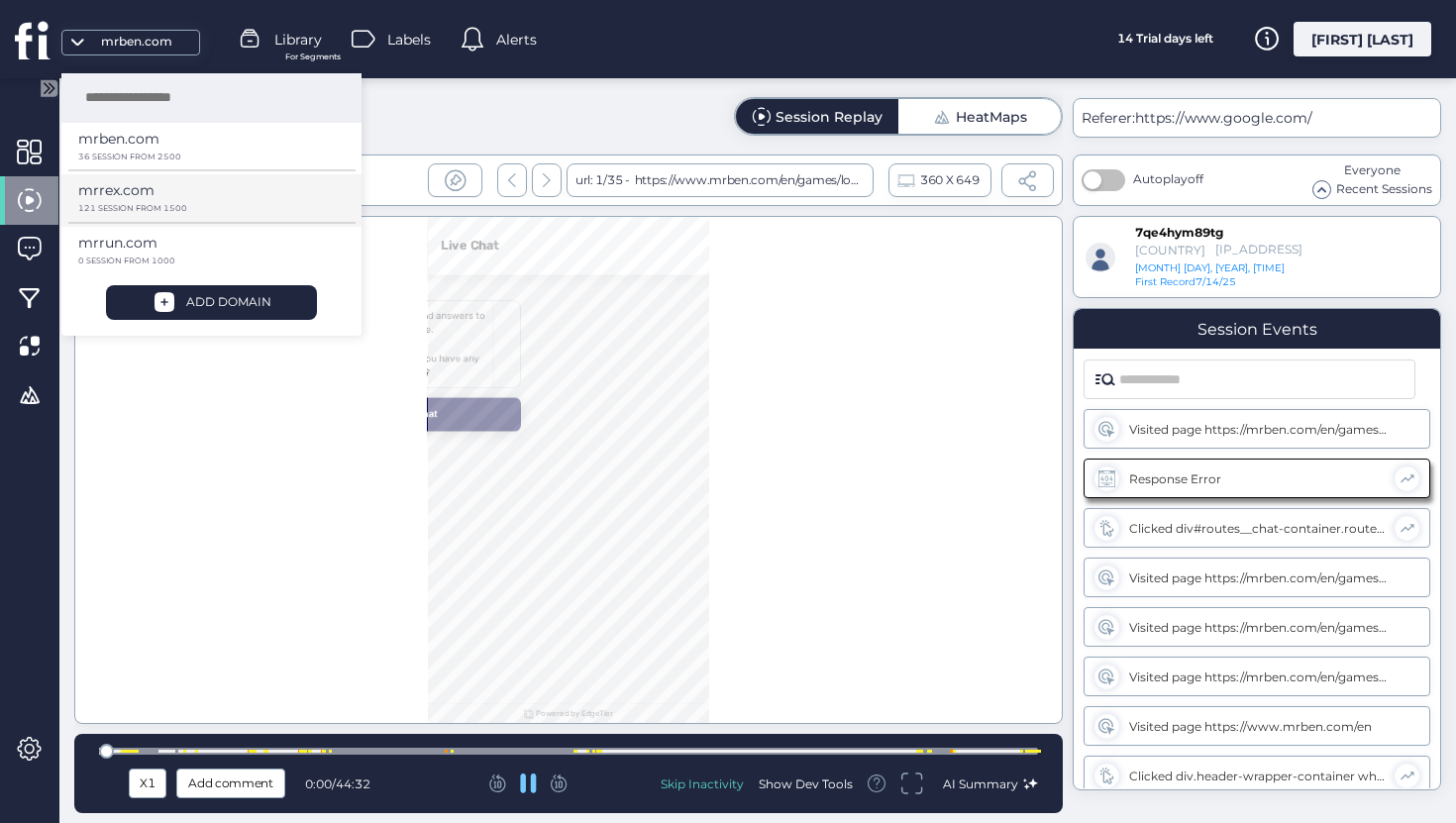 click on "mrrex.com" at bounding box center [119, 139] 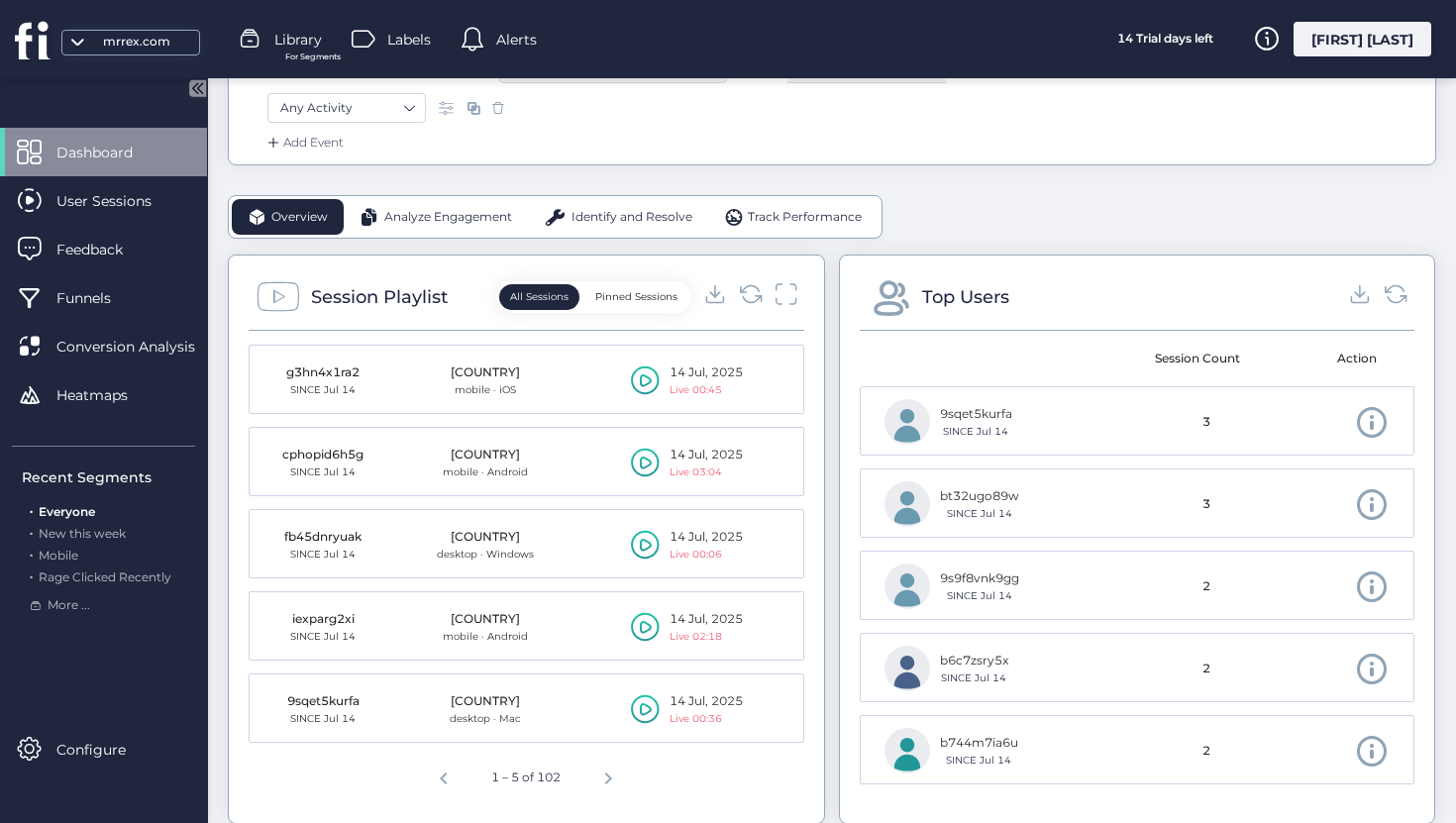 scroll, scrollTop: 433, scrollLeft: 0, axis: vertical 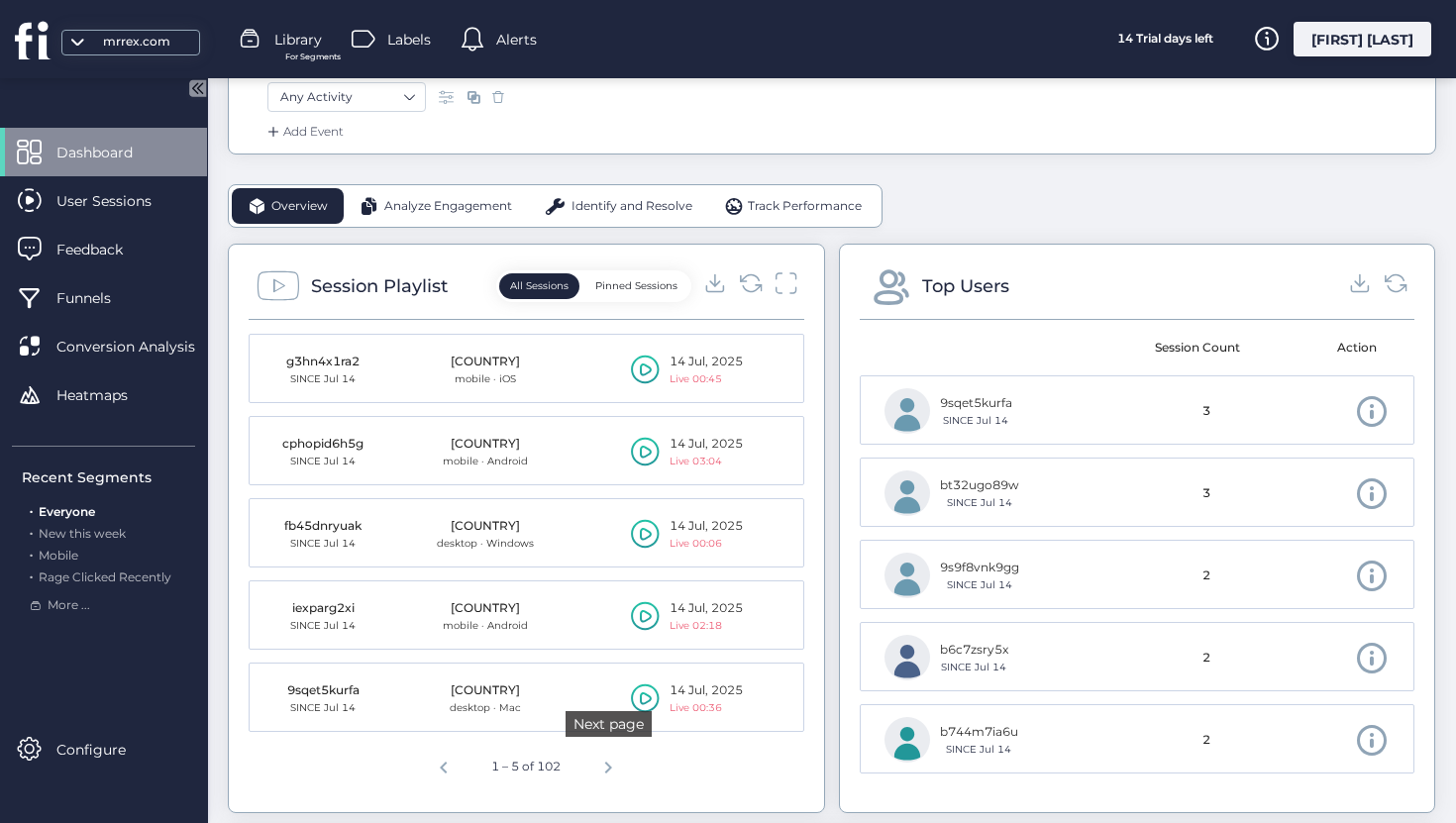 click 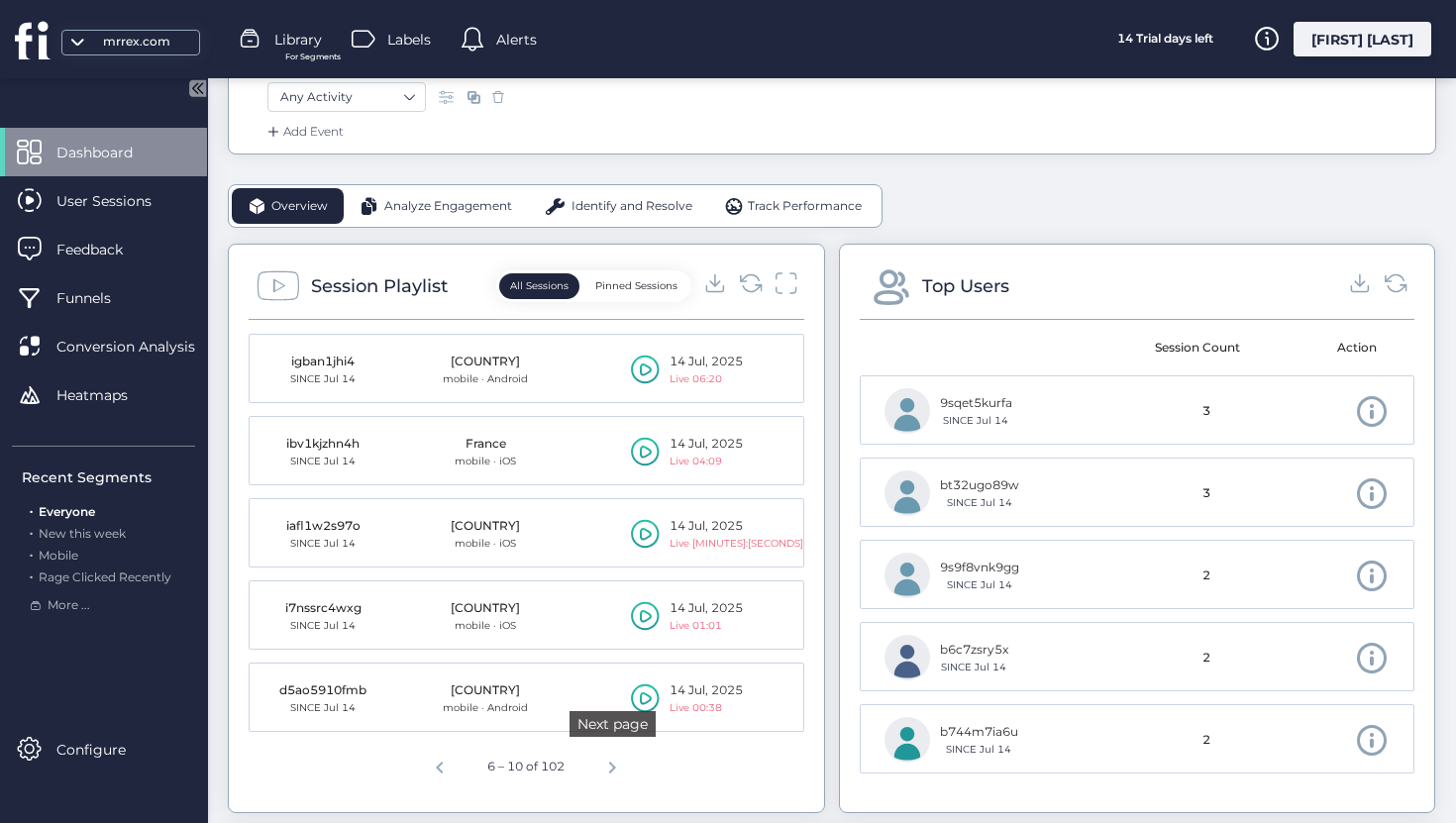 click 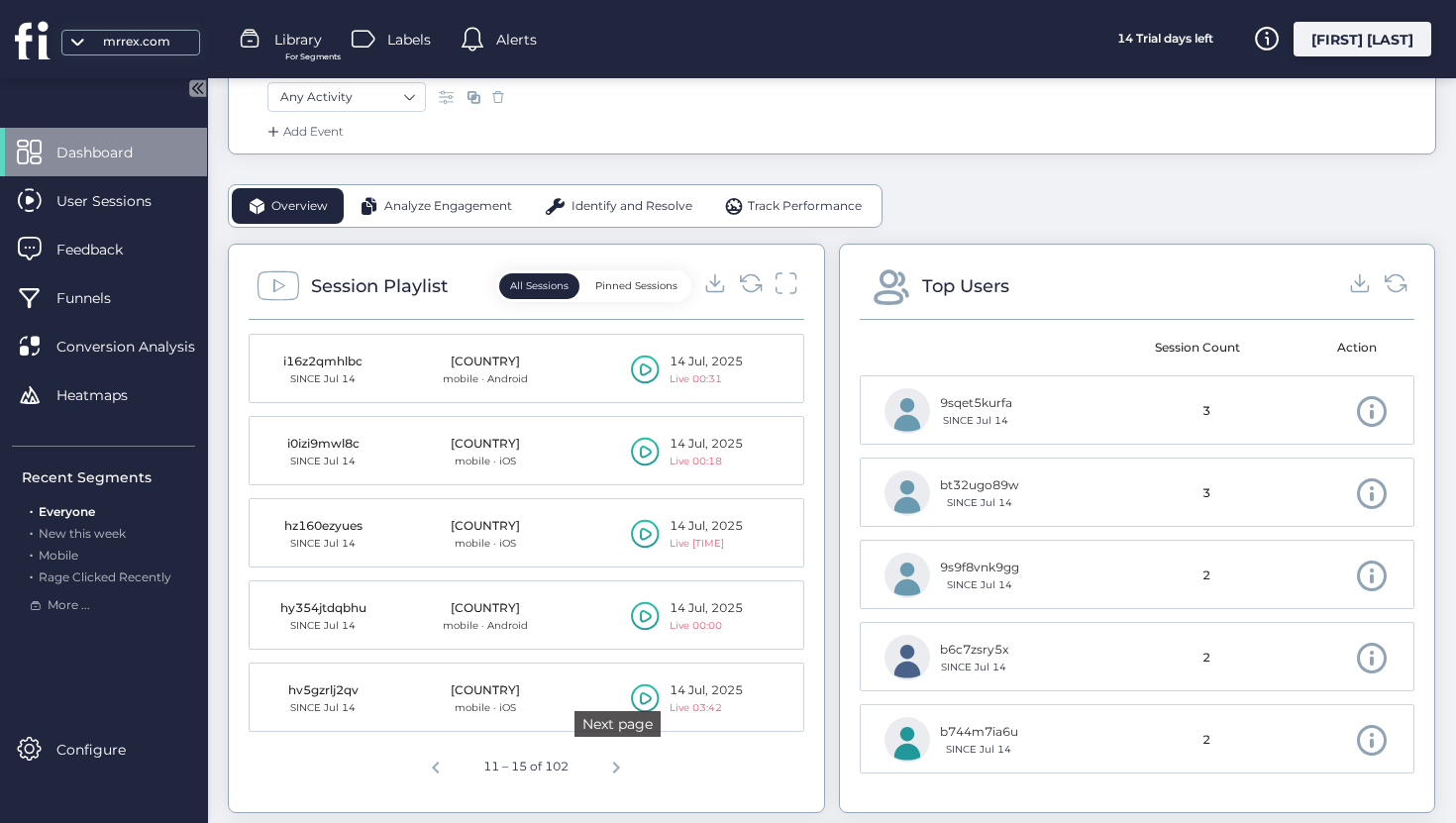 click 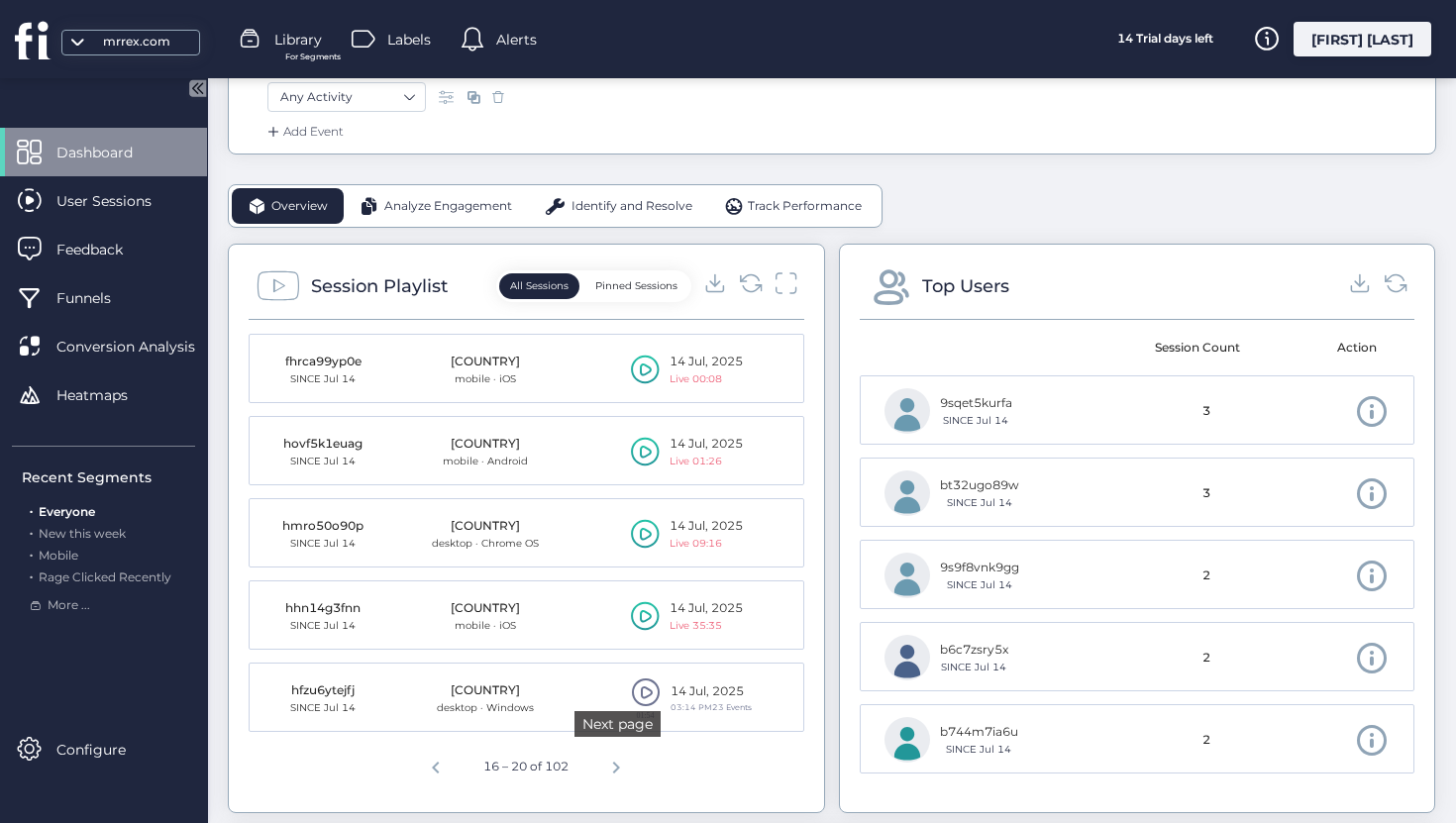 click 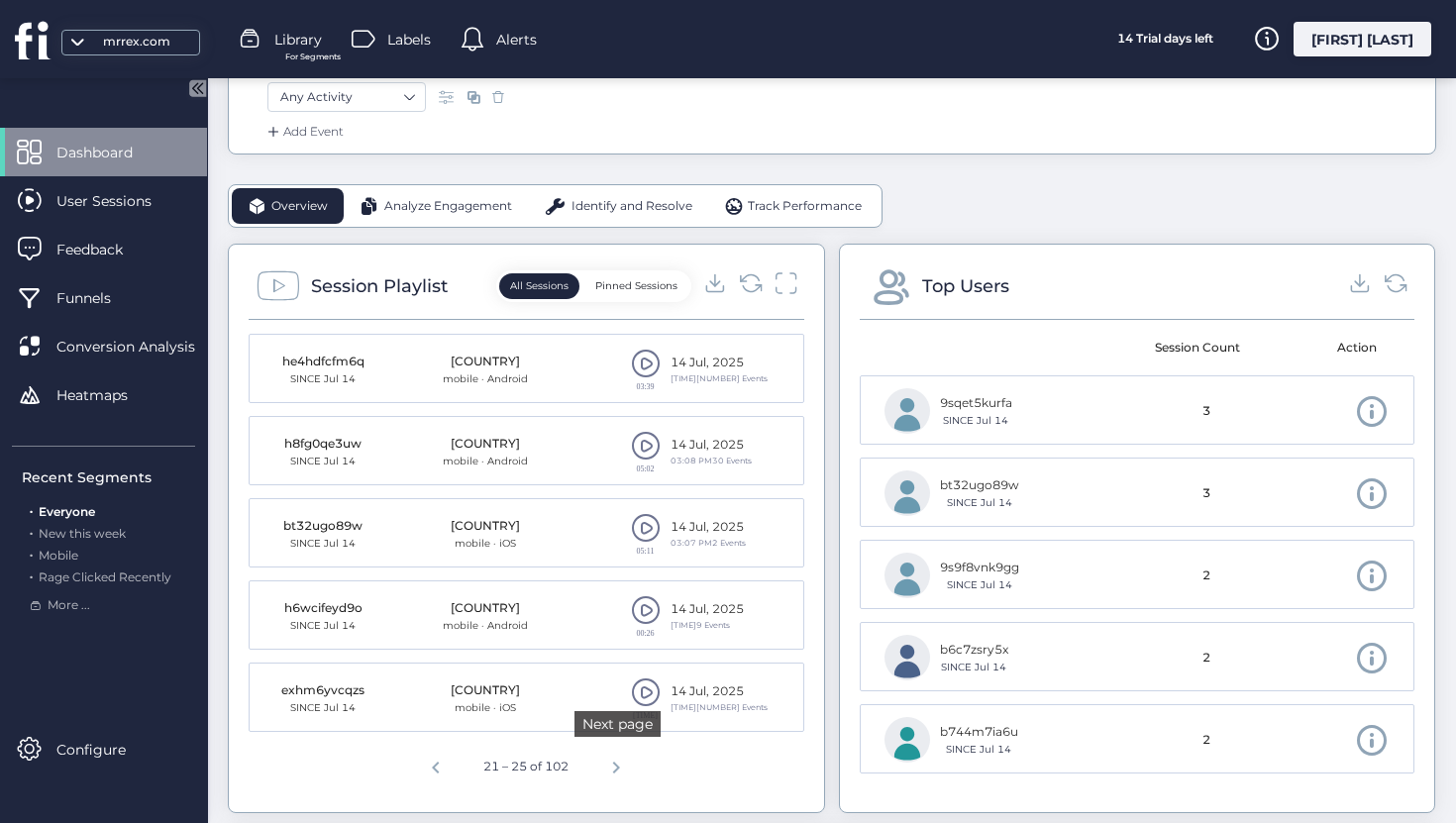 click 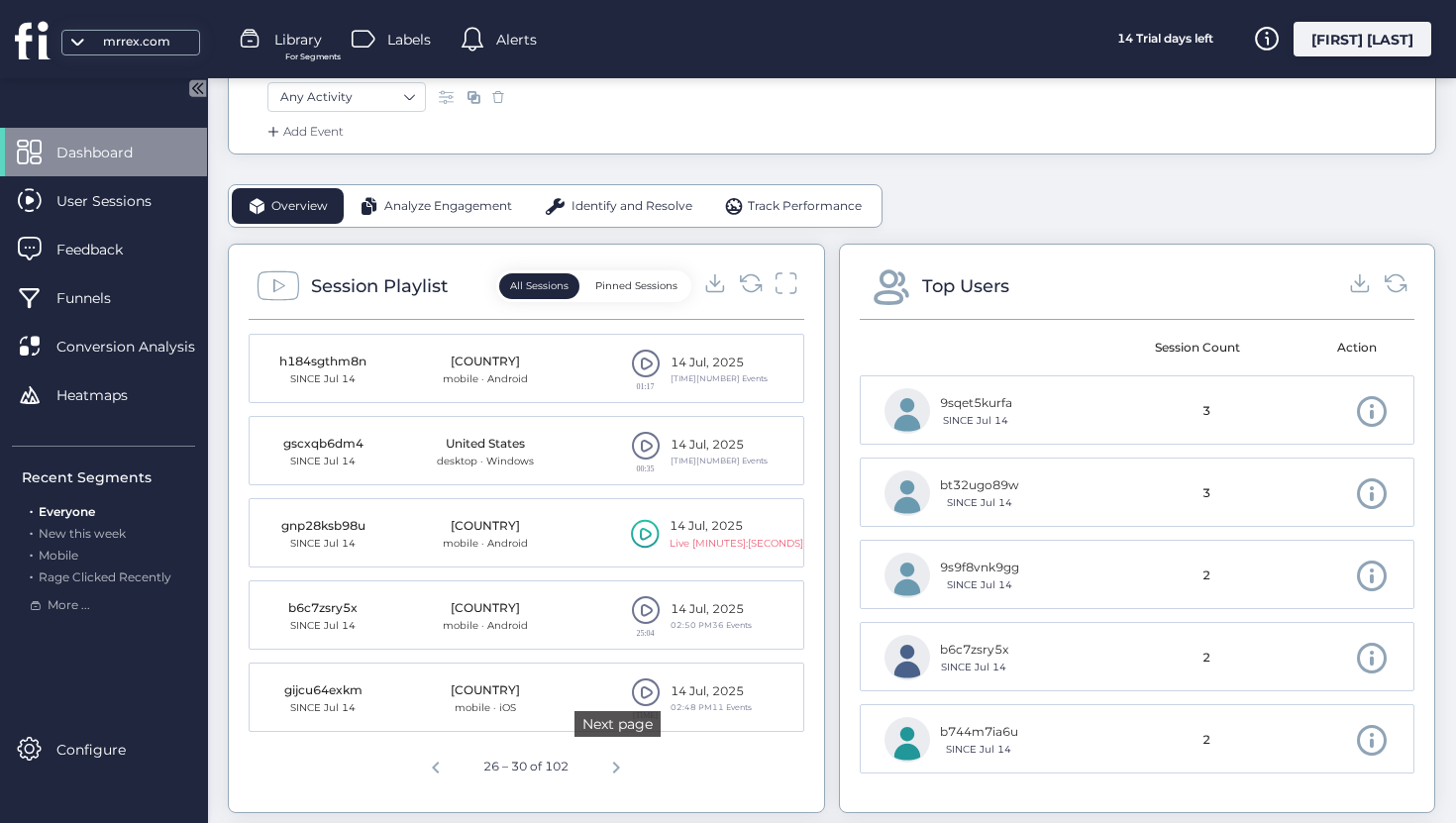 click 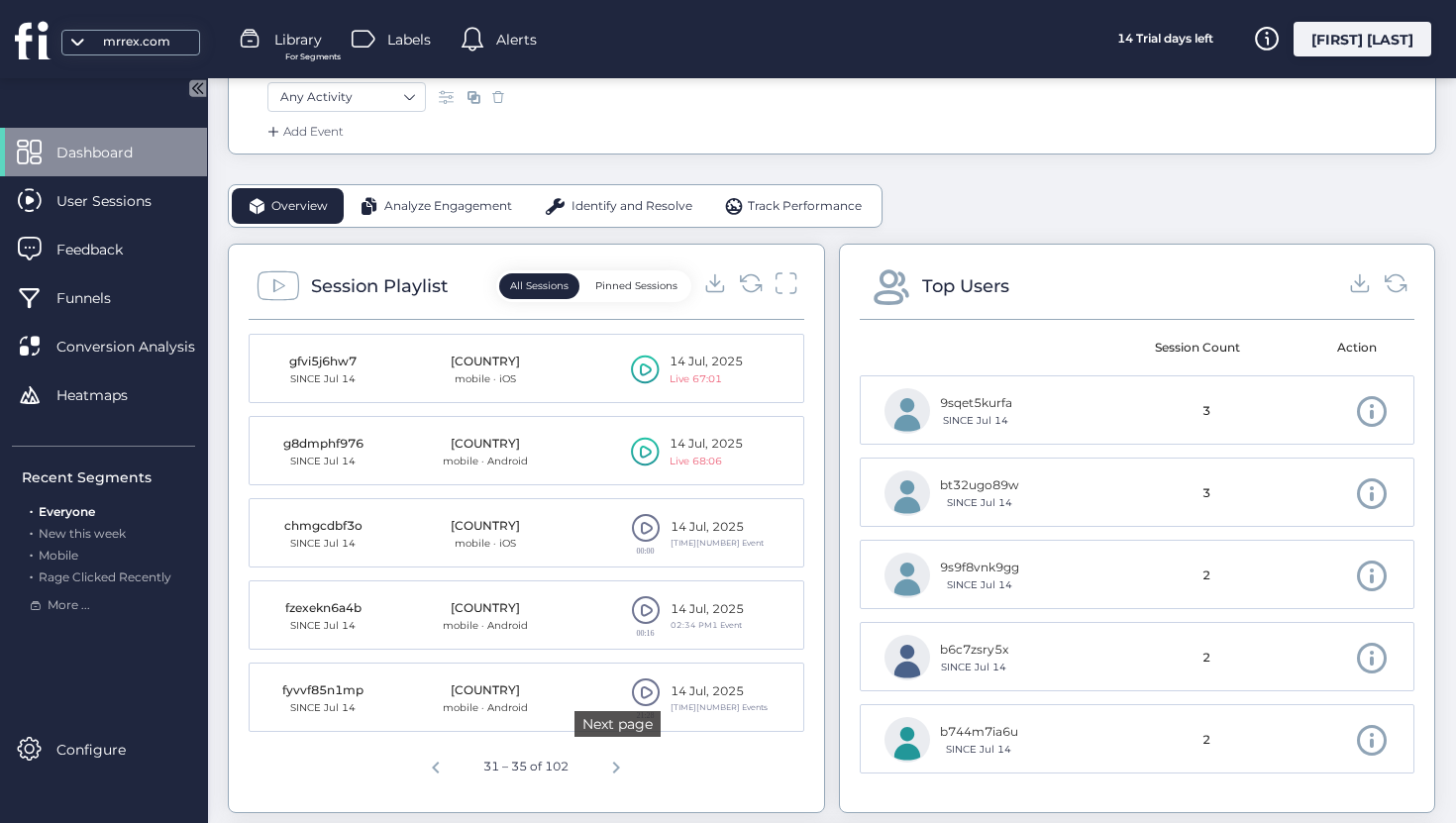 click 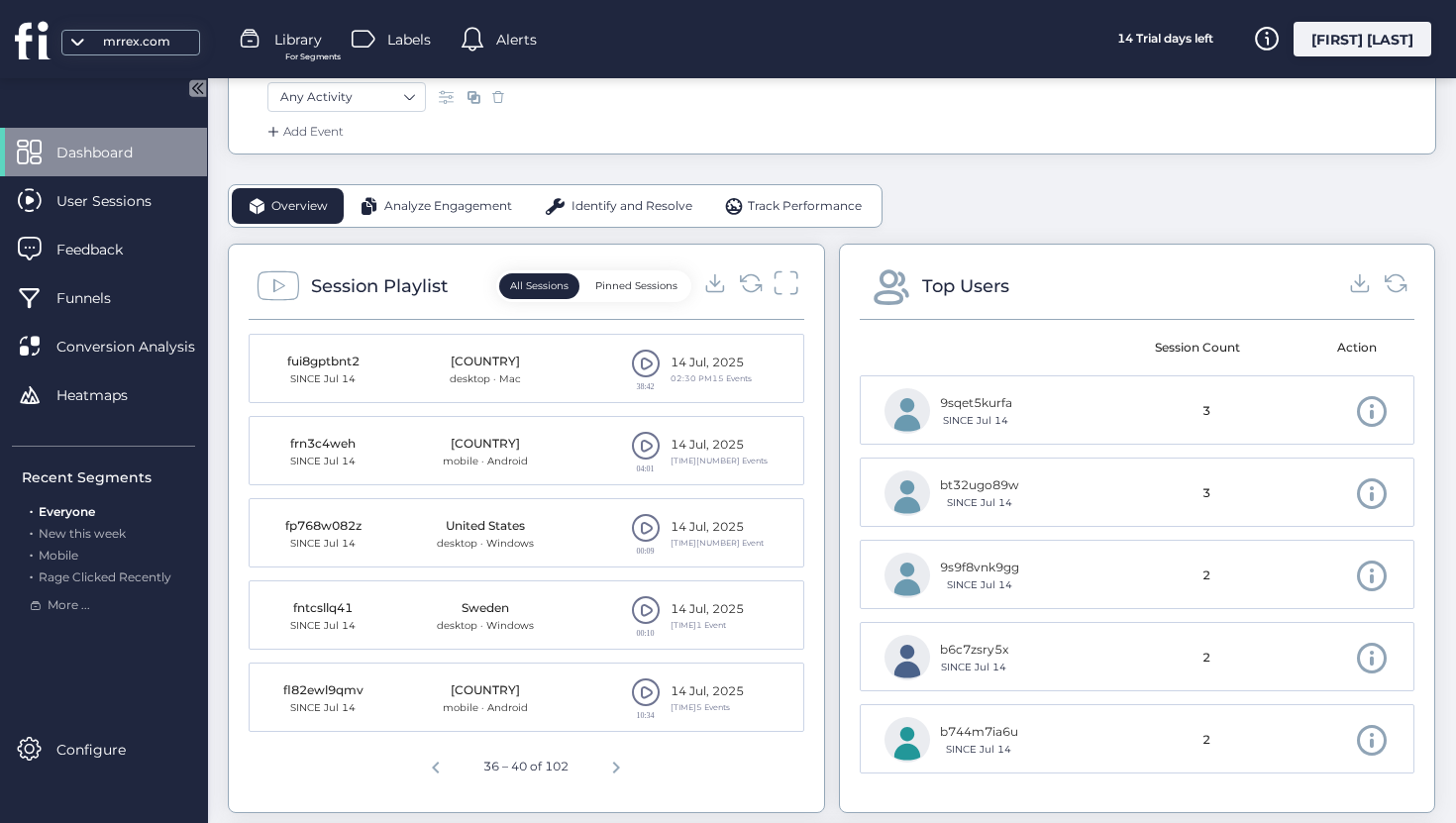 click 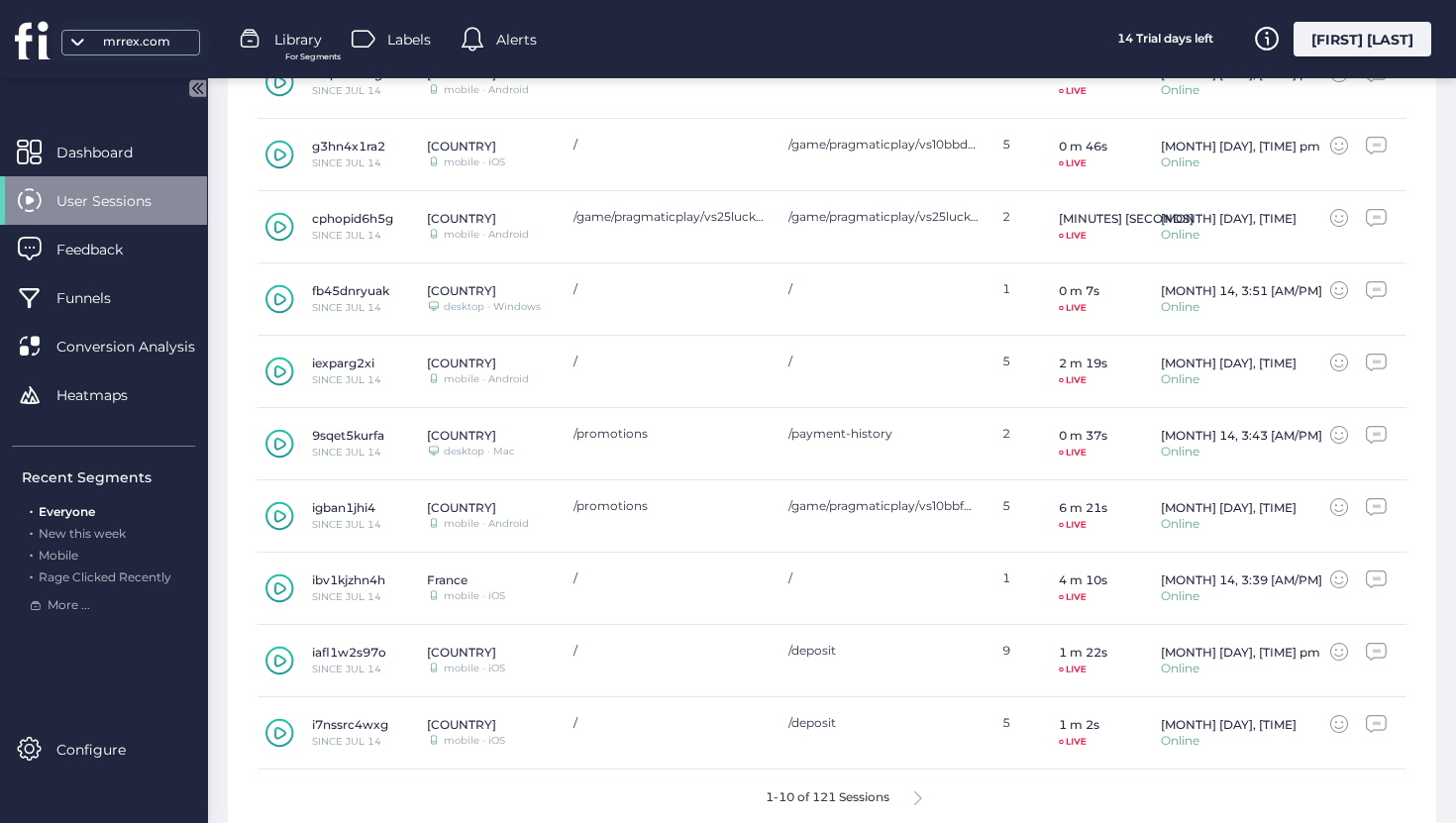 scroll, scrollTop: 716, scrollLeft: 0, axis: vertical 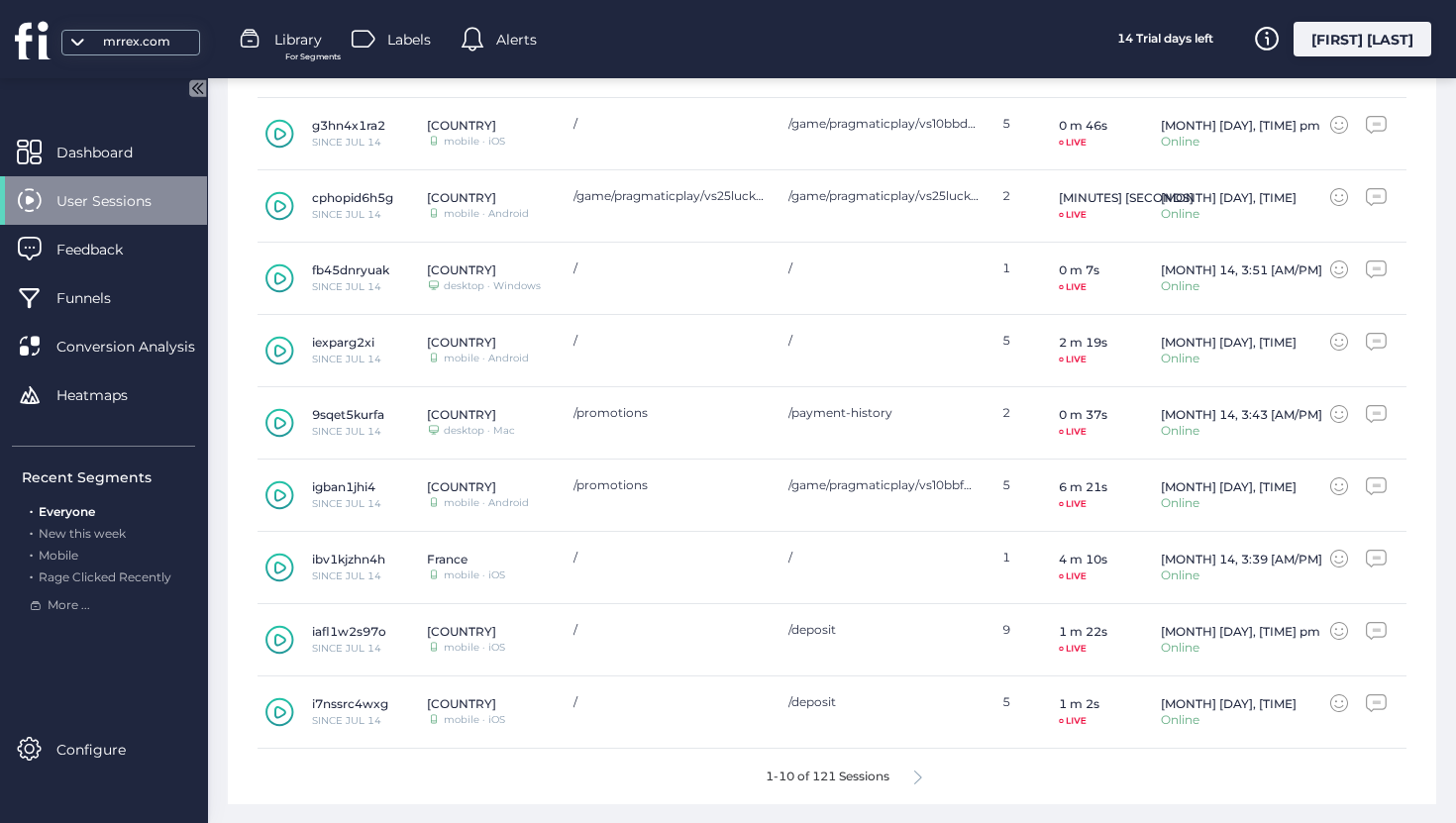 click 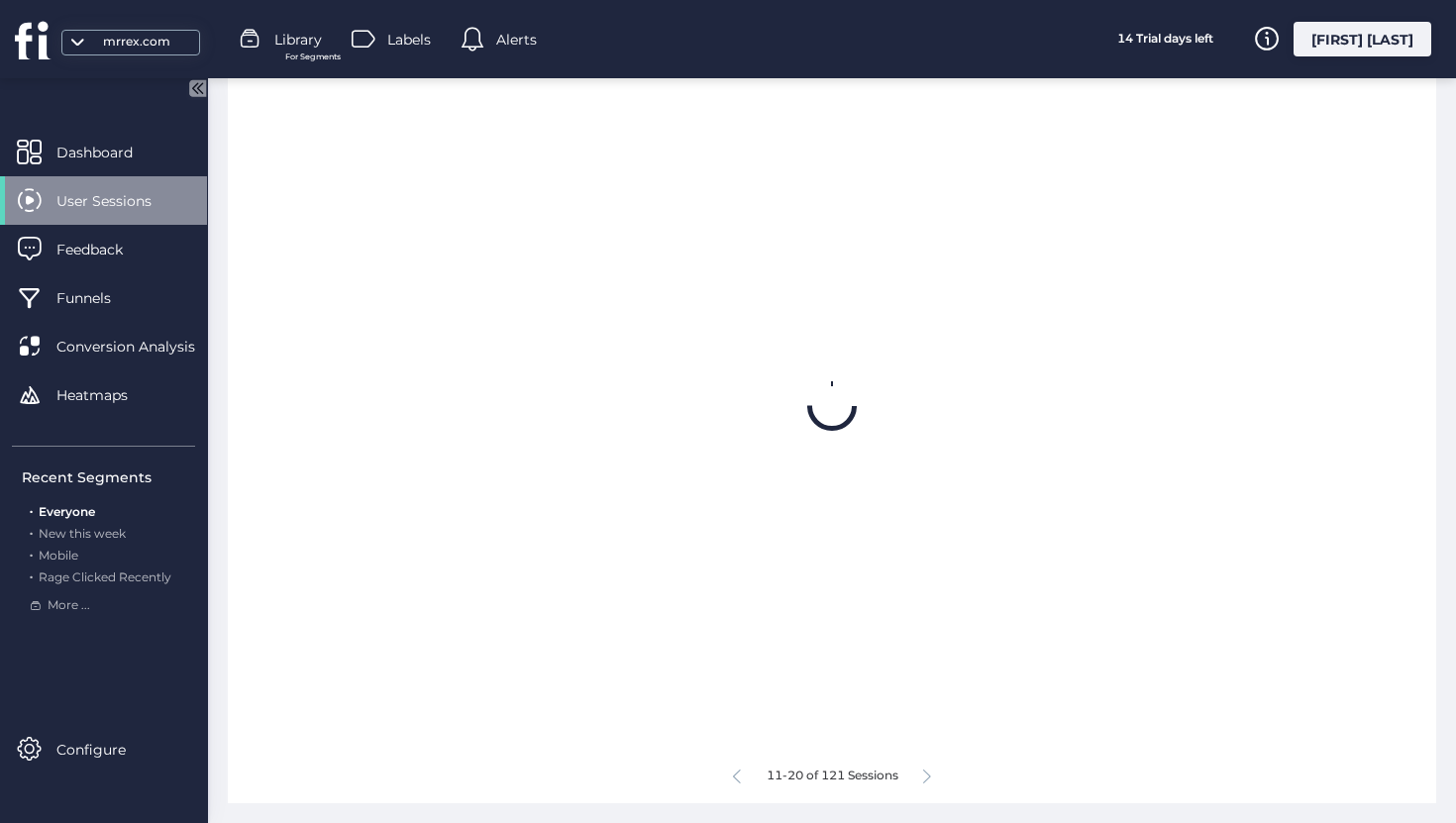 scroll, scrollTop: 716, scrollLeft: 0, axis: vertical 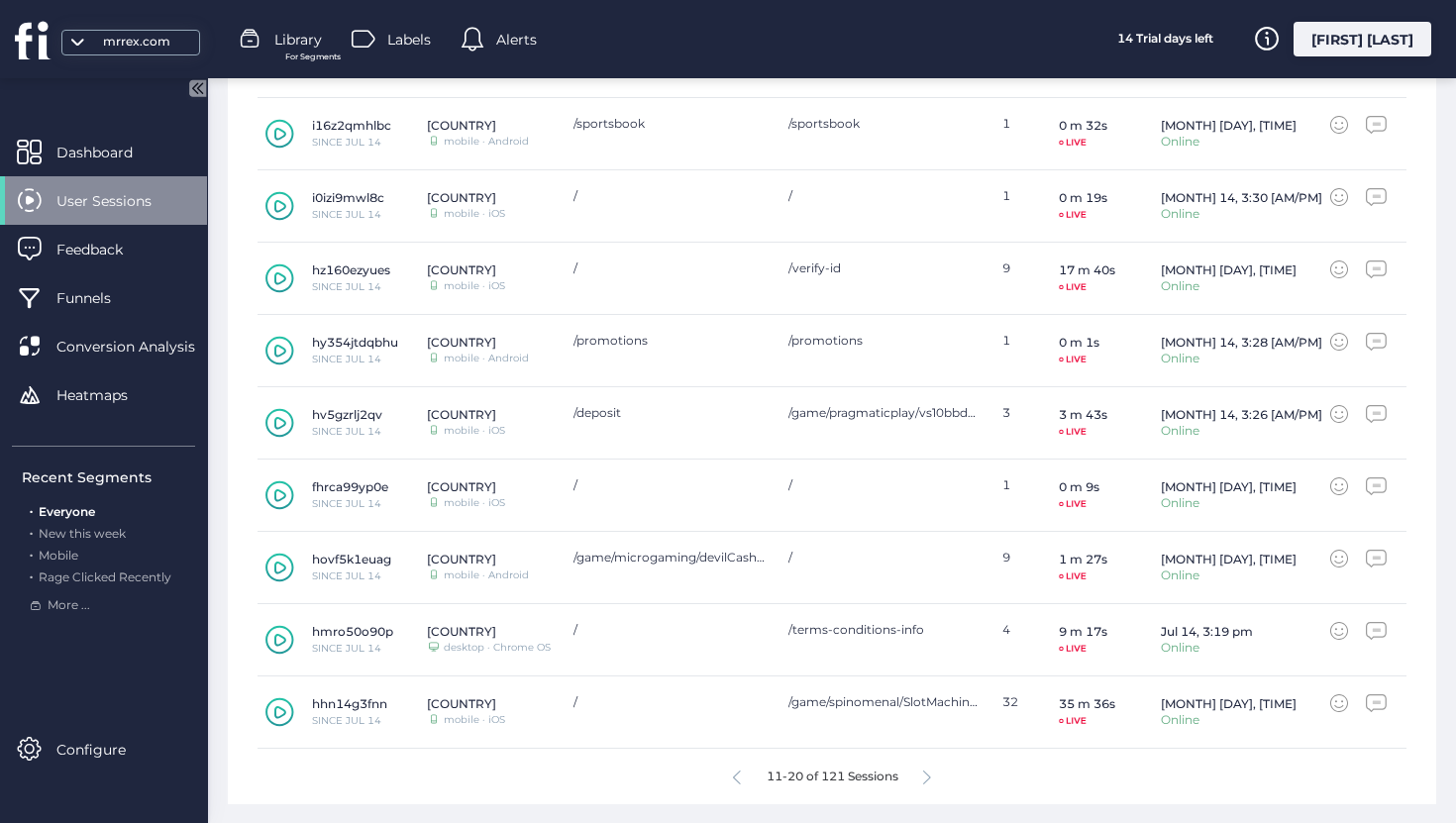 click on "11-20 of 121 Sessions" 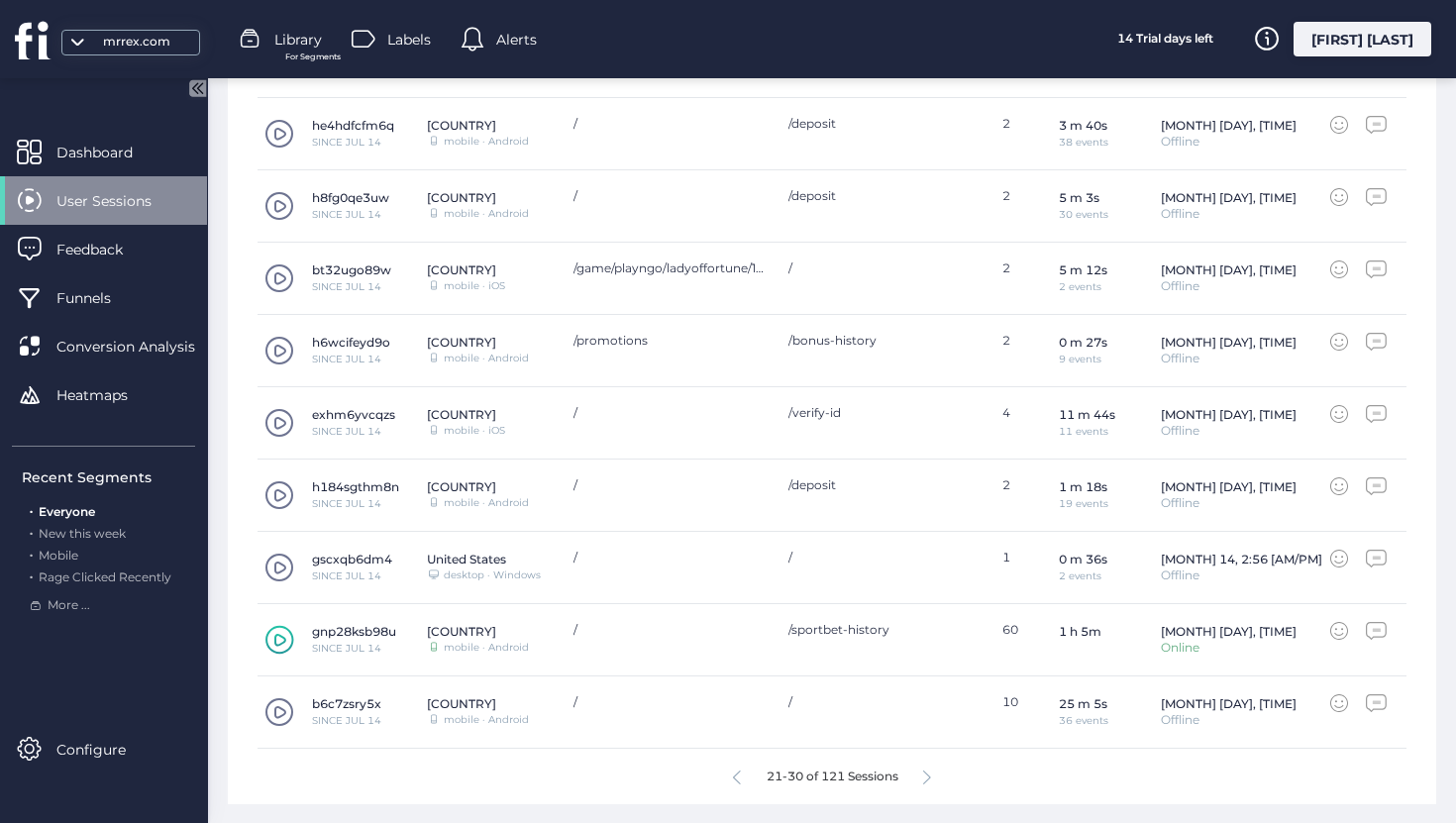 click 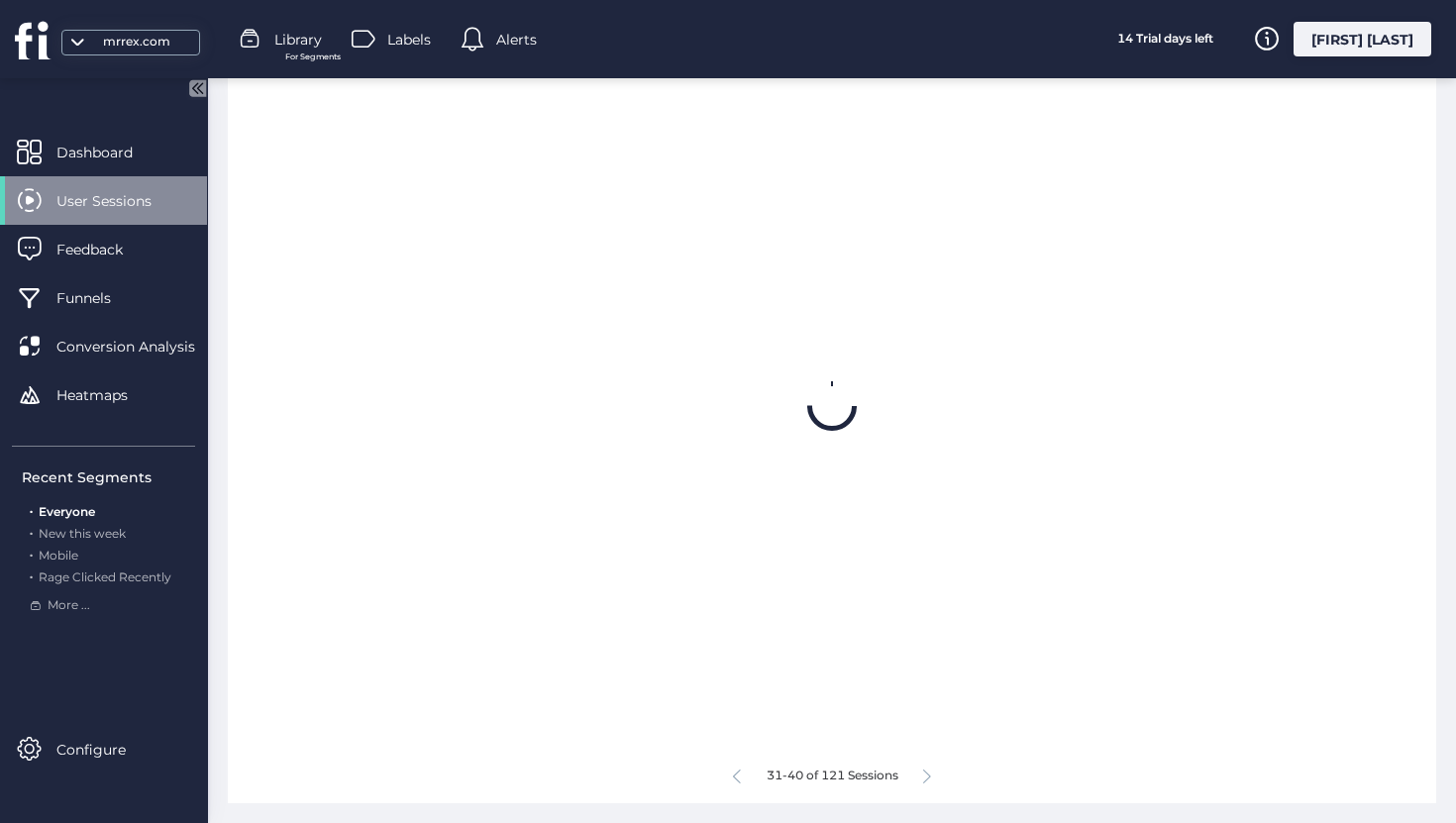 scroll, scrollTop: 716, scrollLeft: 0, axis: vertical 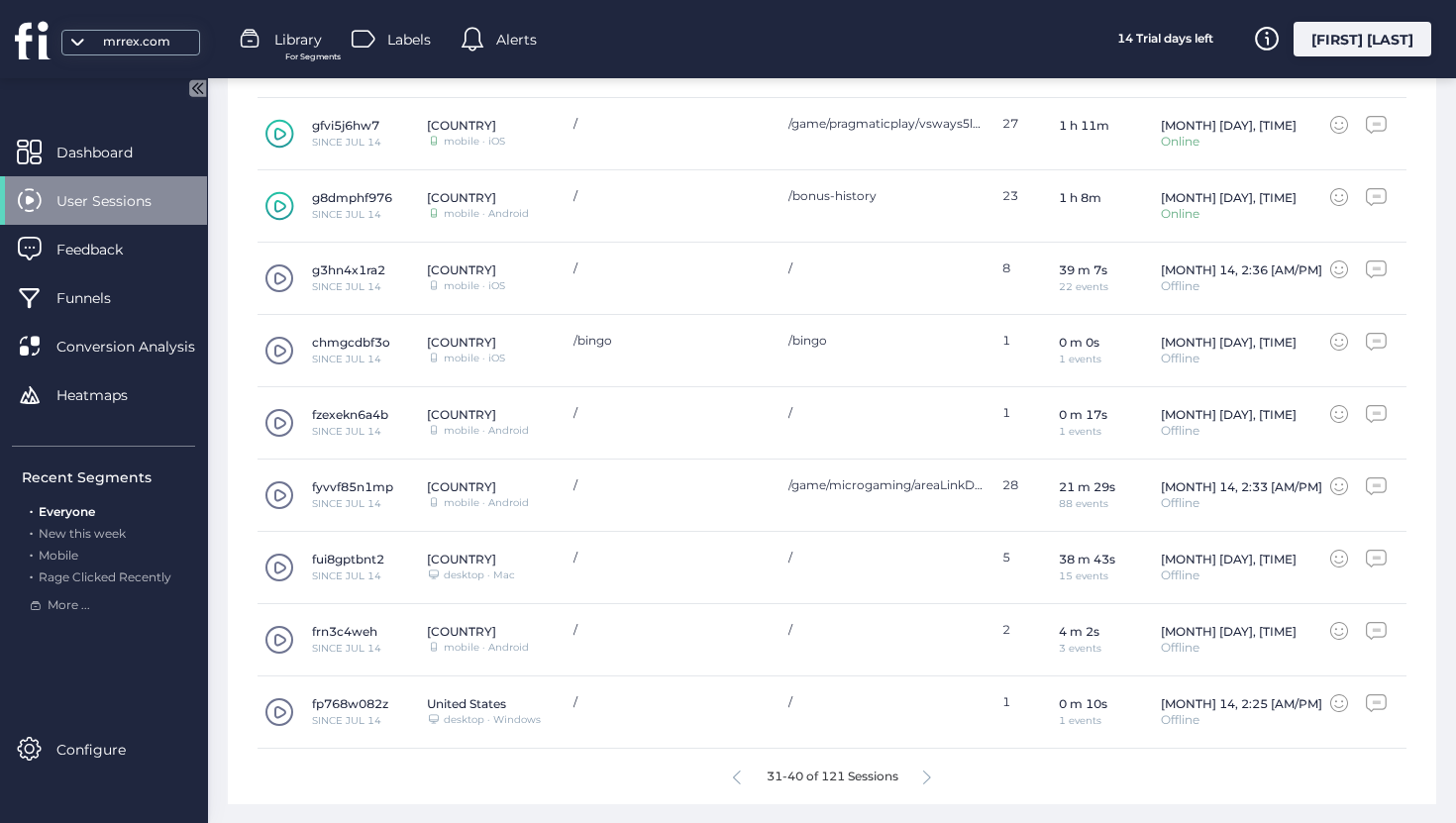 click on "[DOMAIN]" 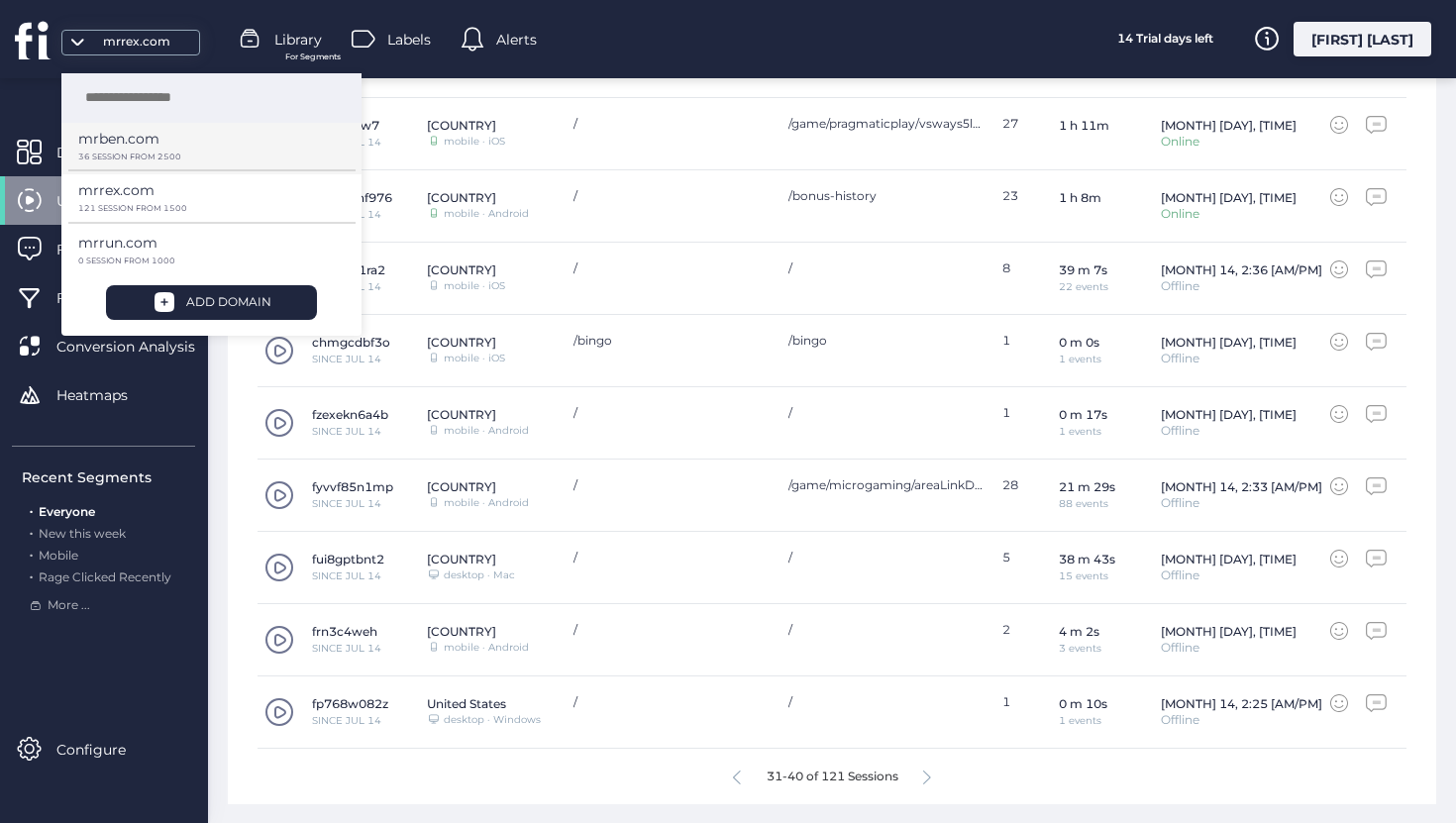click on "mrben.com" at bounding box center (204, 146) 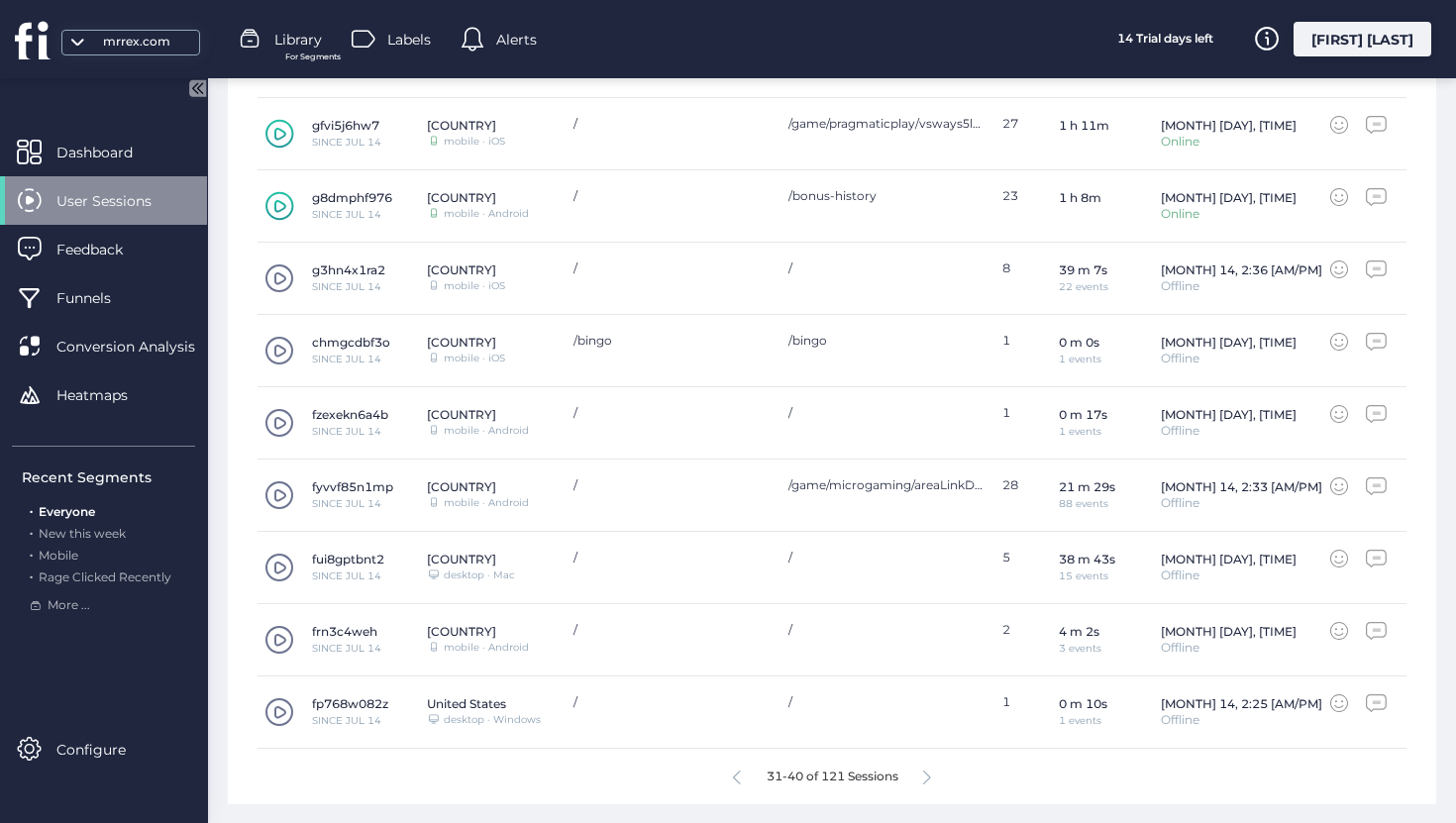 click at bounding box center [77, 49] 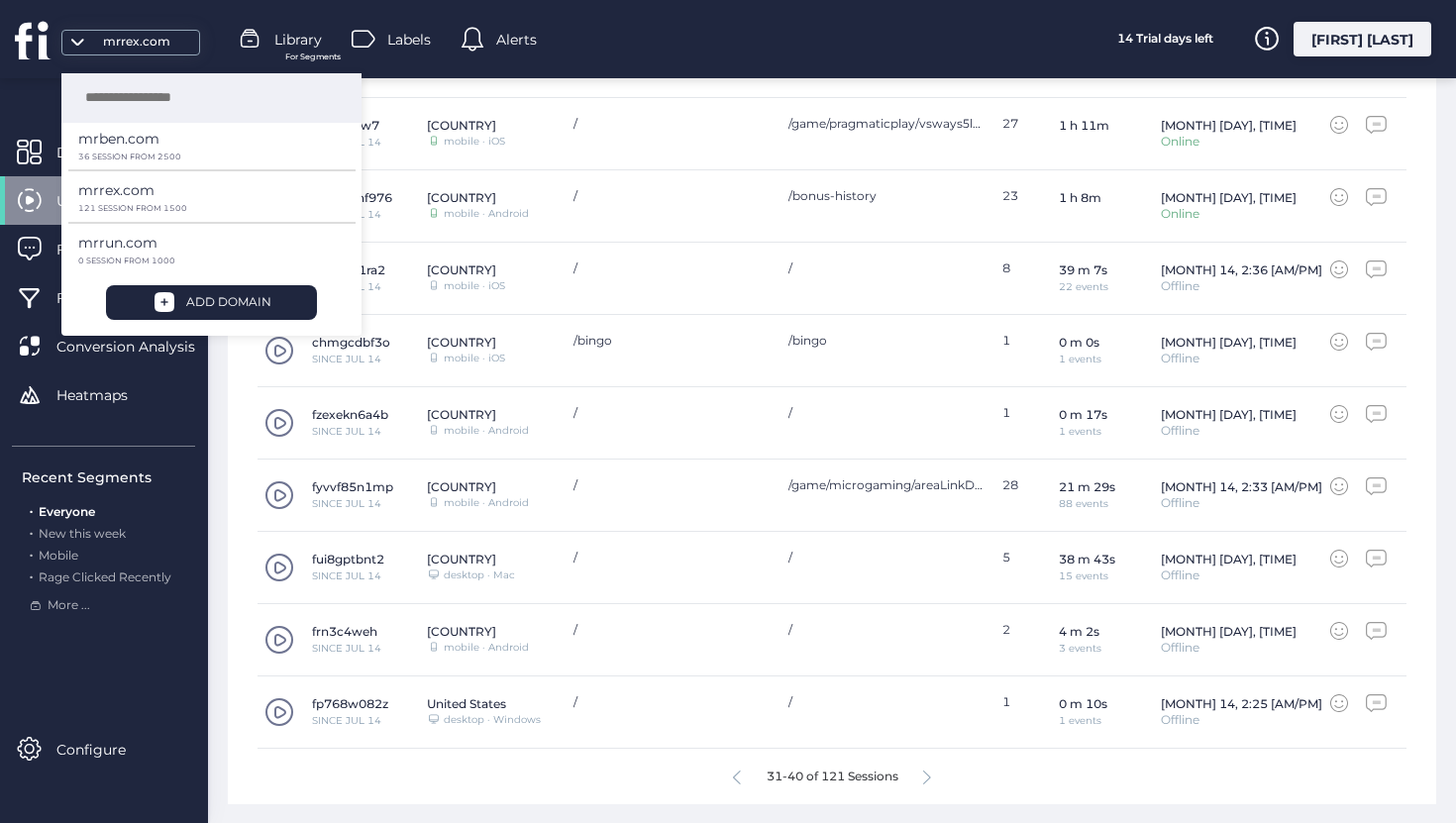 click on "/" 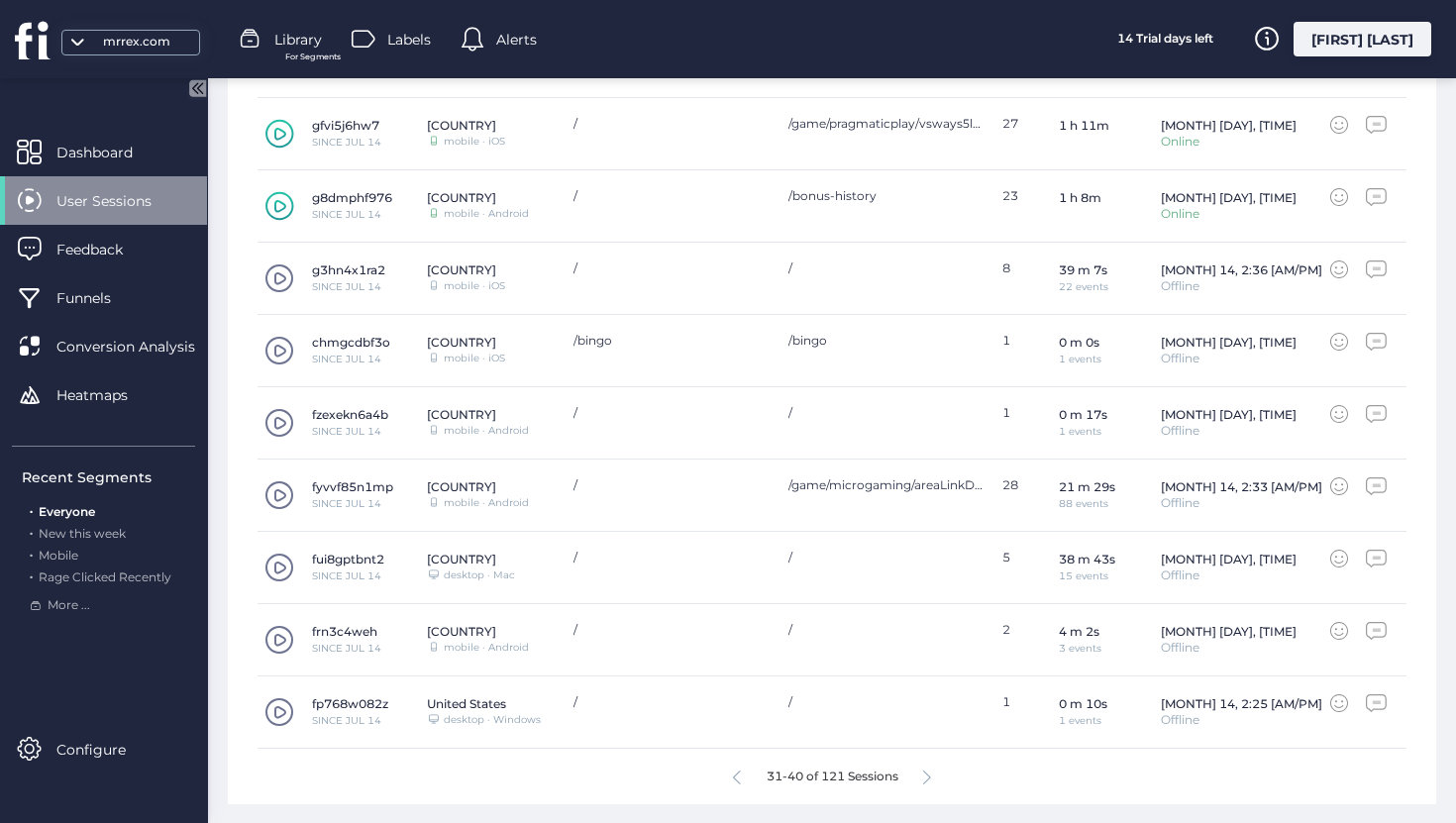 click 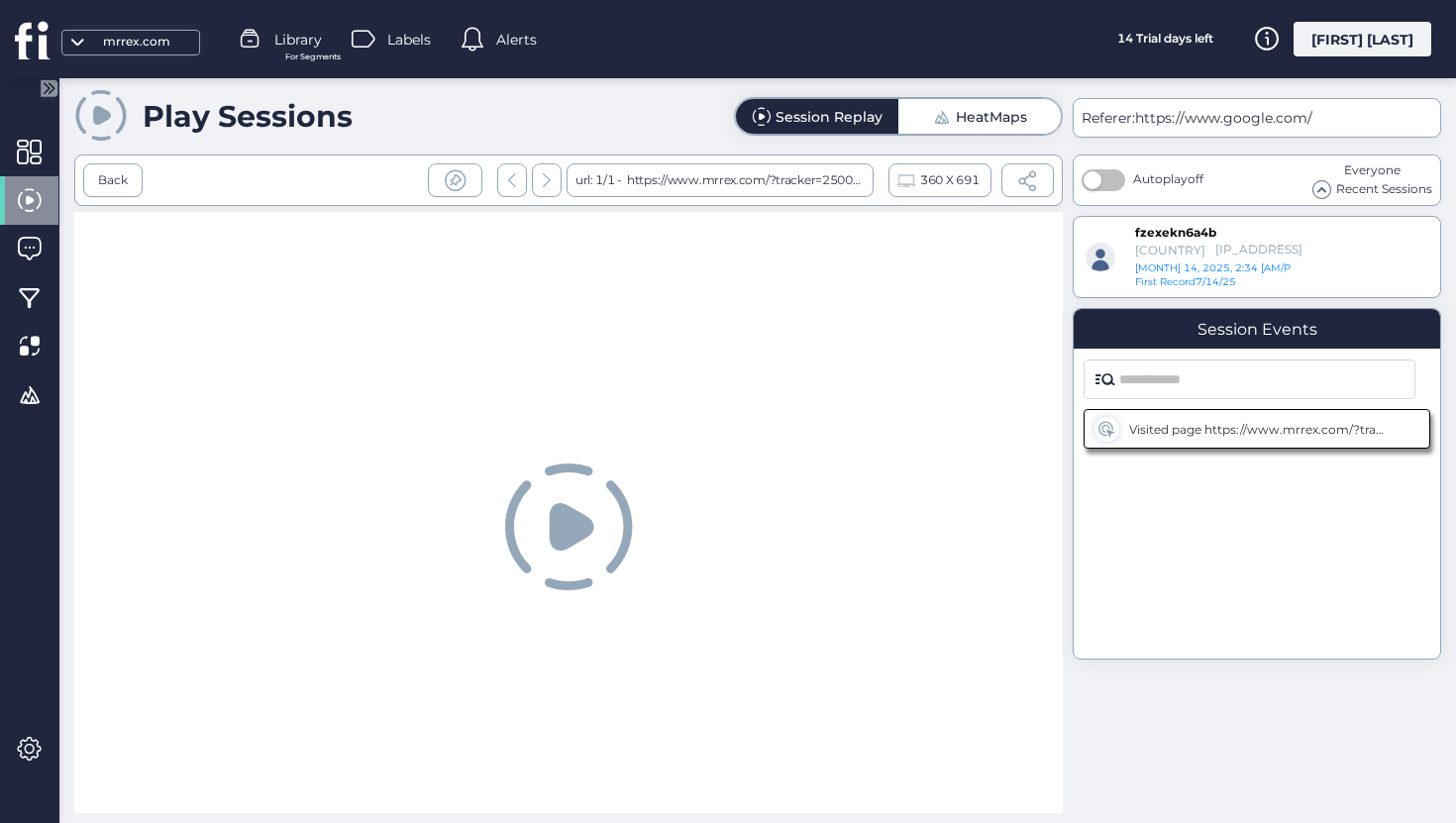 scroll, scrollTop: 0, scrollLeft: 0, axis: both 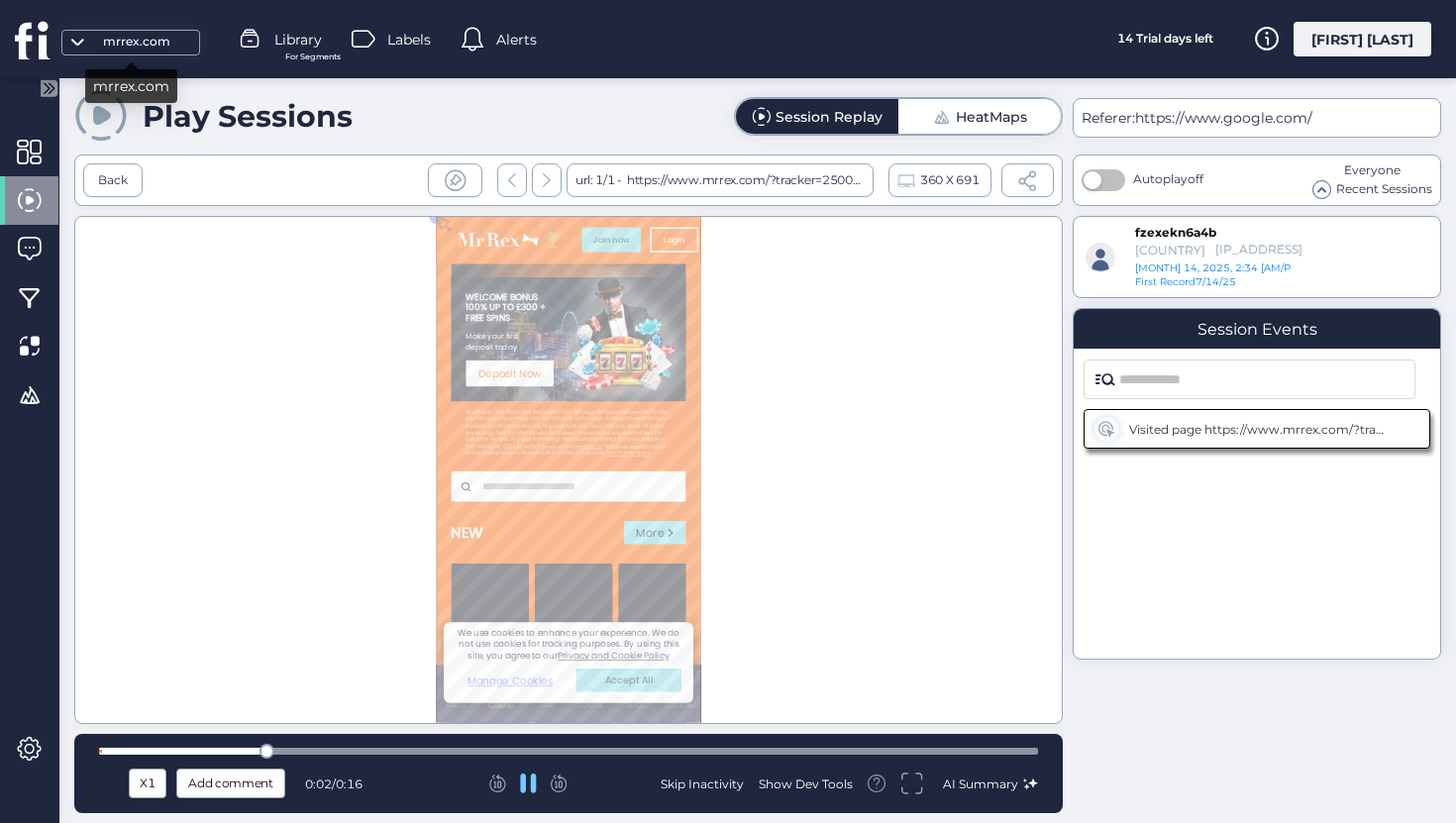 click on "[DOMAIN]" at bounding box center [137, 42] 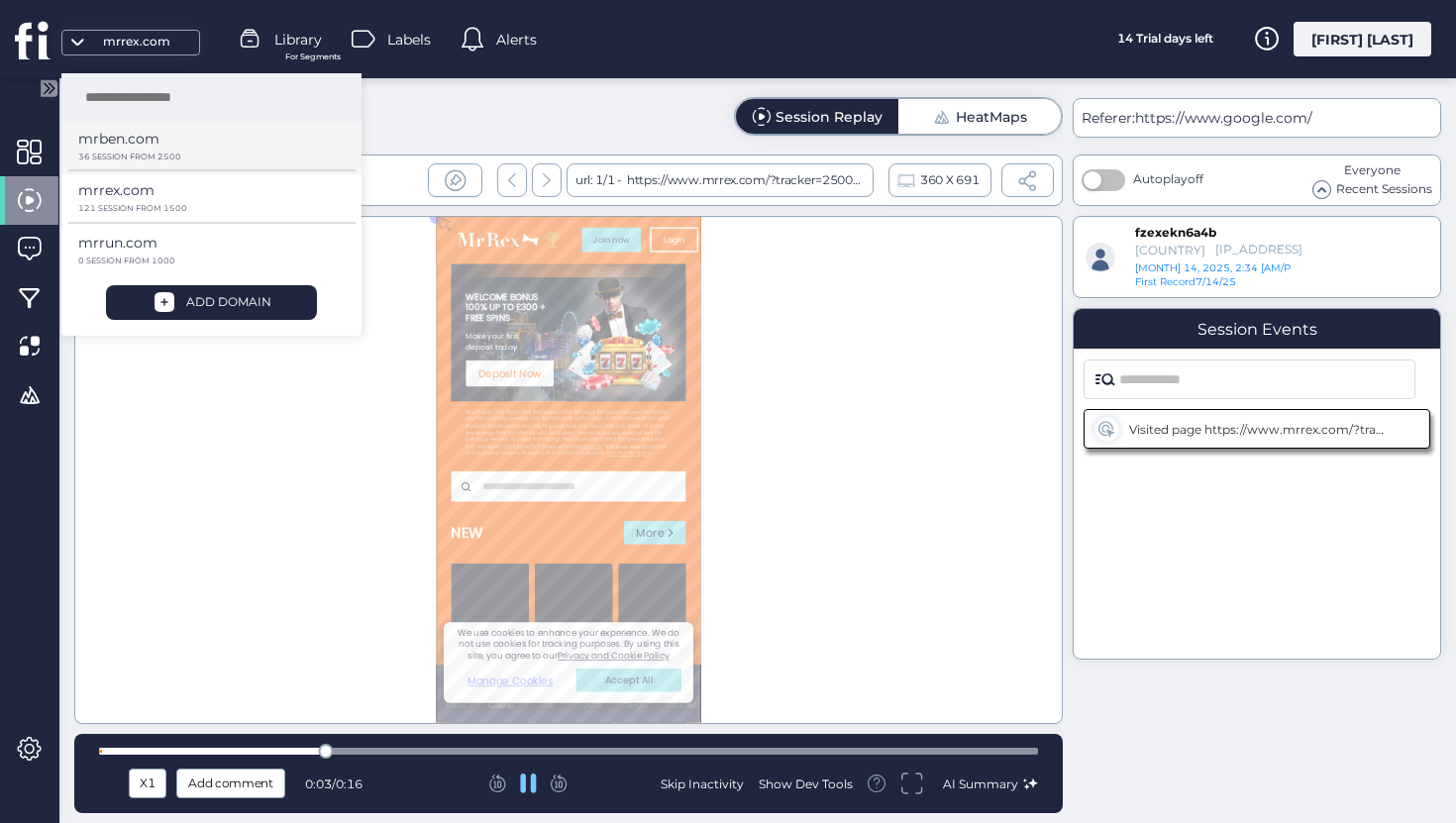 click on "mrben.com" at bounding box center [119, 139] 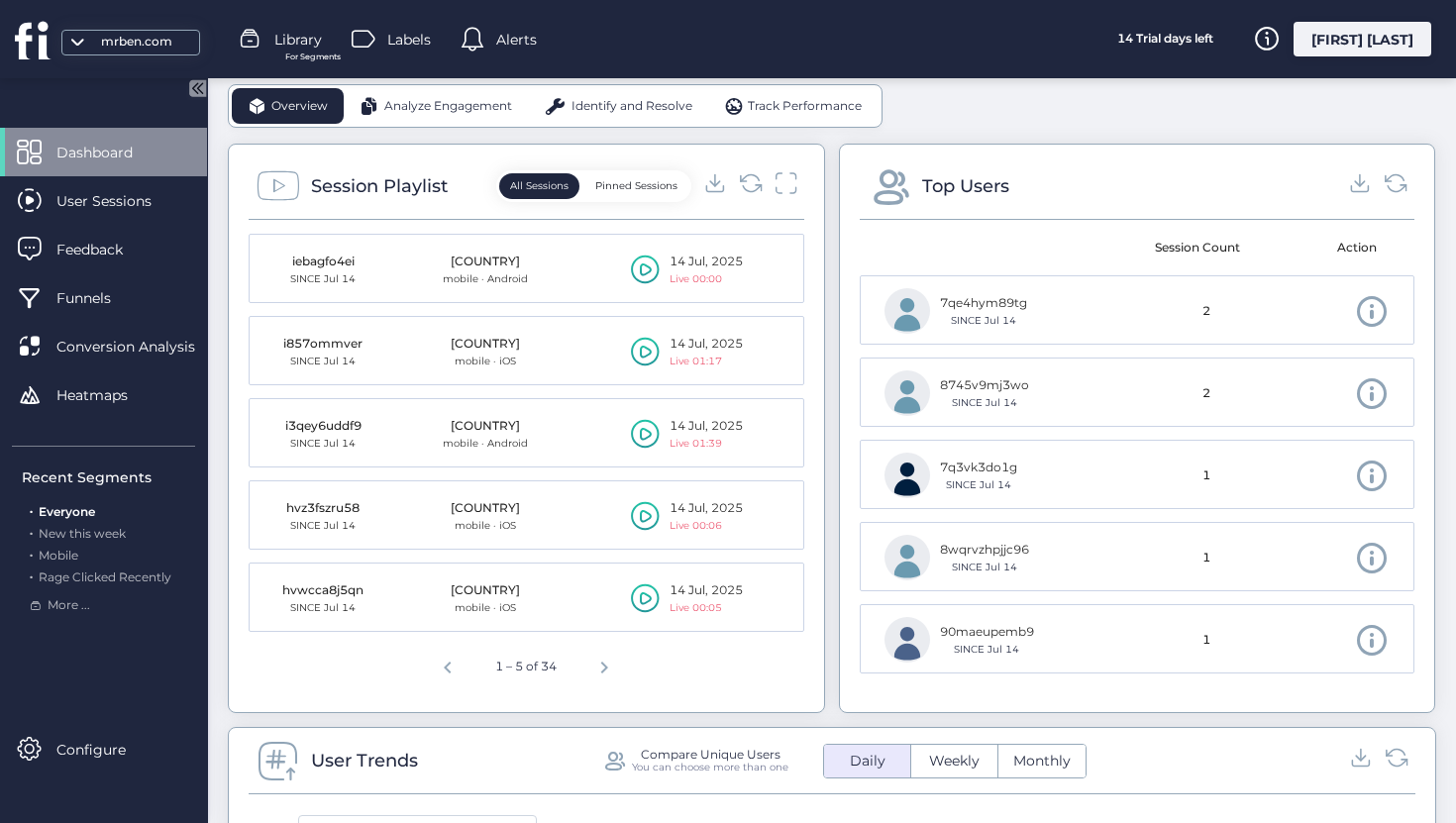 scroll, scrollTop: 591, scrollLeft: 0, axis: vertical 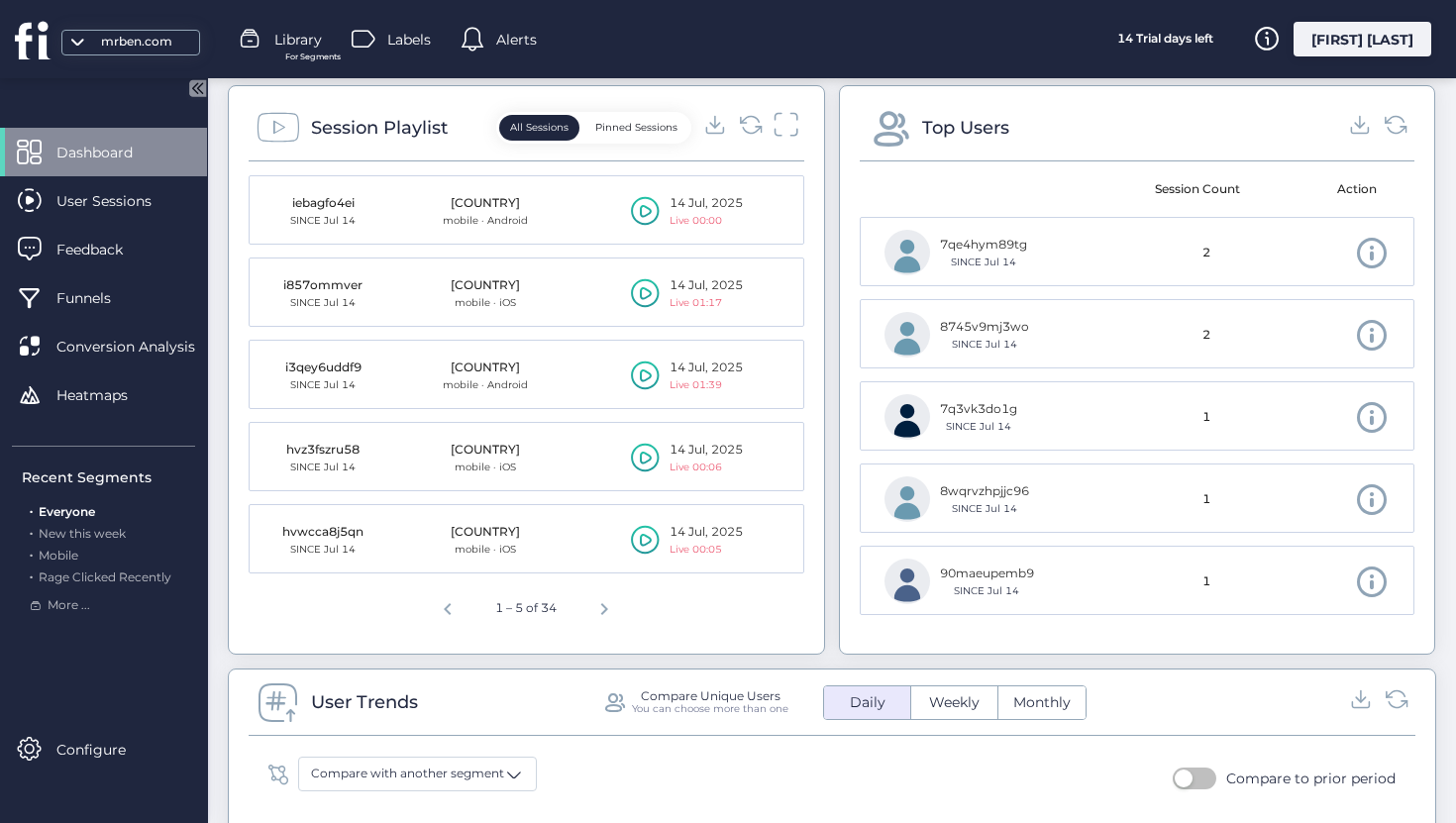 click 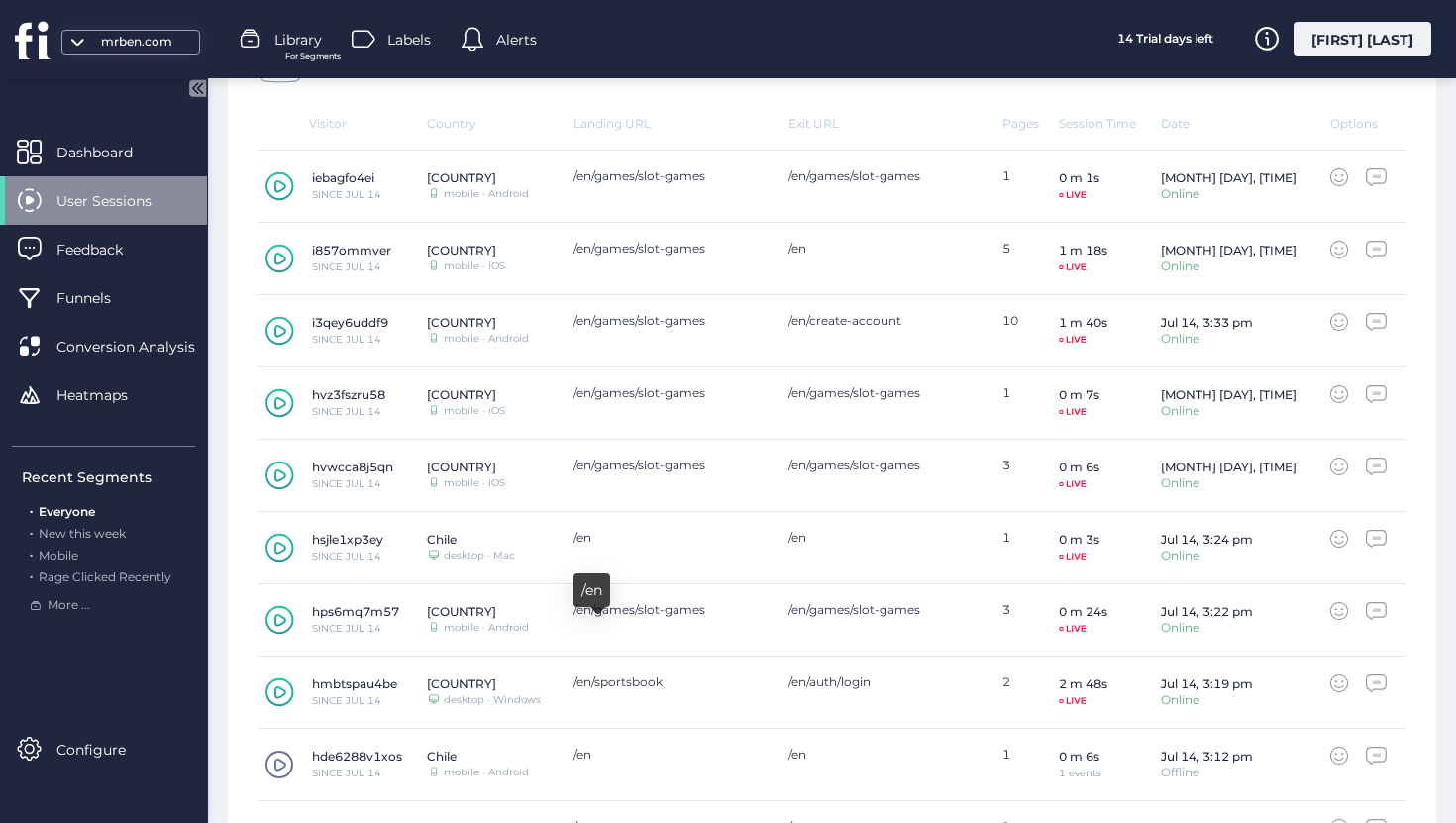 scroll, scrollTop: 716, scrollLeft: 0, axis: vertical 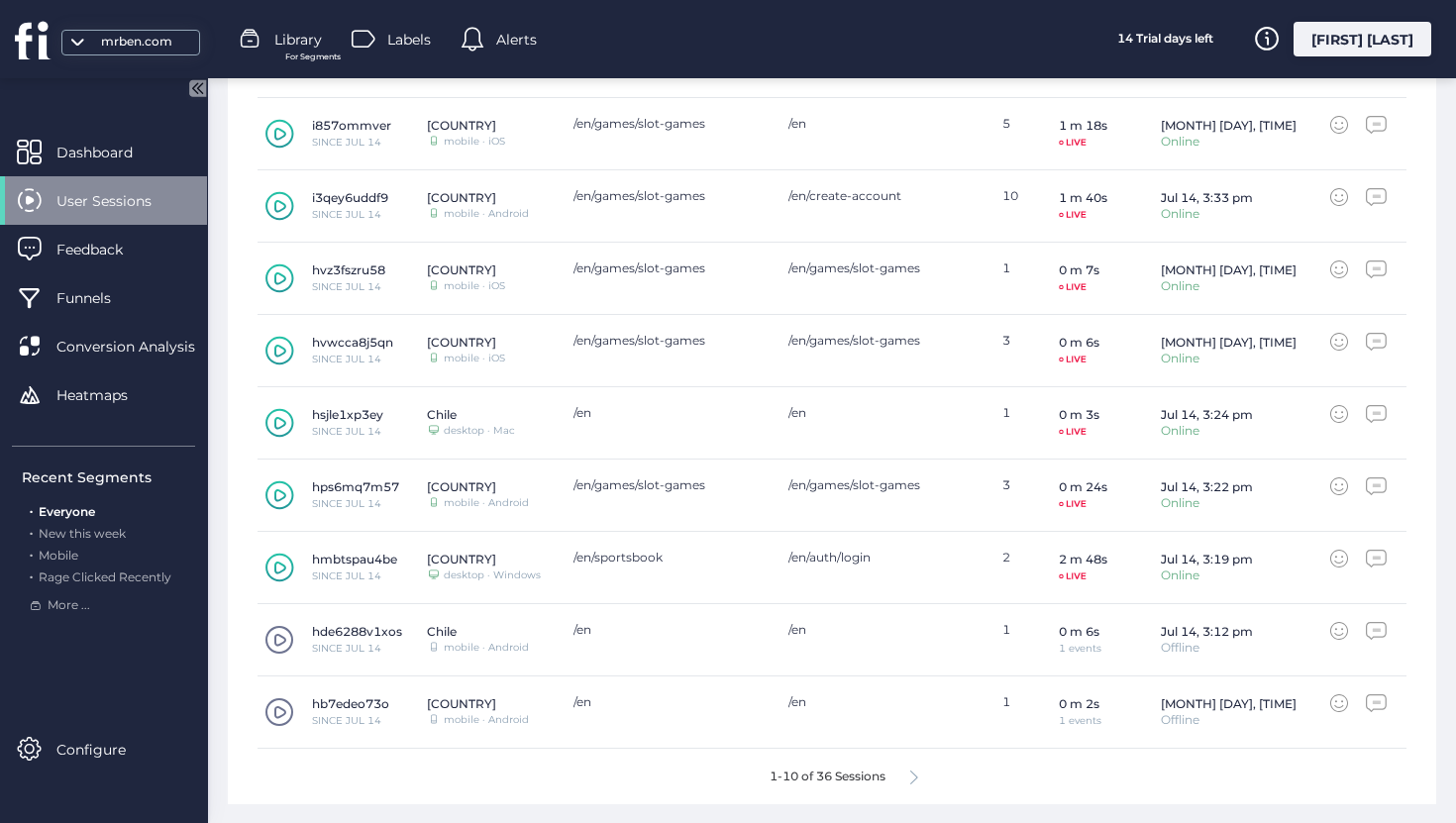 click 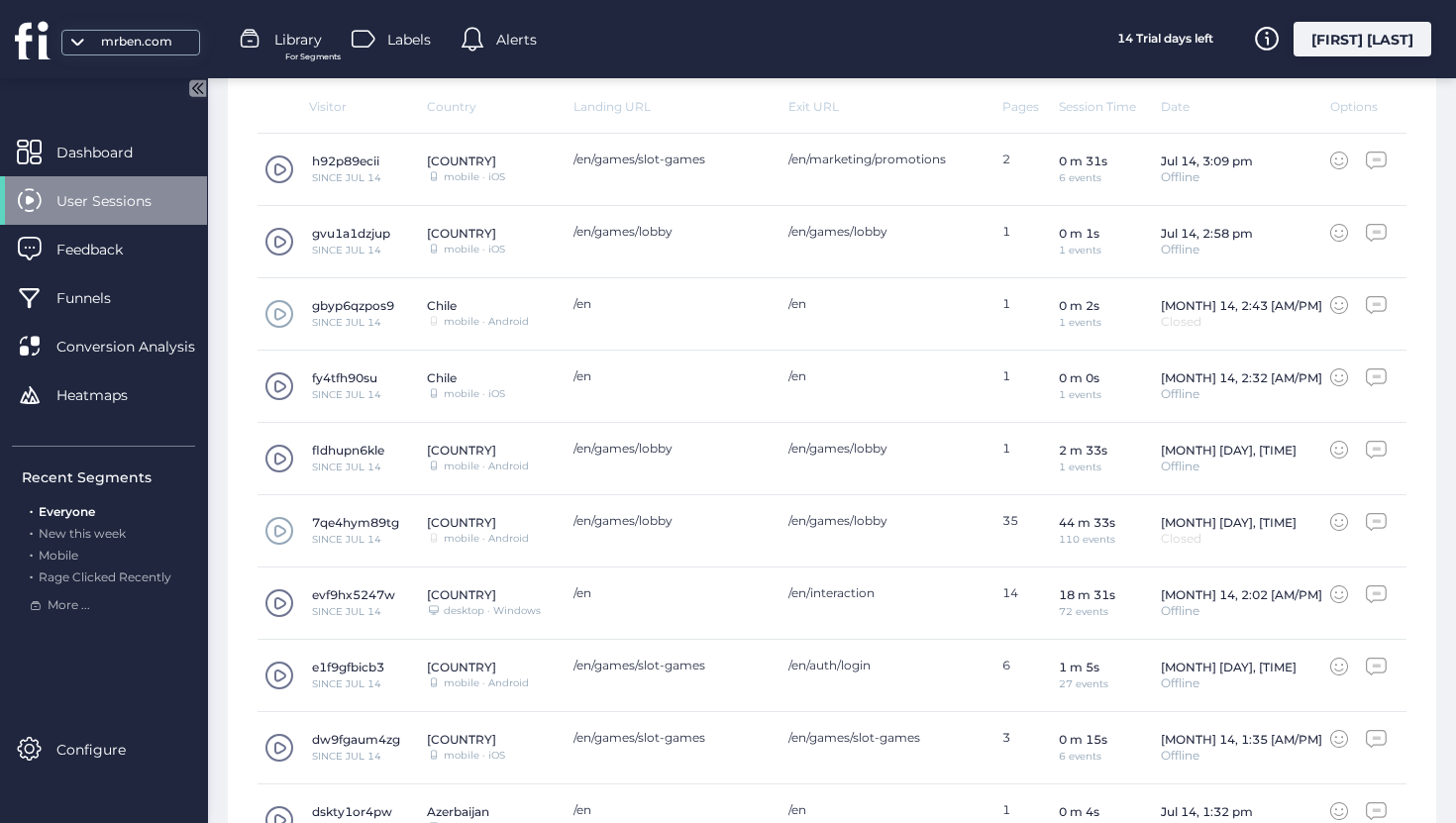 scroll, scrollTop: 611, scrollLeft: 0, axis: vertical 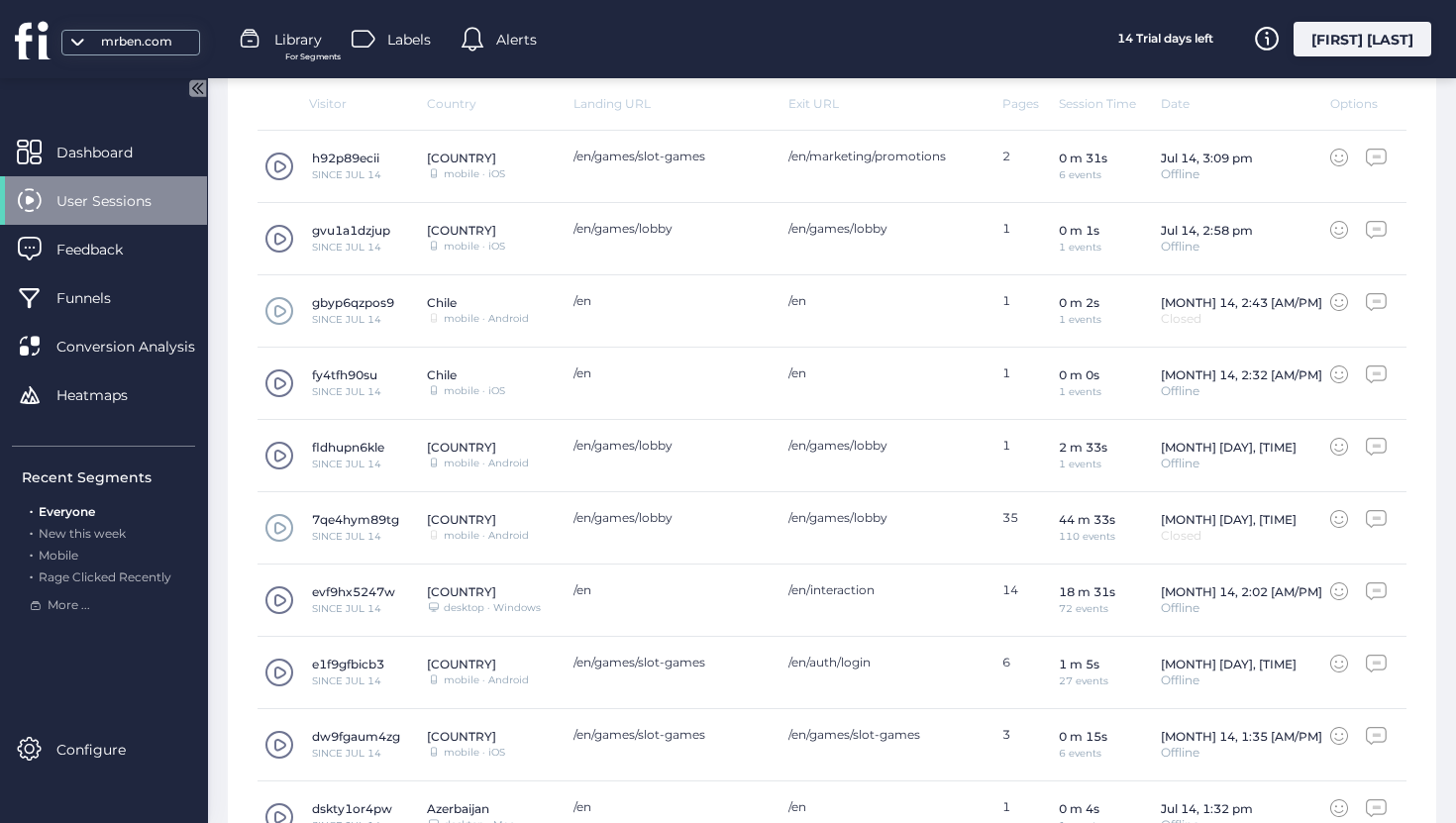 click 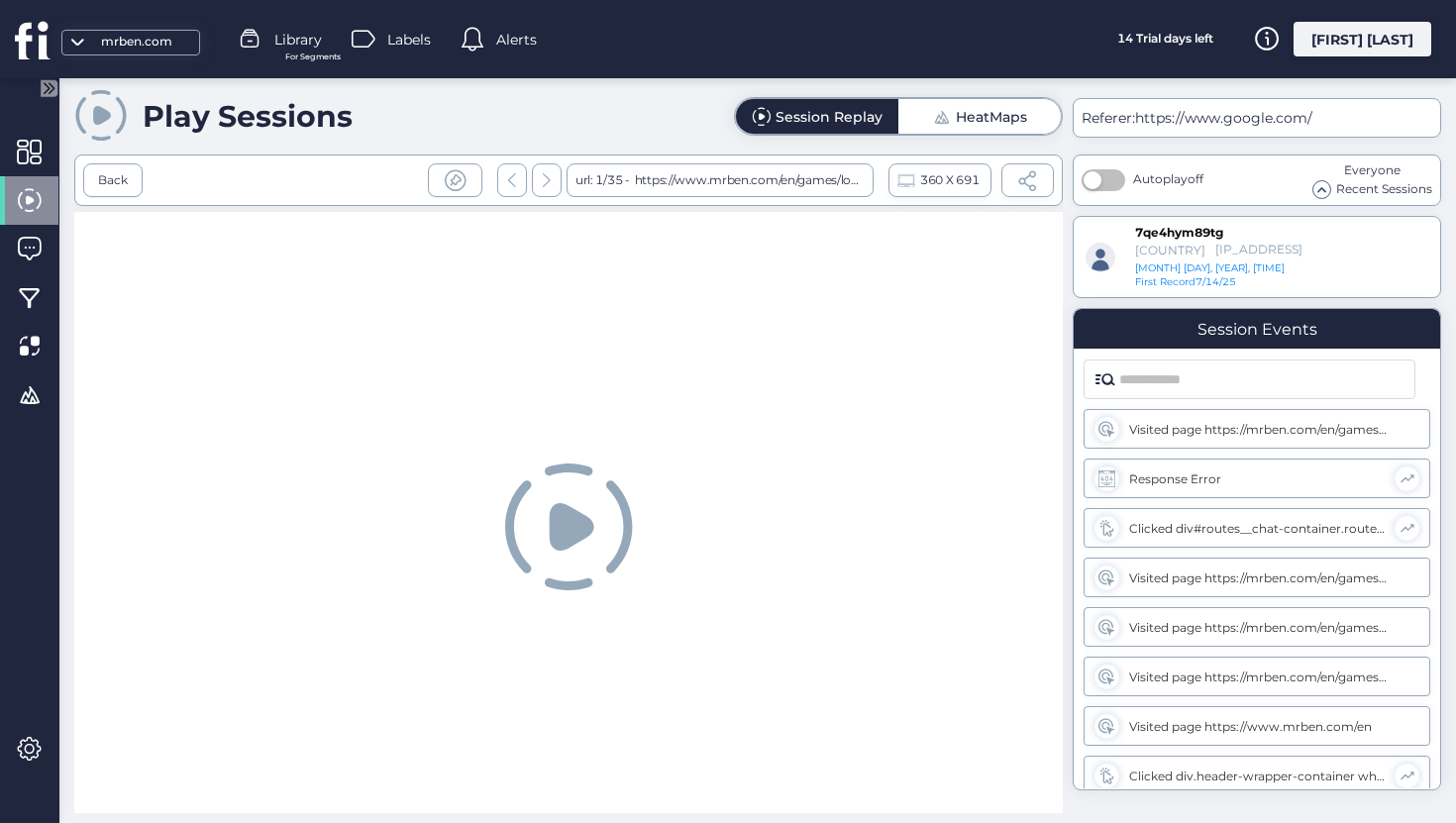 scroll, scrollTop: 0, scrollLeft: 0, axis: both 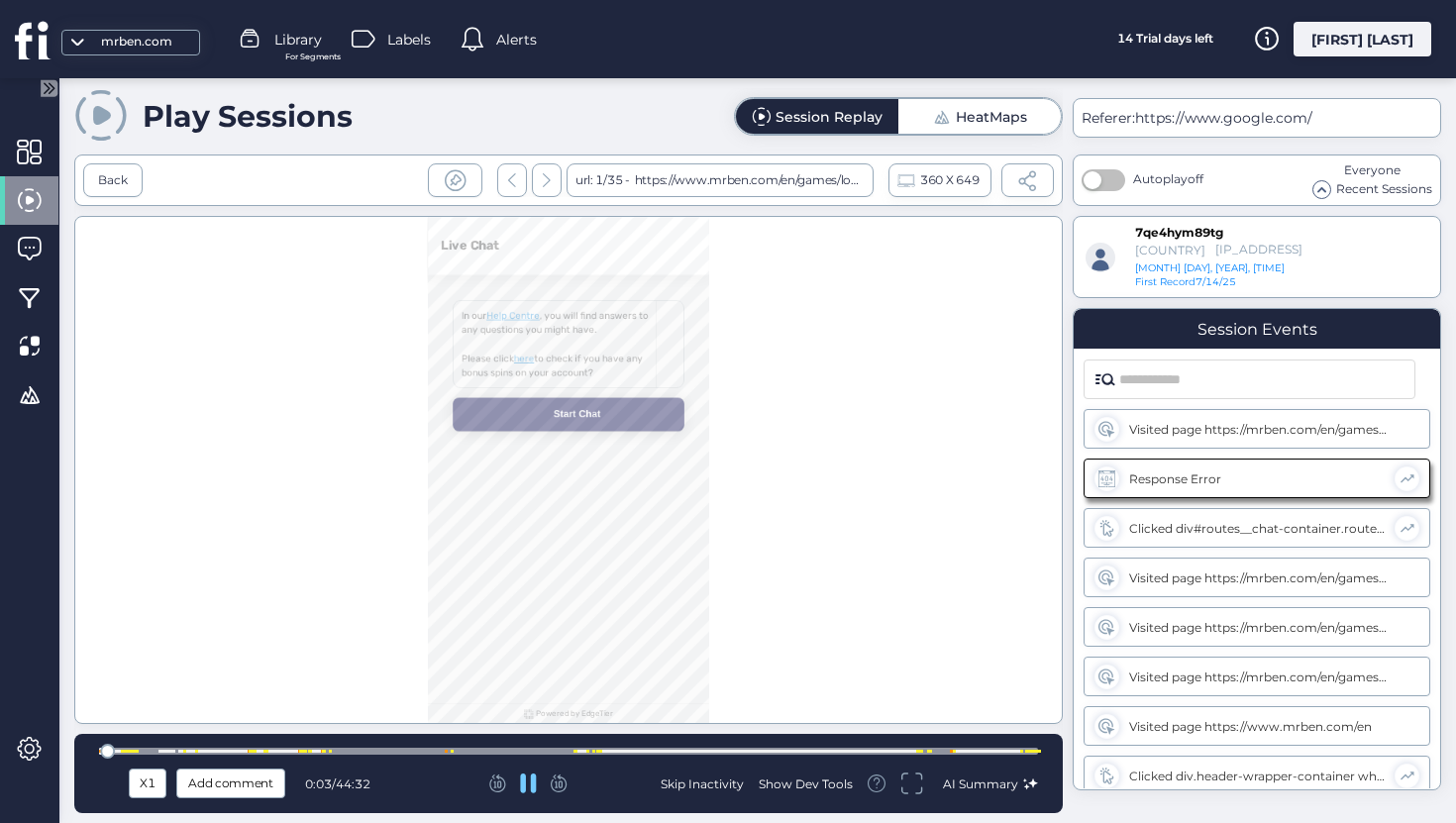 click on "HeatMaps" at bounding box center (980, 116) 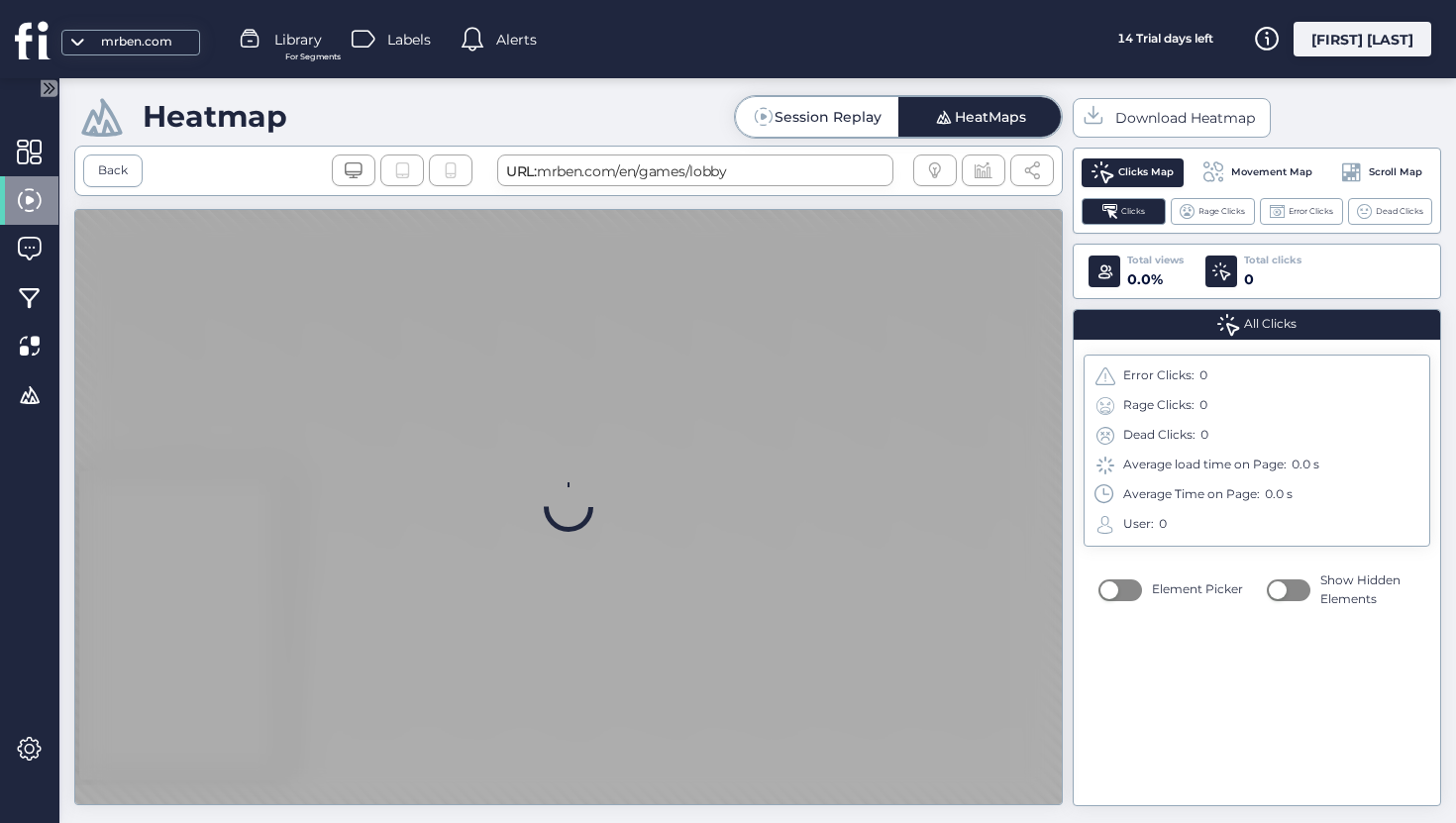 scroll, scrollTop: 0, scrollLeft: 0, axis: both 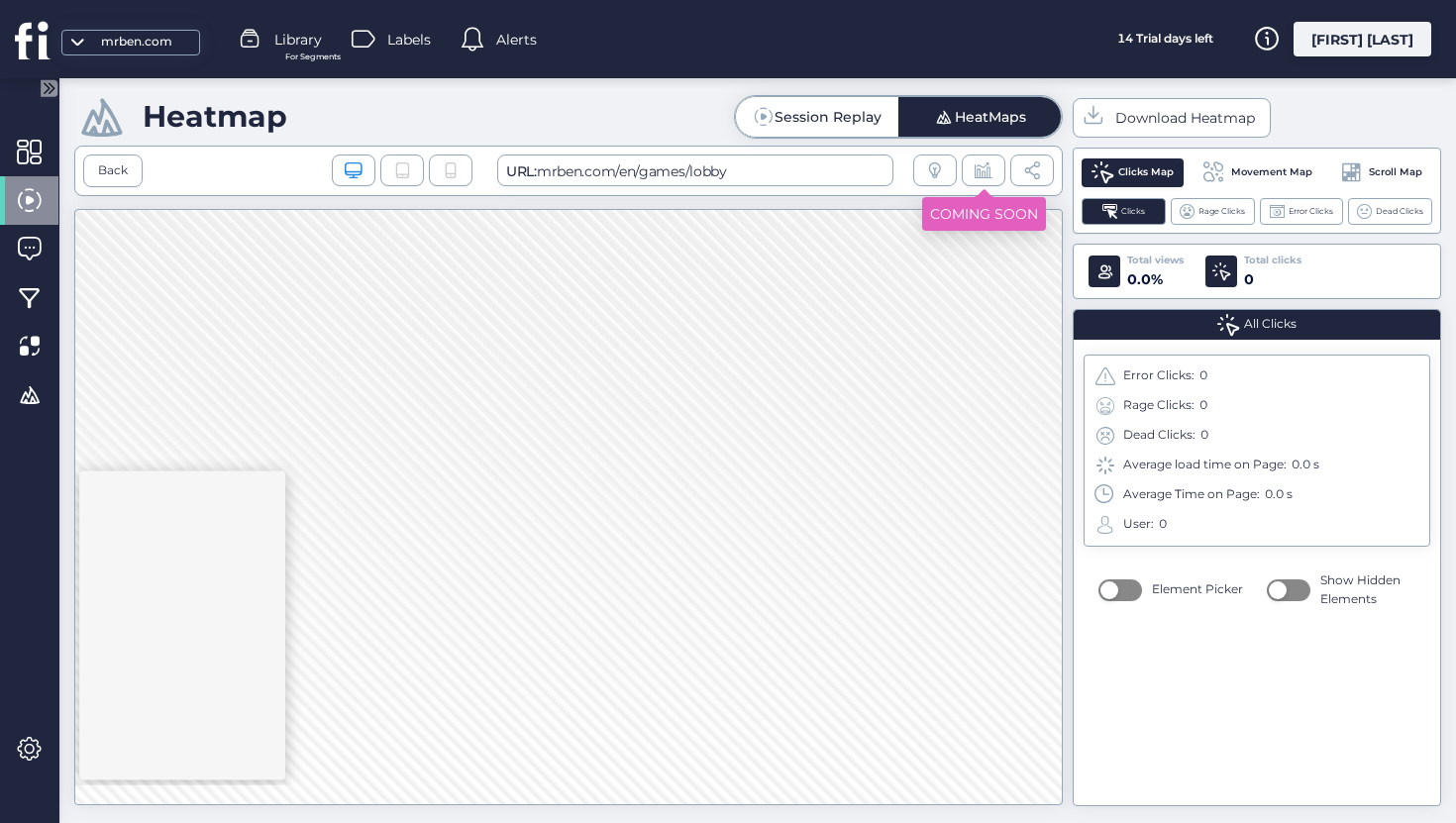 click on "Session Replay" at bounding box center [828, 117] 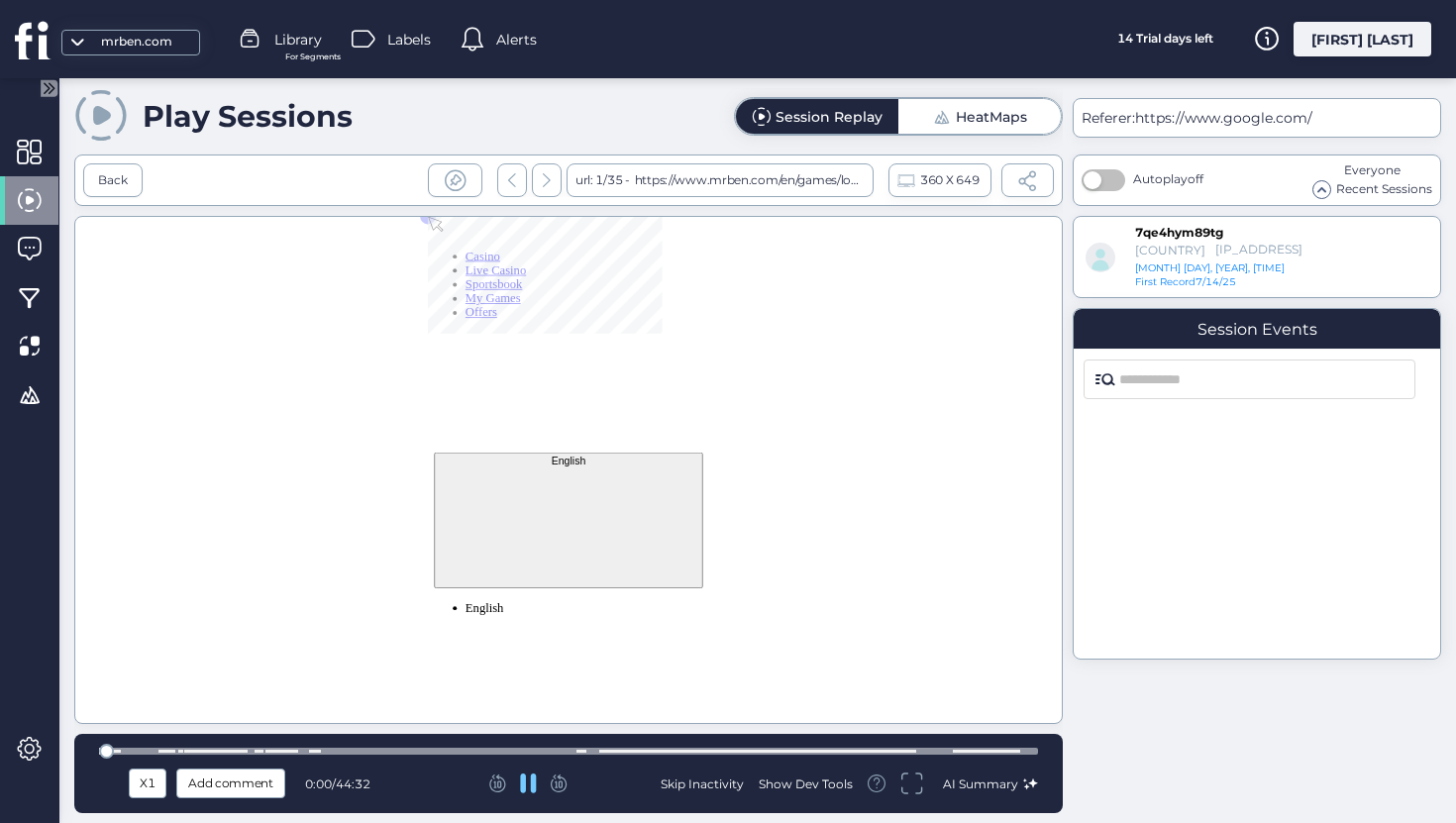 scroll, scrollTop: 0, scrollLeft: 0, axis: both 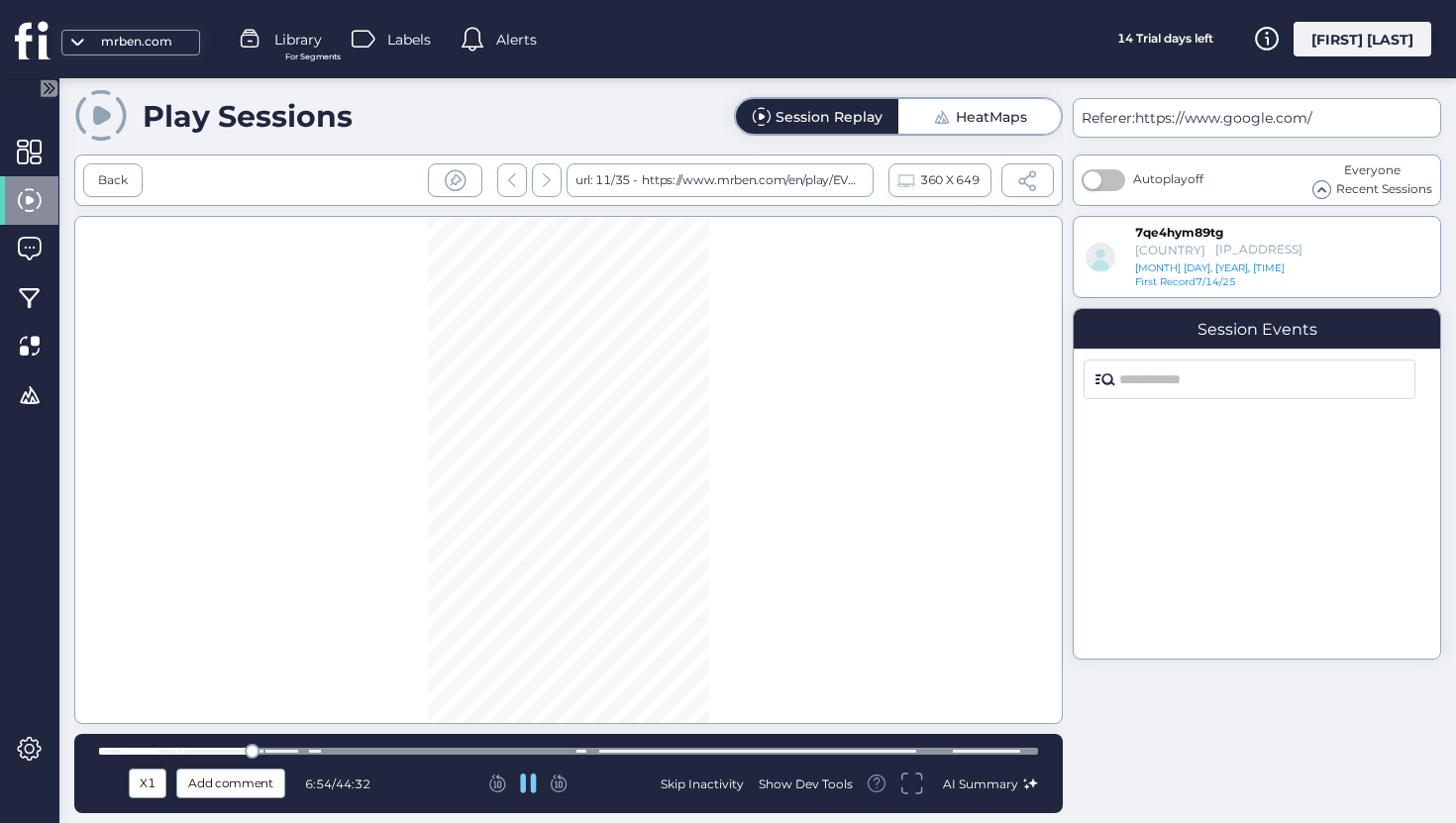 click 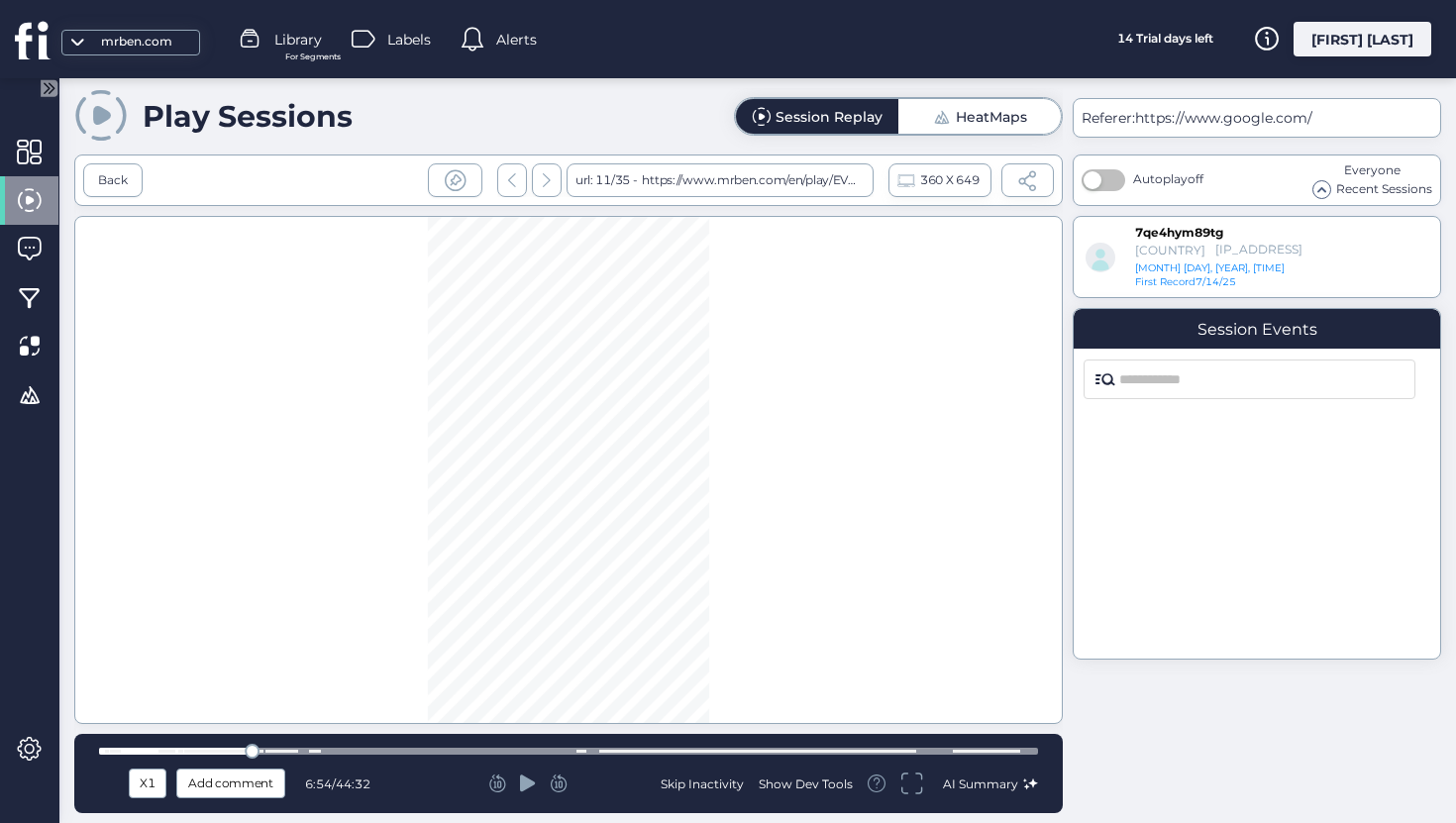 click 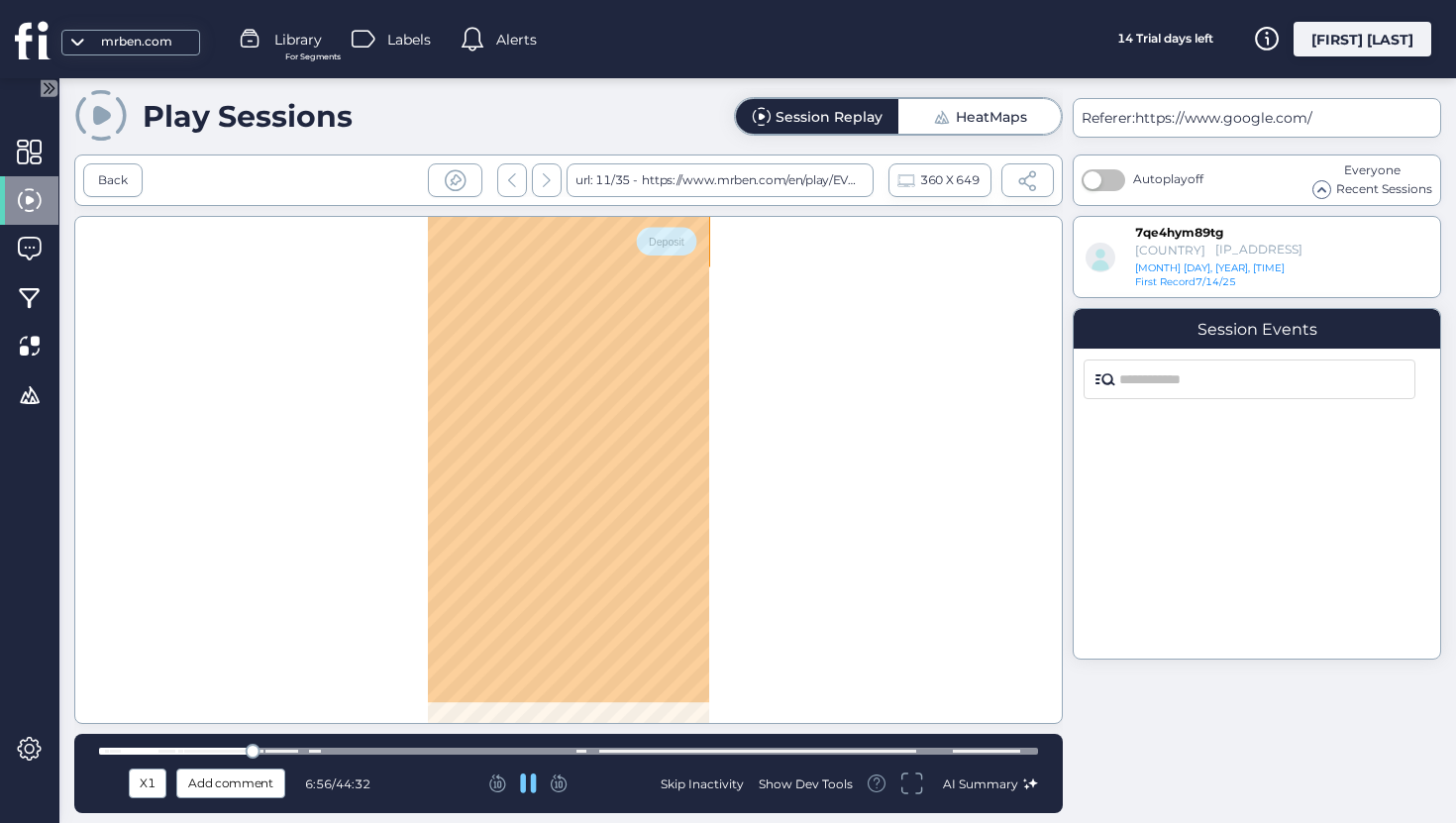 click 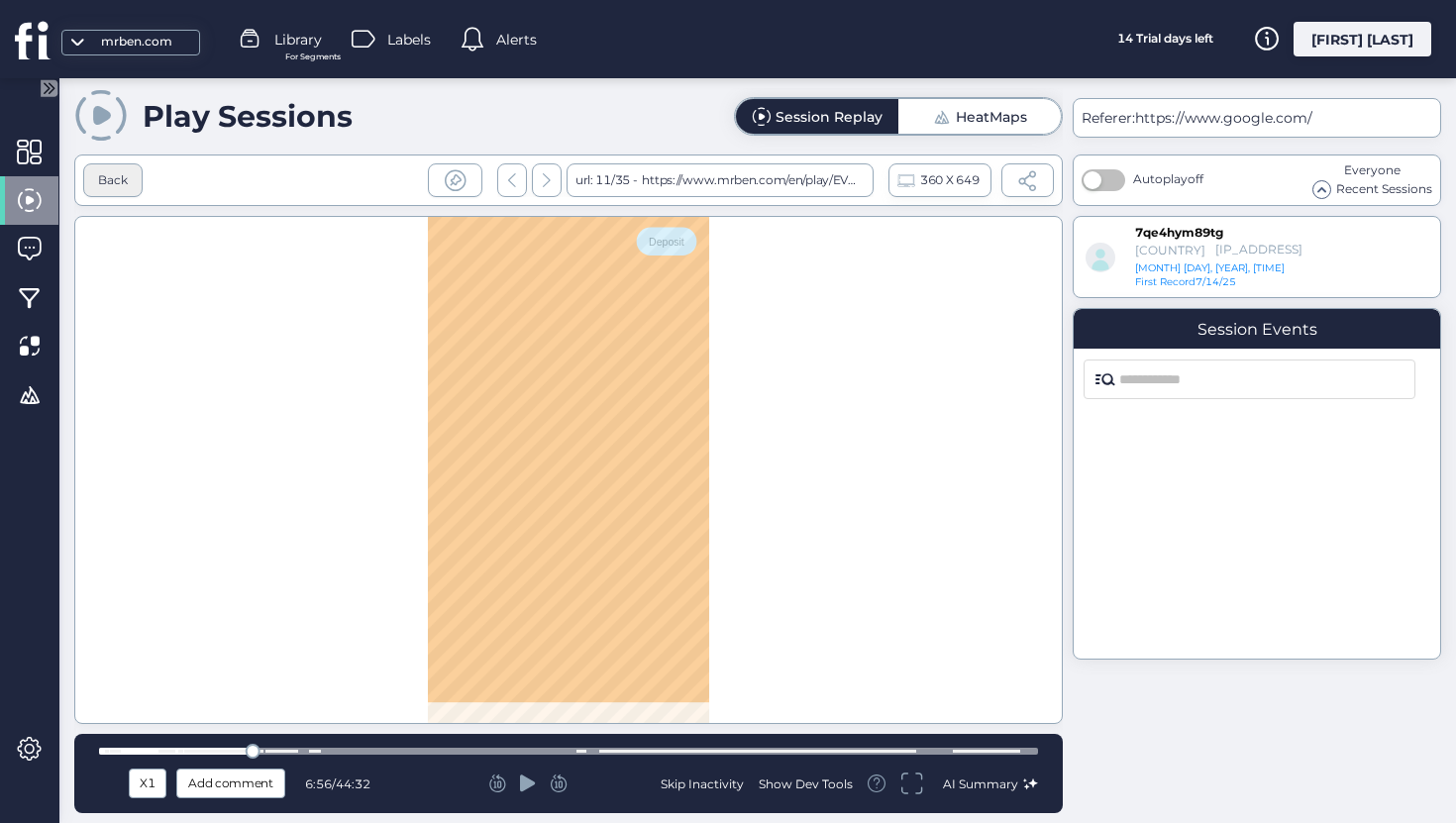 click on "Back" at bounding box center (113, 180) 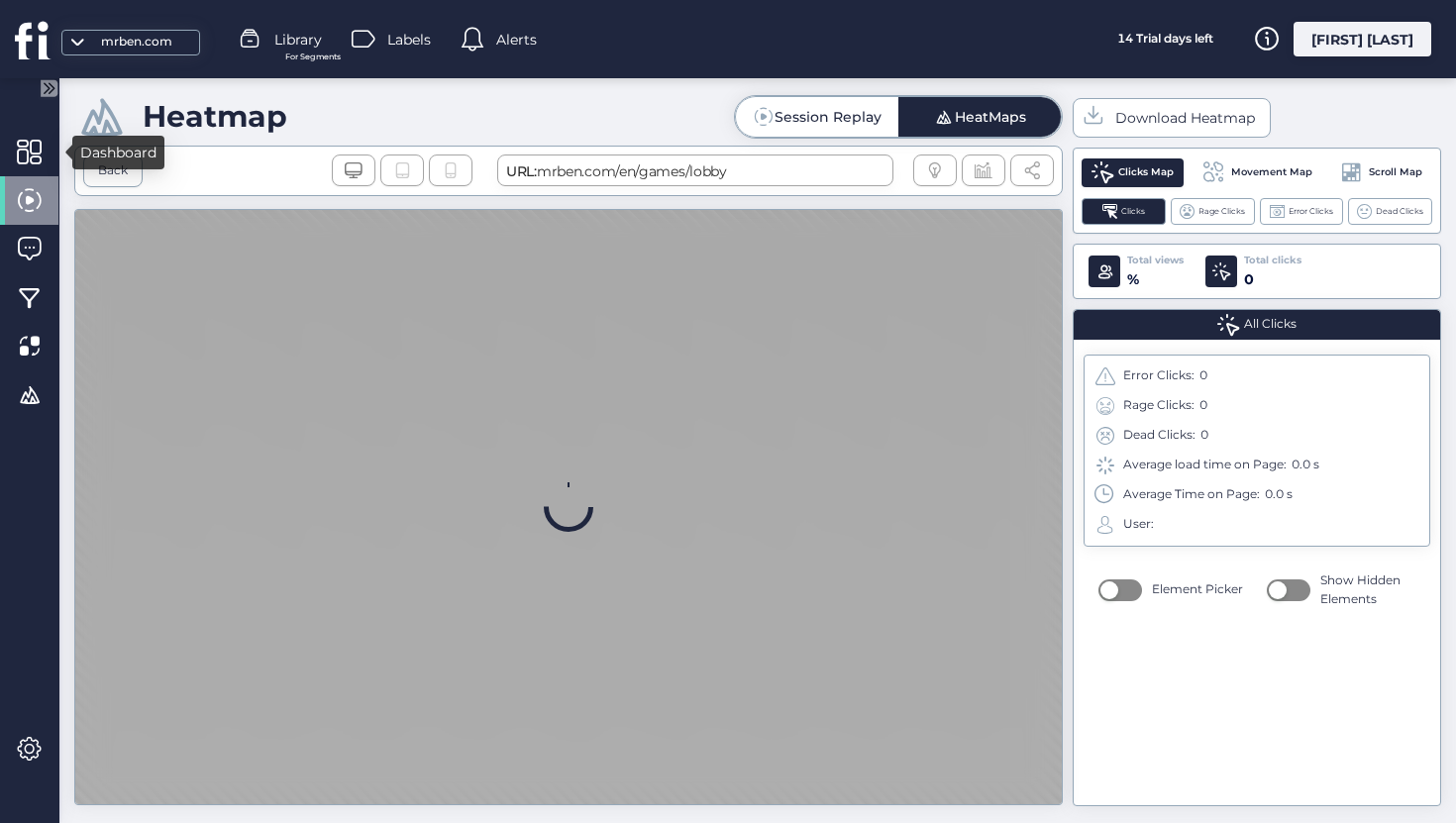 click on "Dashboard" at bounding box center [118, 153] 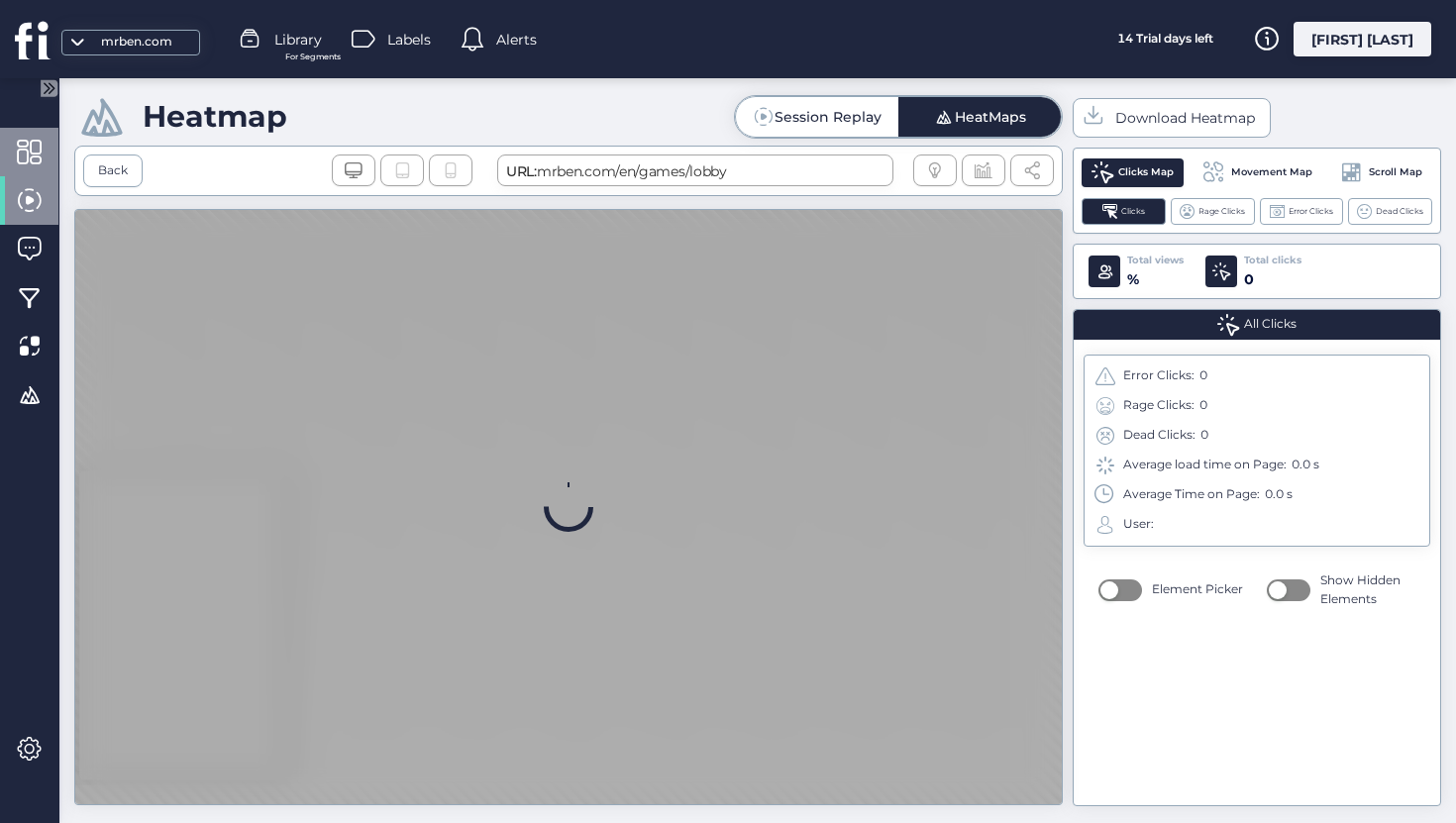 scroll, scrollTop: 0, scrollLeft: 0, axis: both 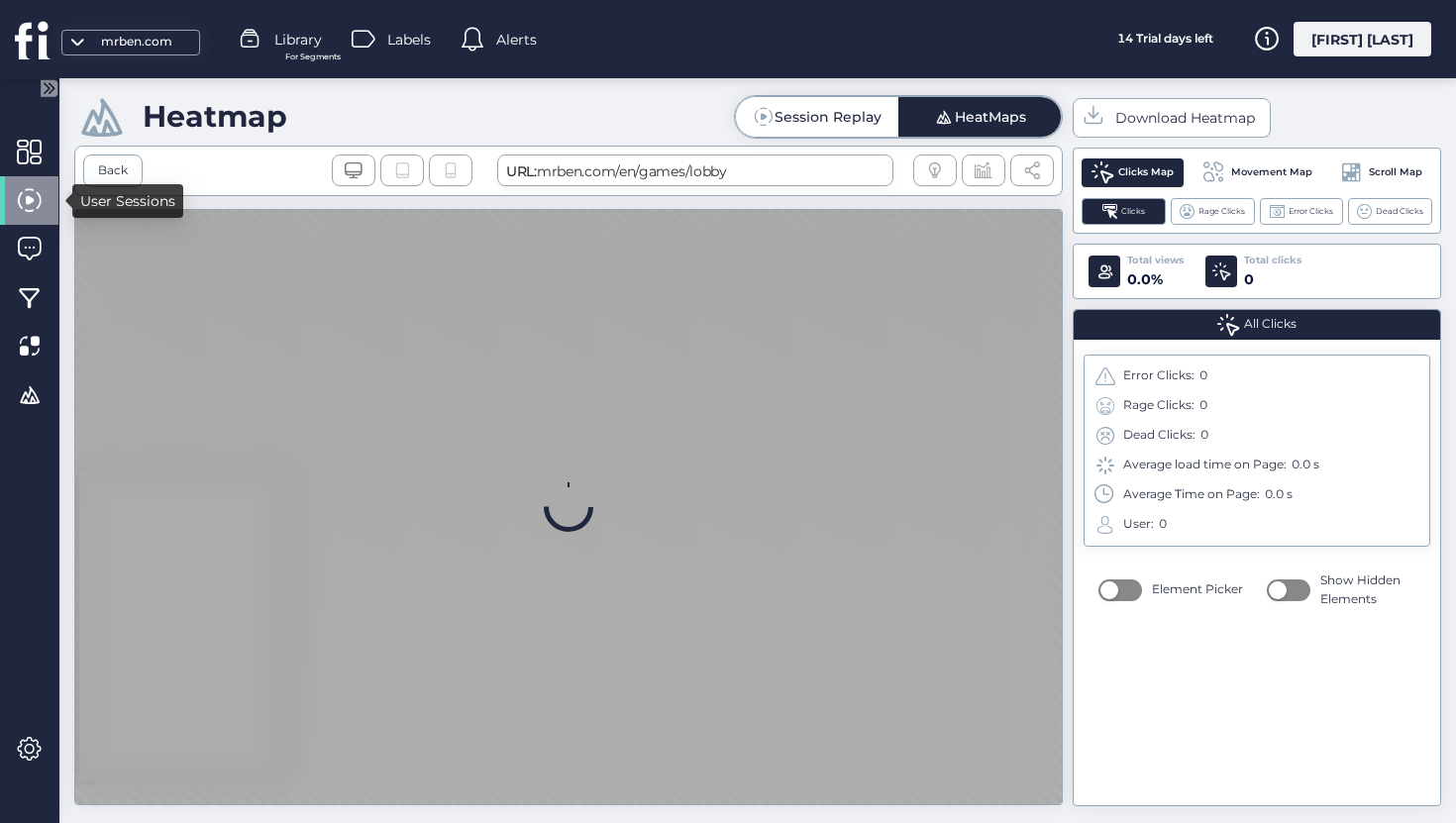 click 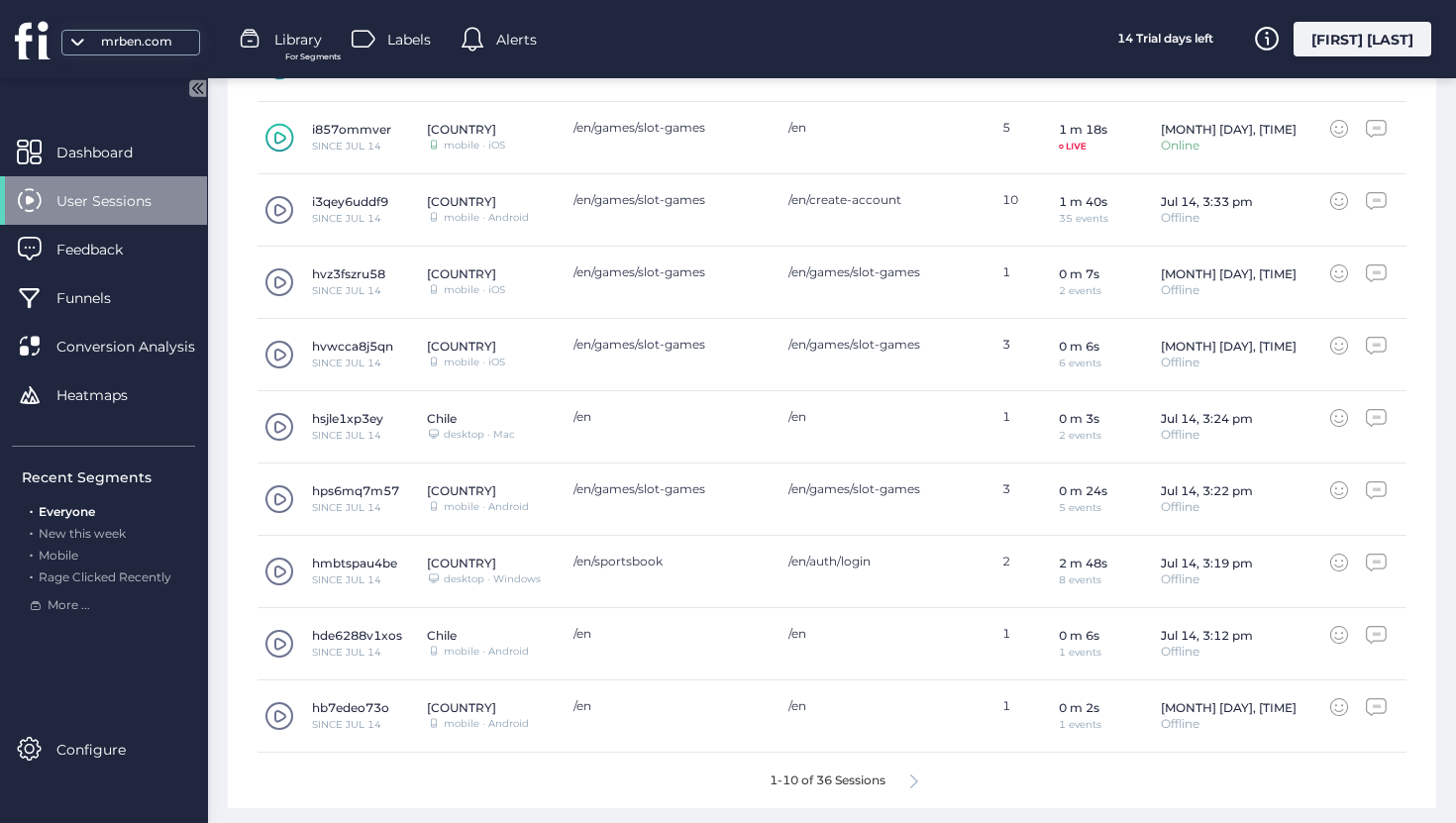 scroll, scrollTop: 716, scrollLeft: 0, axis: vertical 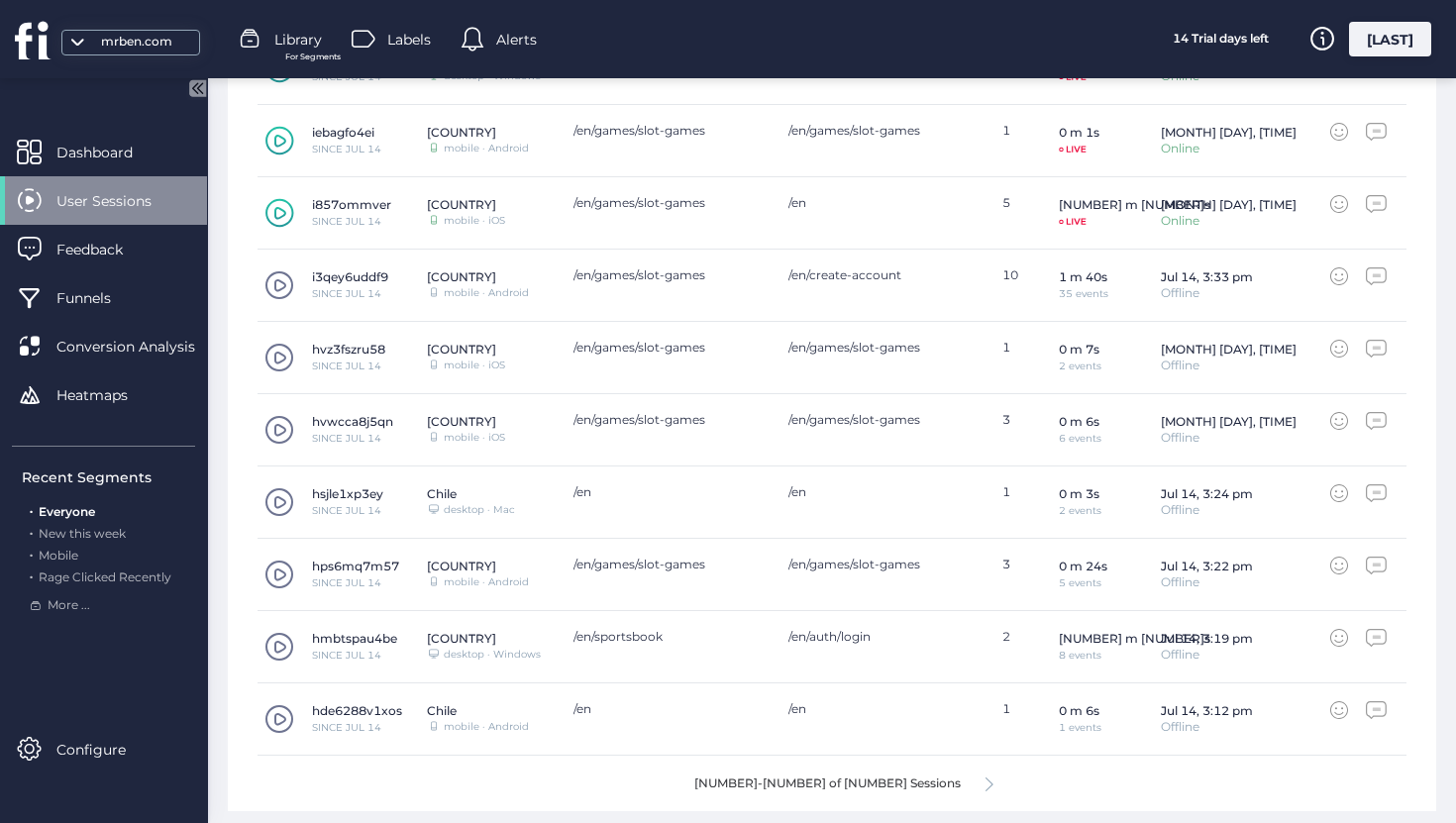 click 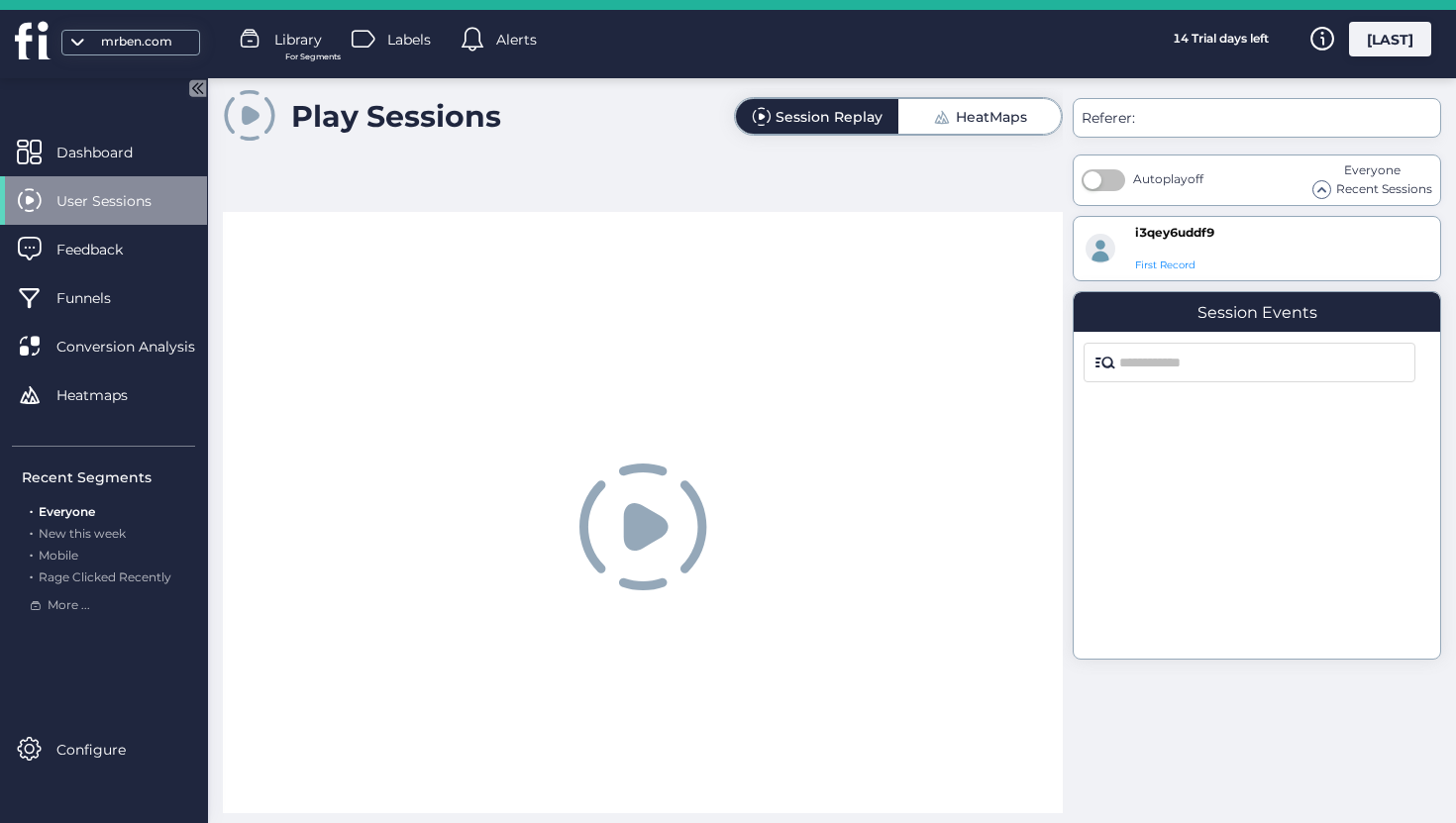scroll, scrollTop: 0, scrollLeft: 0, axis: both 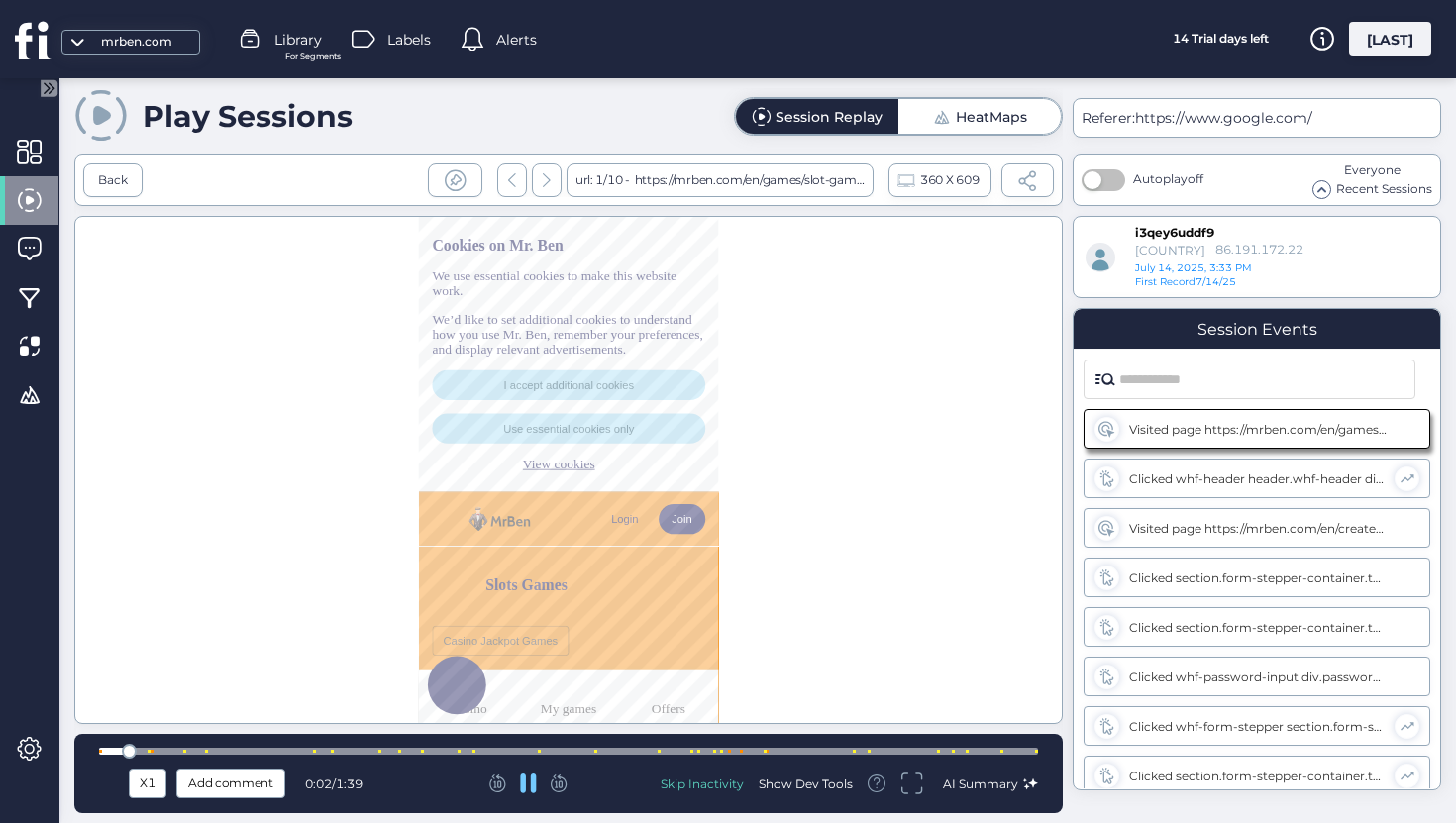 click on "Skip Inactivity   Show Dev Tools  AI Summary" 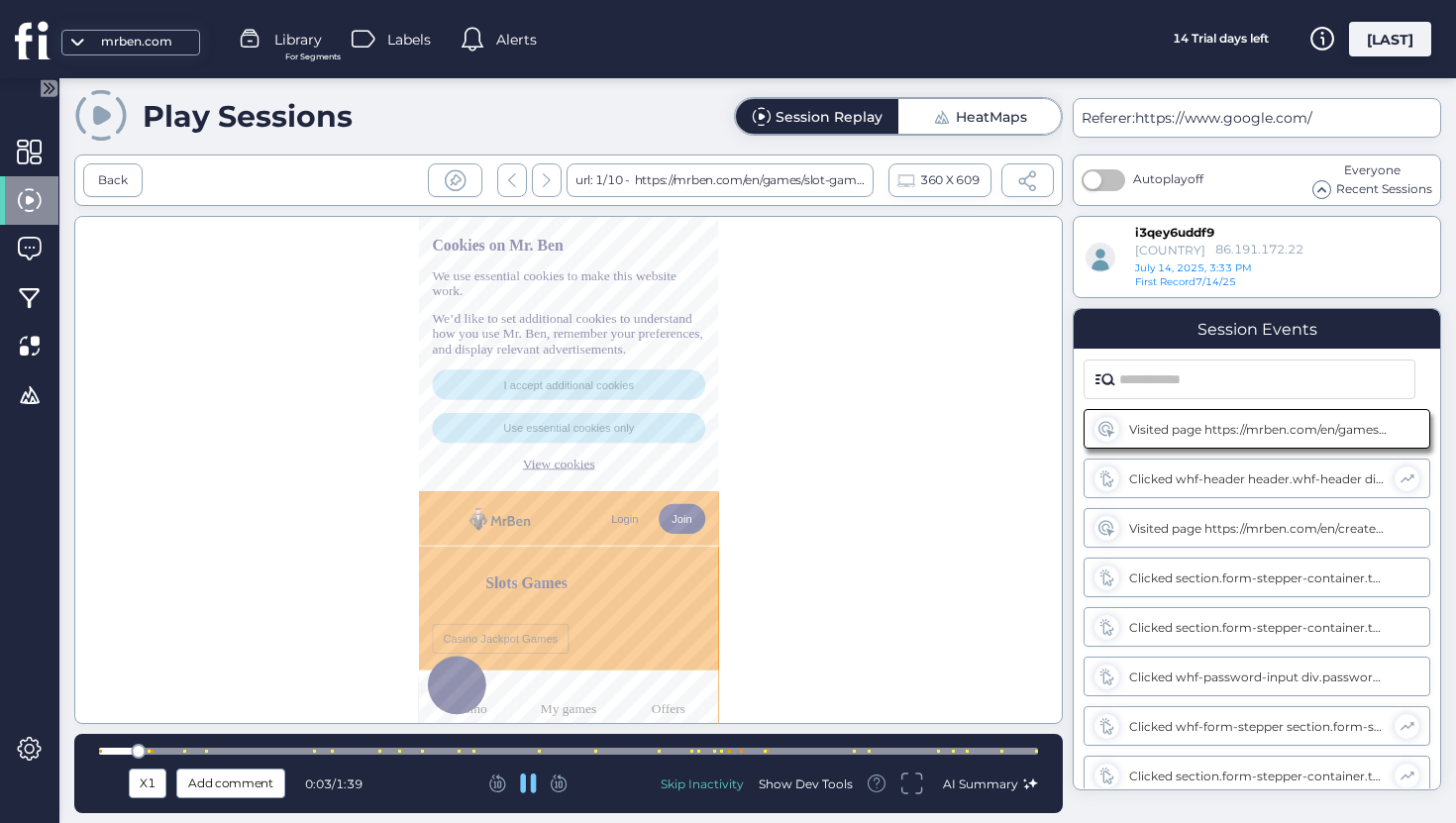 click 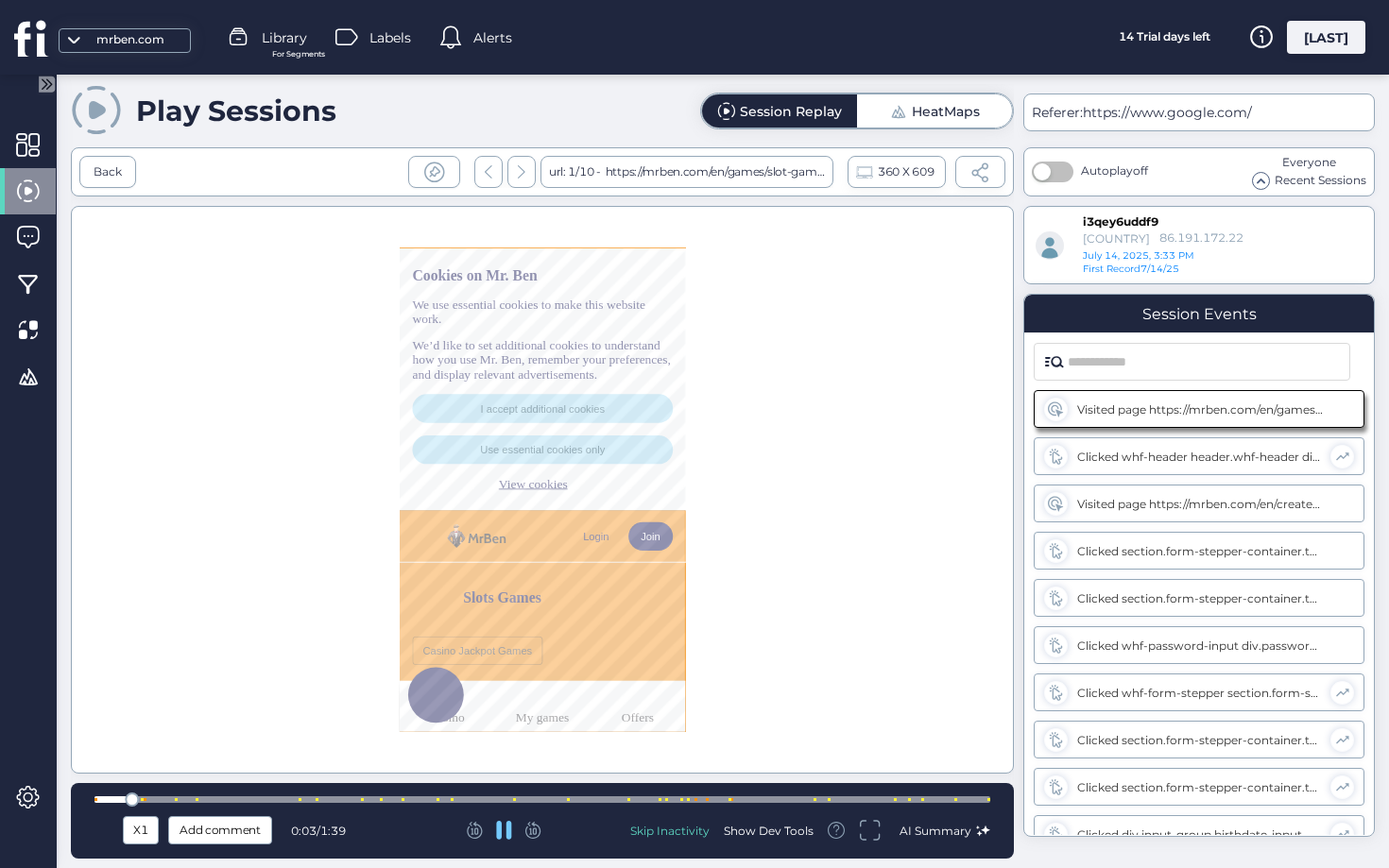 scroll, scrollTop: 81, scrollLeft: 0, axis: vertical 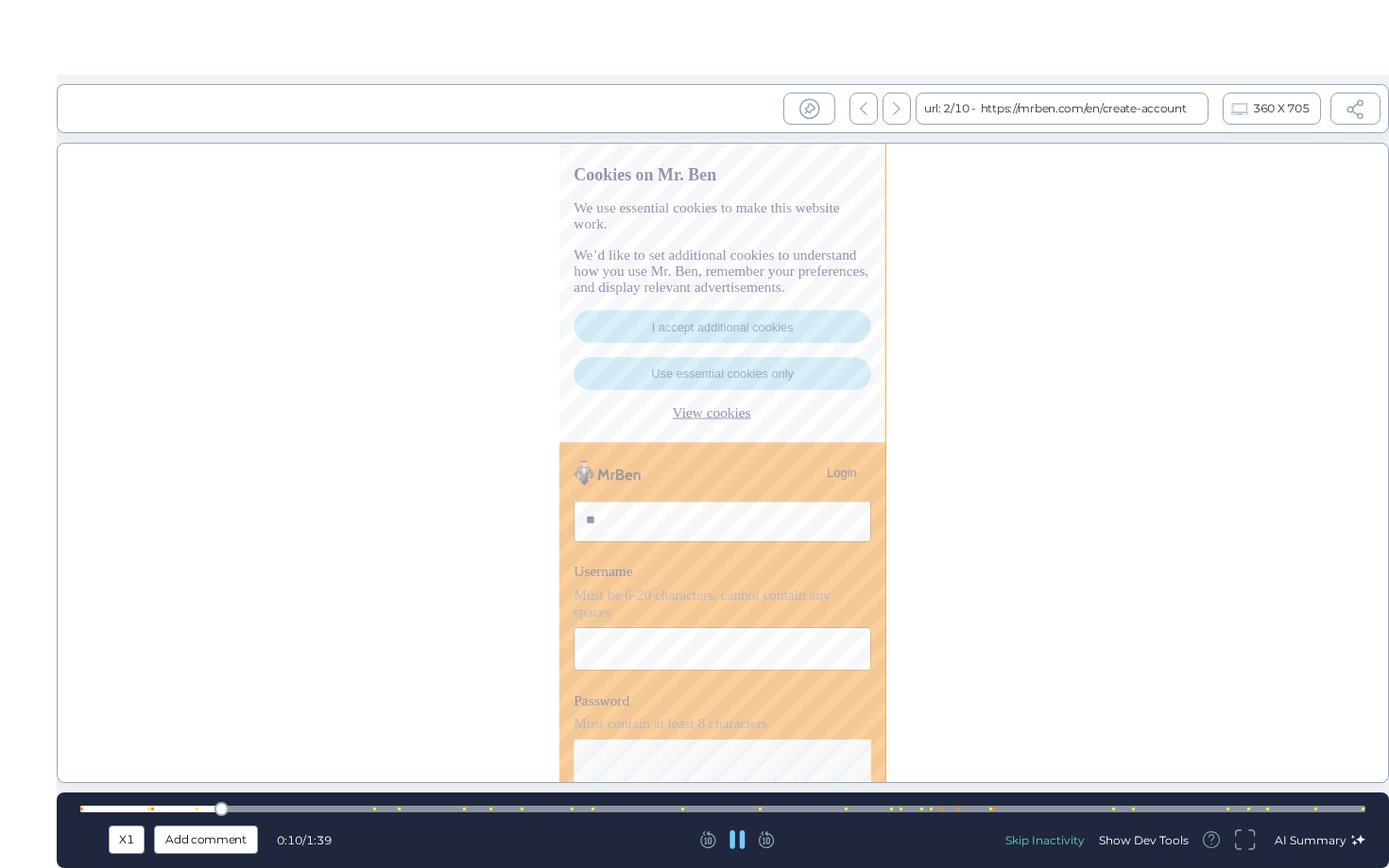 type on "**********" 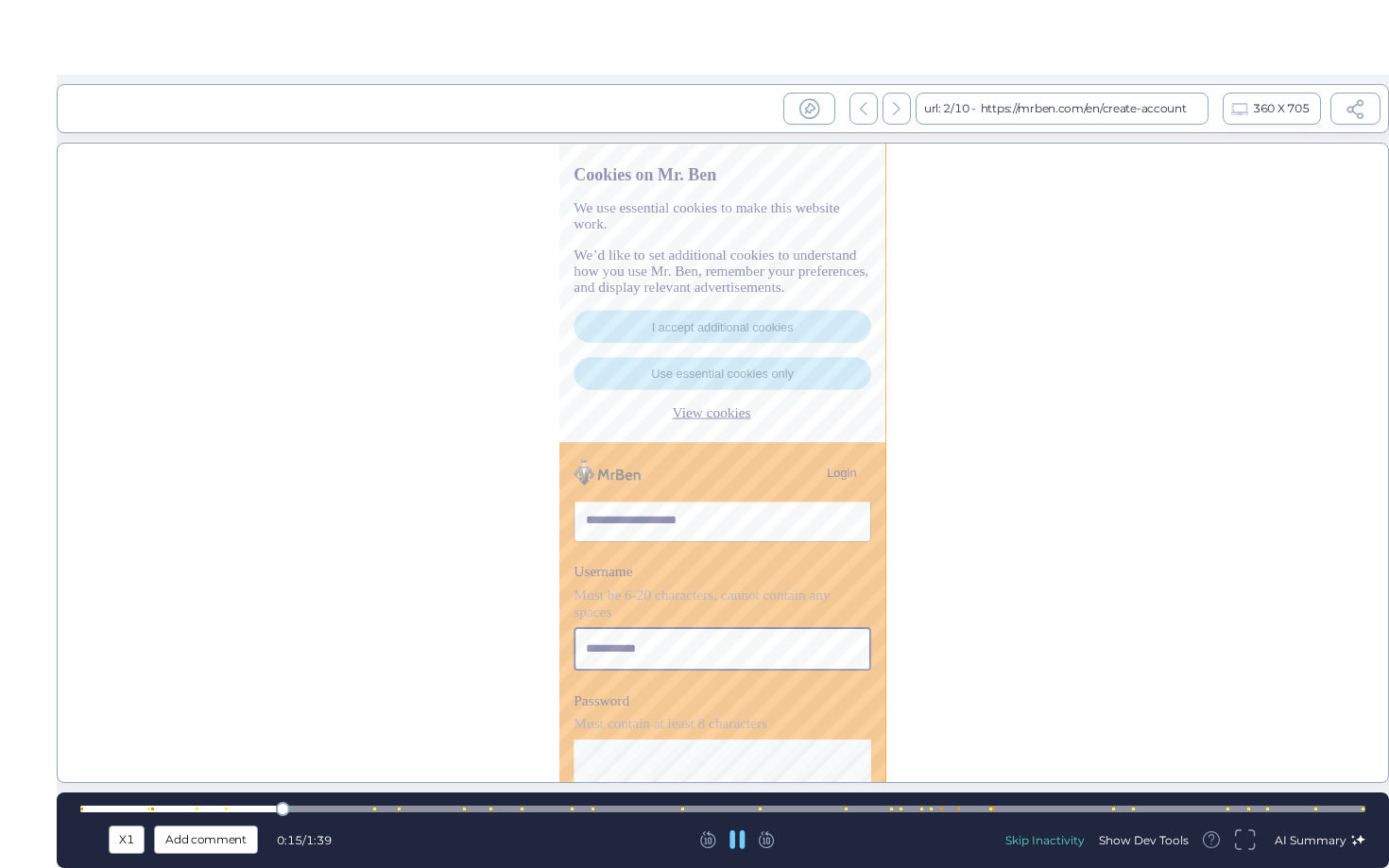 type on "**********" 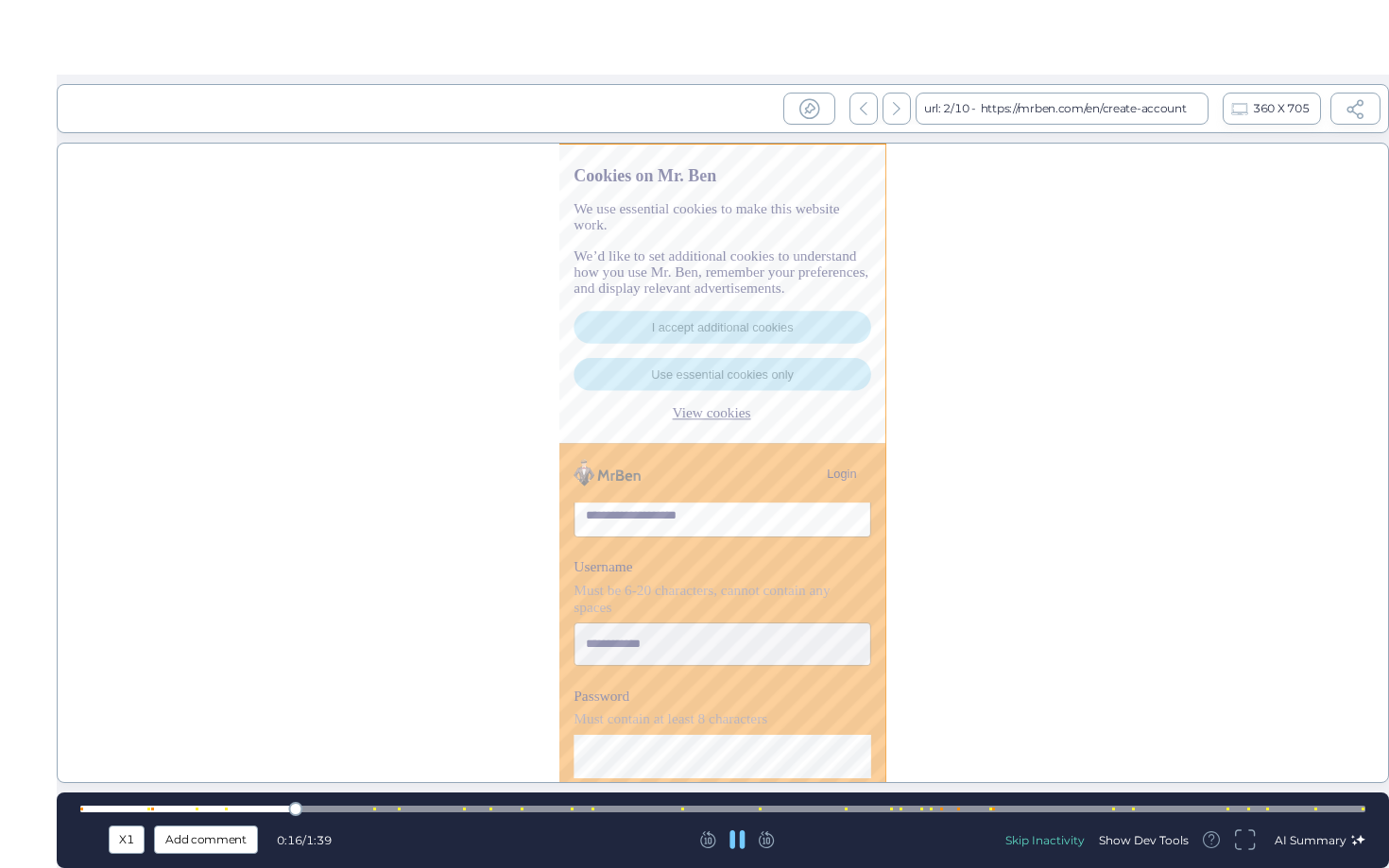 scroll, scrollTop: 279, scrollLeft: 0, axis: vertical 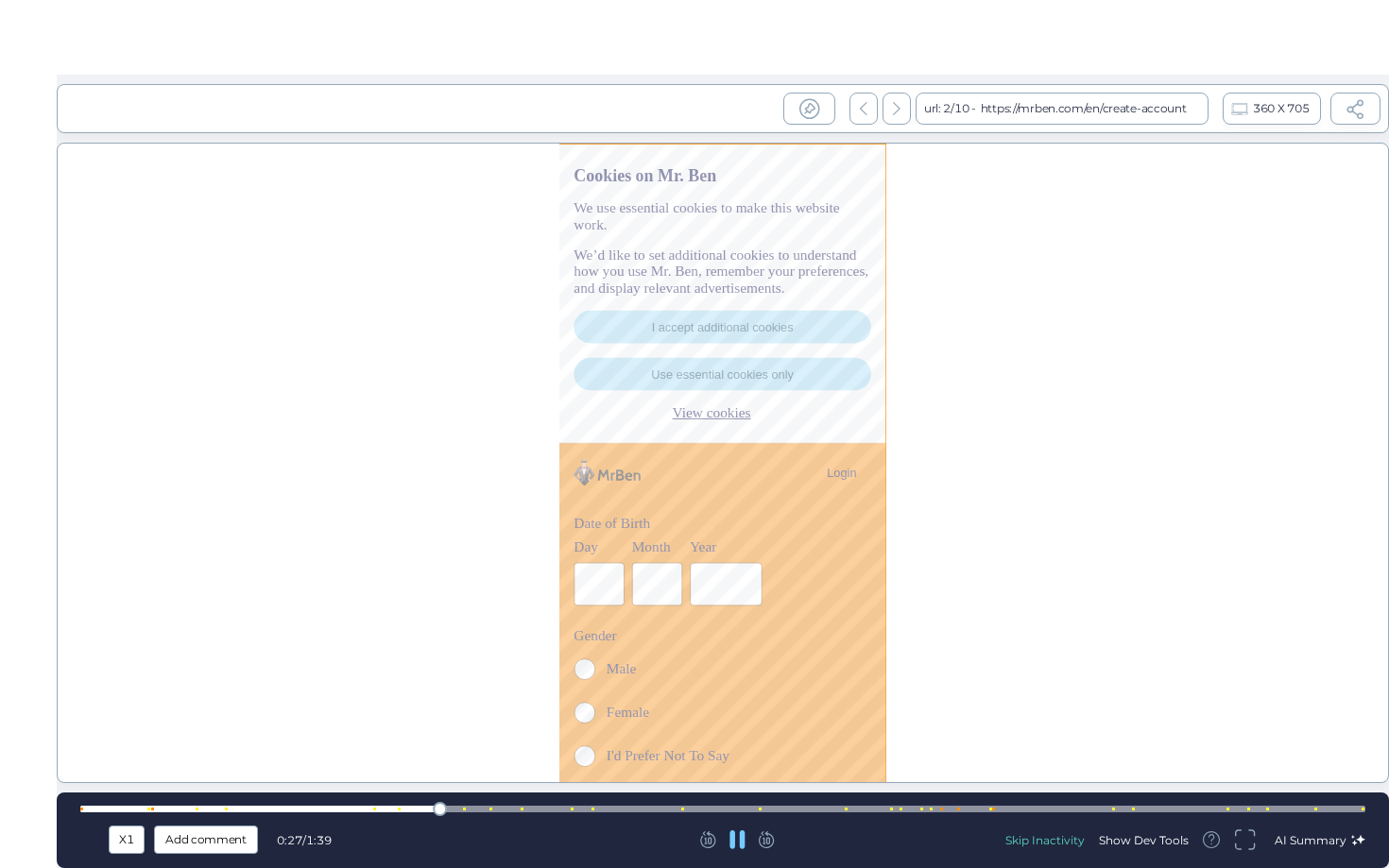 click 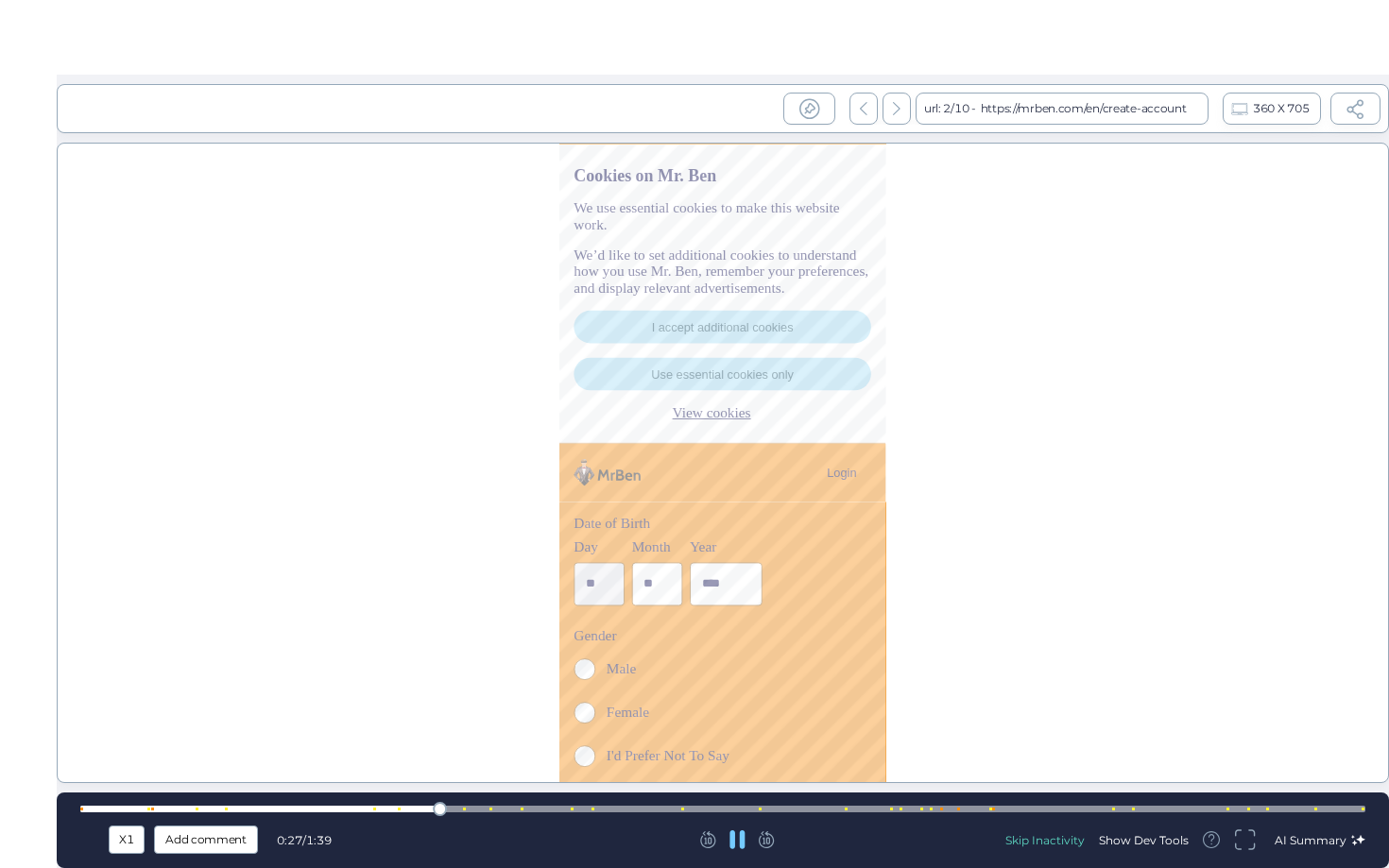 scroll, scrollTop: 439, scrollLeft: 0, axis: vertical 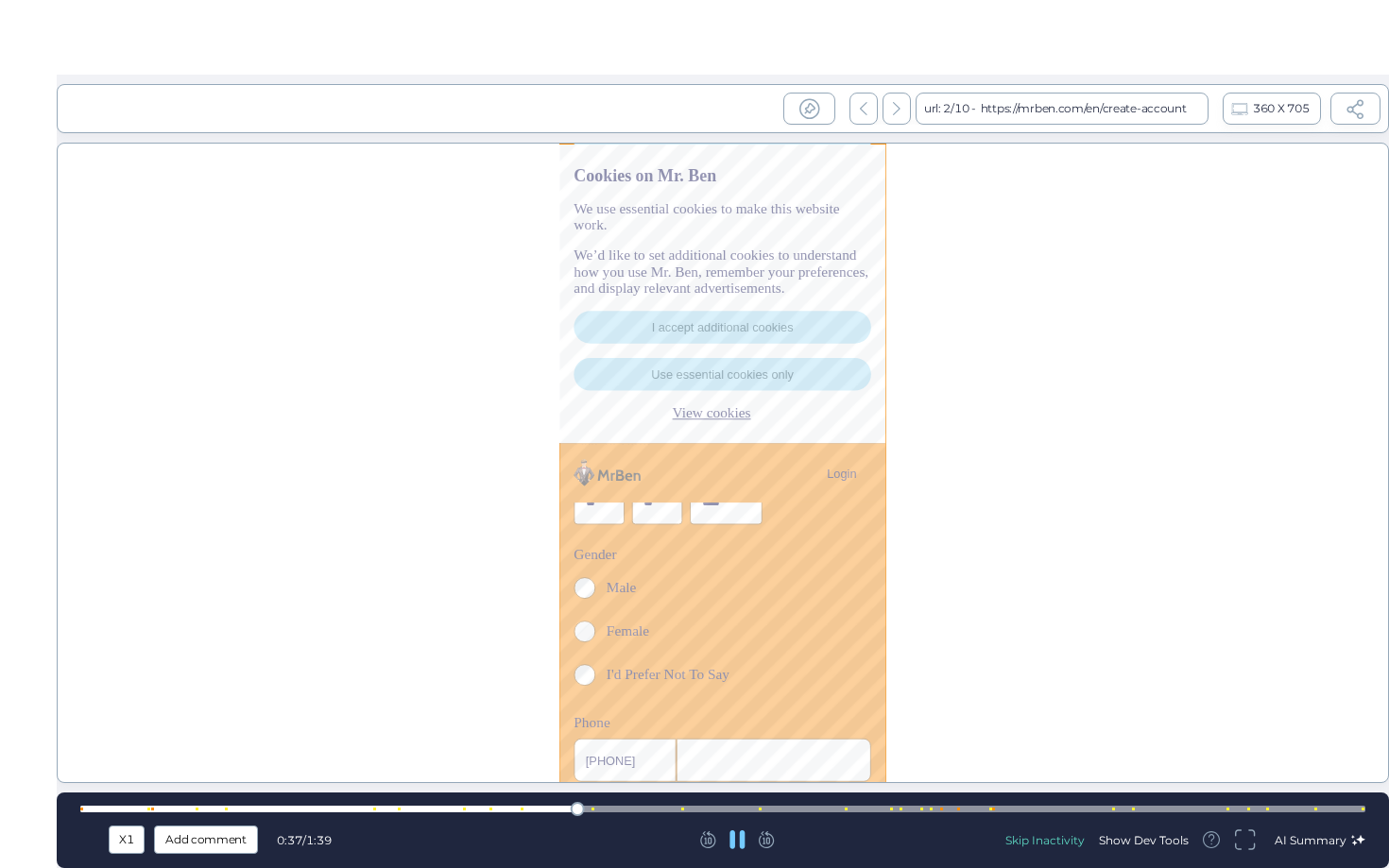 click 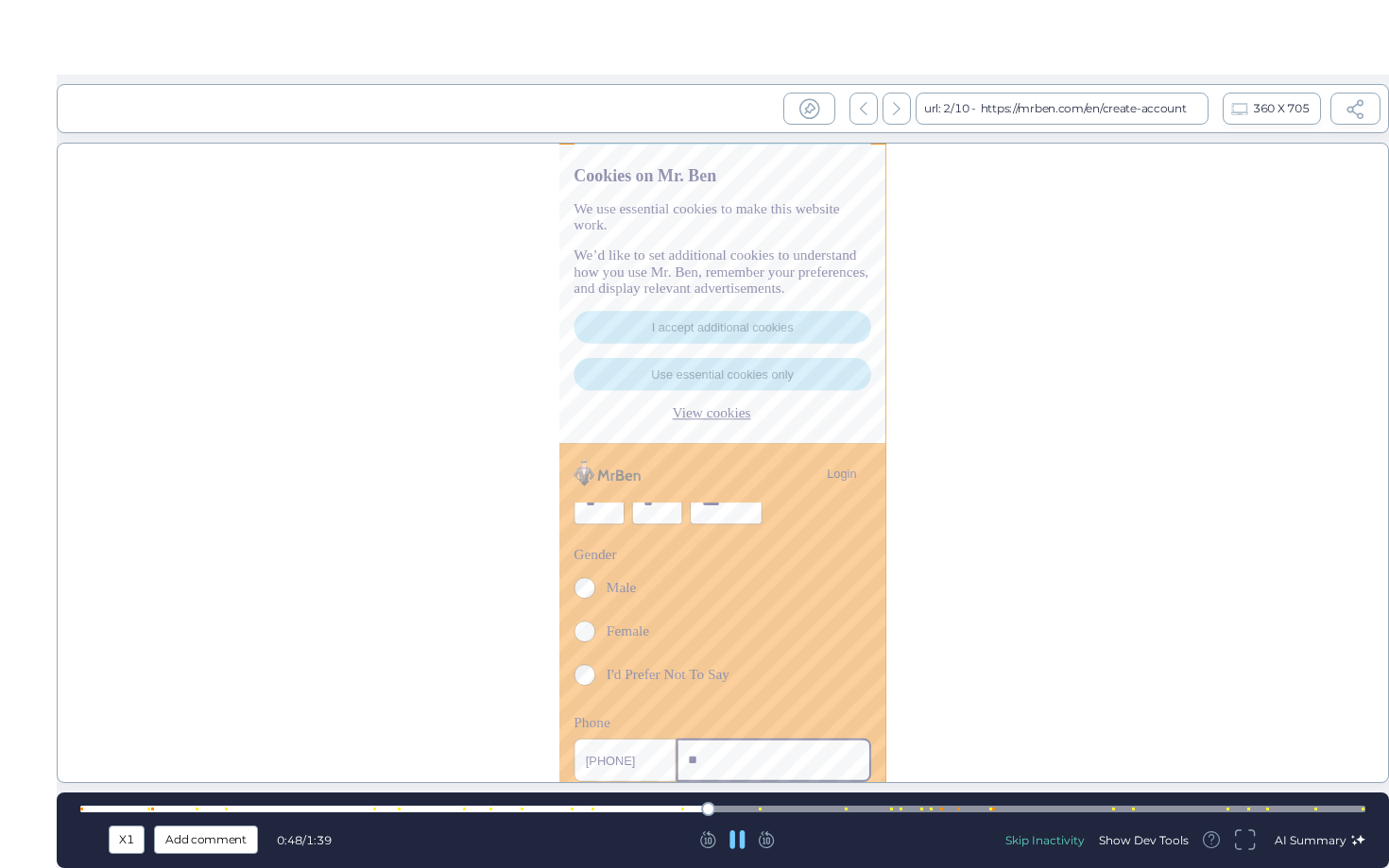 scroll, scrollTop: 659, scrollLeft: 0, axis: vertical 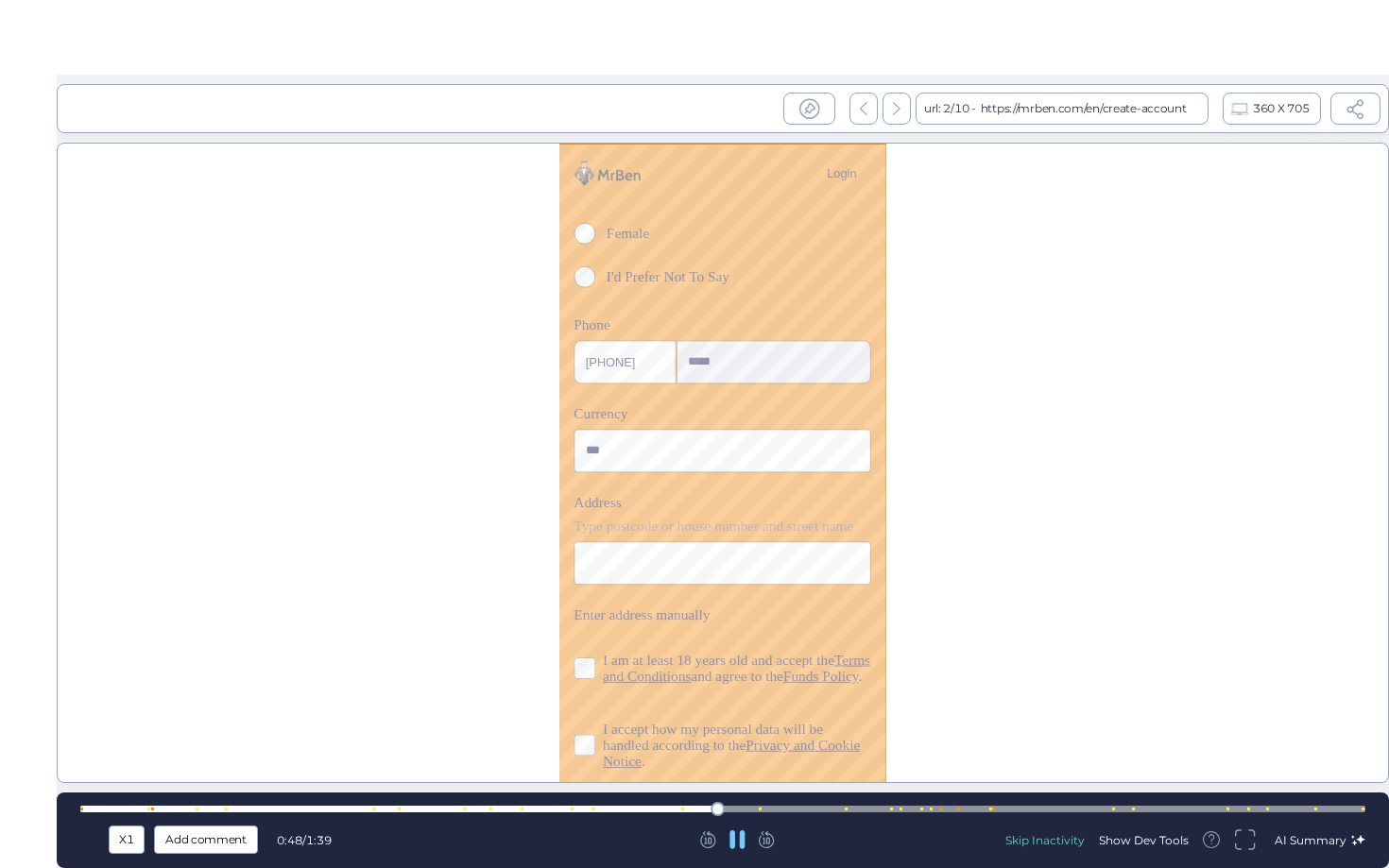 click 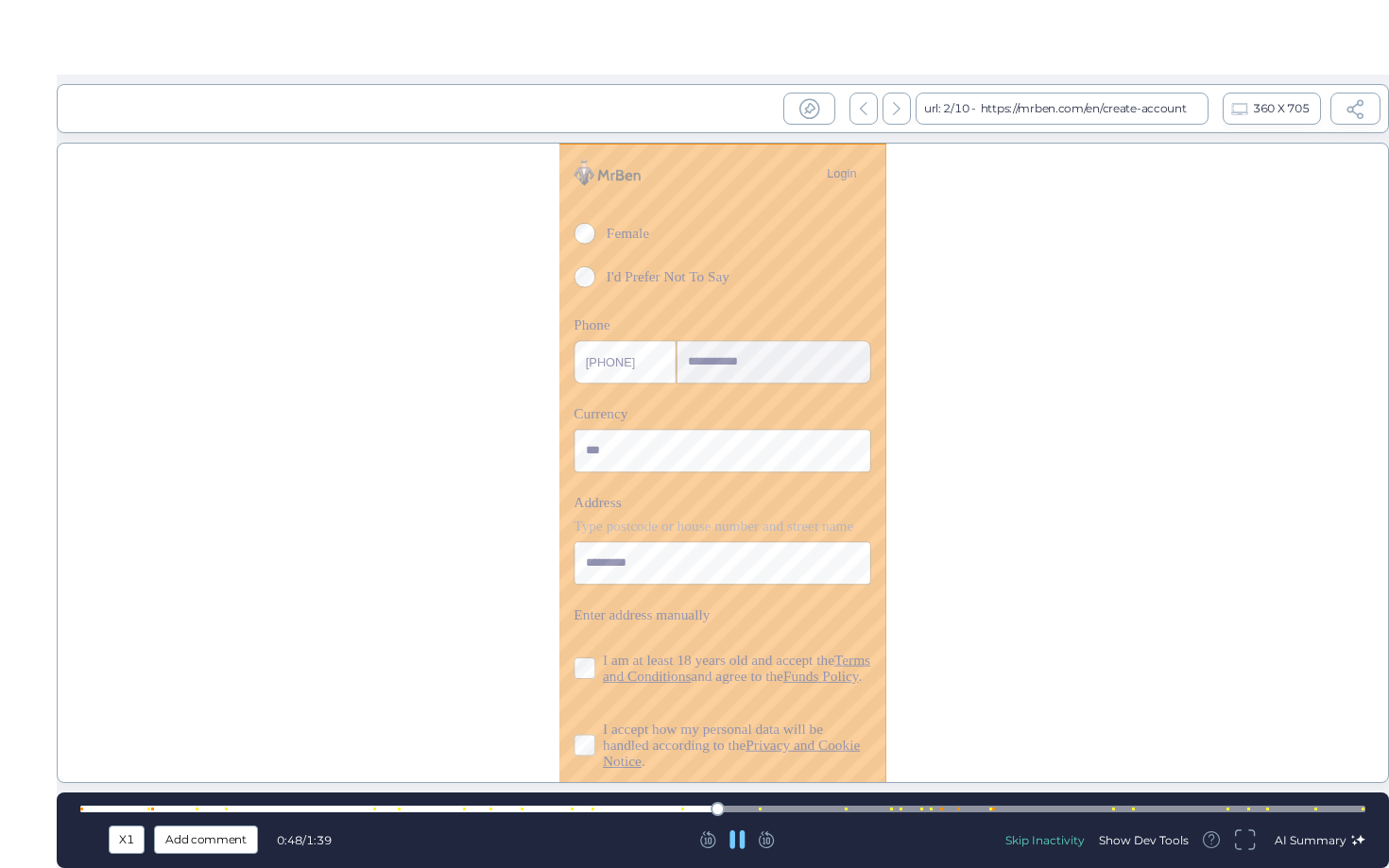 scroll, scrollTop: 839, scrollLeft: 0, axis: vertical 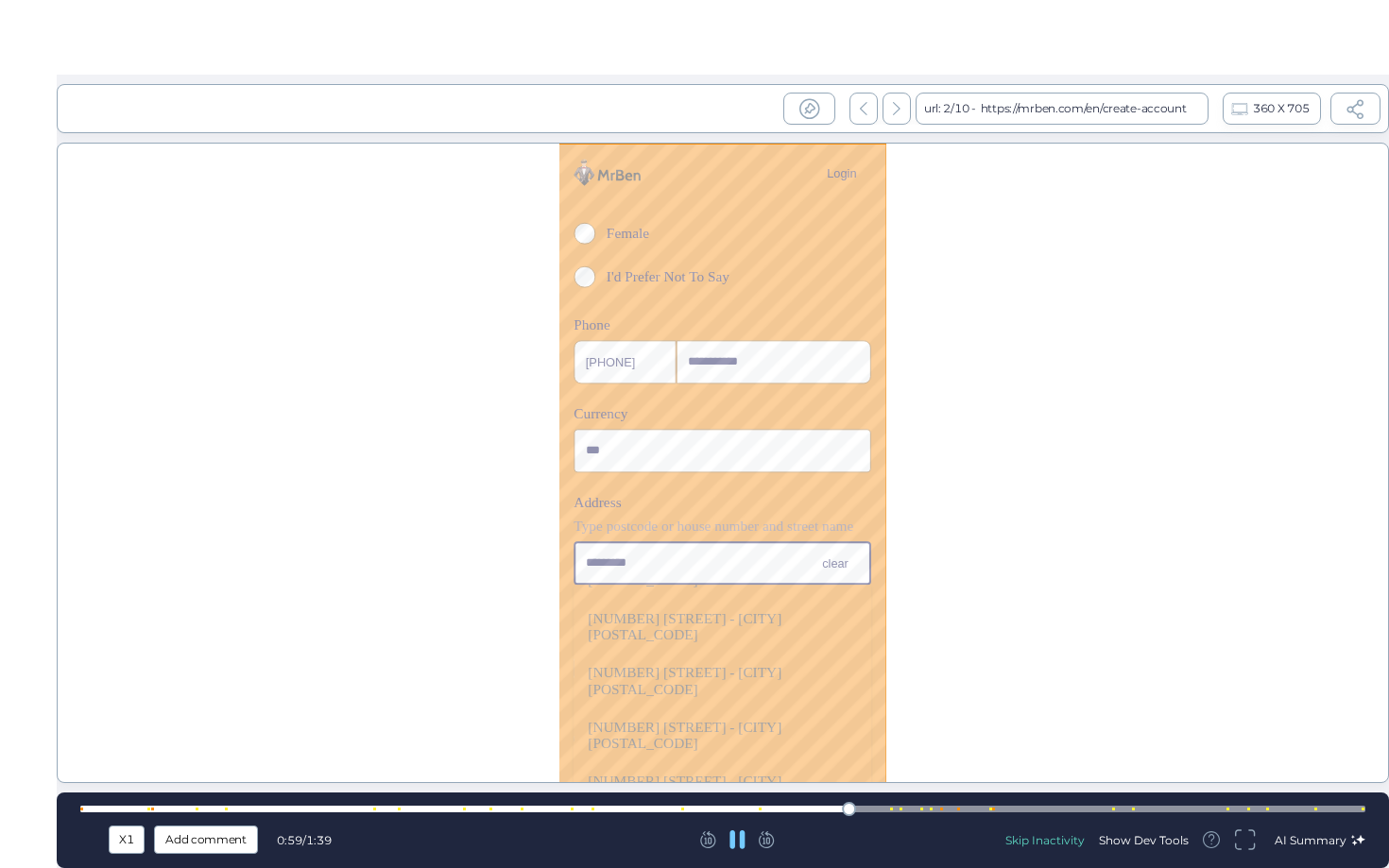 type 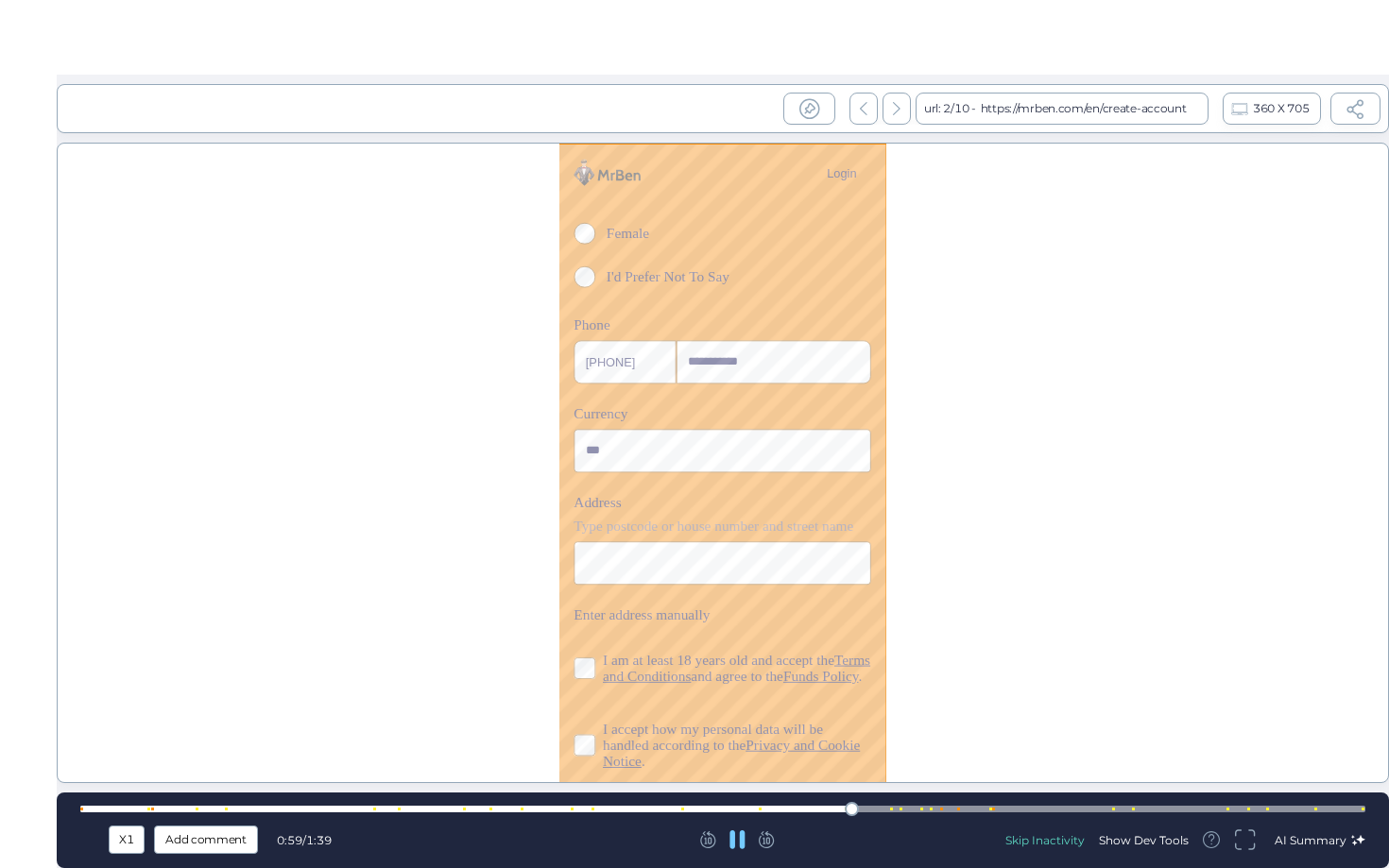 scroll, scrollTop: 461, scrollLeft: 0, axis: vertical 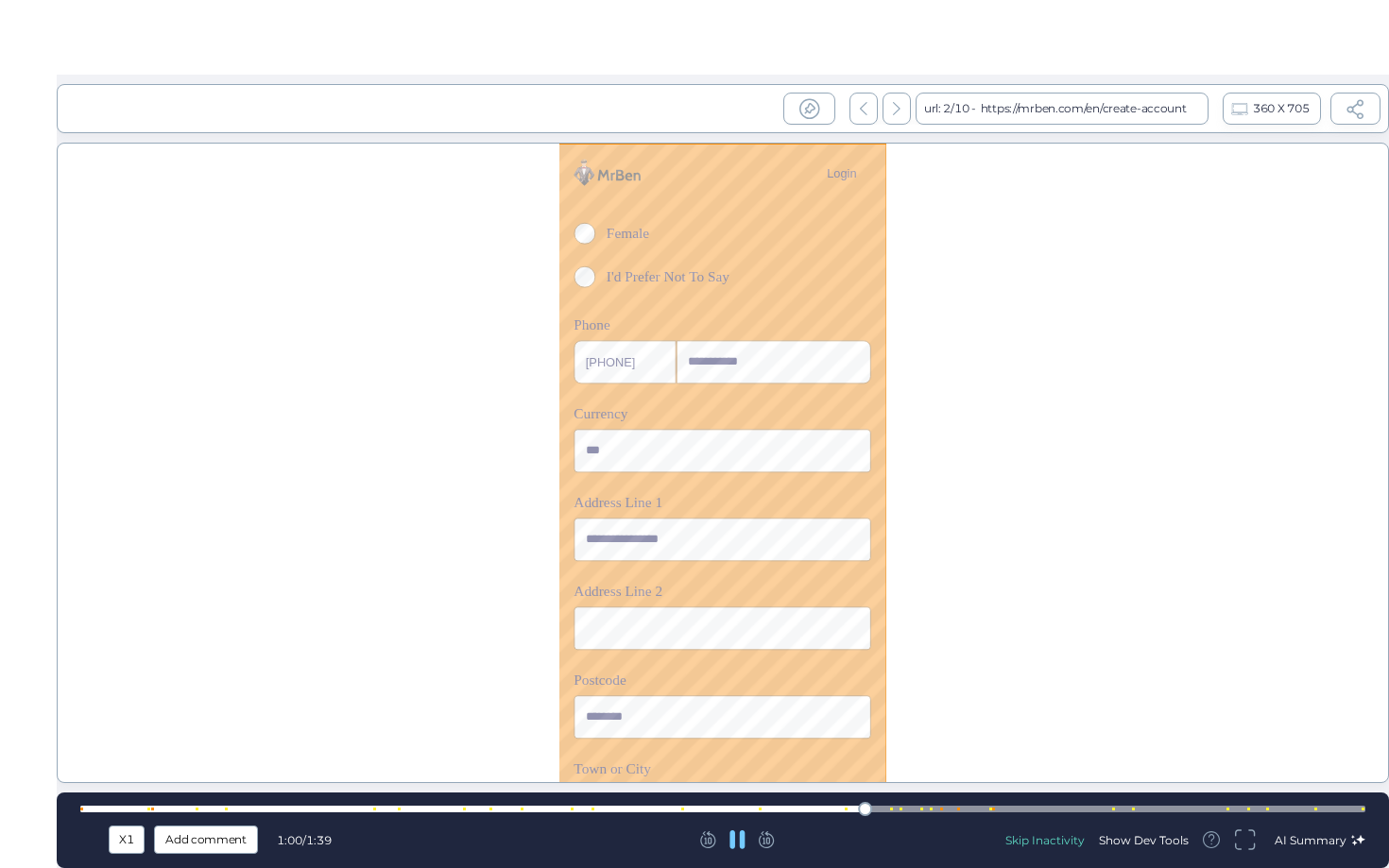 click 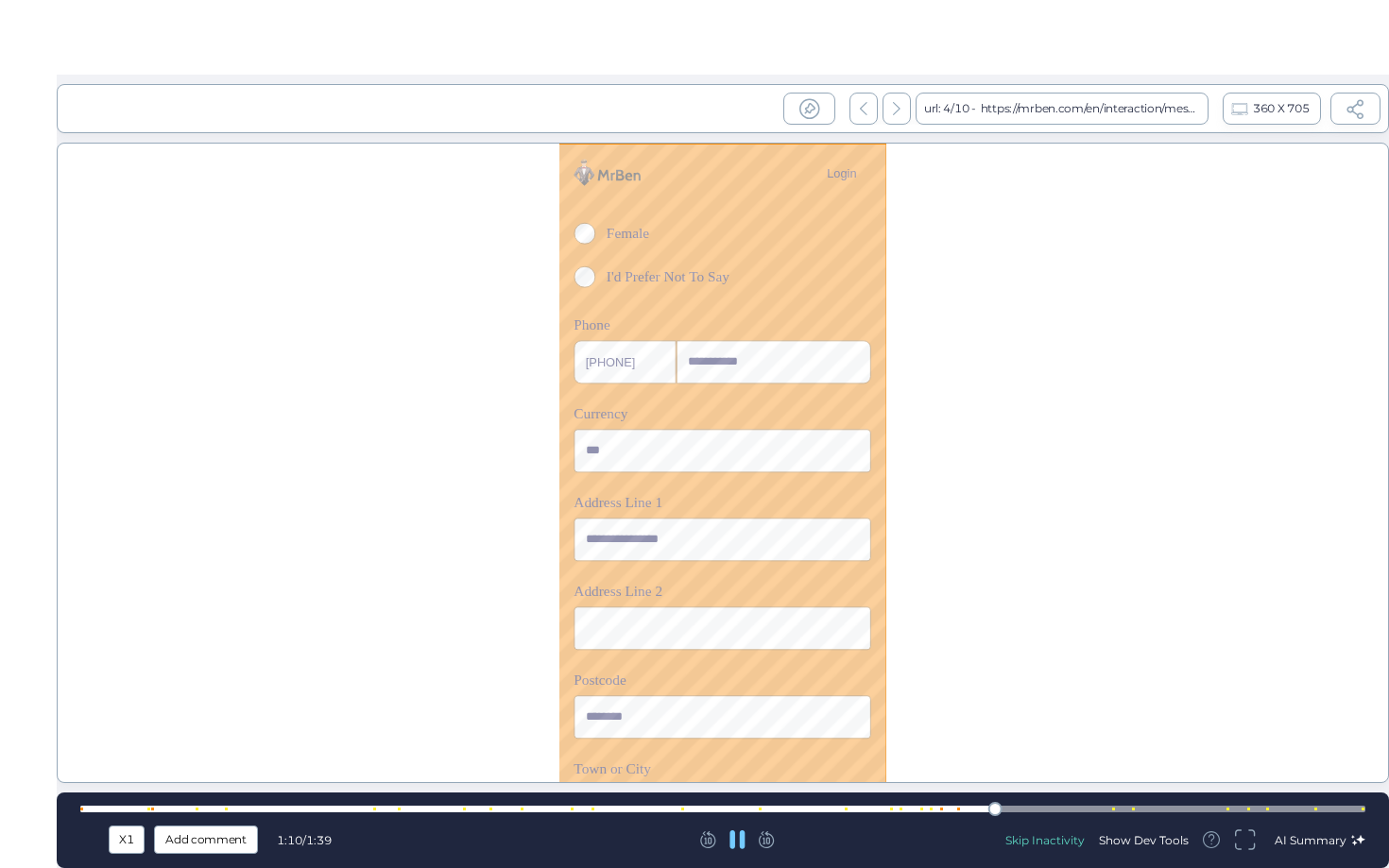 scroll, scrollTop: 579, scrollLeft: 0, axis: vertical 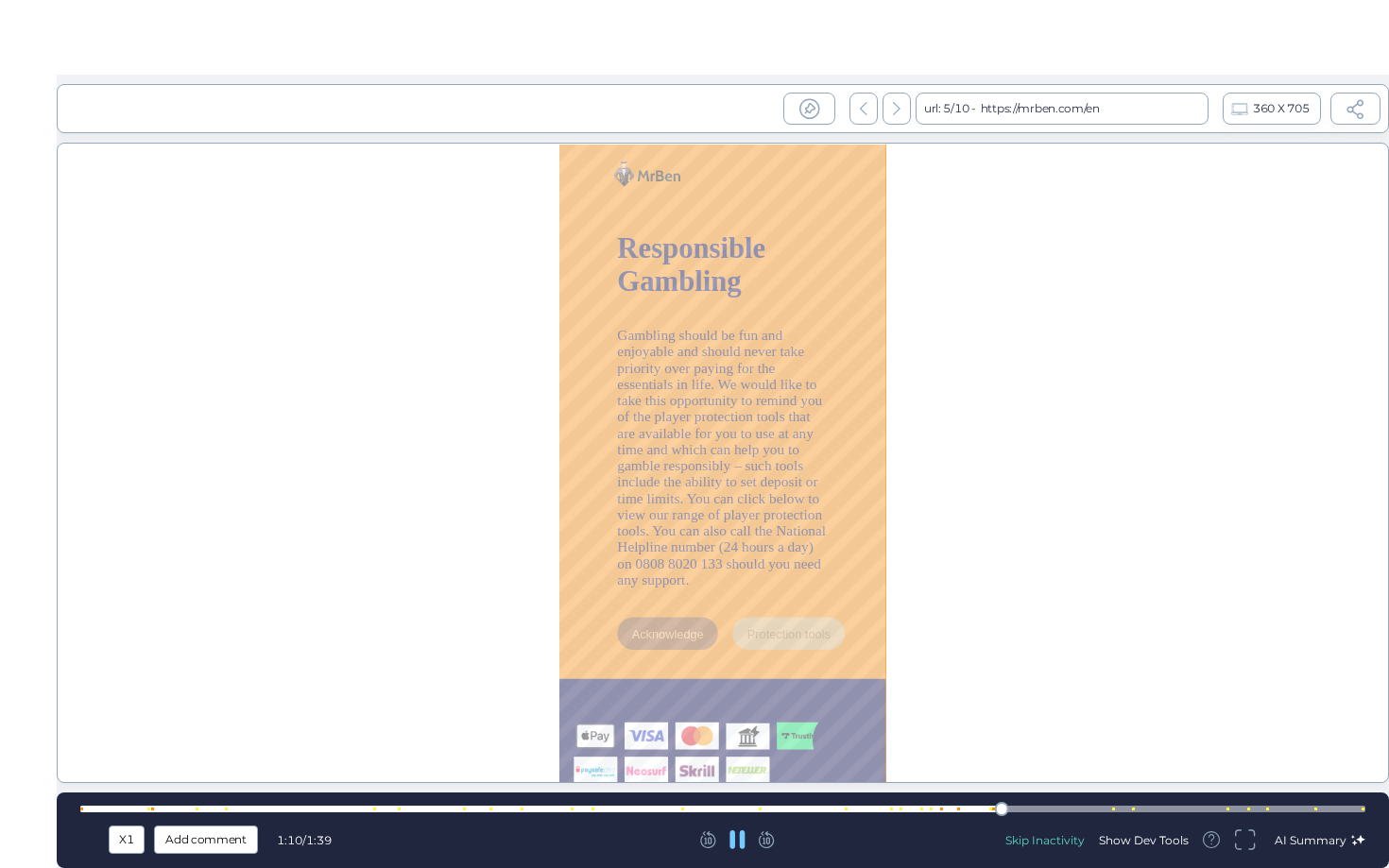 type 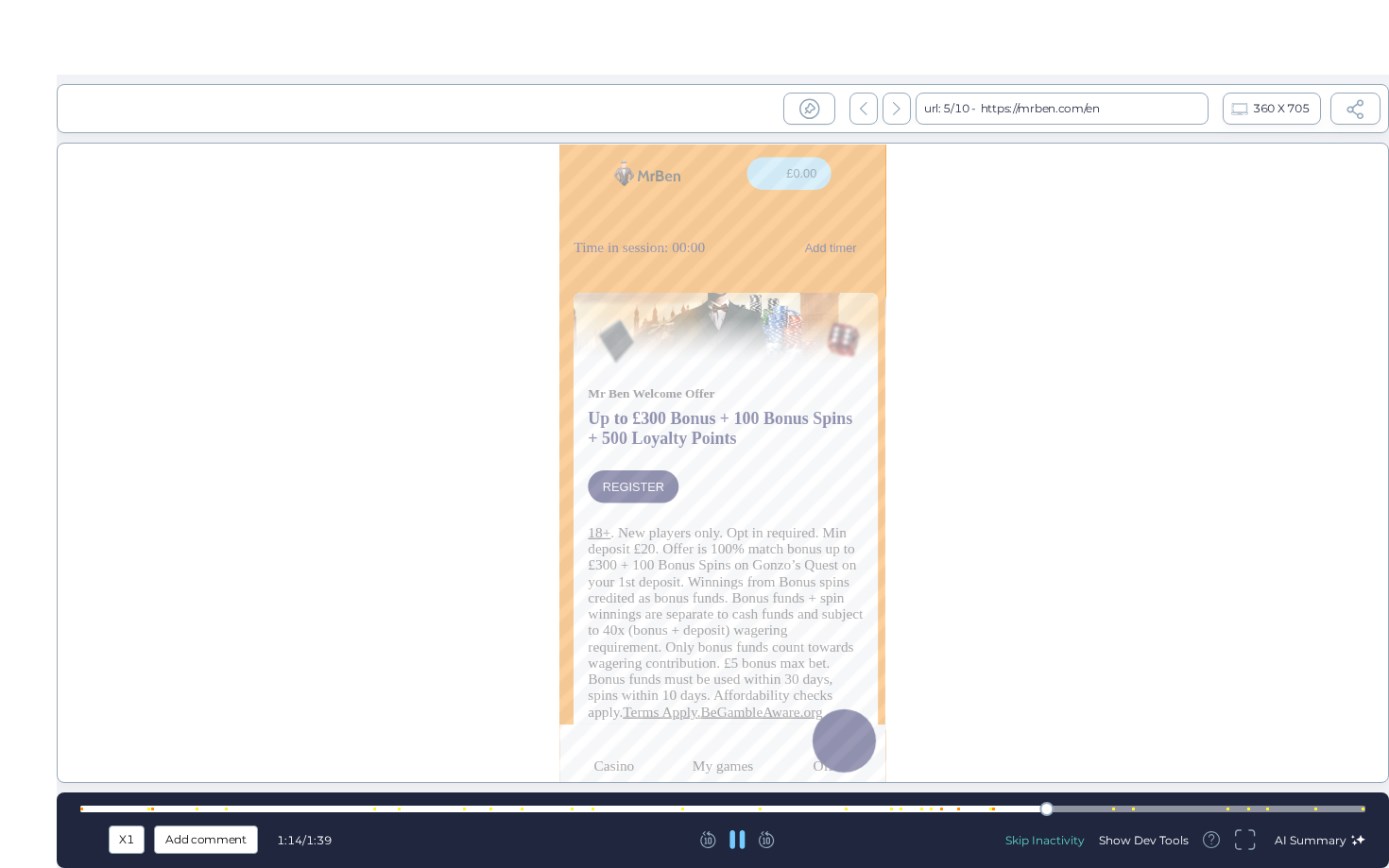 click 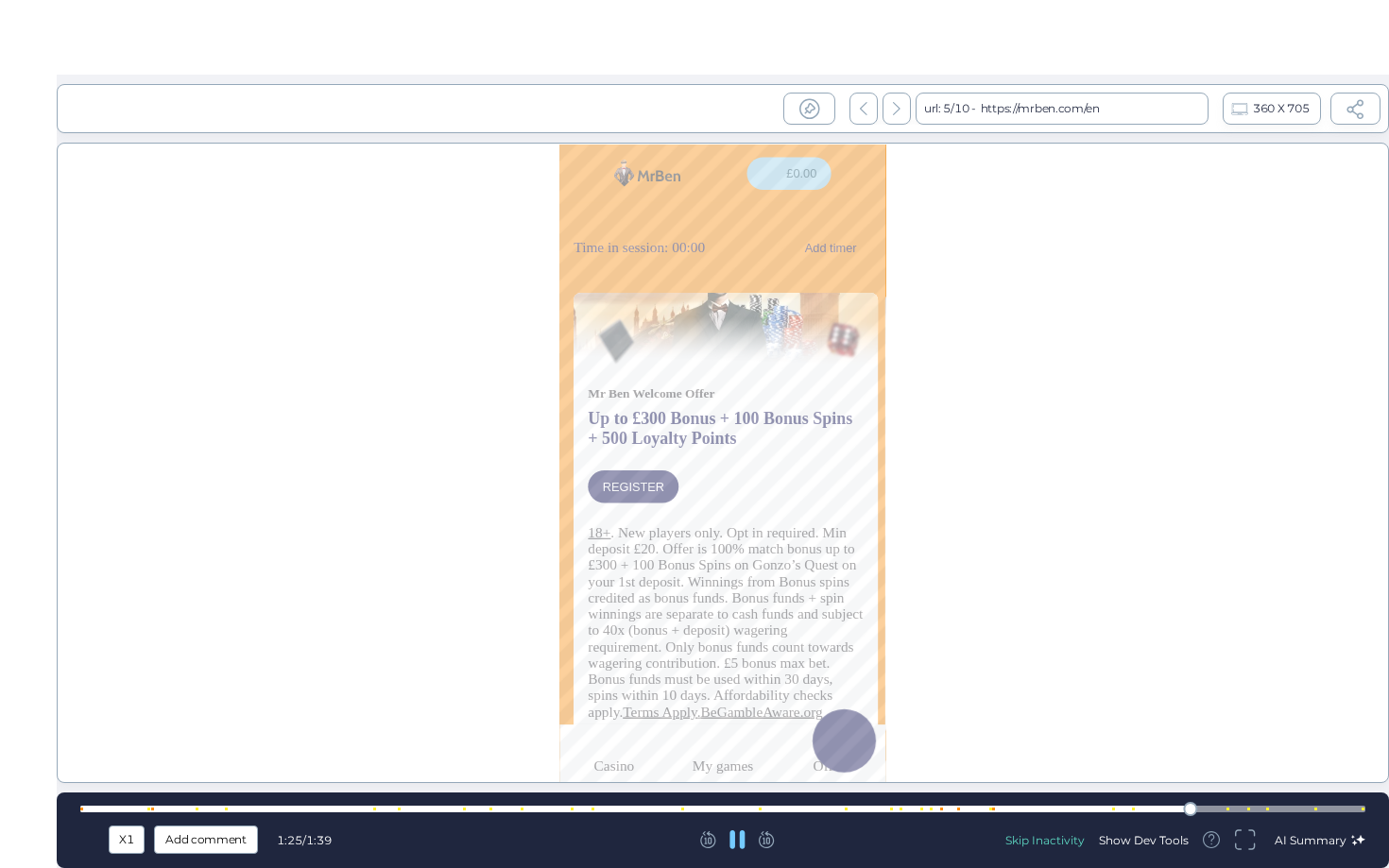 click 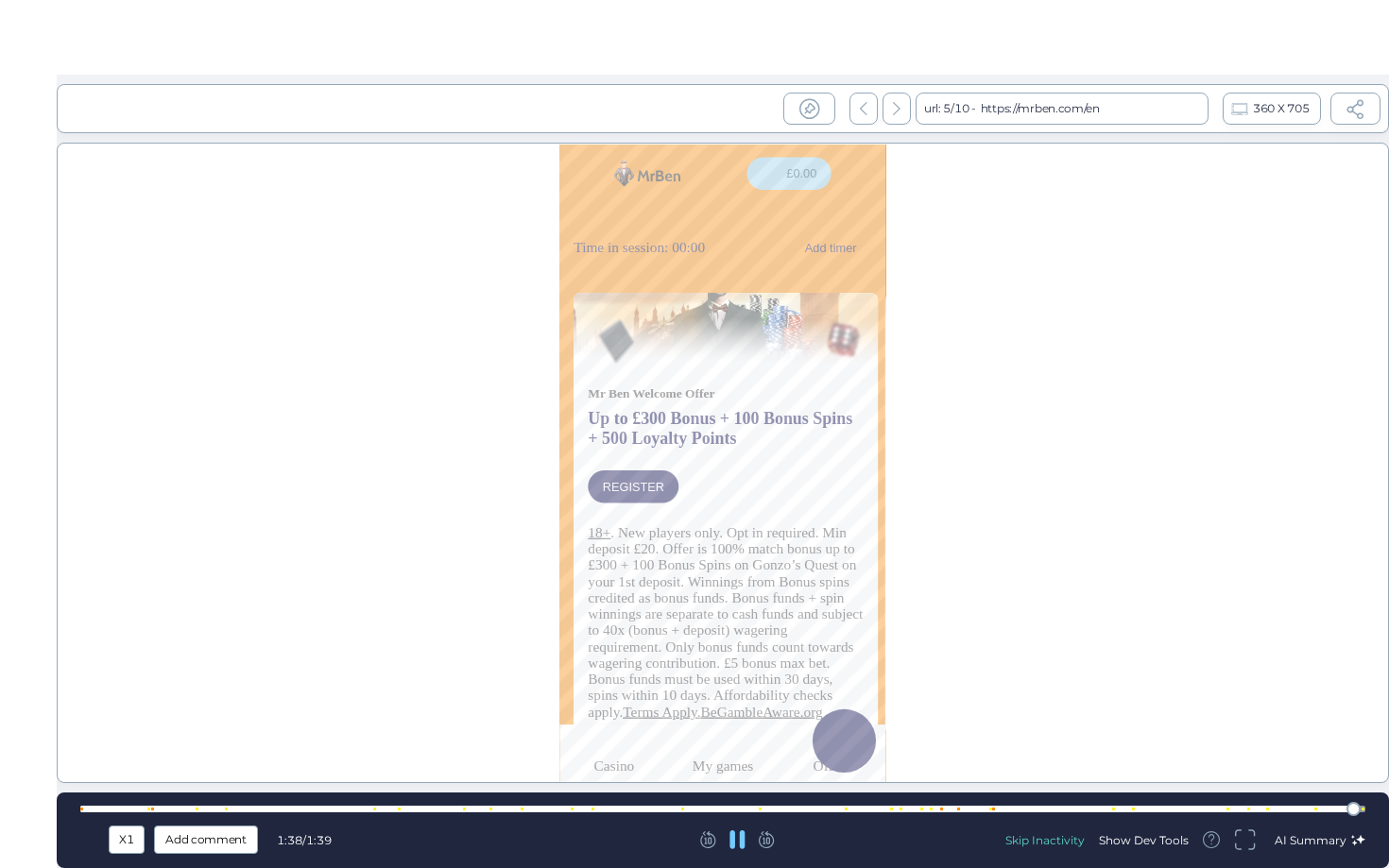 click 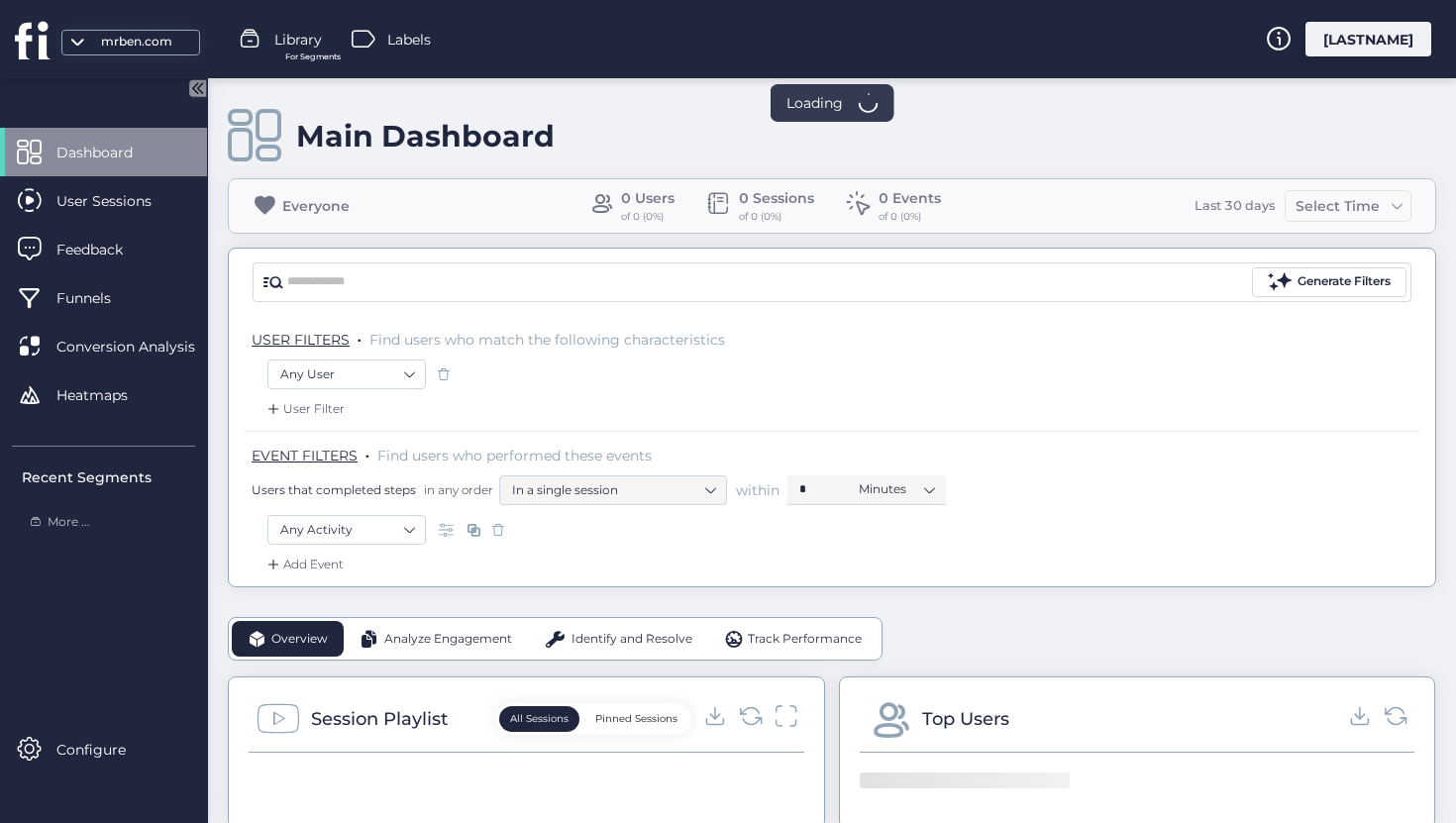 scroll, scrollTop: 0, scrollLeft: 0, axis: both 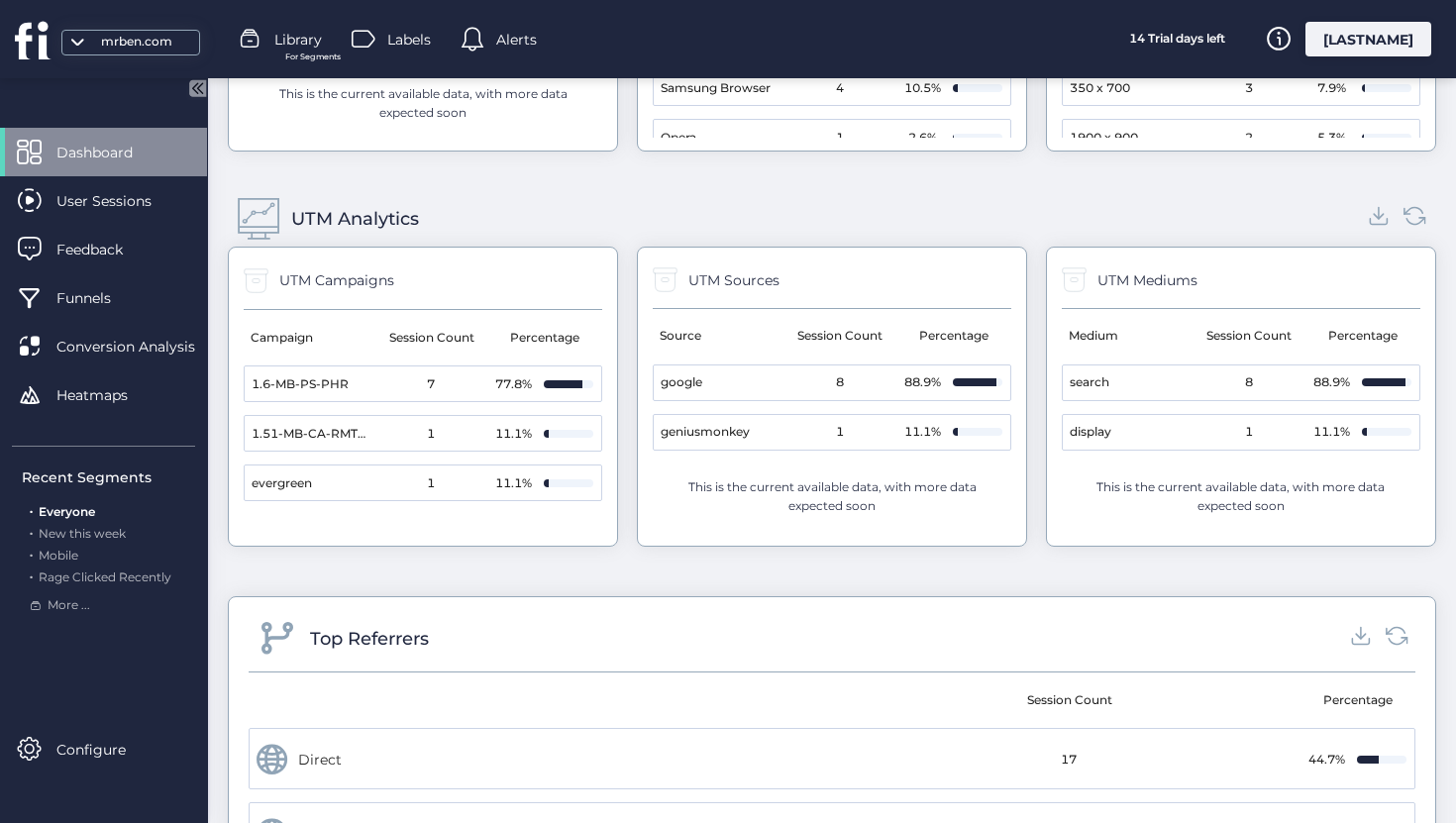 click on "mrben.com" 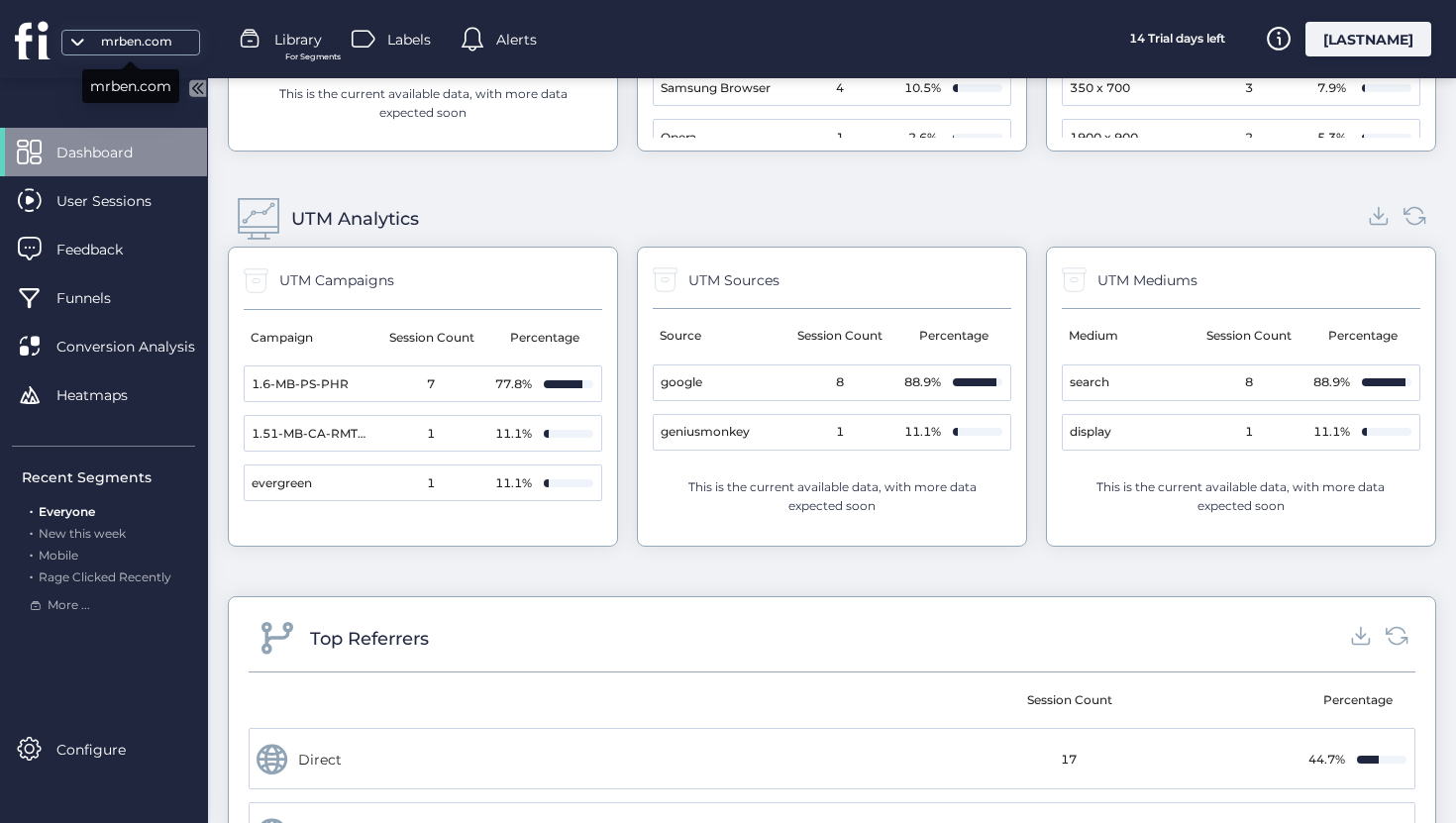 click on "mrben.com" at bounding box center (137, 42) 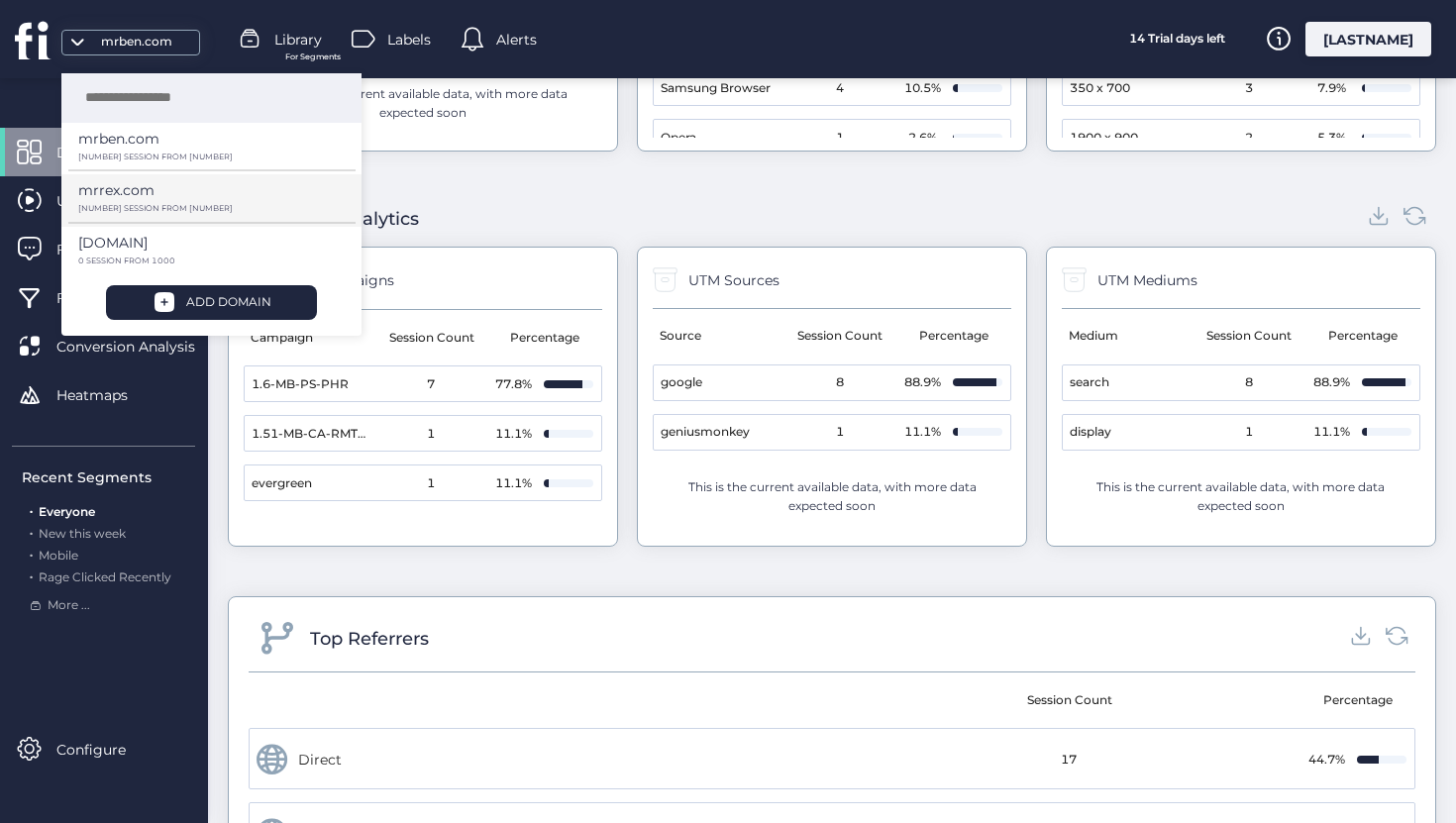 click on "129 SESSION FROM 1500" at bounding box center (204, 156) 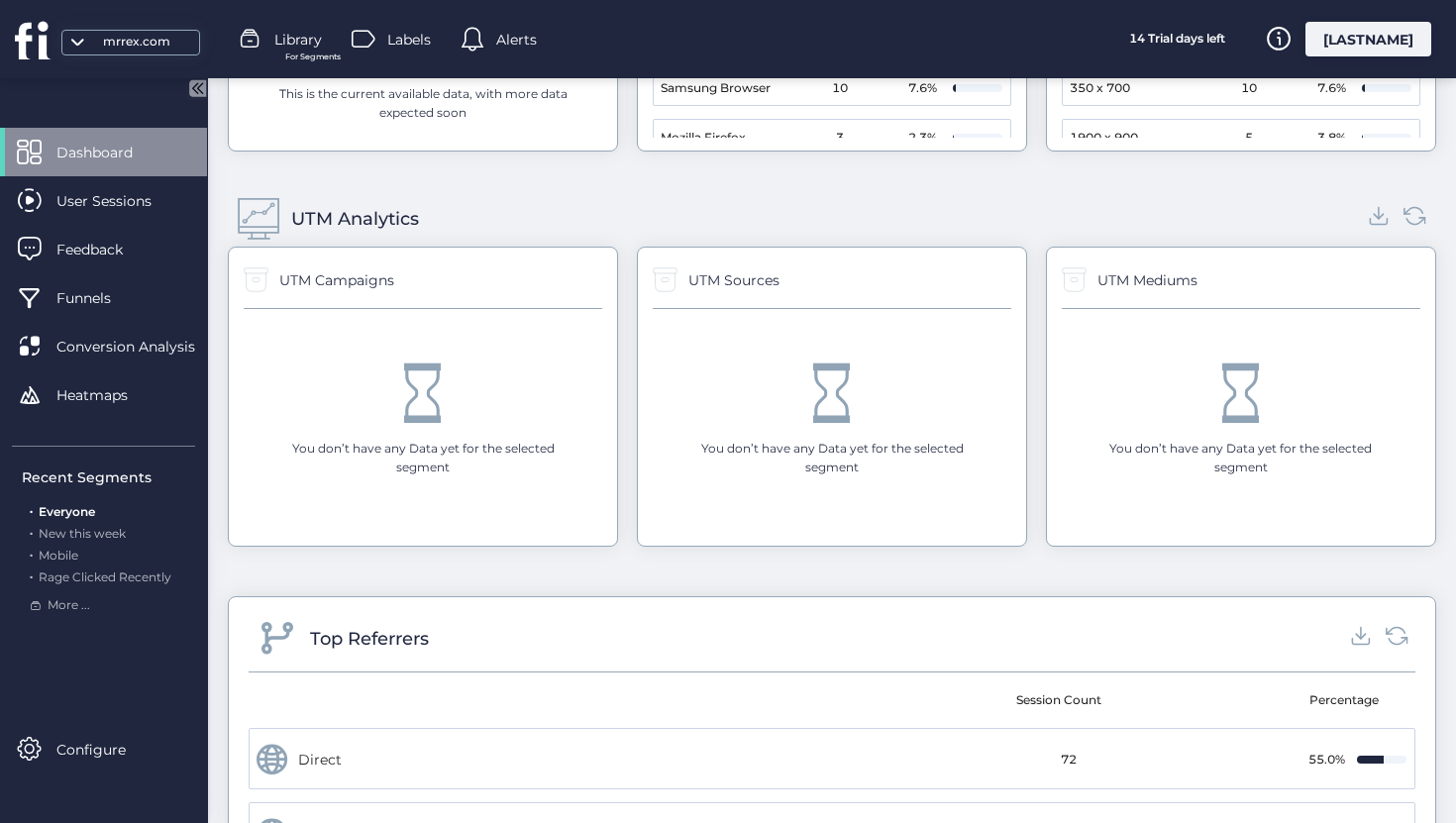 scroll, scrollTop: 2193, scrollLeft: 0, axis: vertical 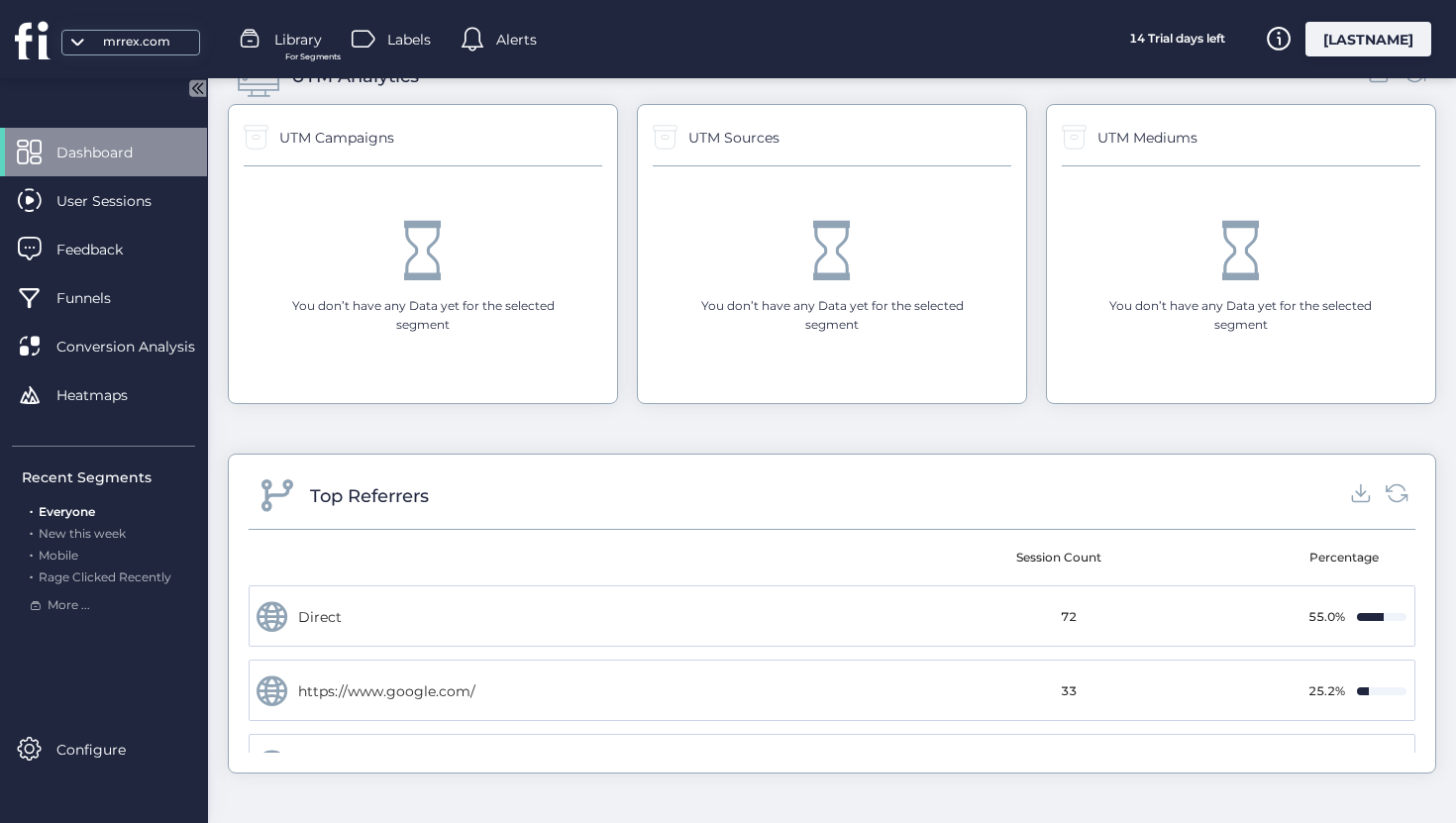 click on "Direct" 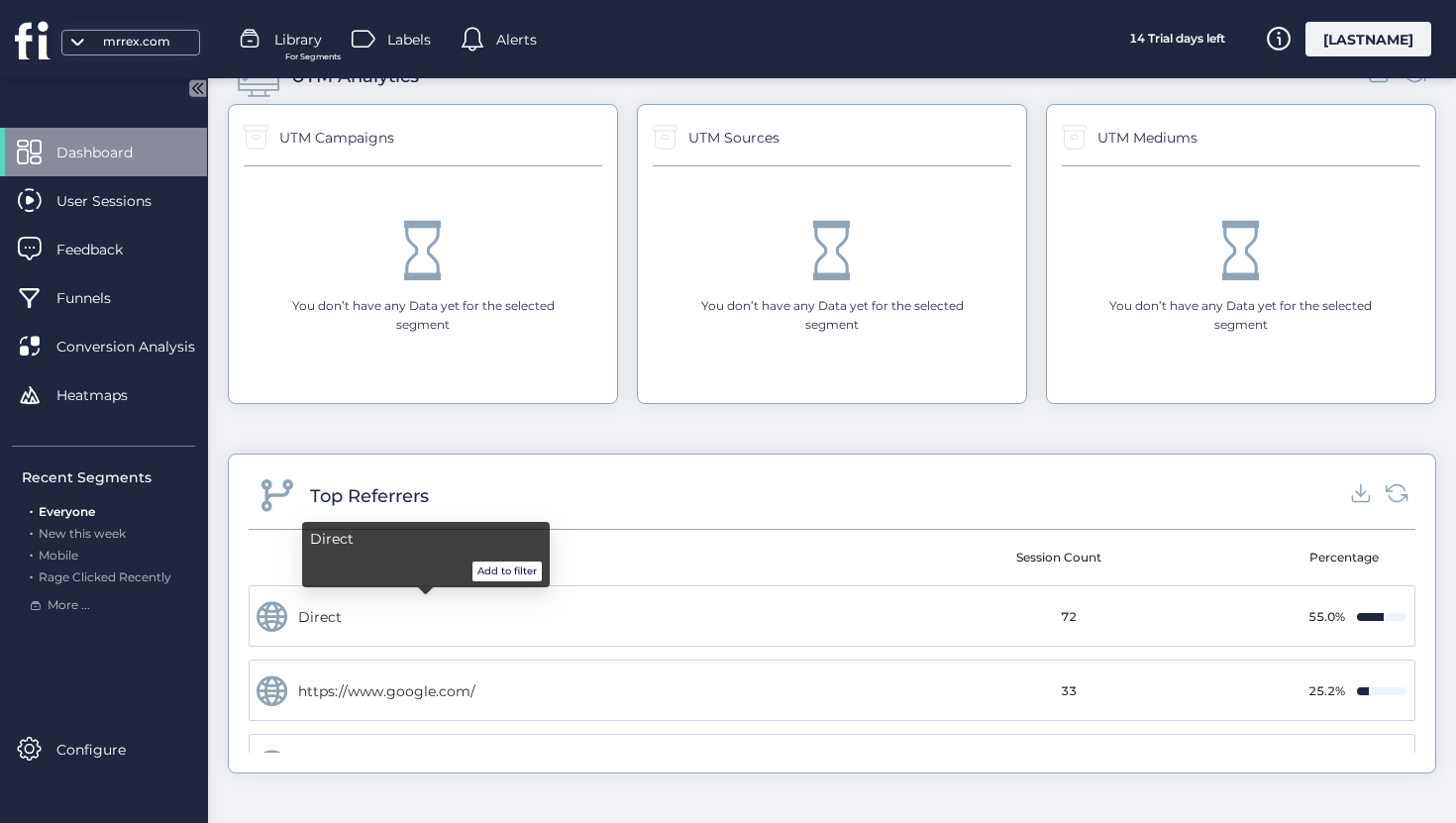 click on "Direct" 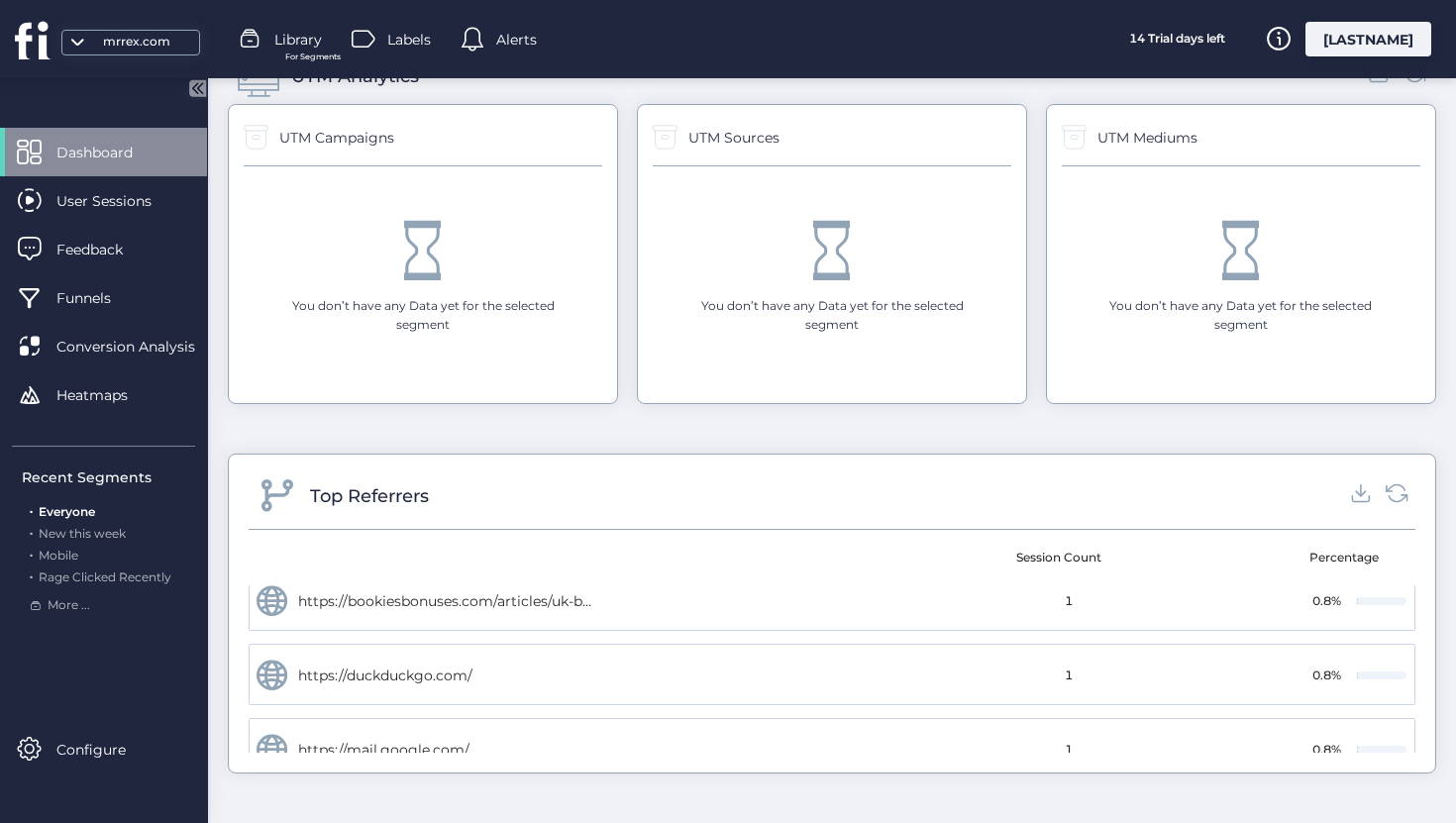scroll, scrollTop: 575, scrollLeft: 0, axis: vertical 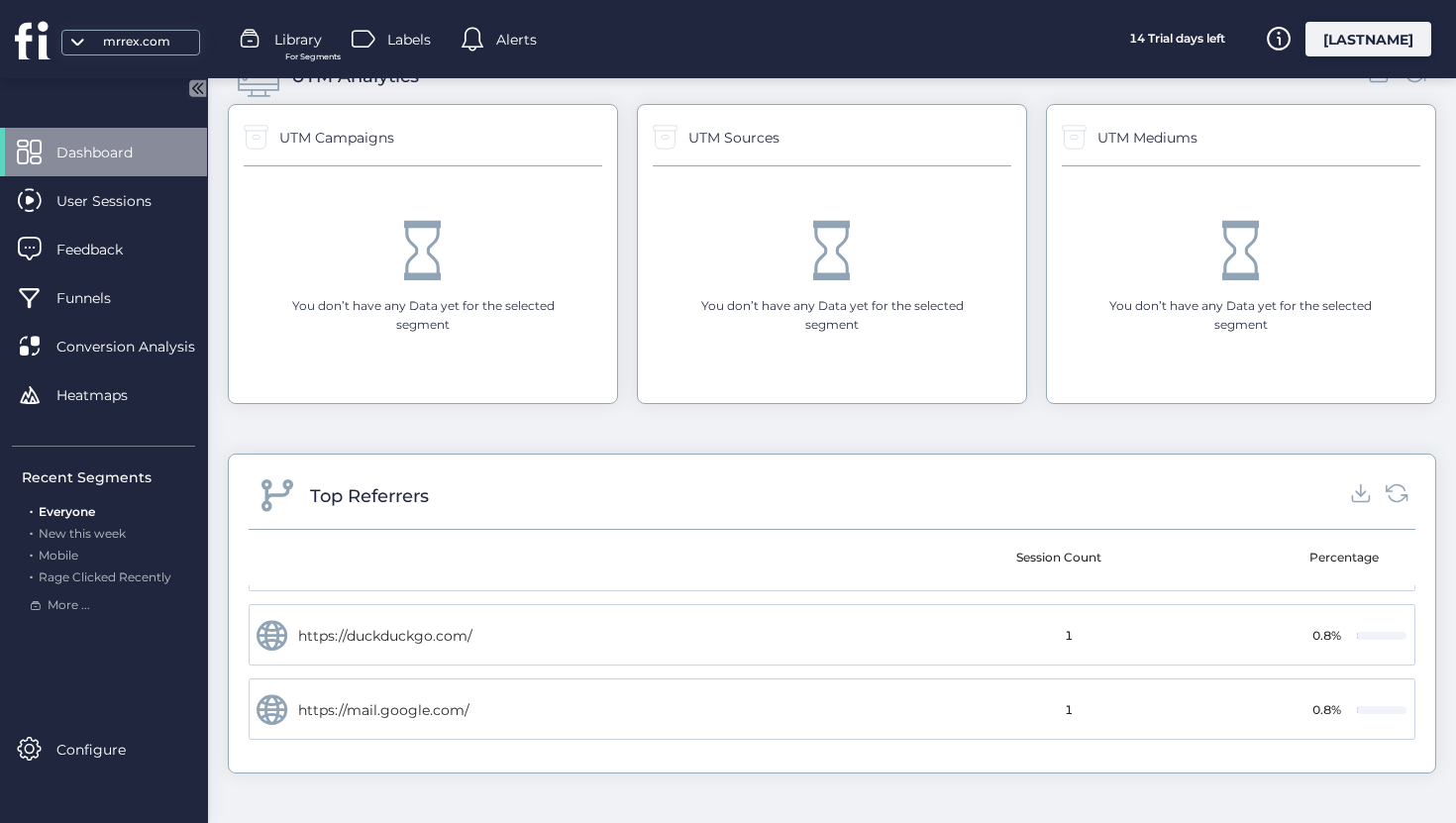 click on "Overview Analyze Engagement Identify and Resolve Track Performance Session Playlist  All Sessions   Pinned Sessions  cfawk94ut2s SINCE Jul 14 United Kingdom mobile · Android 14 Jul, 2025 Live 00:00 jxscff4ngb SINCE Jul 14 United Kingdom mobile · Android 14 Jul, 2025 Live 00:18 hz160ezyues SINCE Jul 14 Ireland mobile · iOS 14 Jul, 2025 Live 00:30 jsdsszgfa5 SINCE Jul 14 United Kingdom mobile · iOS 14 Jul, 2025 Live 02:48 jkg862ejicm SINCE Jul 14 United Kingdom mobile · Android 14 Jul, 2025 Live 00:10  1 – 5 of 110  Top Users    Session Count  Action 9s9f8vnk9gg SINCE Jul 14  3  9sqet5kurfa SINCE Jul 14  3  bt32ugo89w SINCE Jul 14  3  b6c7zsry5x SINCE Jul 14  2  b744m7ia6u SINCE Jul 14  2  bae6gfylidk SINCE Jul 14  2  bqq0oxgo6au SINCE Jul 14  2  cfawk94ut2s SINCE Jul 14  2  chmgcdbf3o SINCE Jul 14  2  cphopid6h5g SINCE Jul 14  2  User Trends Compare Unique Users You can choose more than one Daily Weekly Monthly  Compare with another segment Compare to prior period Created with Highcharts 11.4.8 Daily 0" 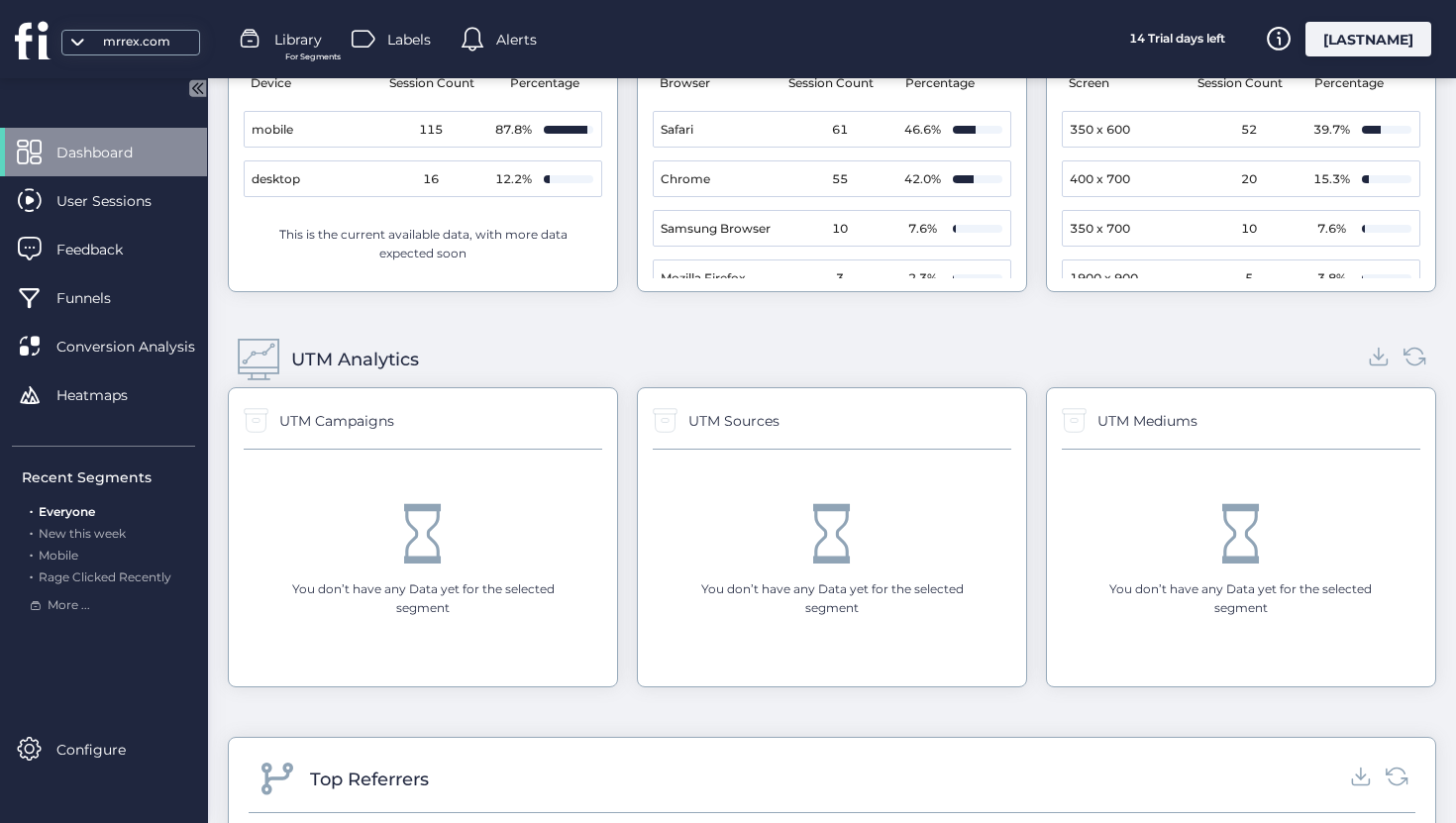 scroll, scrollTop: 1876, scrollLeft: 0, axis: vertical 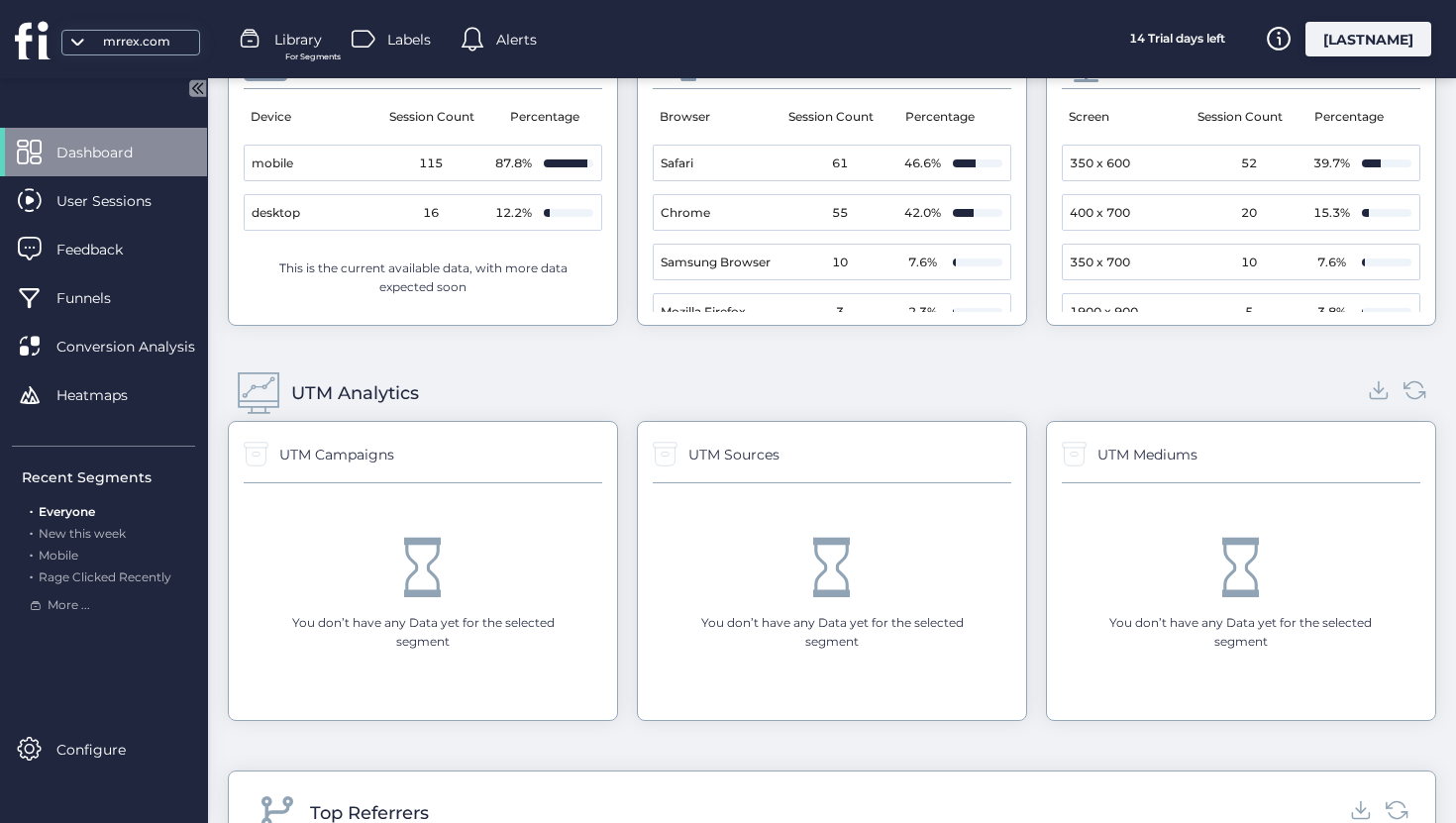click on "Dashboard" 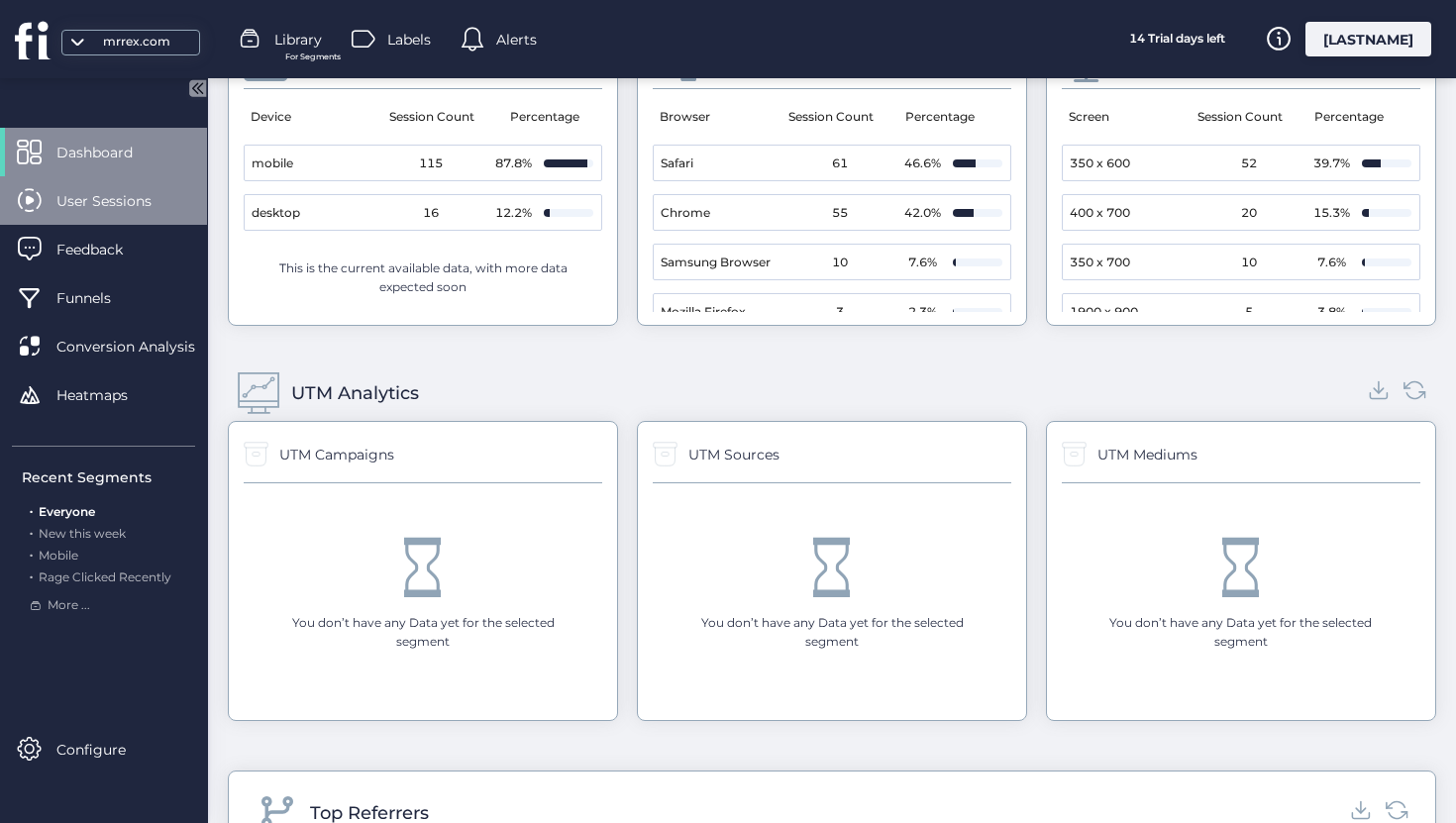 click on "User Sessions" 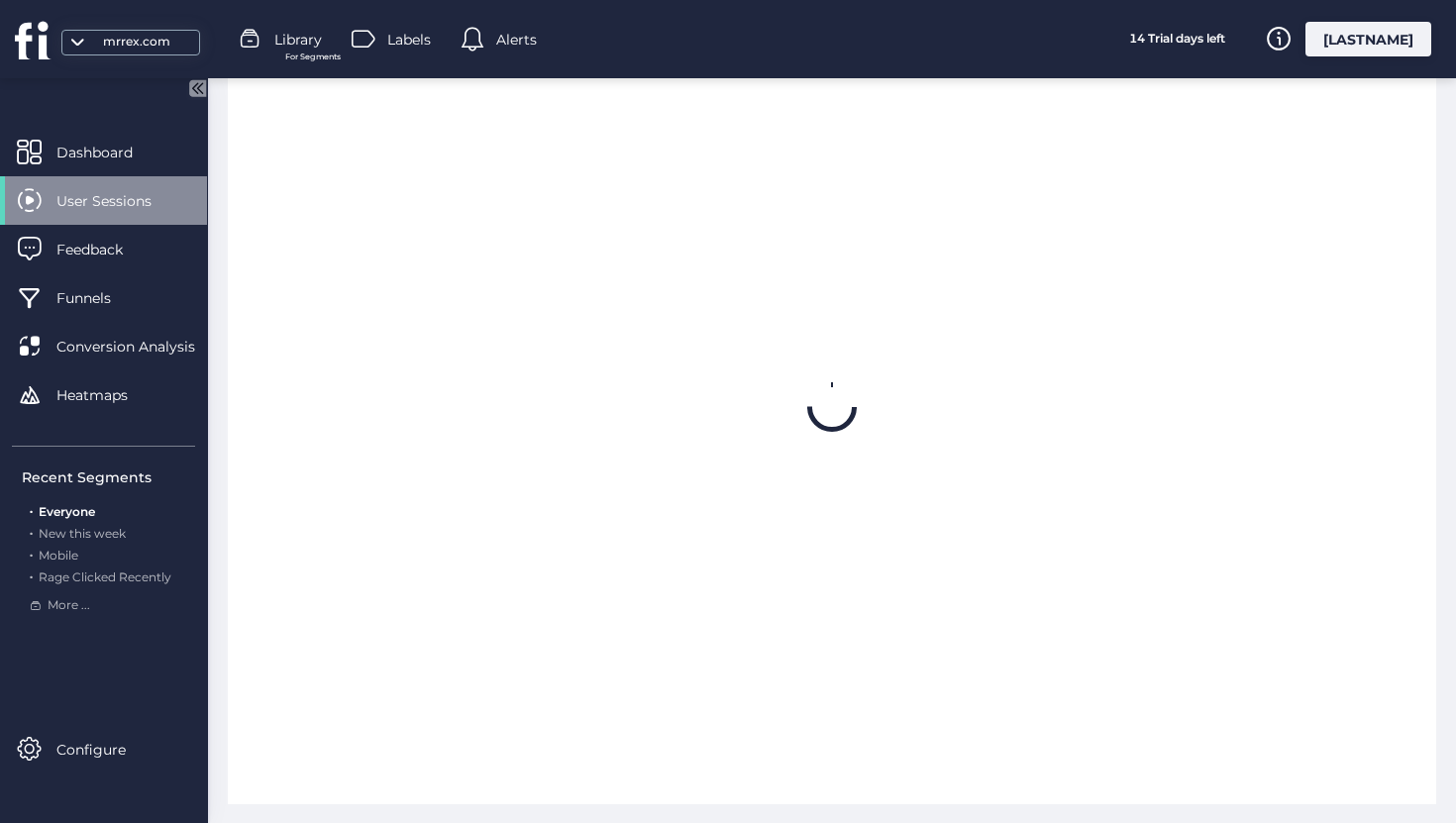 scroll, scrollTop: 716, scrollLeft: 0, axis: vertical 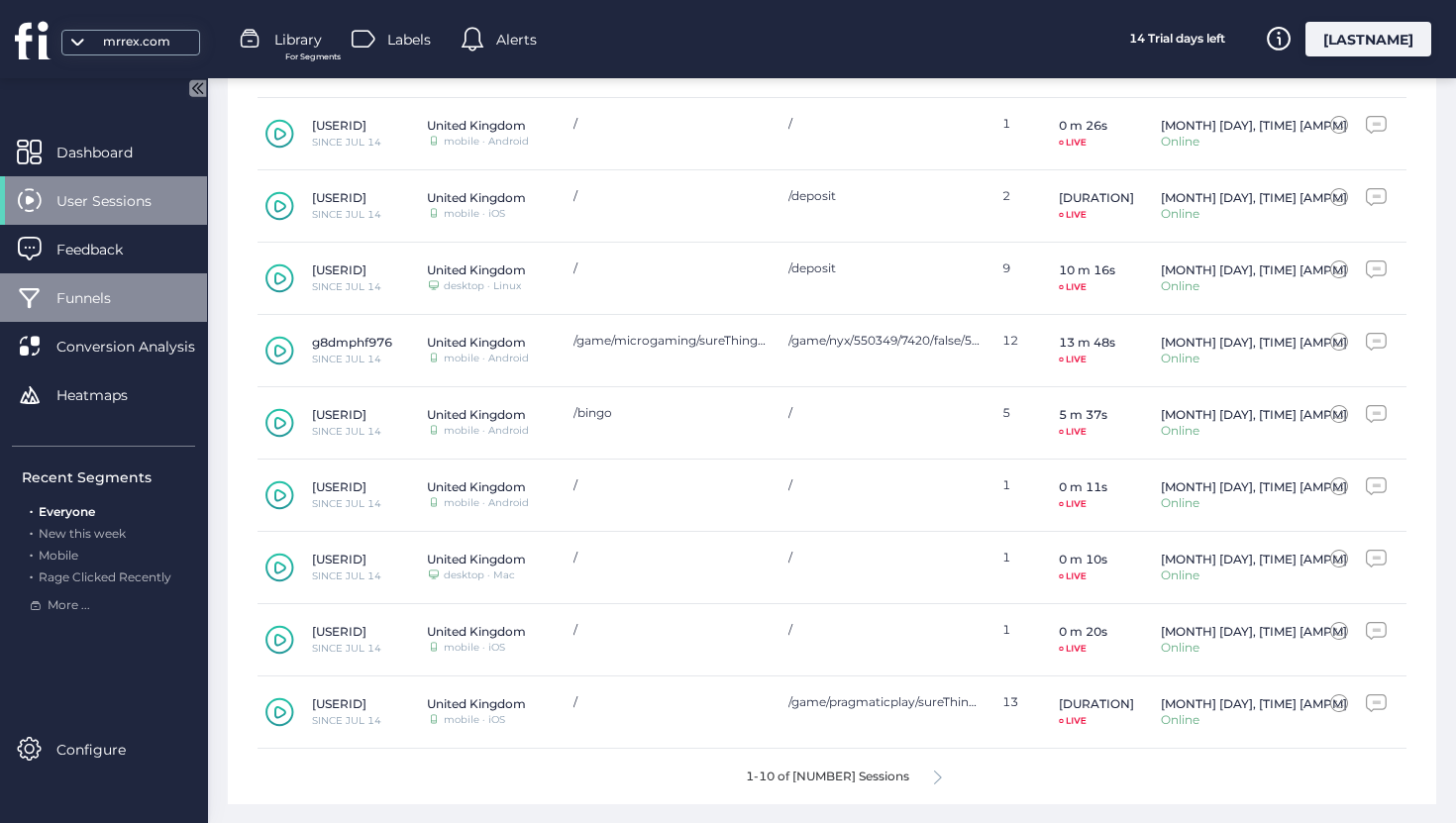click on "Funnels" 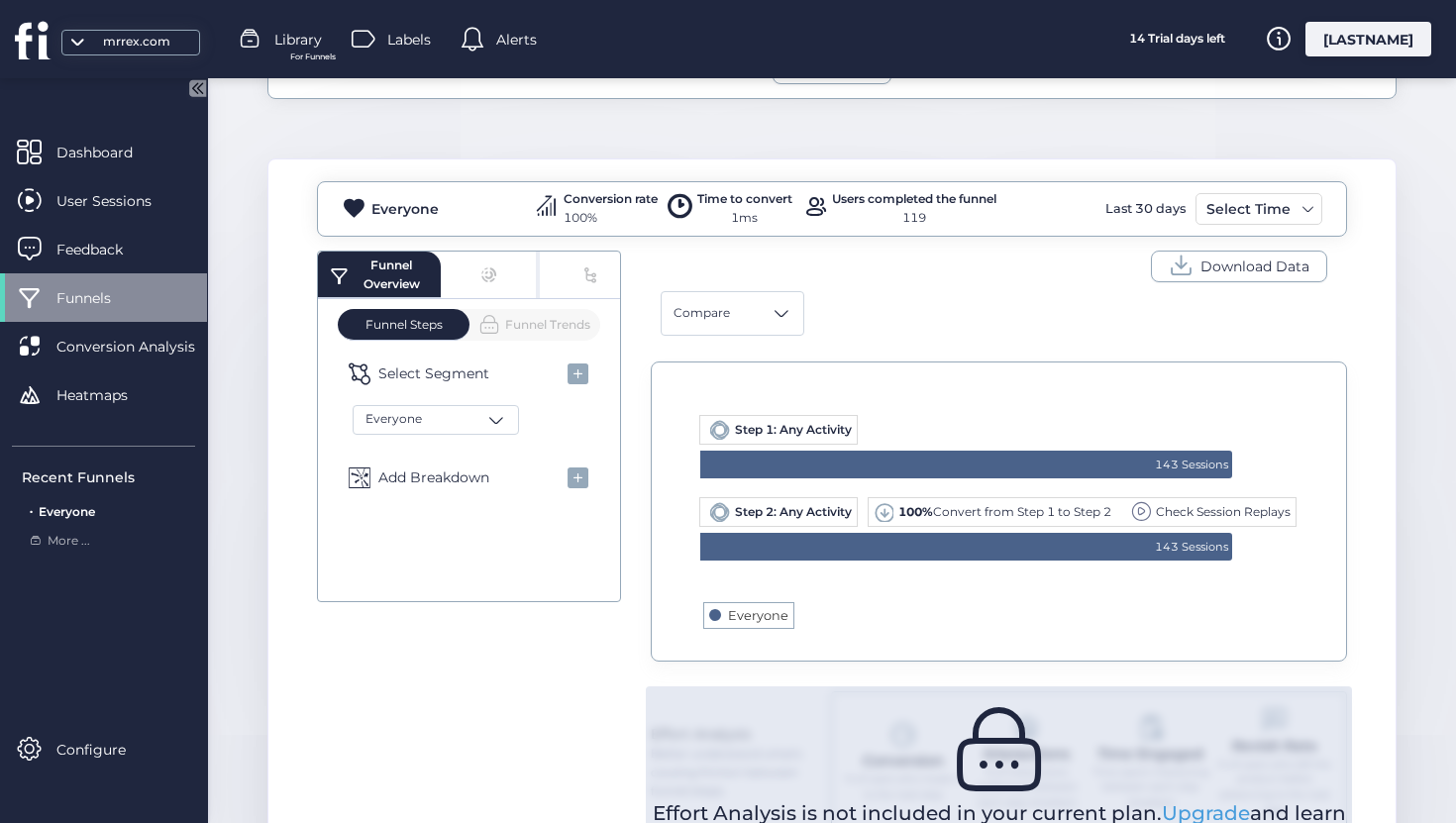 scroll, scrollTop: 349, scrollLeft: 0, axis: vertical 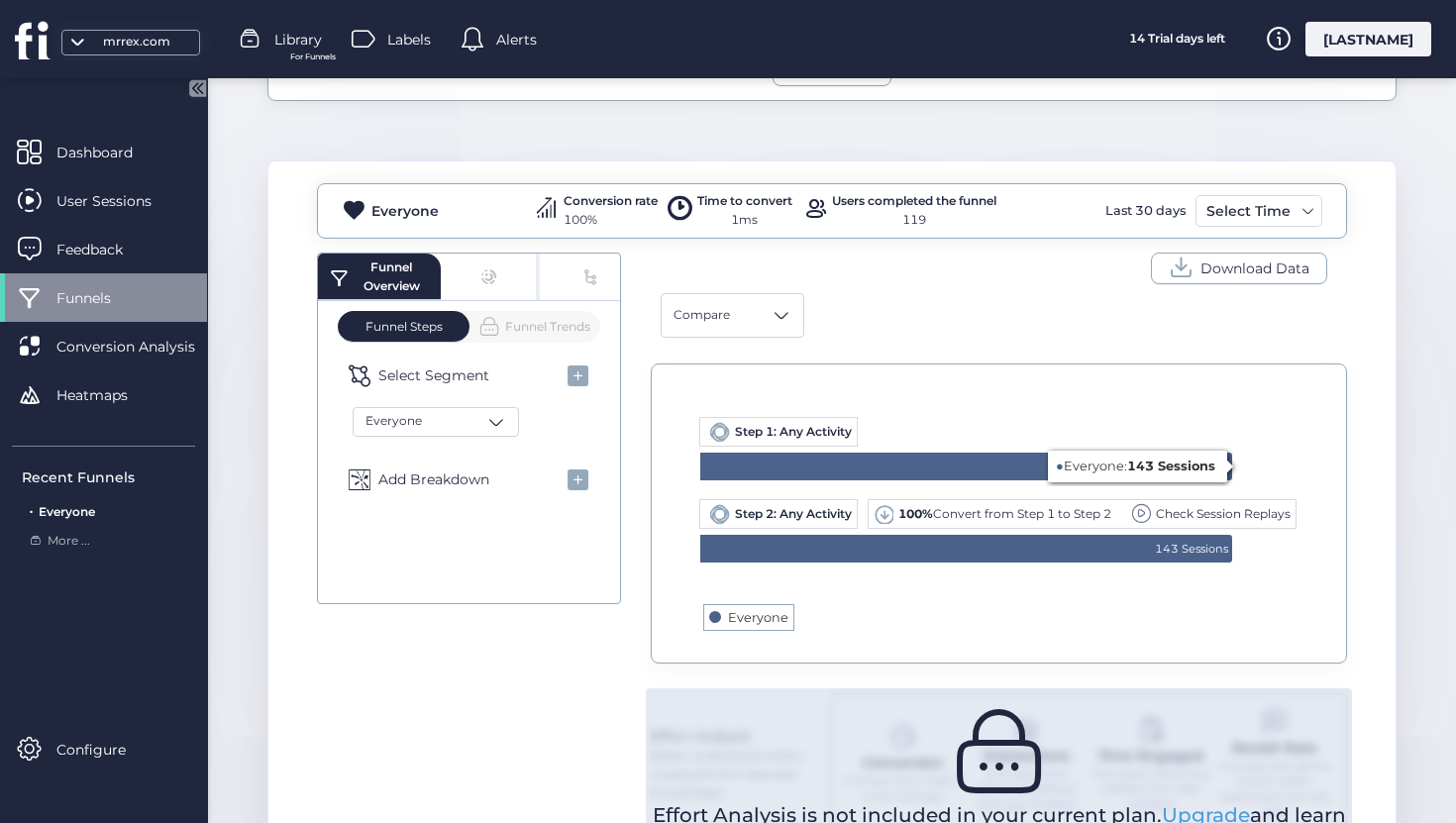 click on "Step 1: Any Activity" at bounding box center (793, 431) 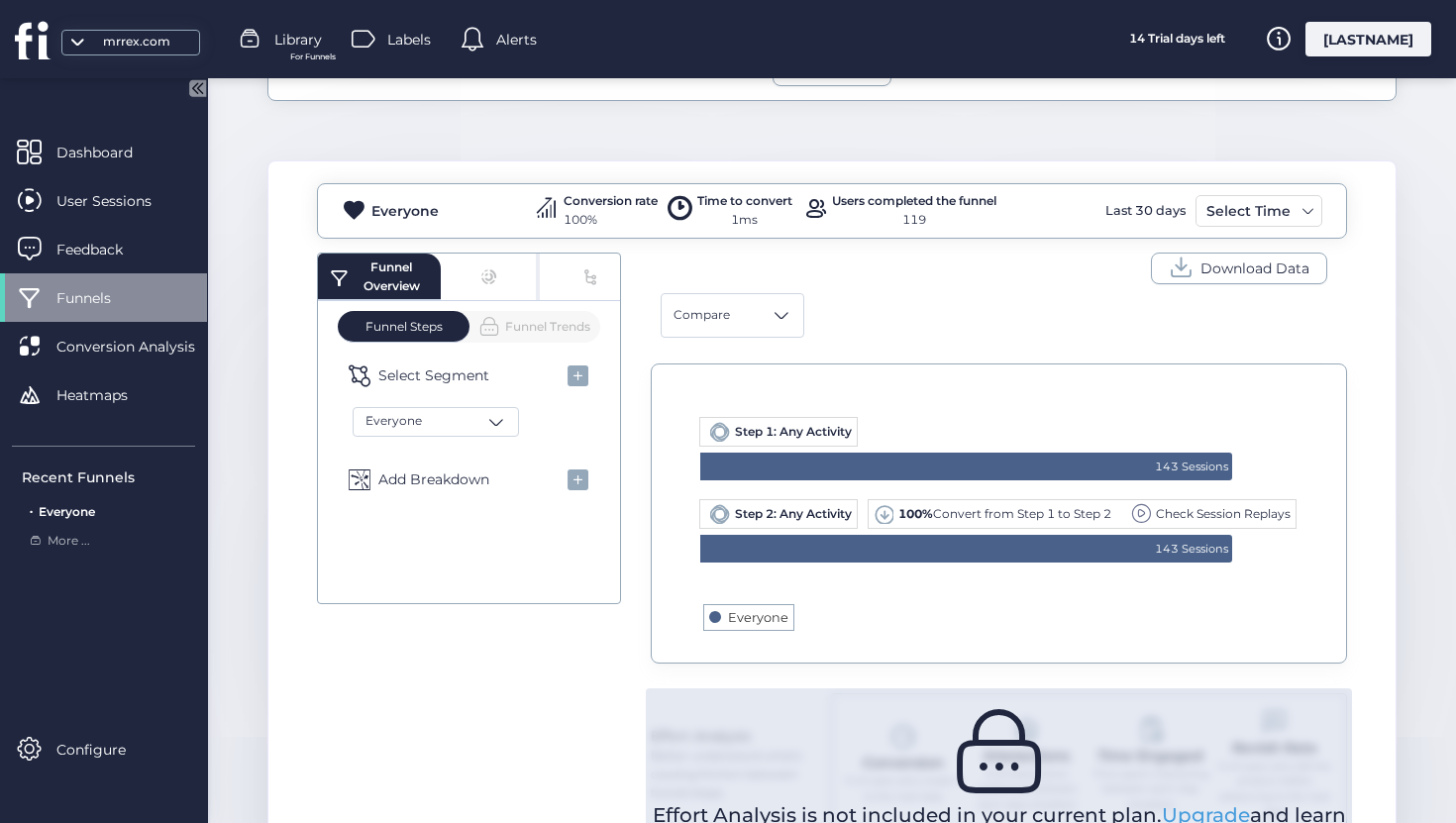 click on "Step 1: Any Activity" at bounding box center (793, 431) 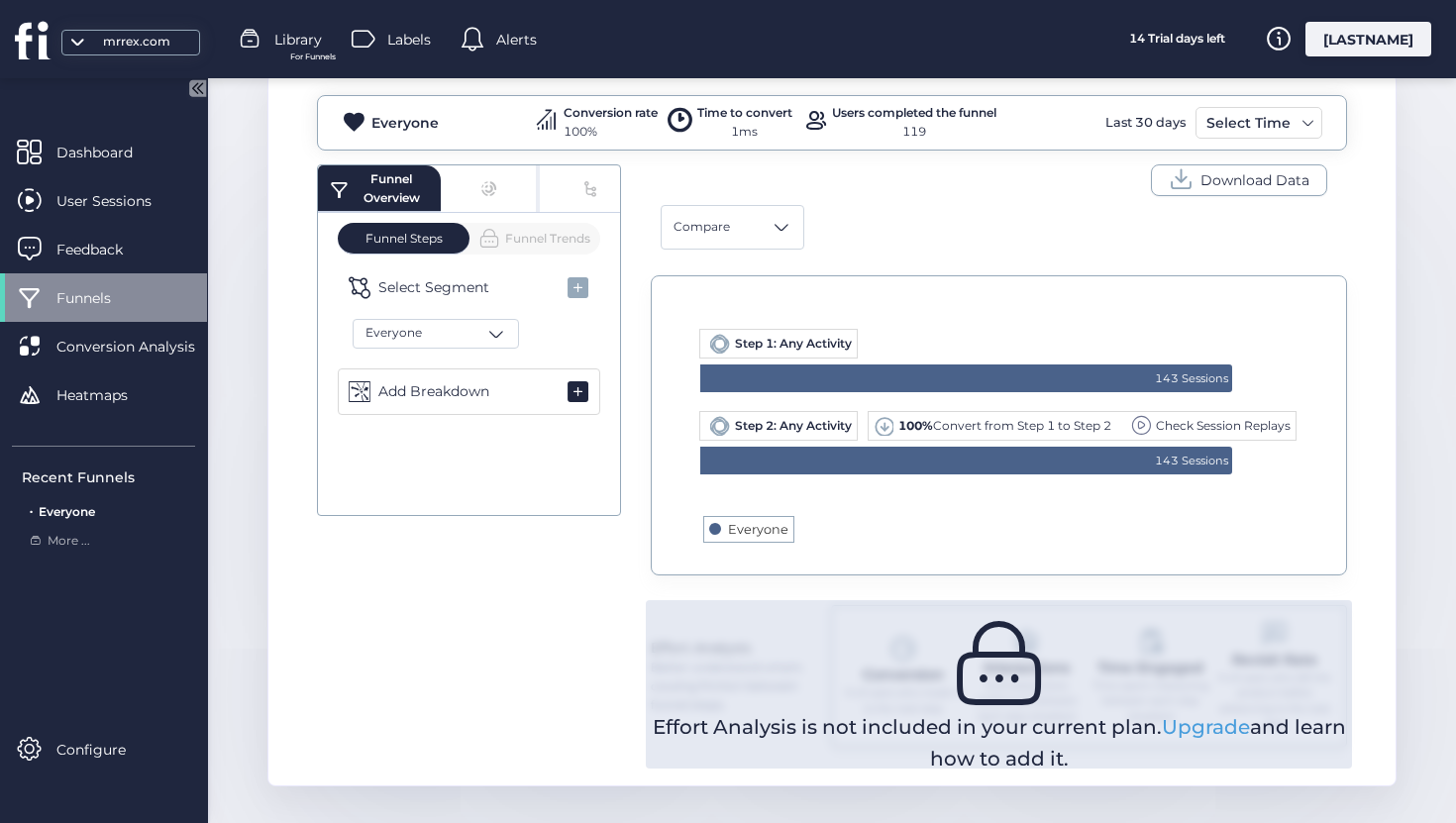 scroll, scrollTop: 427, scrollLeft: 0, axis: vertical 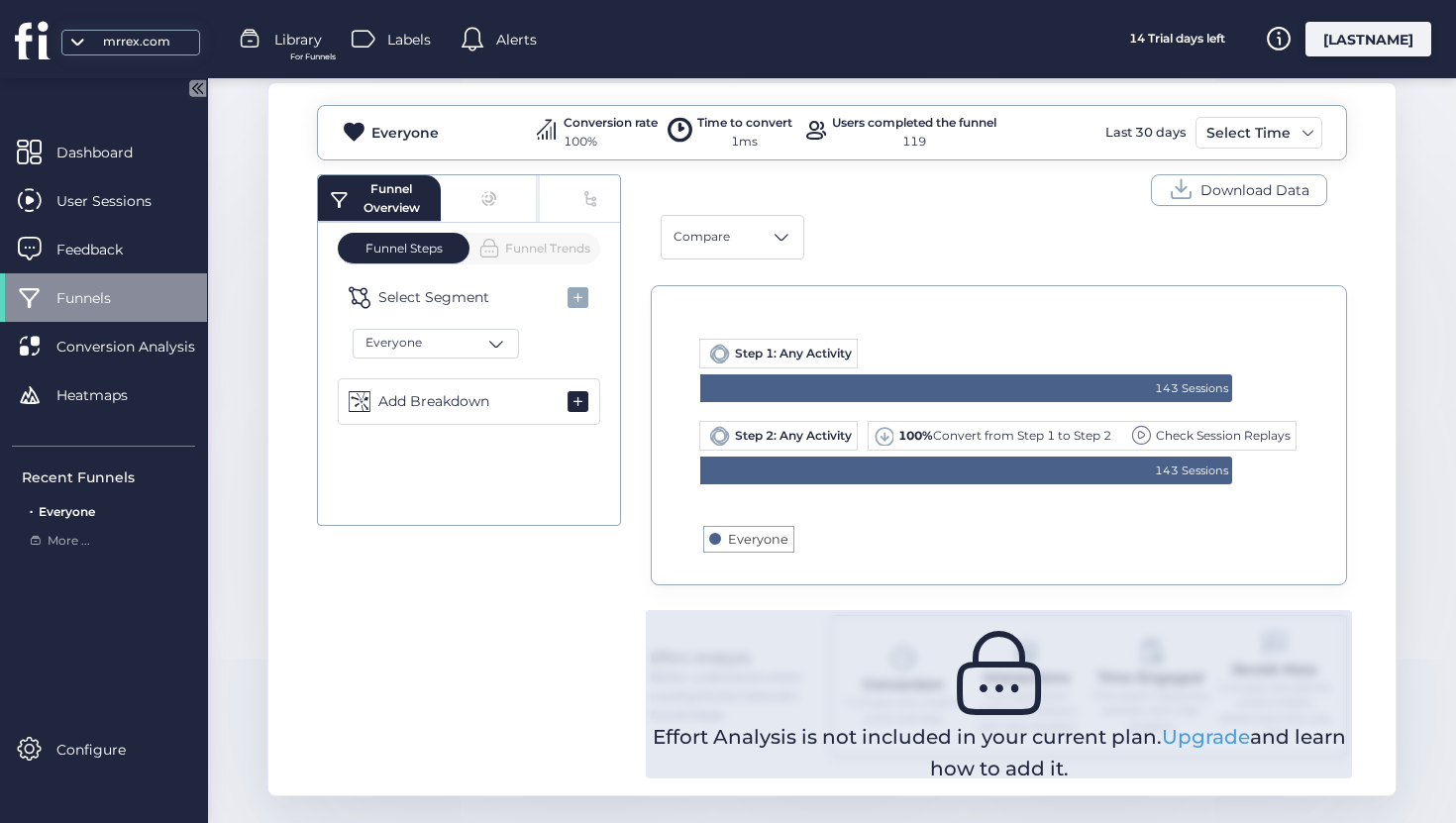 click 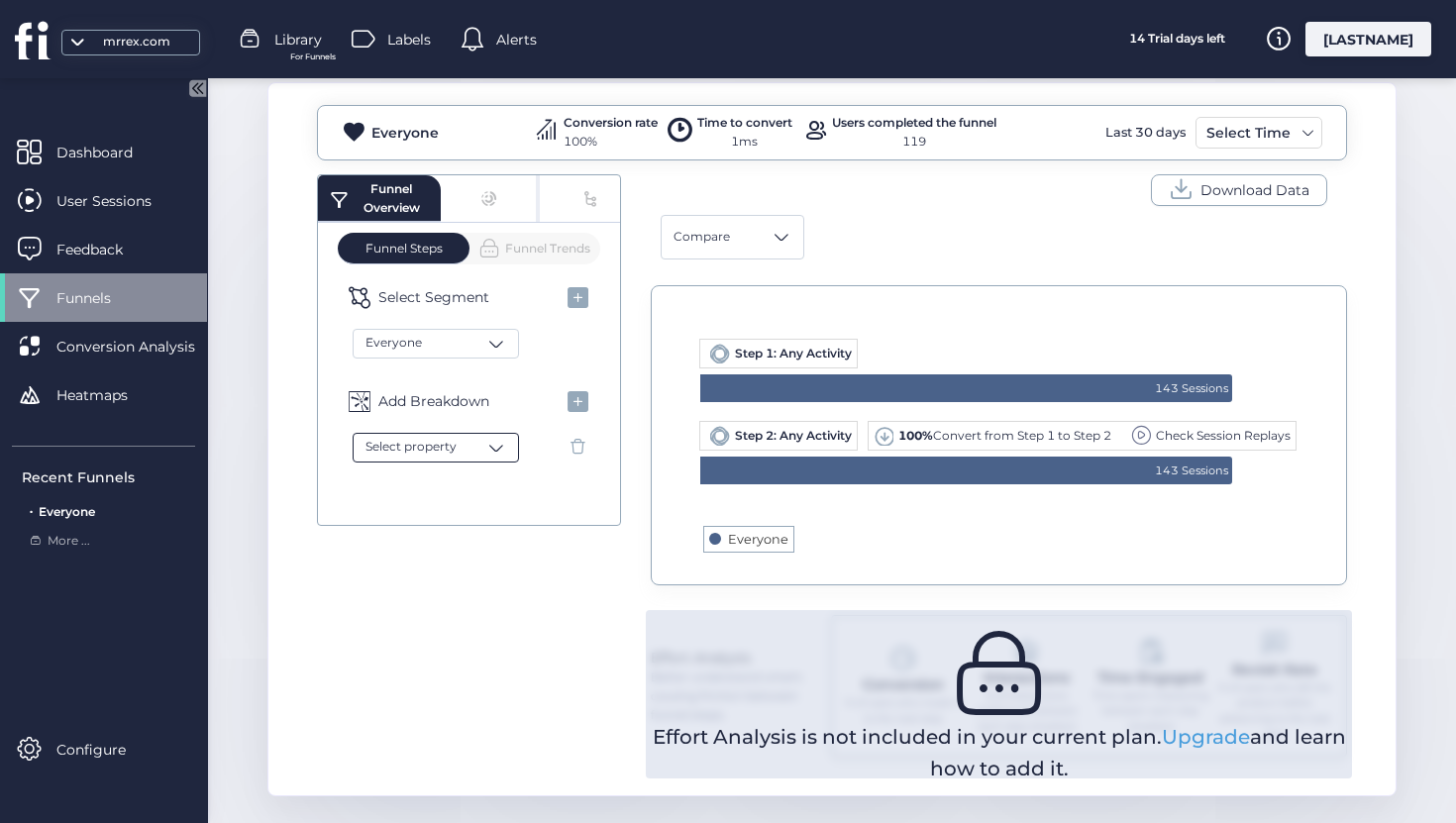 click on "Select property" 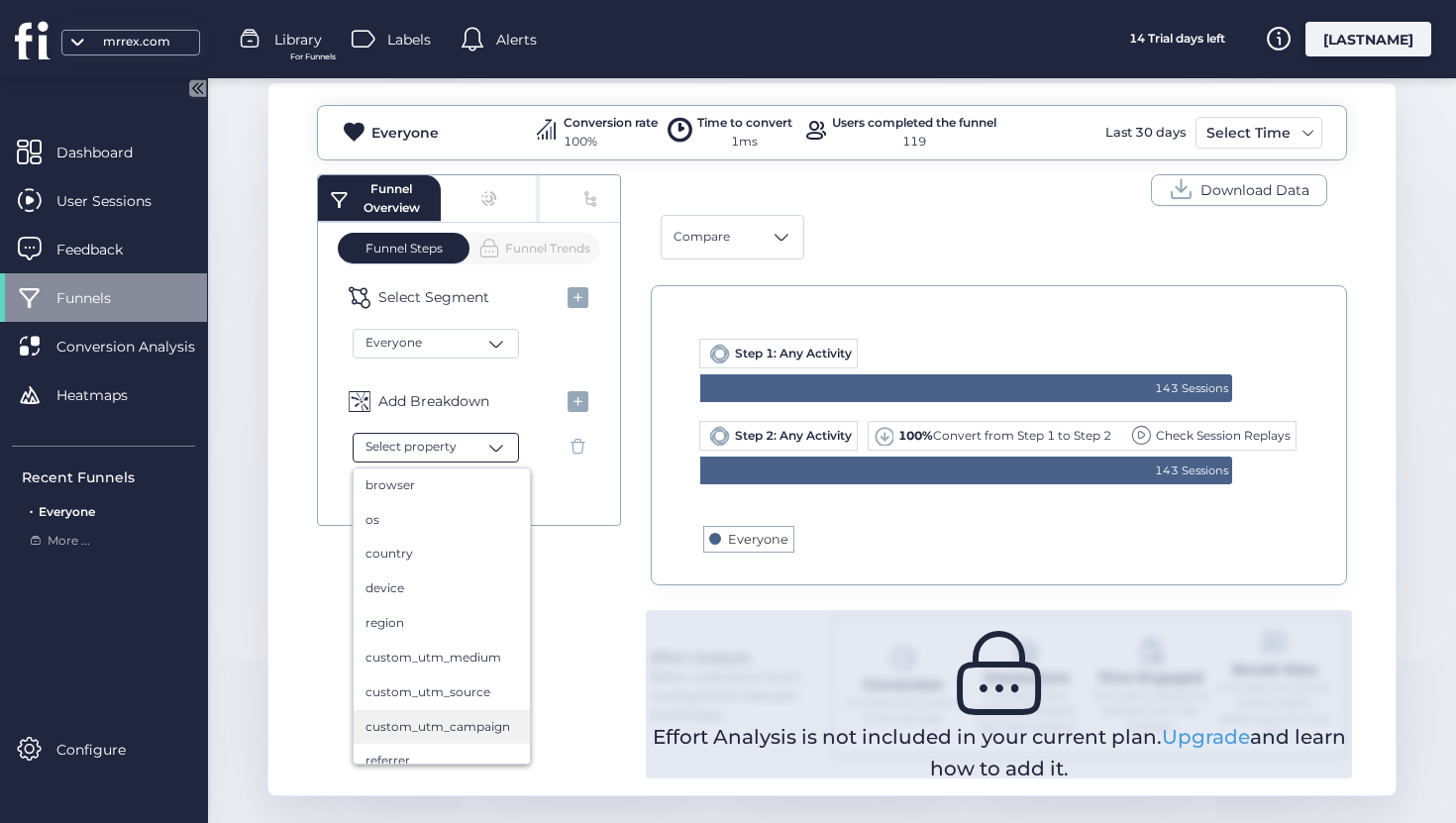 scroll, scrollTop: 50, scrollLeft: 0, axis: vertical 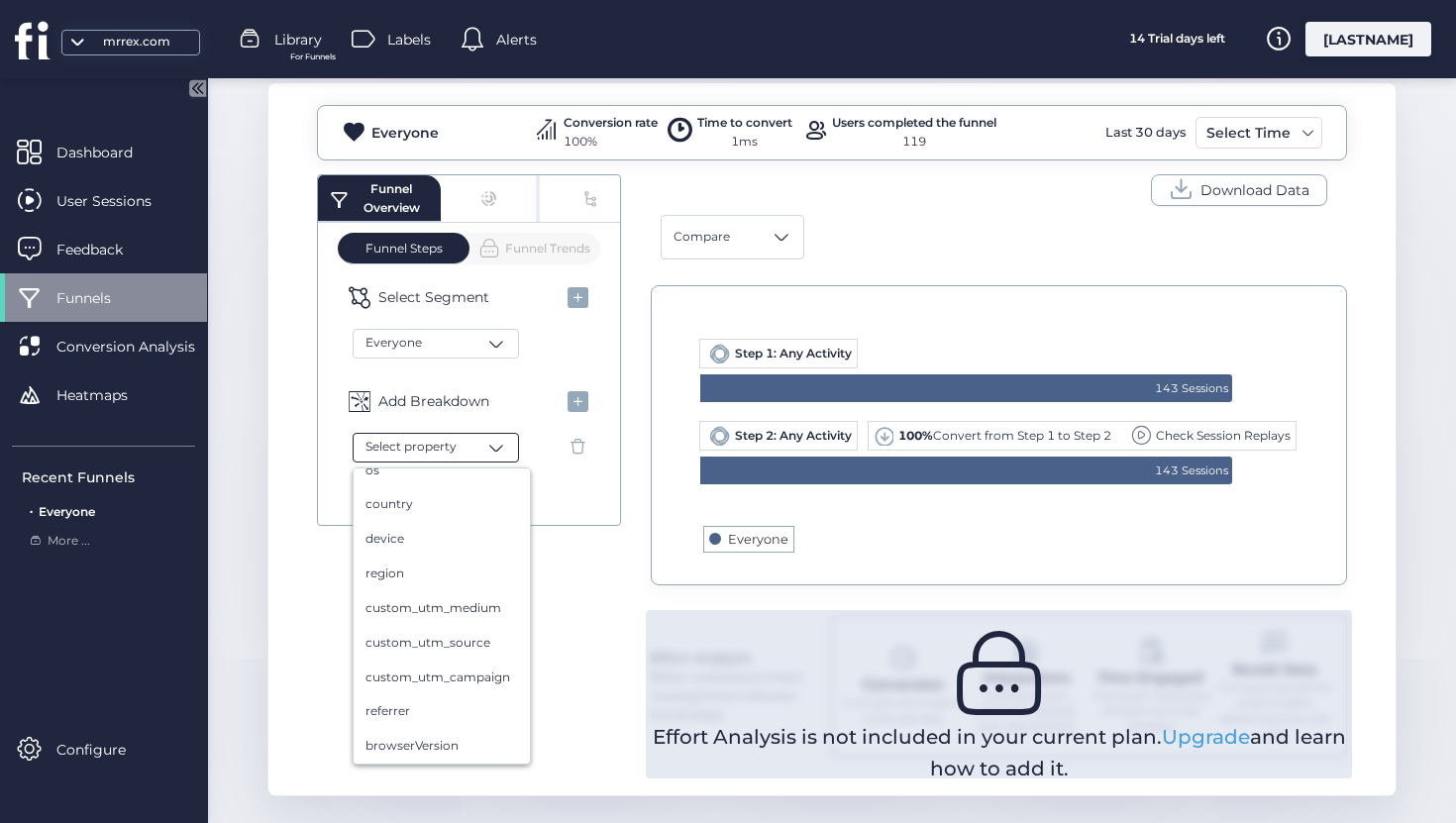 click on "Funnel Overview  Funnel Steps   Funnel Trends  Select Segment  Everyone Add Breakdown  Select property browser os country device region custom_utm_medium custom_utm_source custom_utm_campaign referrer browserVersion Download Data  Compare Created with Highcharts 11.4.8 143 Sessions 143 Sessions Everyone Highcharts.com ●  Everyone:  143 Sessions ​
Step 1: Any Activity
0%  Convert from Step 0 to Step 1
Check Session Replays
Step 2: Any Activity
100%  Convert from Step 1 to Step 2
Check Session Replays" 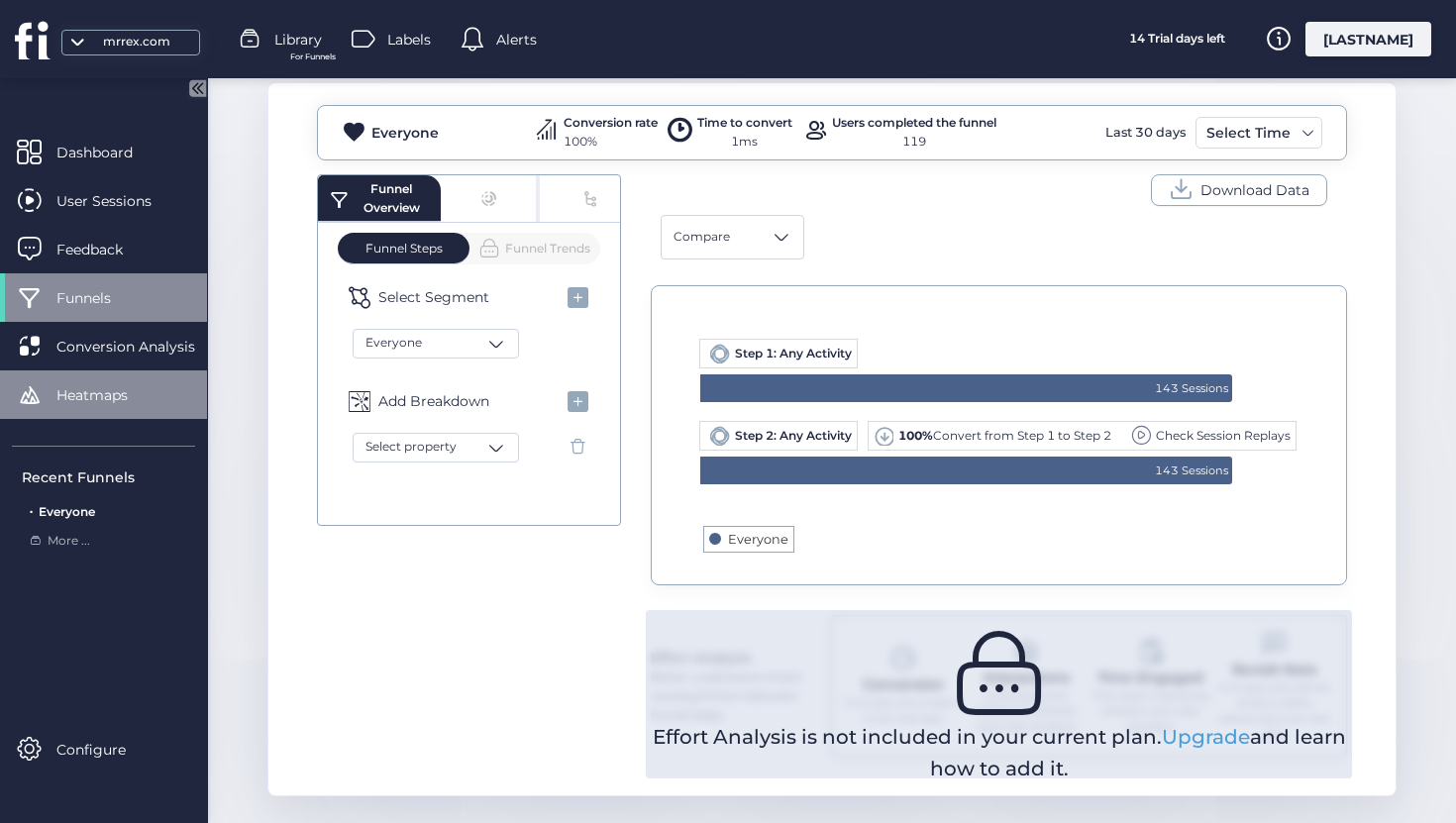 click on "Heatmaps" 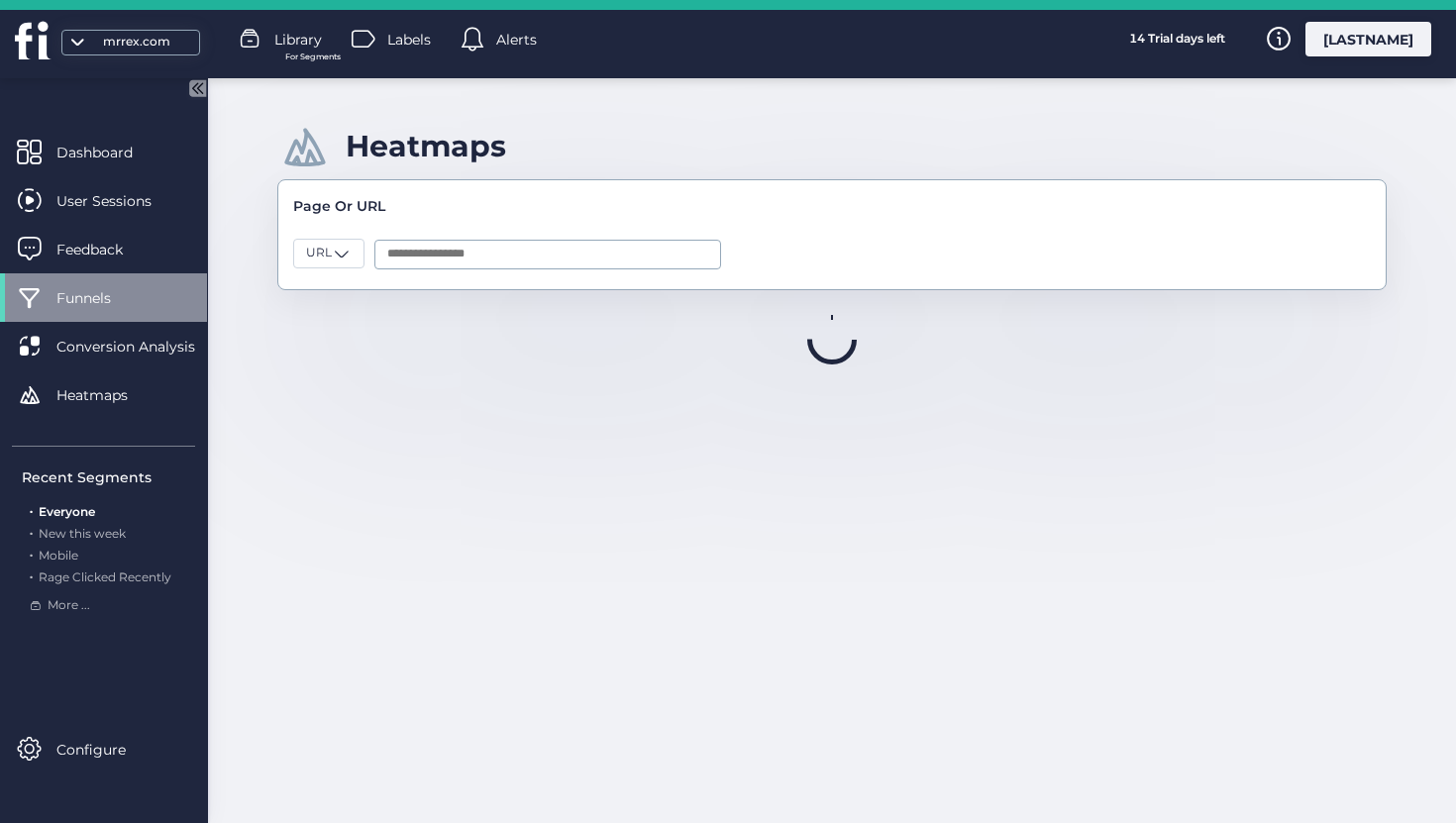 scroll, scrollTop: 0, scrollLeft: 0, axis: both 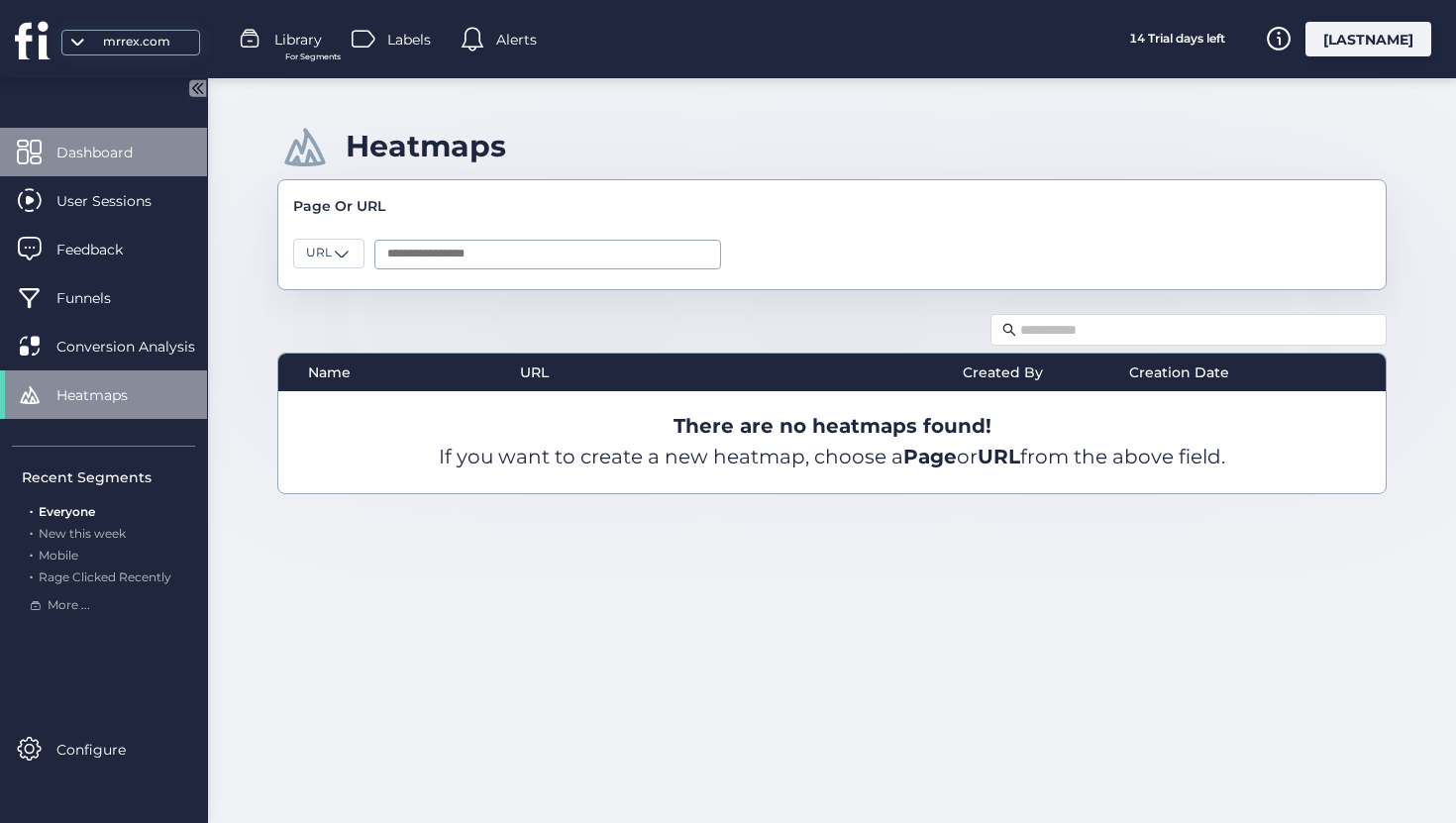 click on "Dashboard" 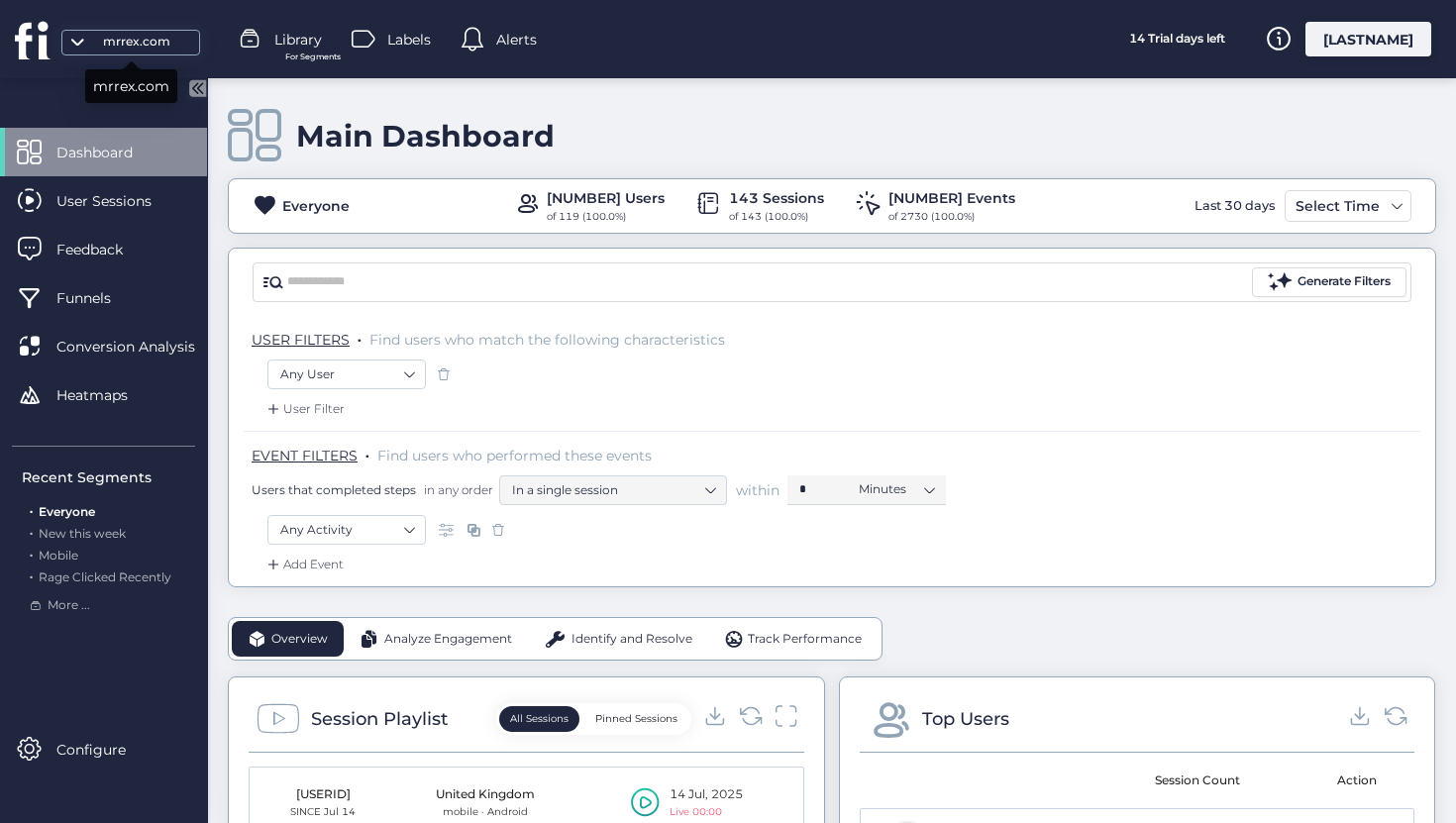 click on "mrrex.com" at bounding box center [137, 42] 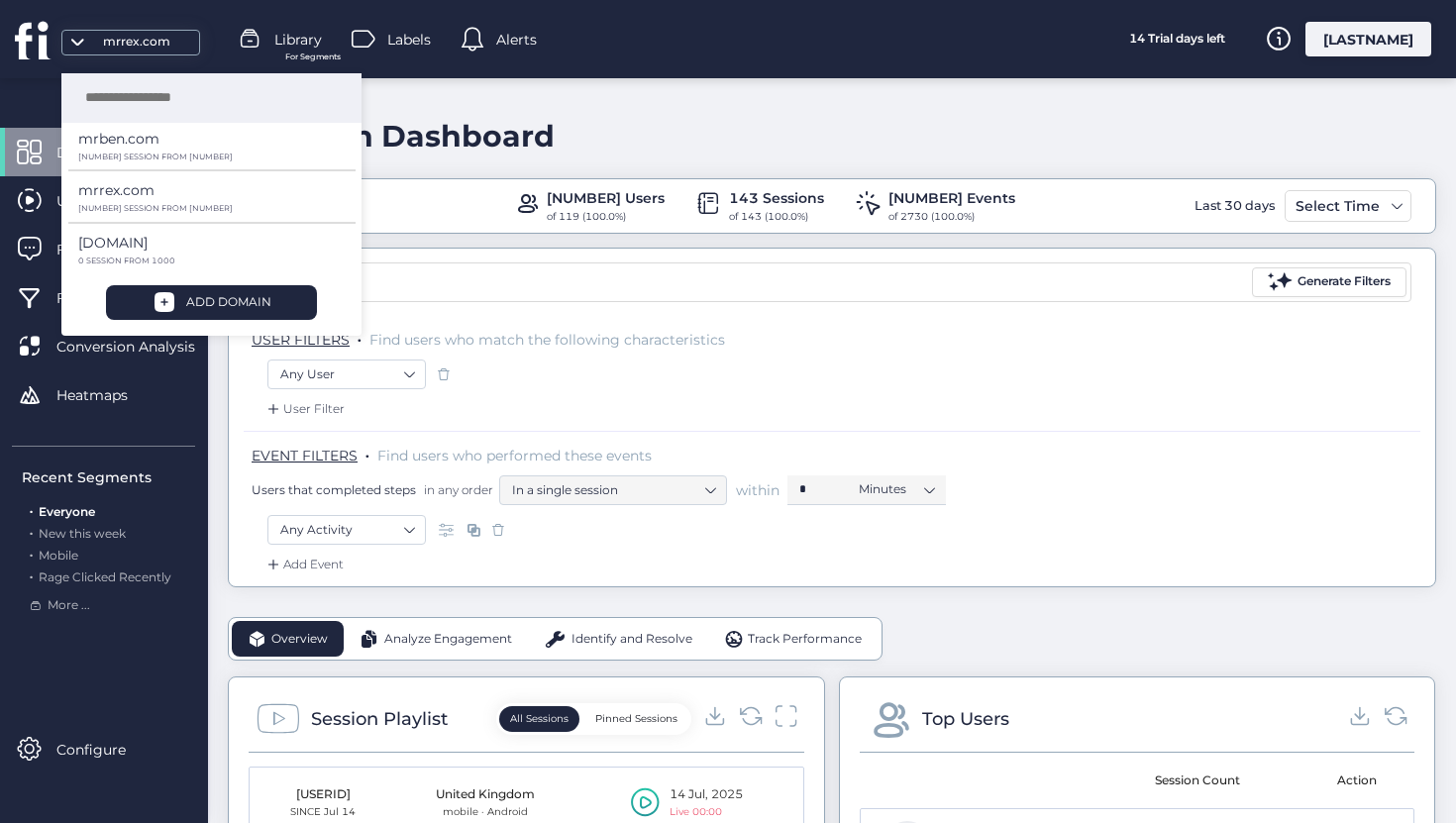 click on "Find users who match the following characteristics" at bounding box center (547, 340) 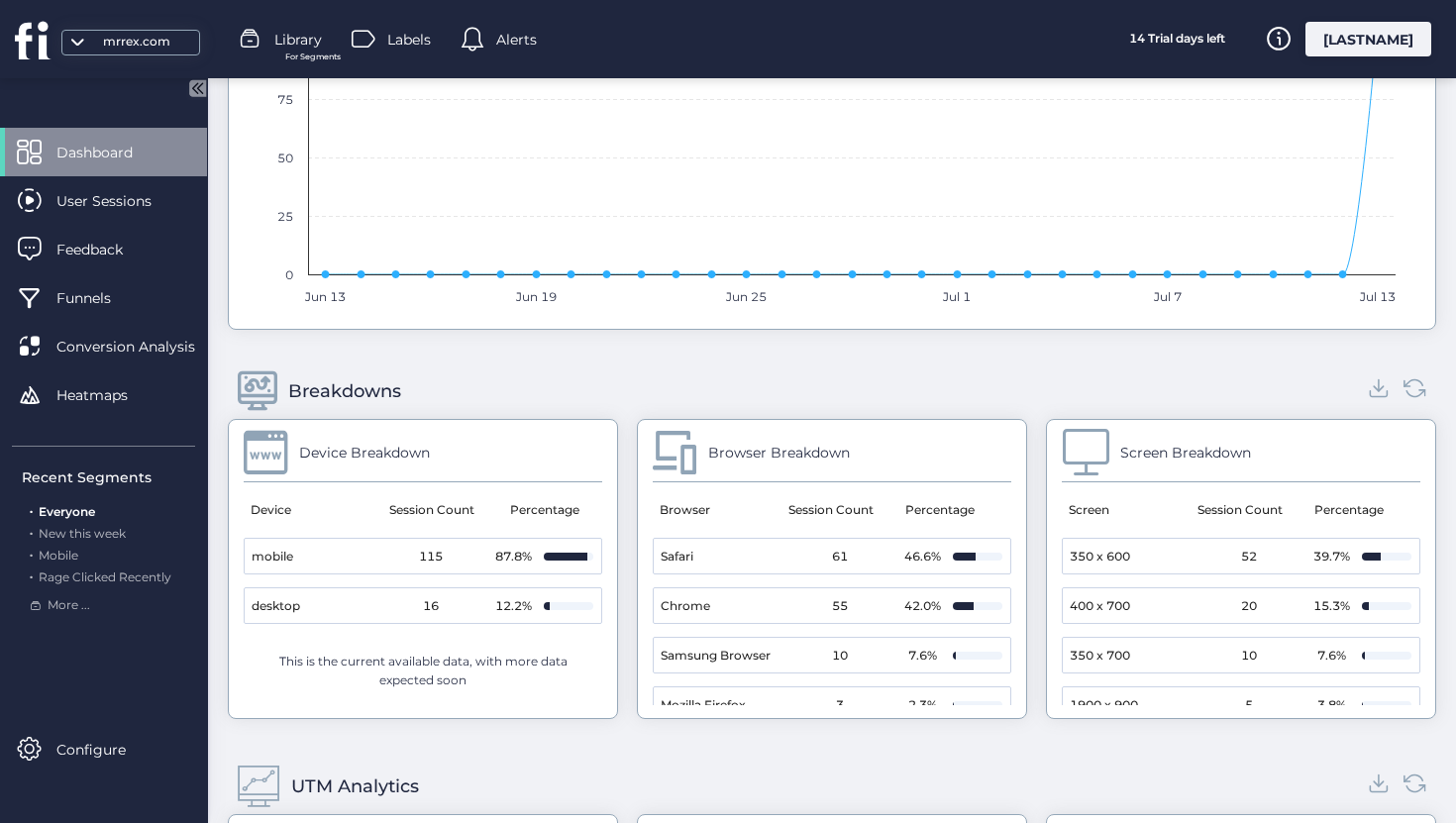 scroll, scrollTop: 1485, scrollLeft: 0, axis: vertical 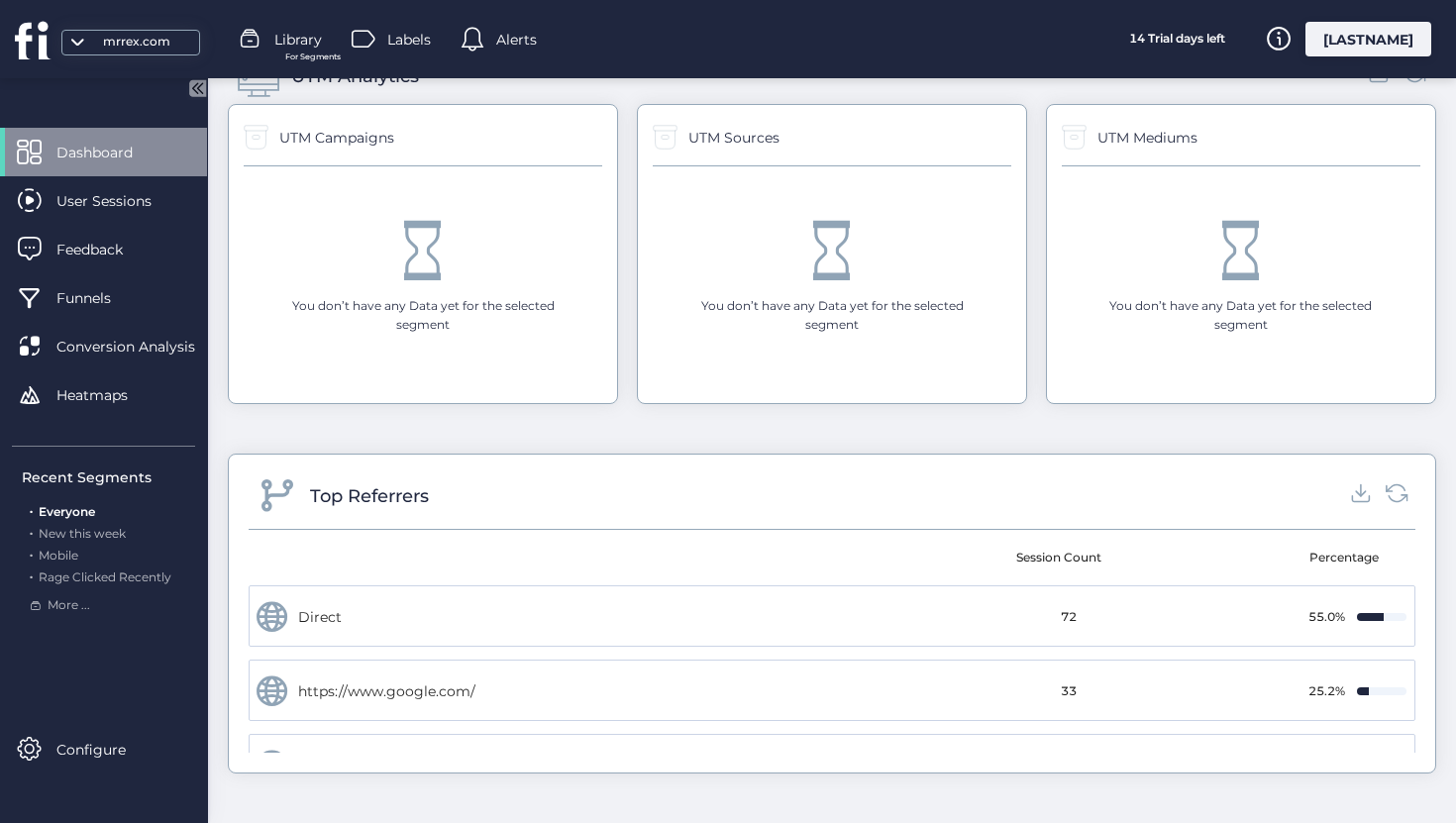 click on "mrrex.com" at bounding box center [137, 42] 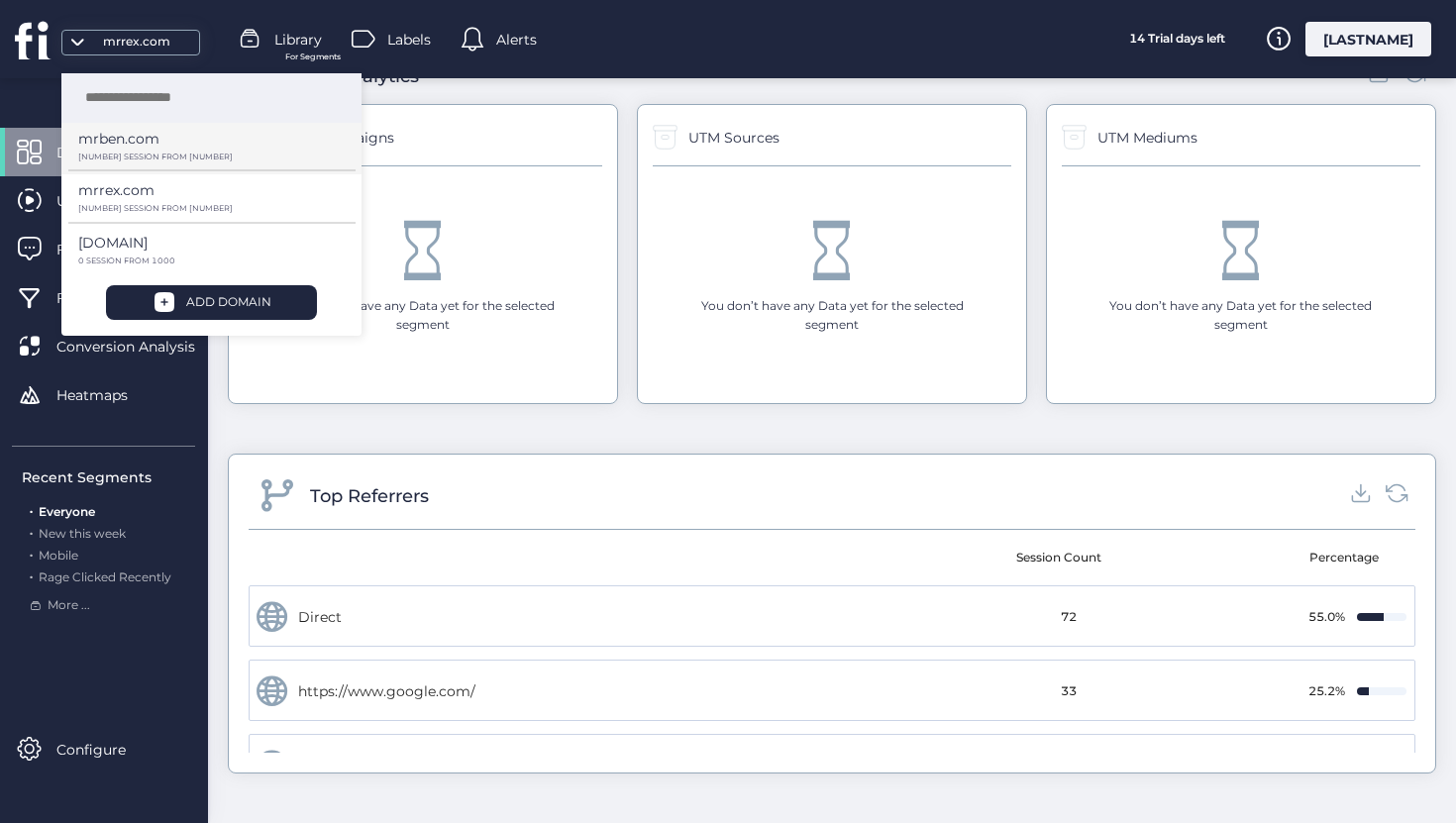 click on "mrben.com" at bounding box center [204, 146] 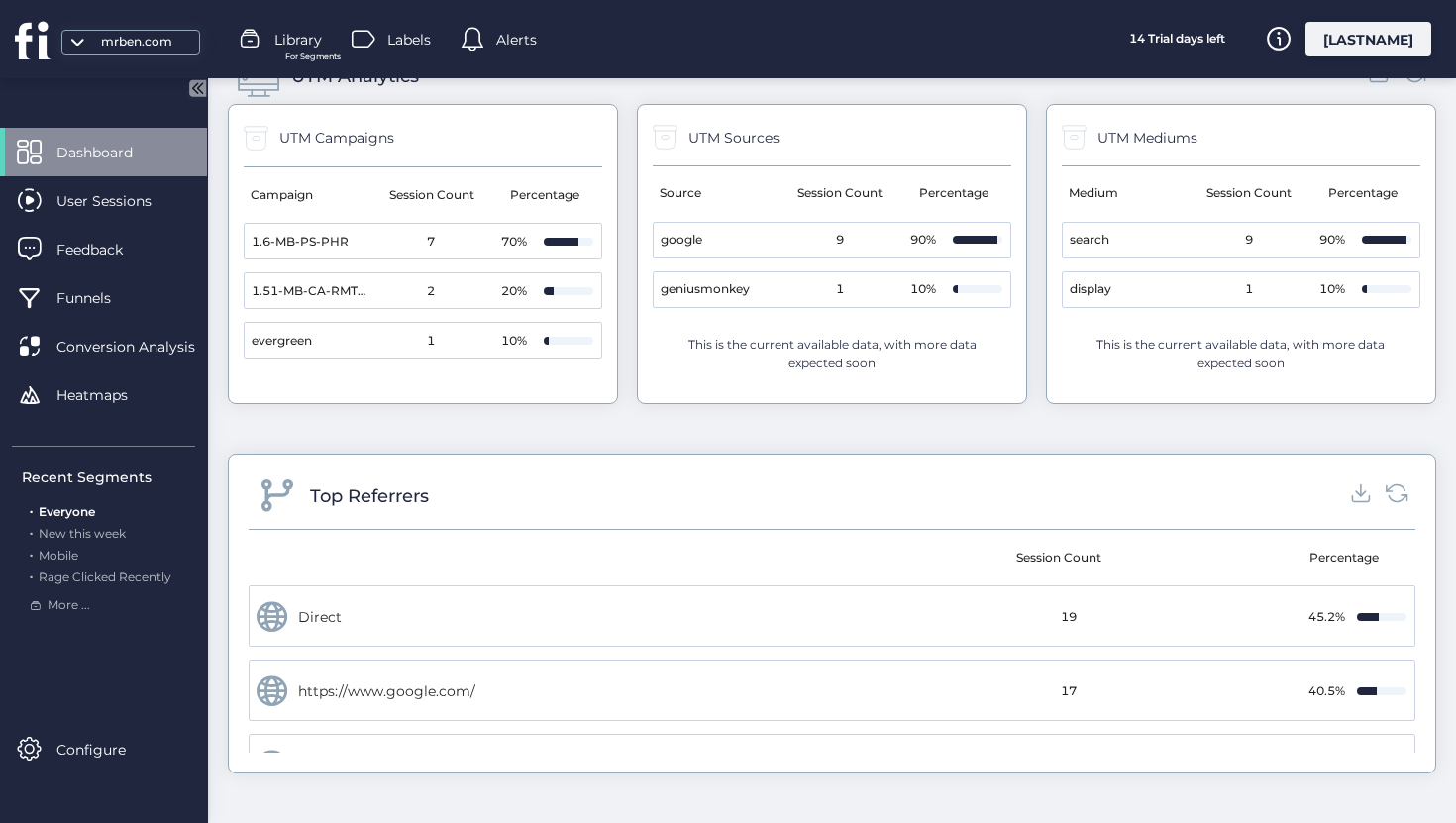 scroll, scrollTop: 2193, scrollLeft: 0, axis: vertical 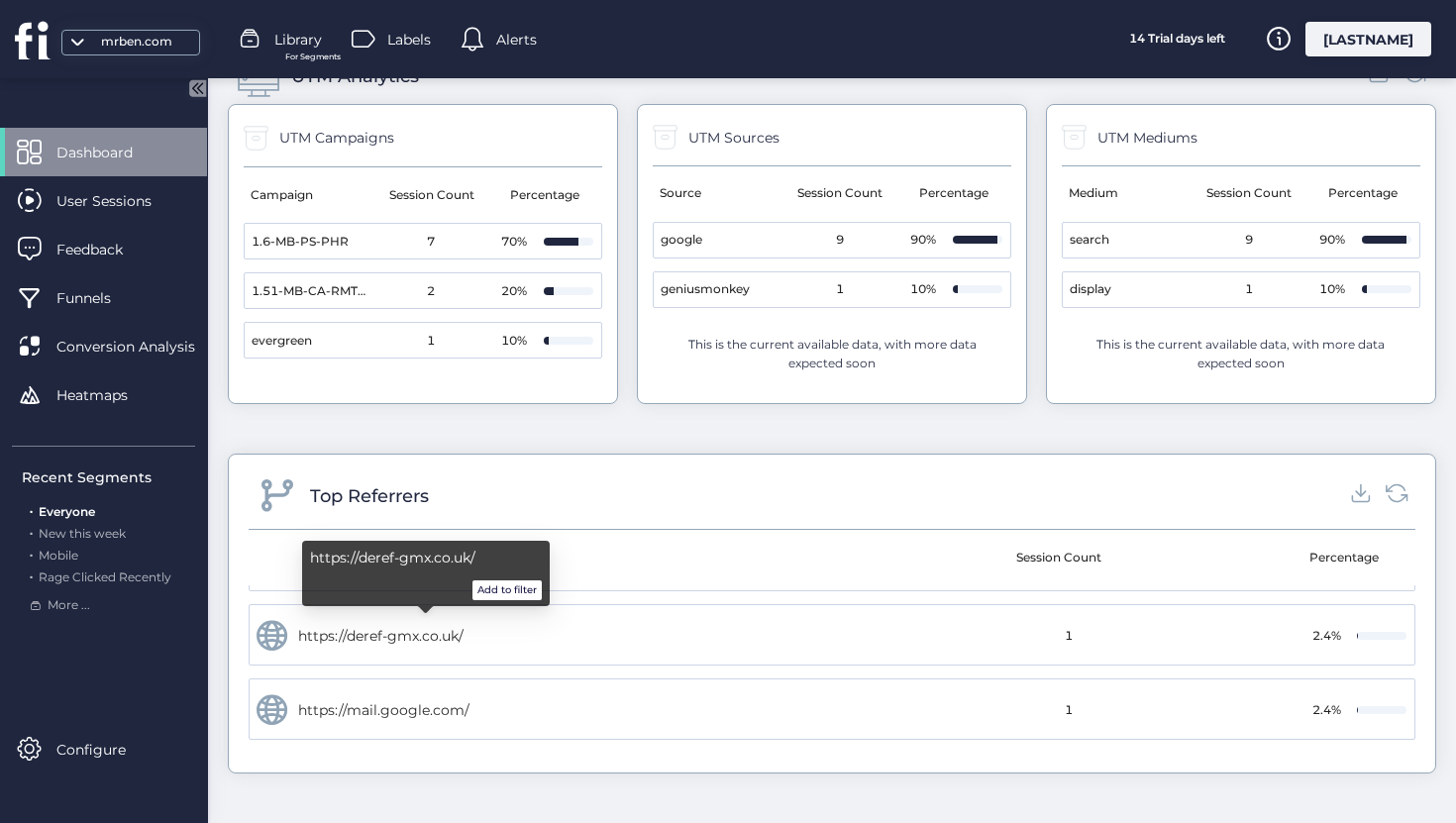 click on "https://deref-gmx.co.uk/" 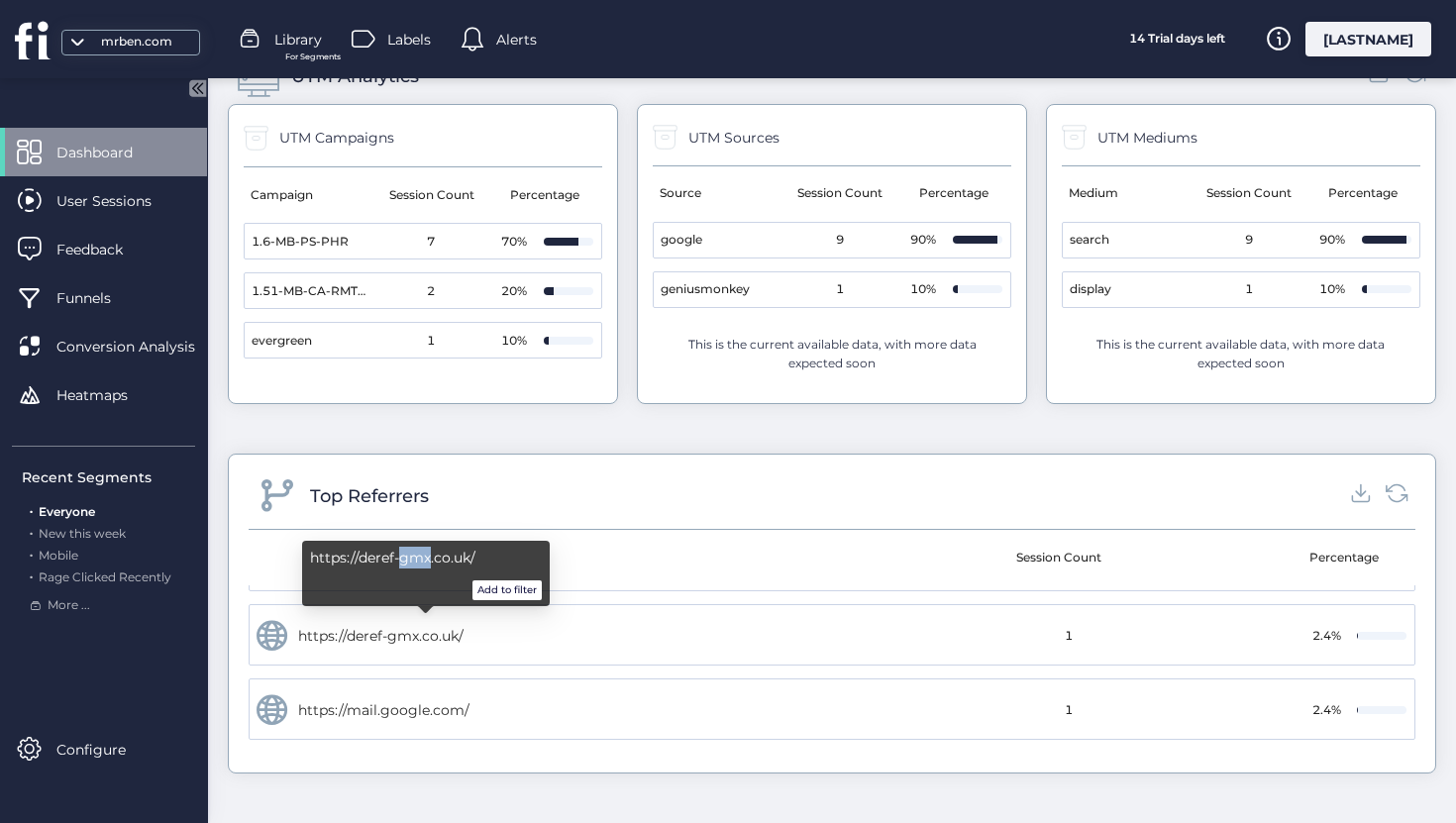 click on "https://deref-gmx.co.uk/" at bounding box center [426, 558] 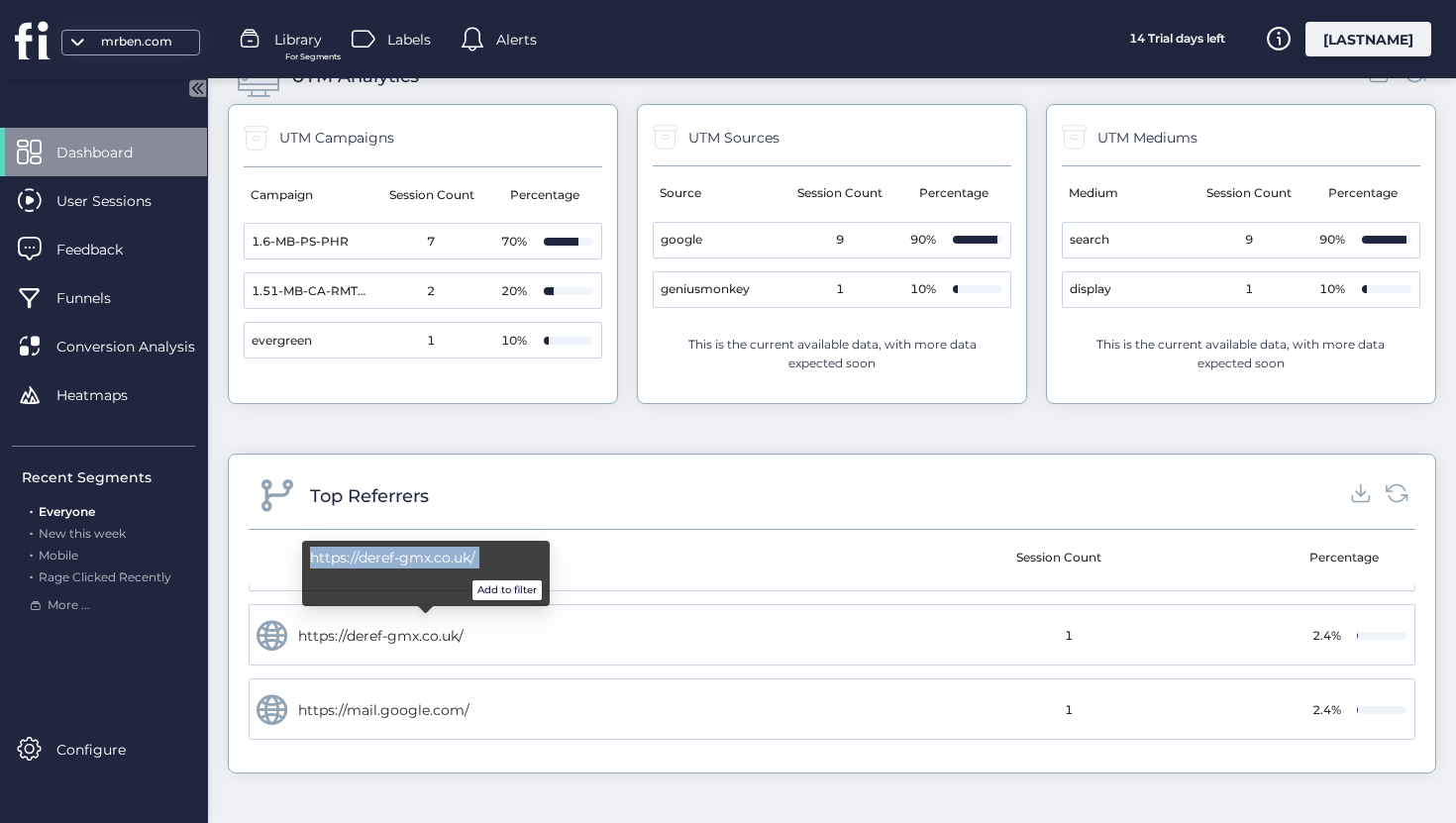 click on "https://deref-gmx.co.uk/" at bounding box center (426, 558) 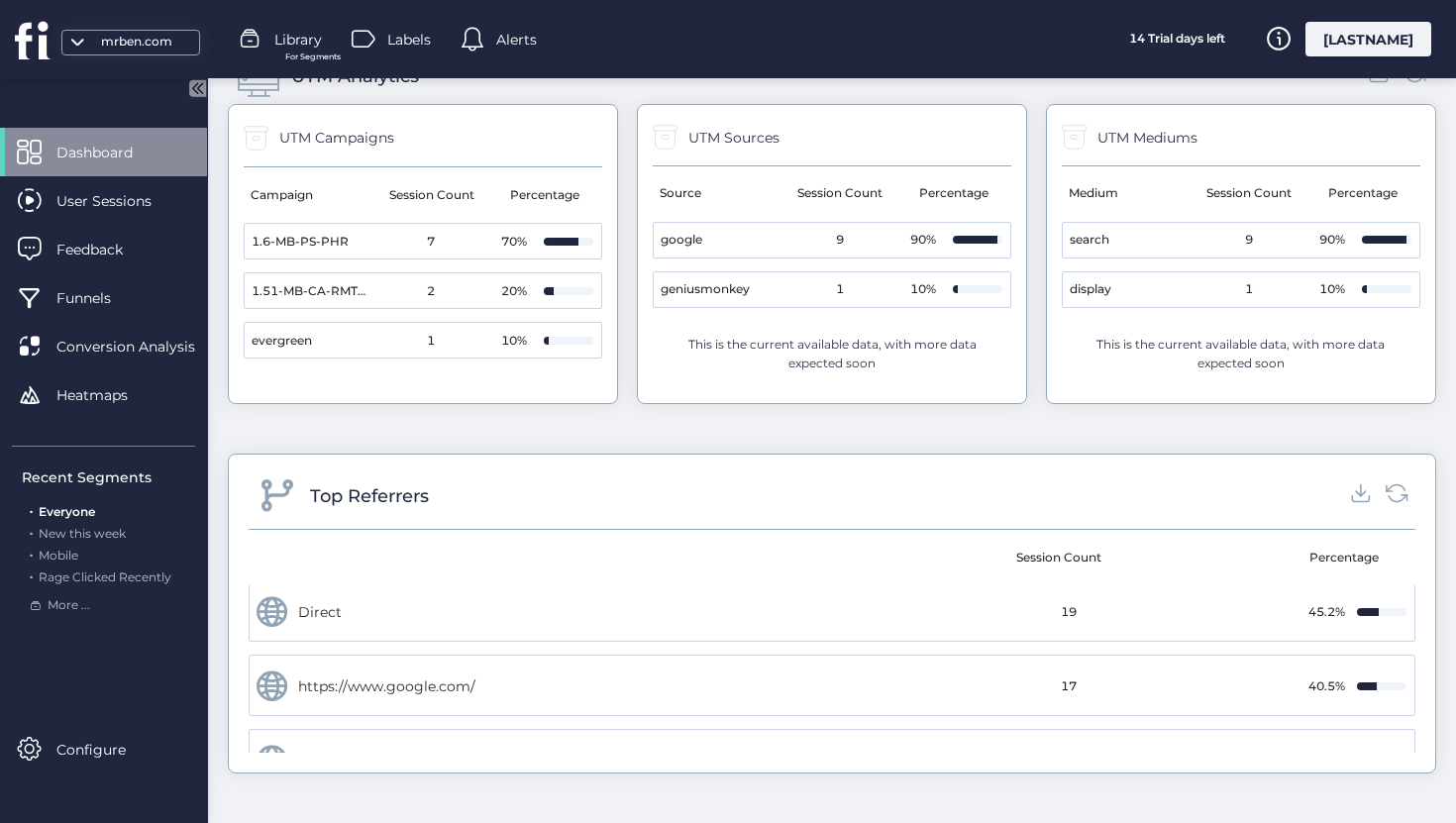 scroll, scrollTop: 0, scrollLeft: 0, axis: both 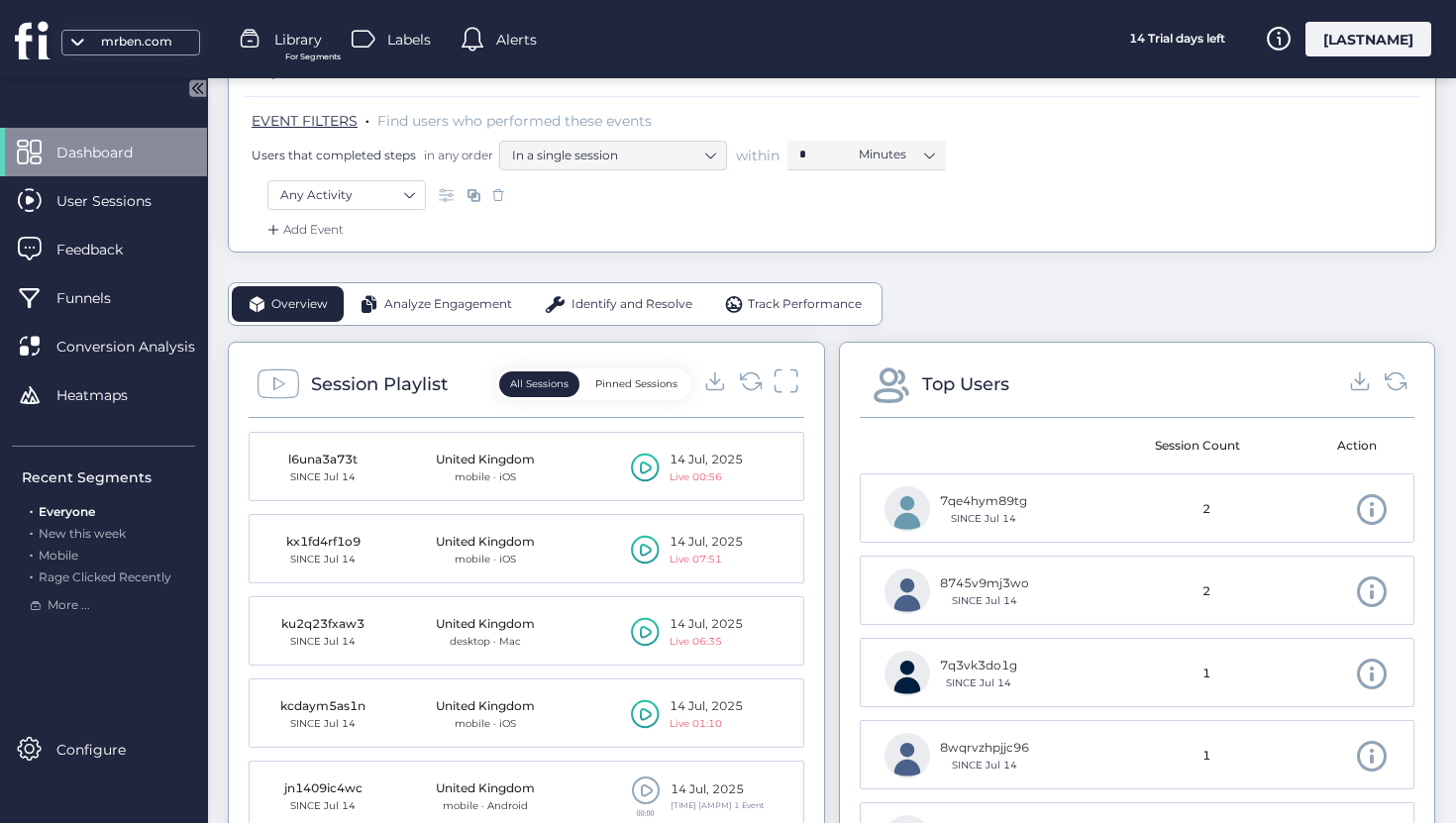 click 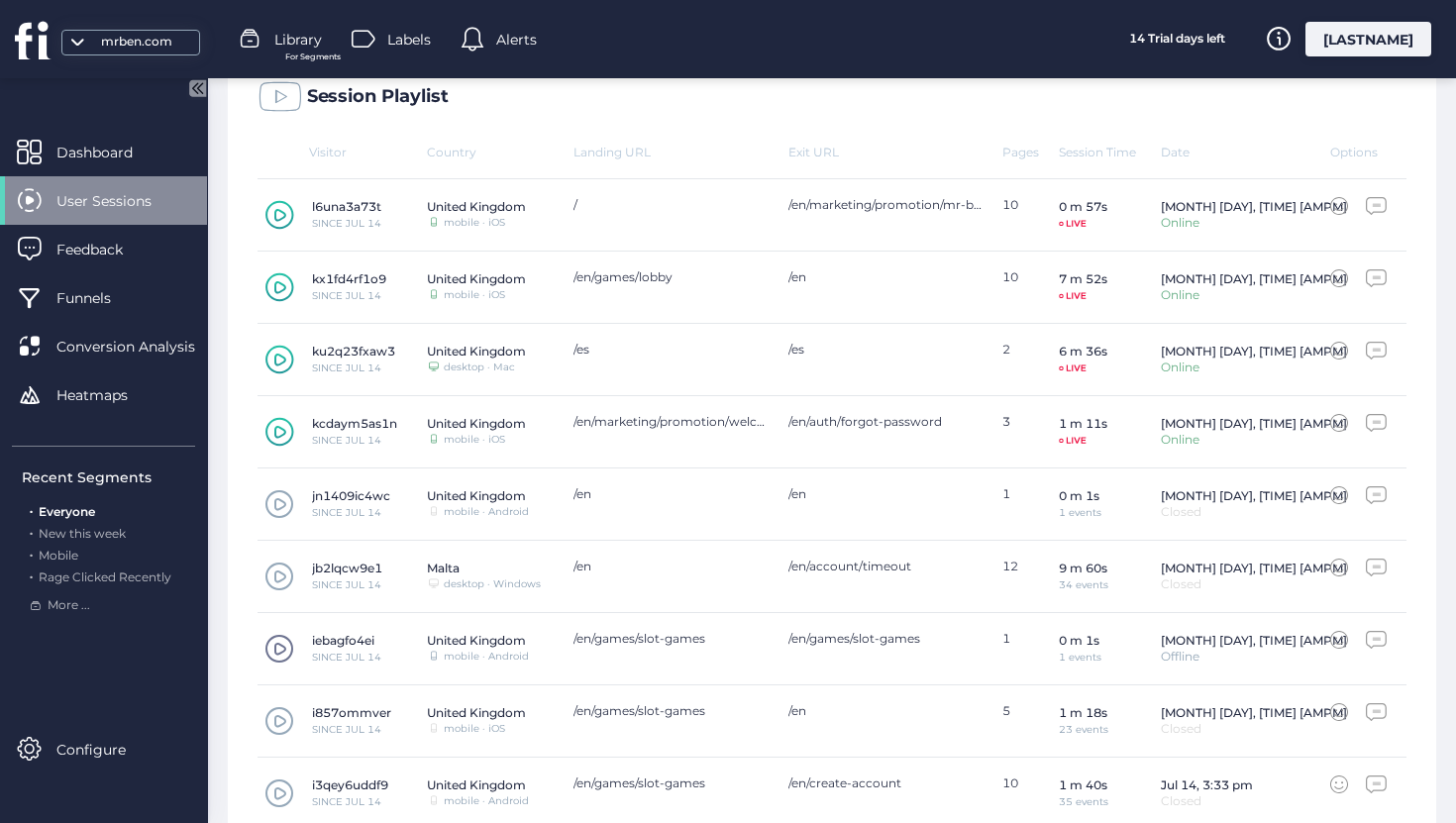 scroll, scrollTop: 570, scrollLeft: 0, axis: vertical 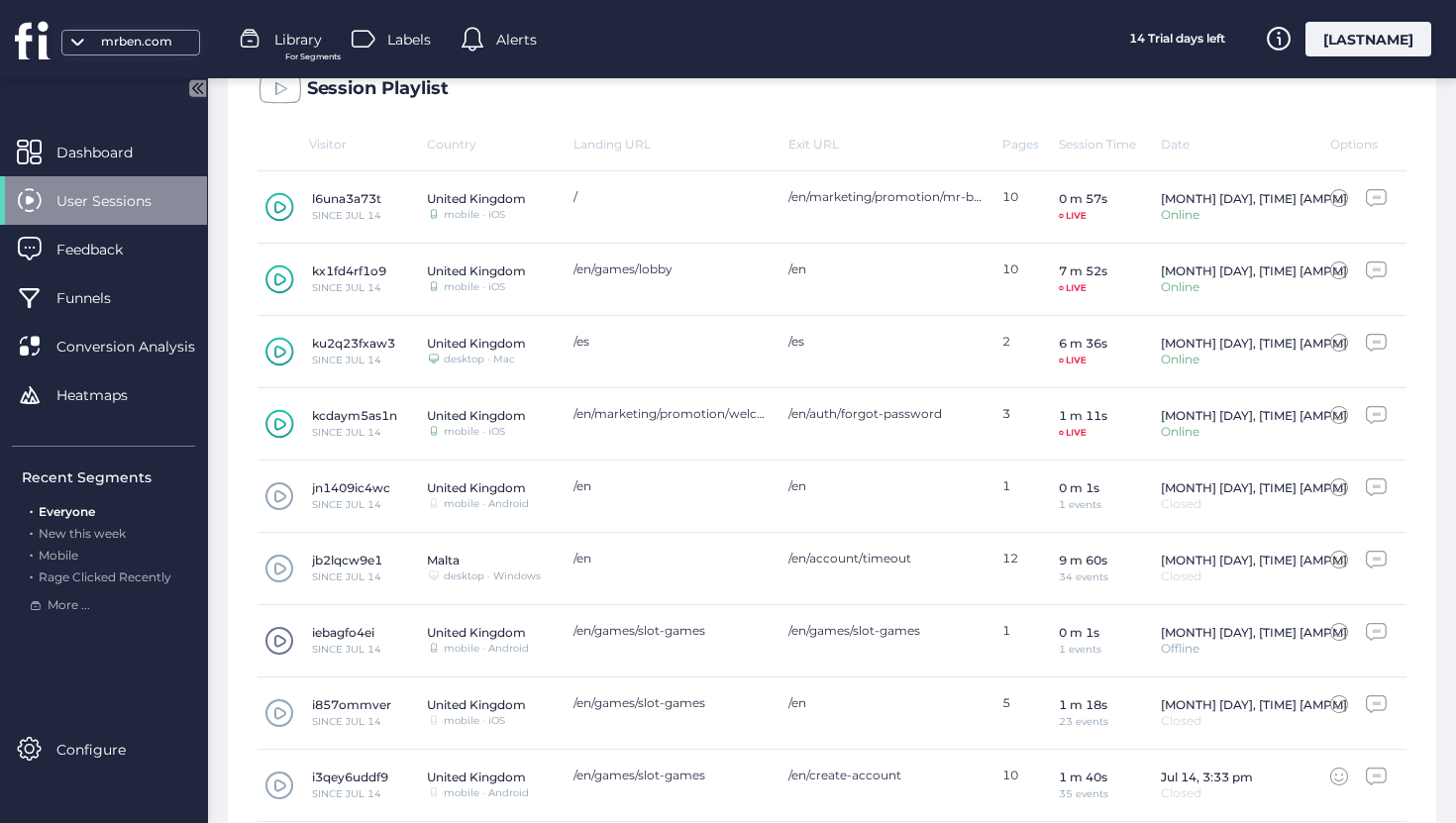 click 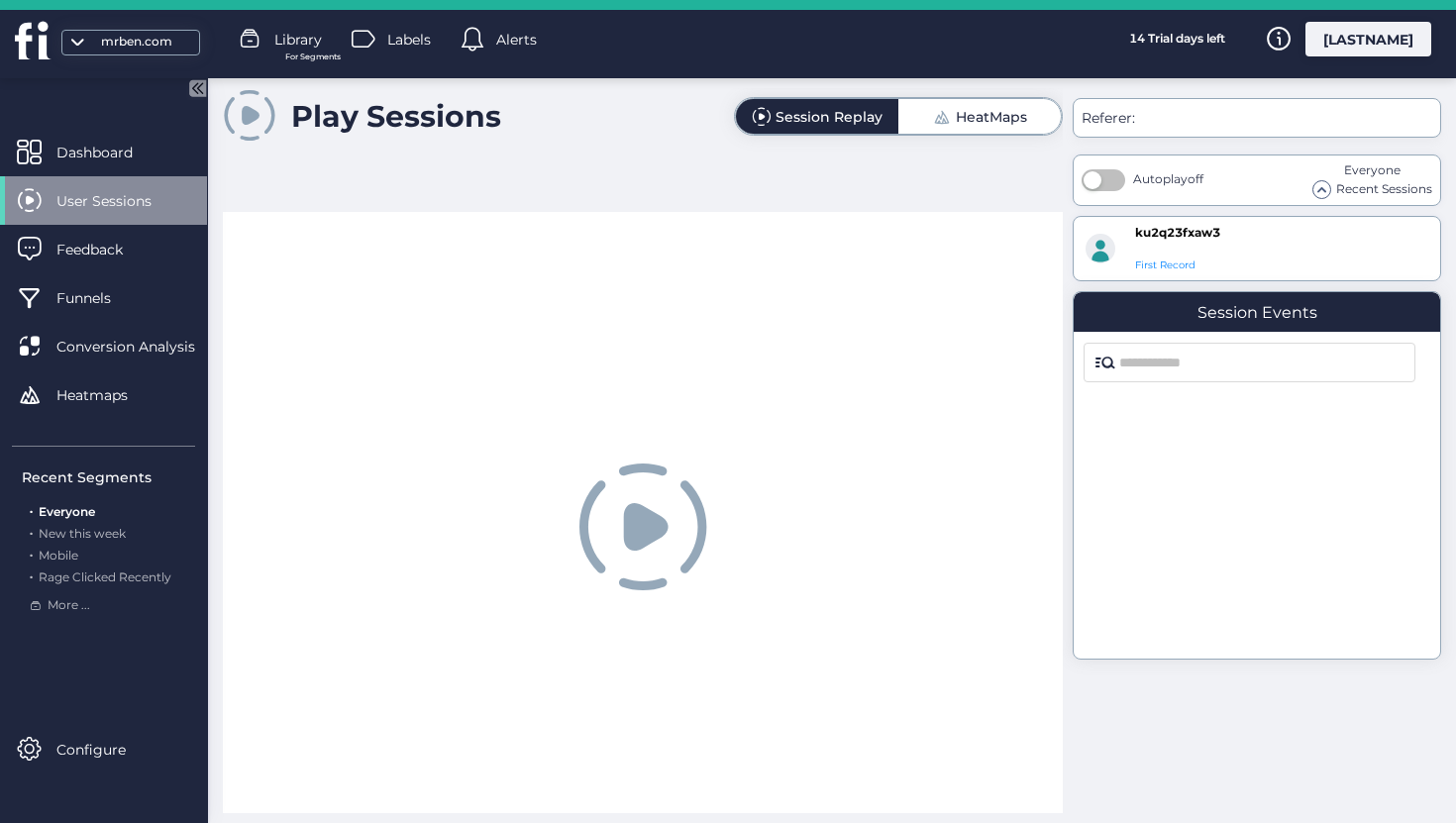 scroll, scrollTop: 0, scrollLeft: 0, axis: both 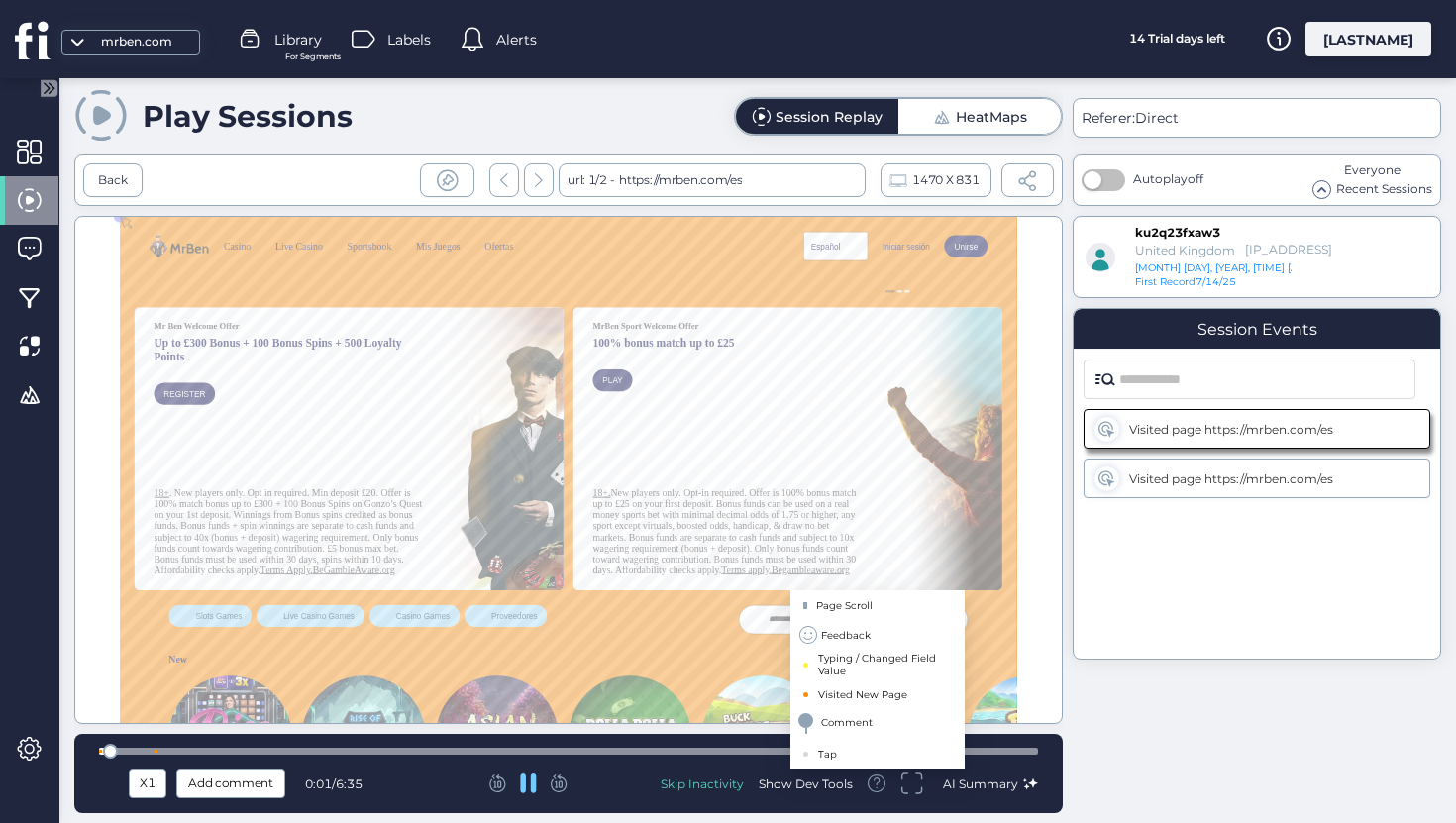 click 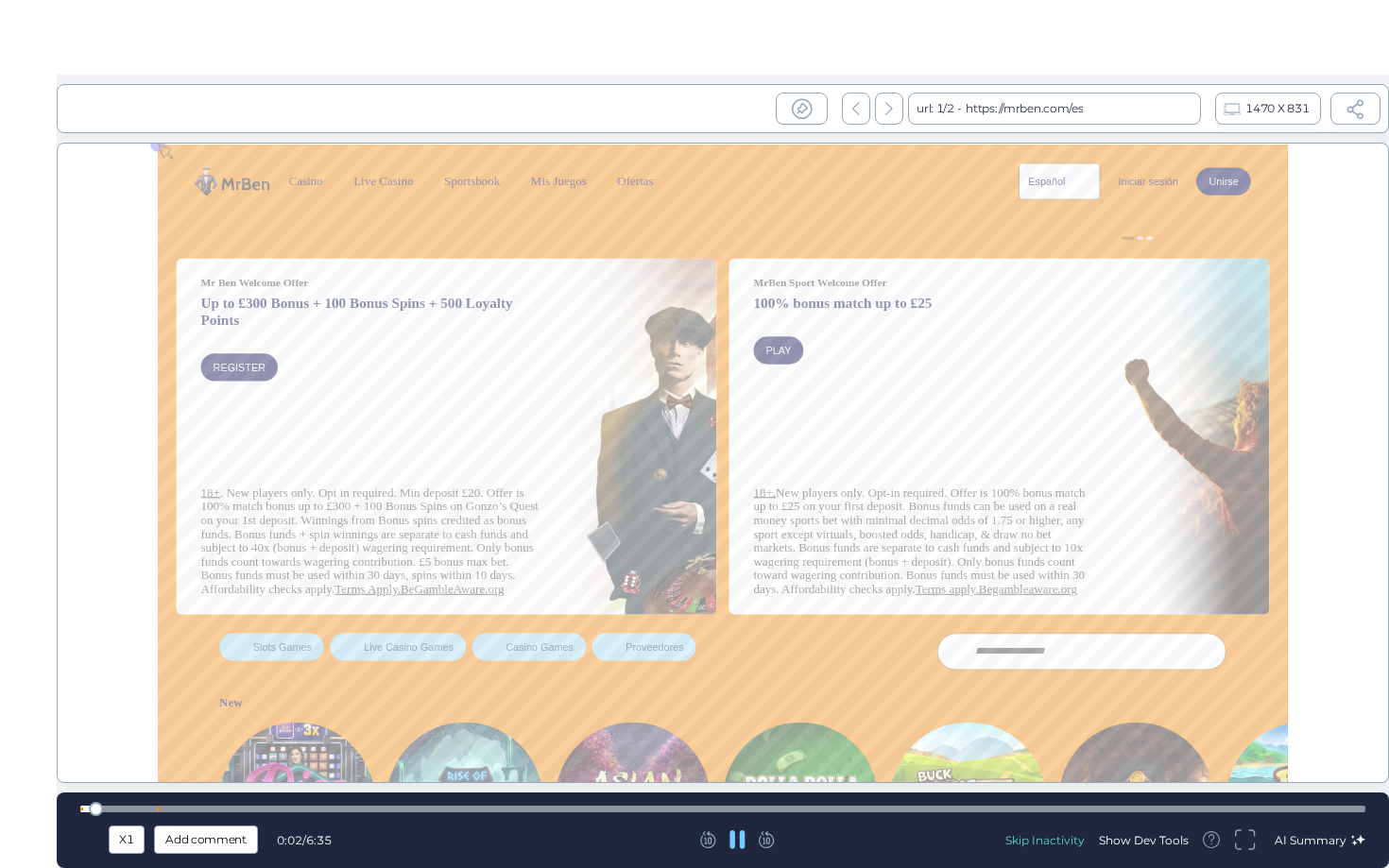 click on "X1 Add comment 0:02 / 6:35  Skip Inactivity   Show Dev Tools  AI Summary" at bounding box center (723, 830) 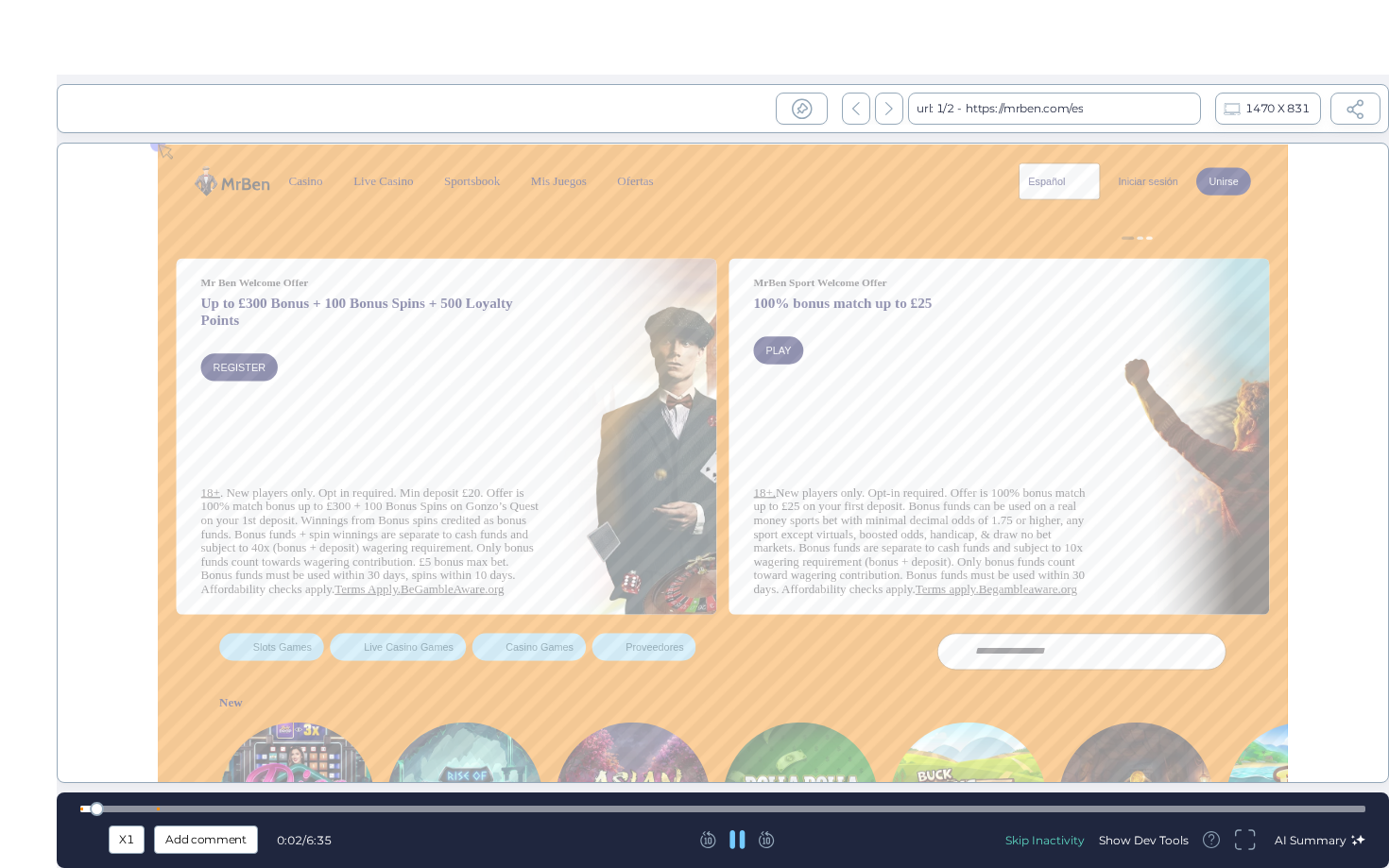 click at bounding box center [723, 808] 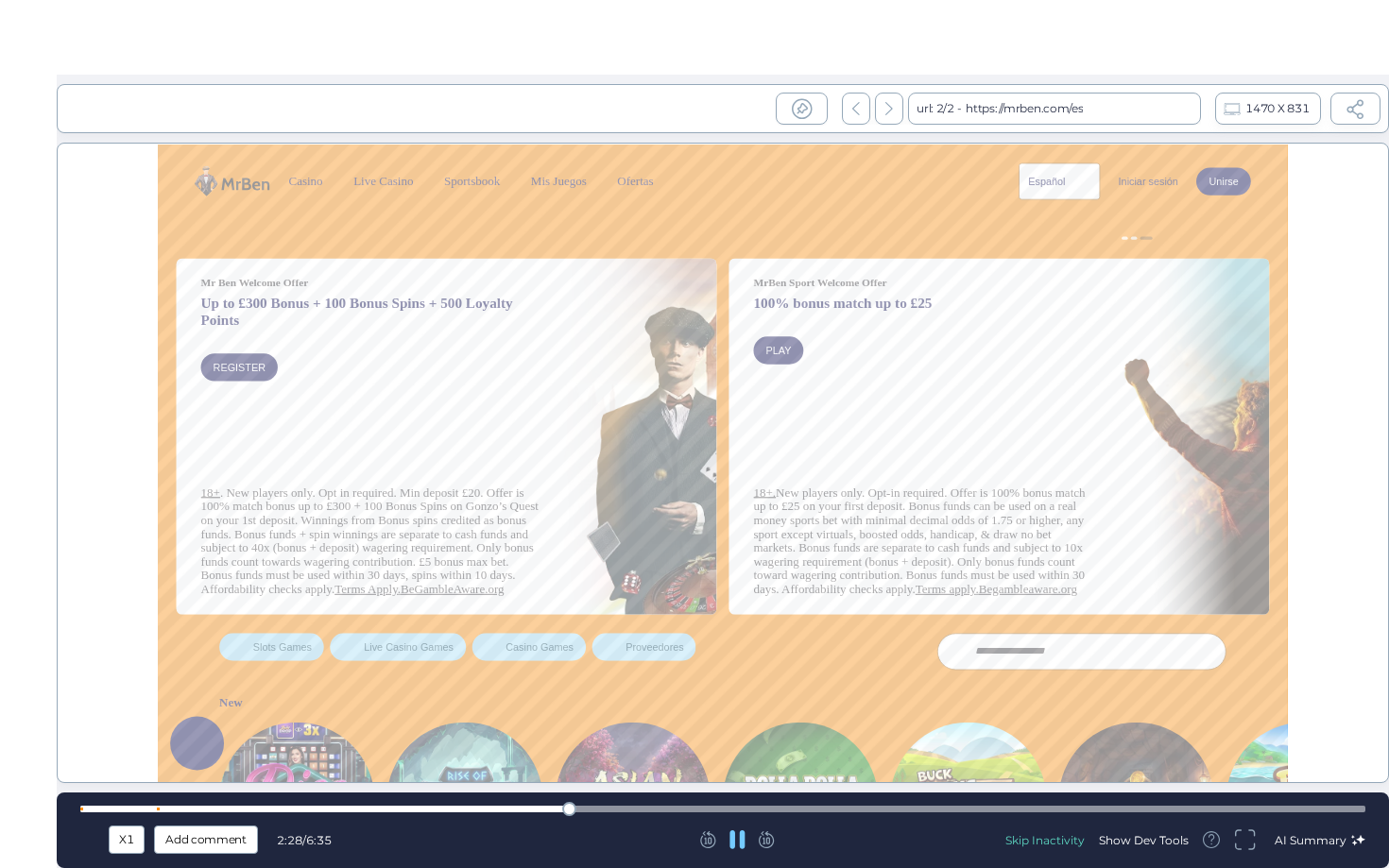 scroll, scrollTop: 0, scrollLeft: 0, axis: both 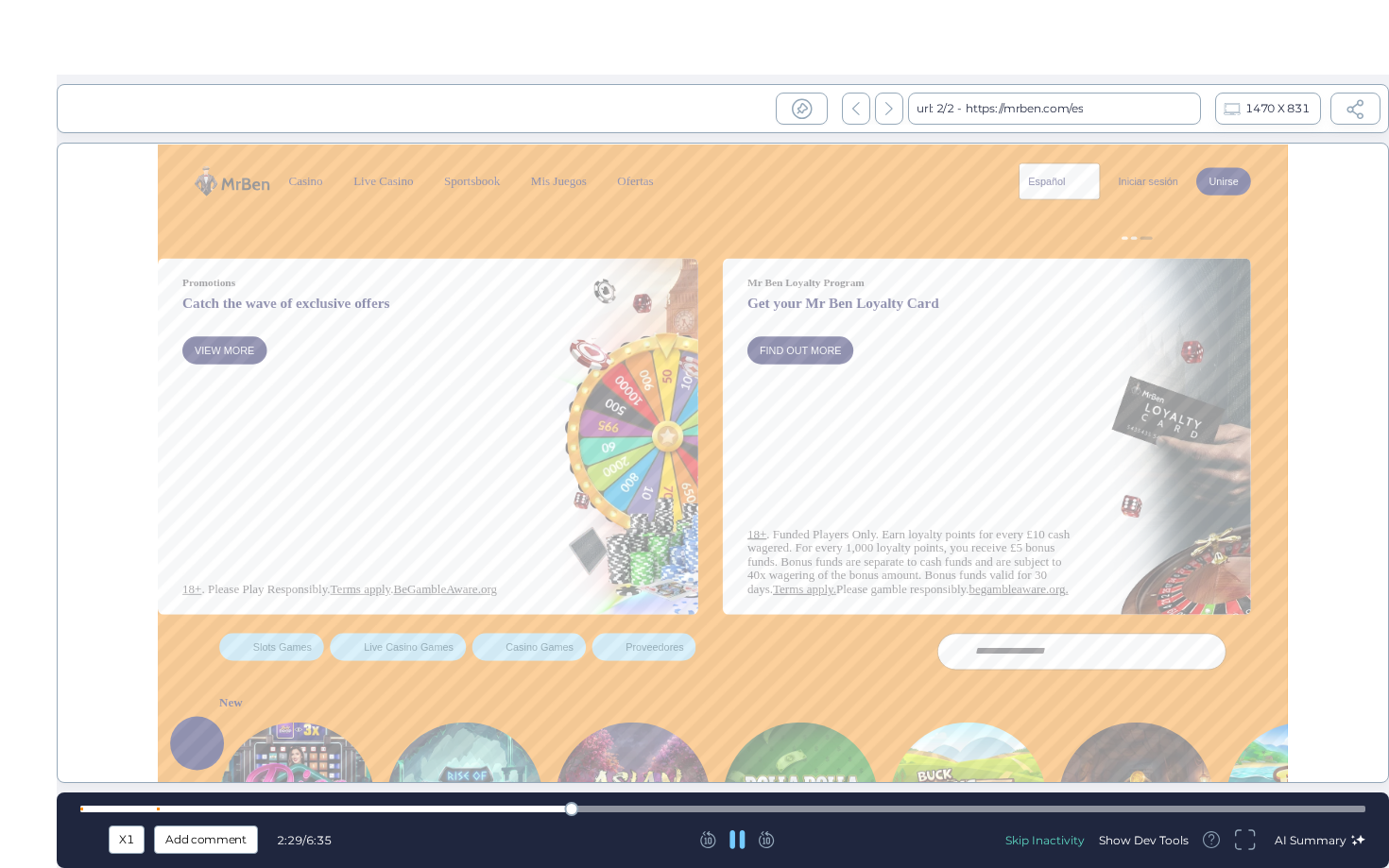 click at bounding box center (723, 808) 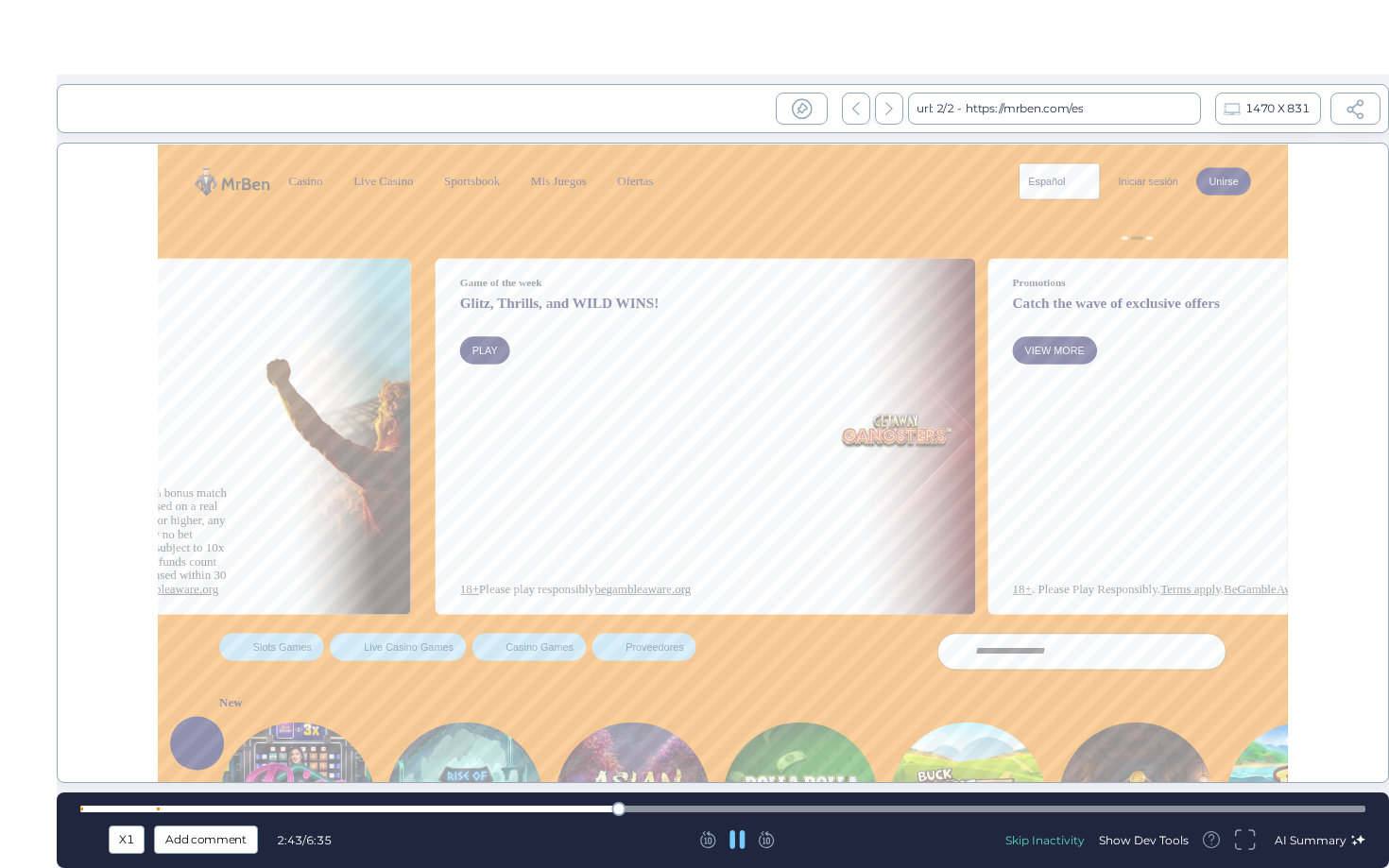 scroll, scrollTop: 0, scrollLeft: 1321, axis: horizontal 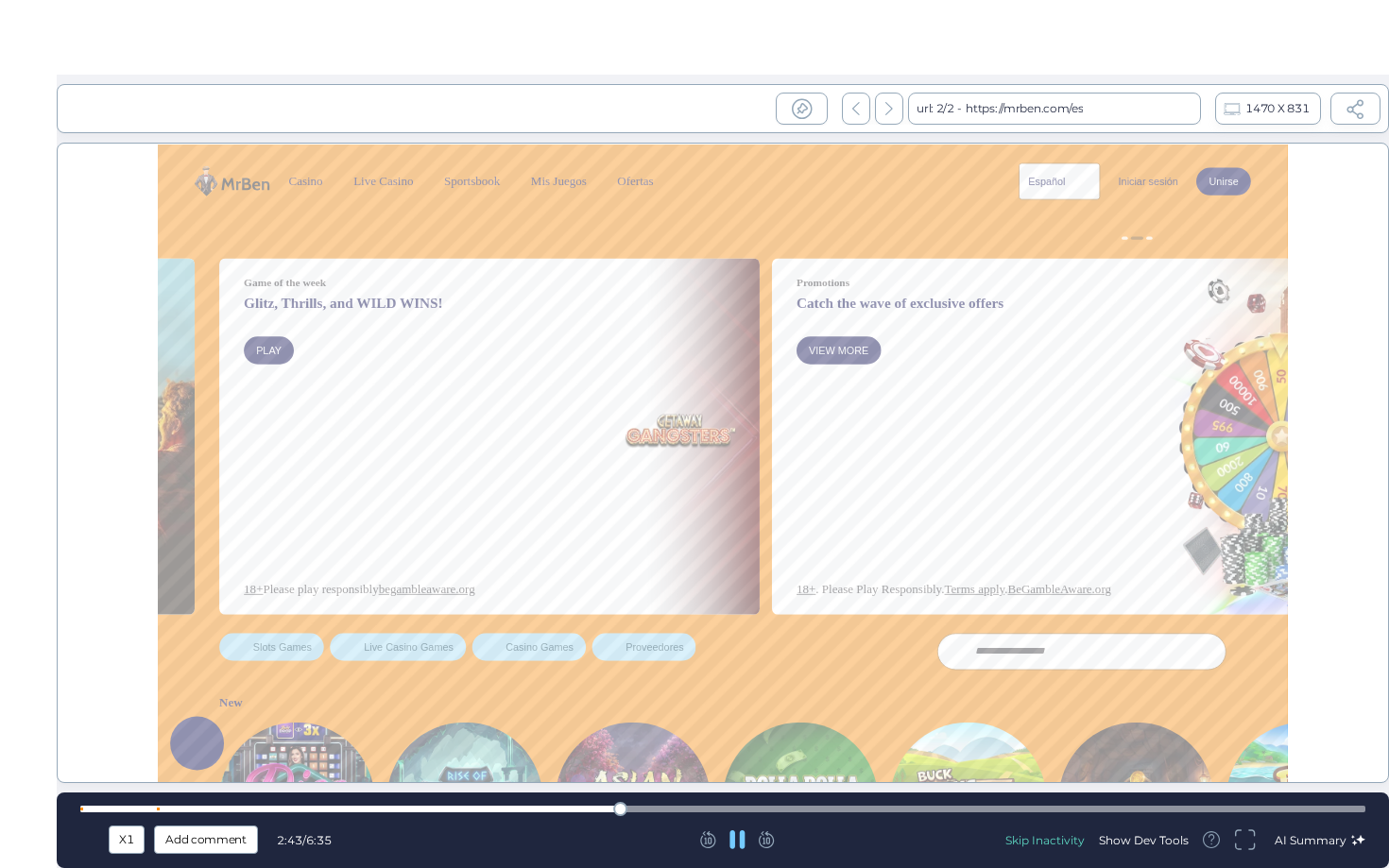 click at bounding box center [723, 808] 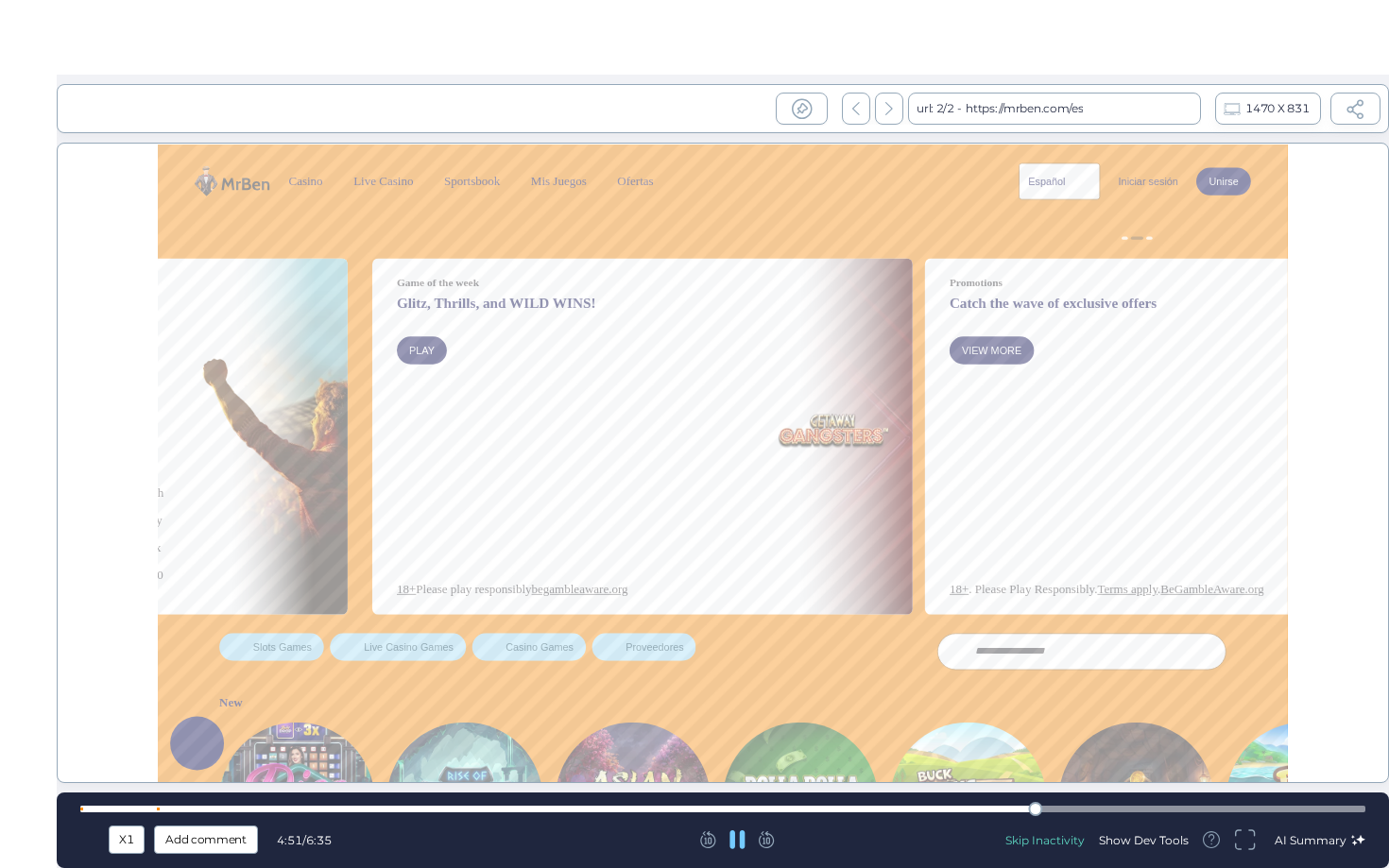 click at bounding box center (723, 808) 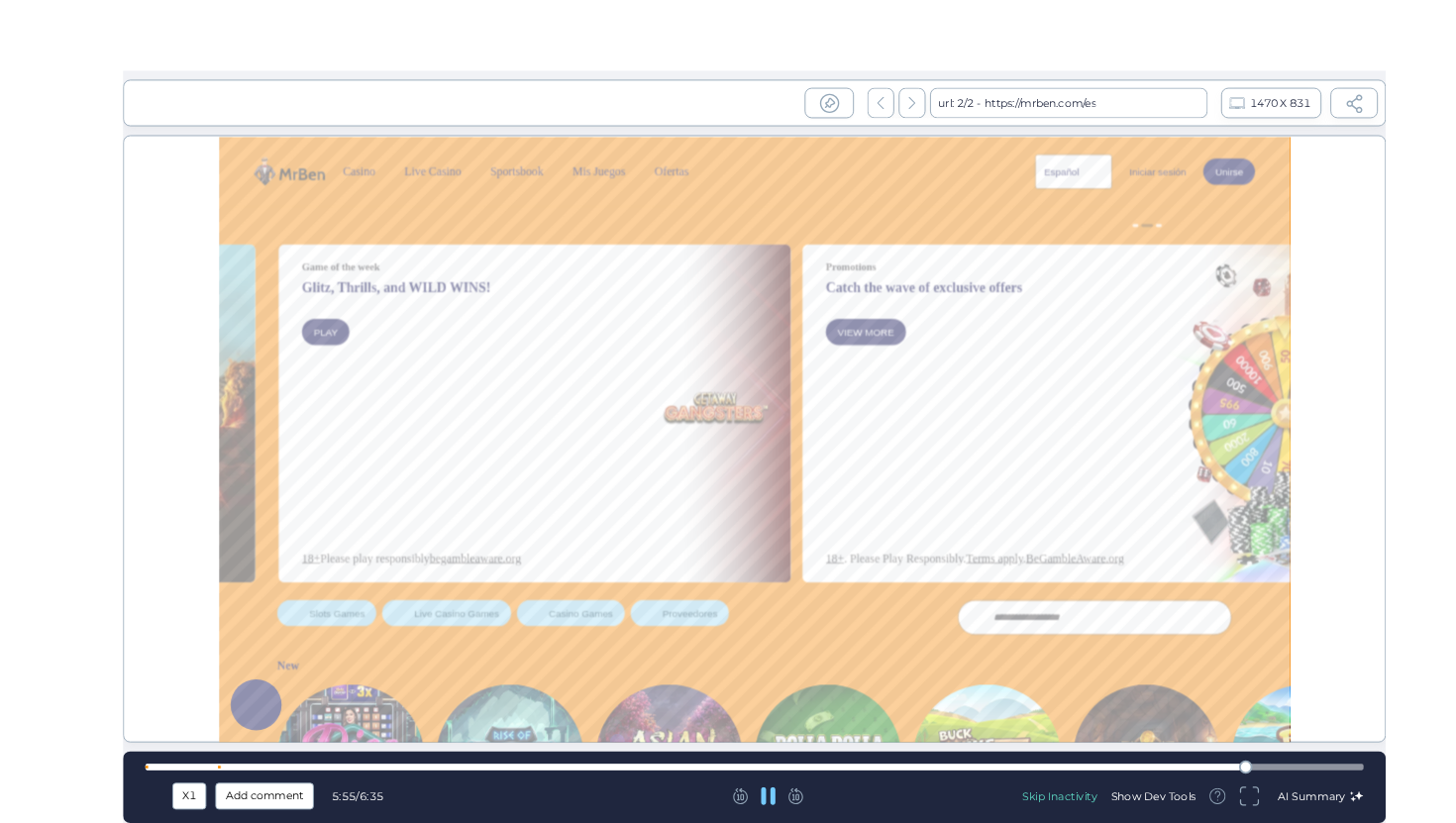 scroll, scrollTop: 0, scrollLeft: 1385, axis: horizontal 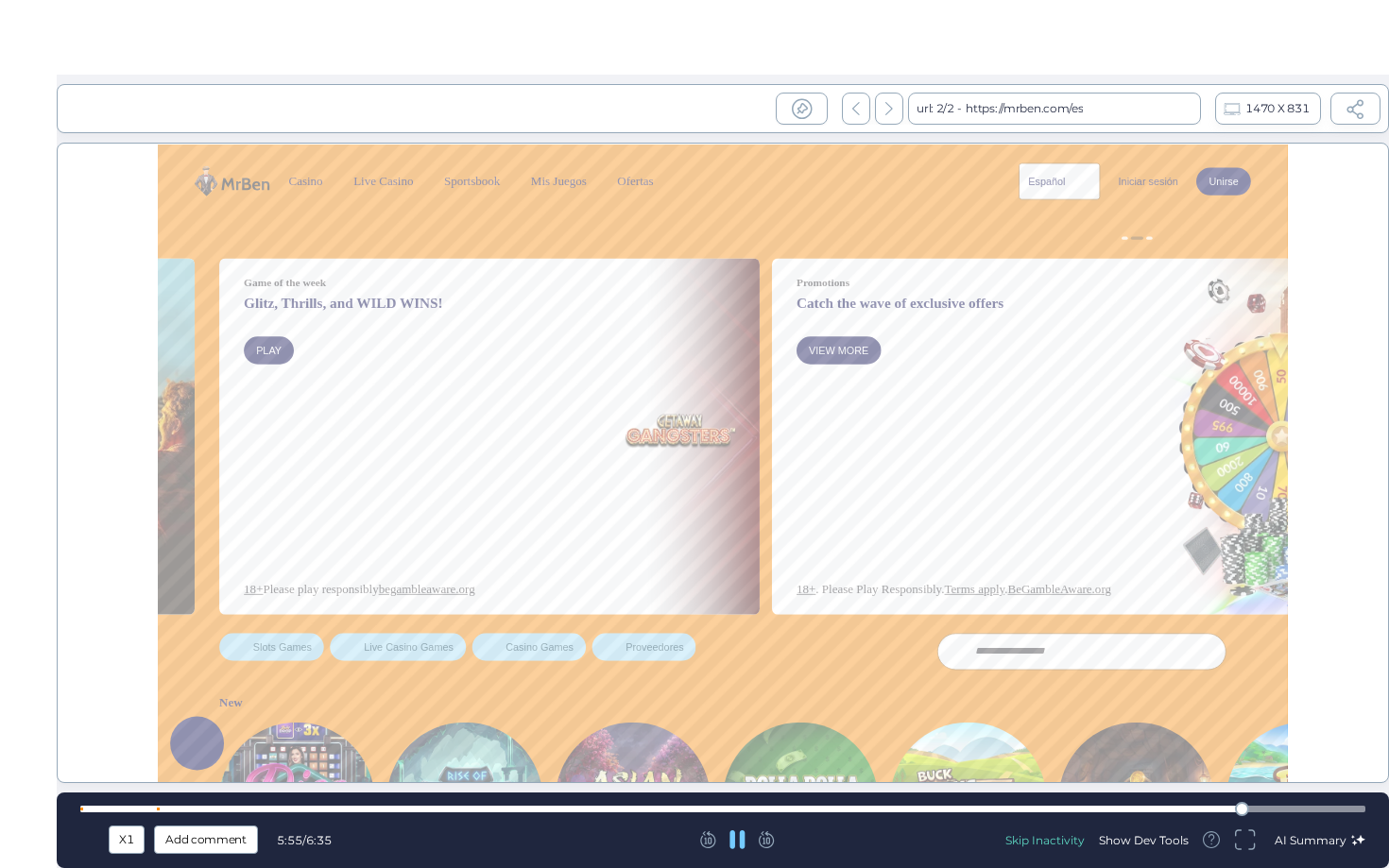 click on "X1 Add comment 5:55 / 6:35  Skip Inactivity   Show Dev Tools  AI Summary" at bounding box center [723, 830] 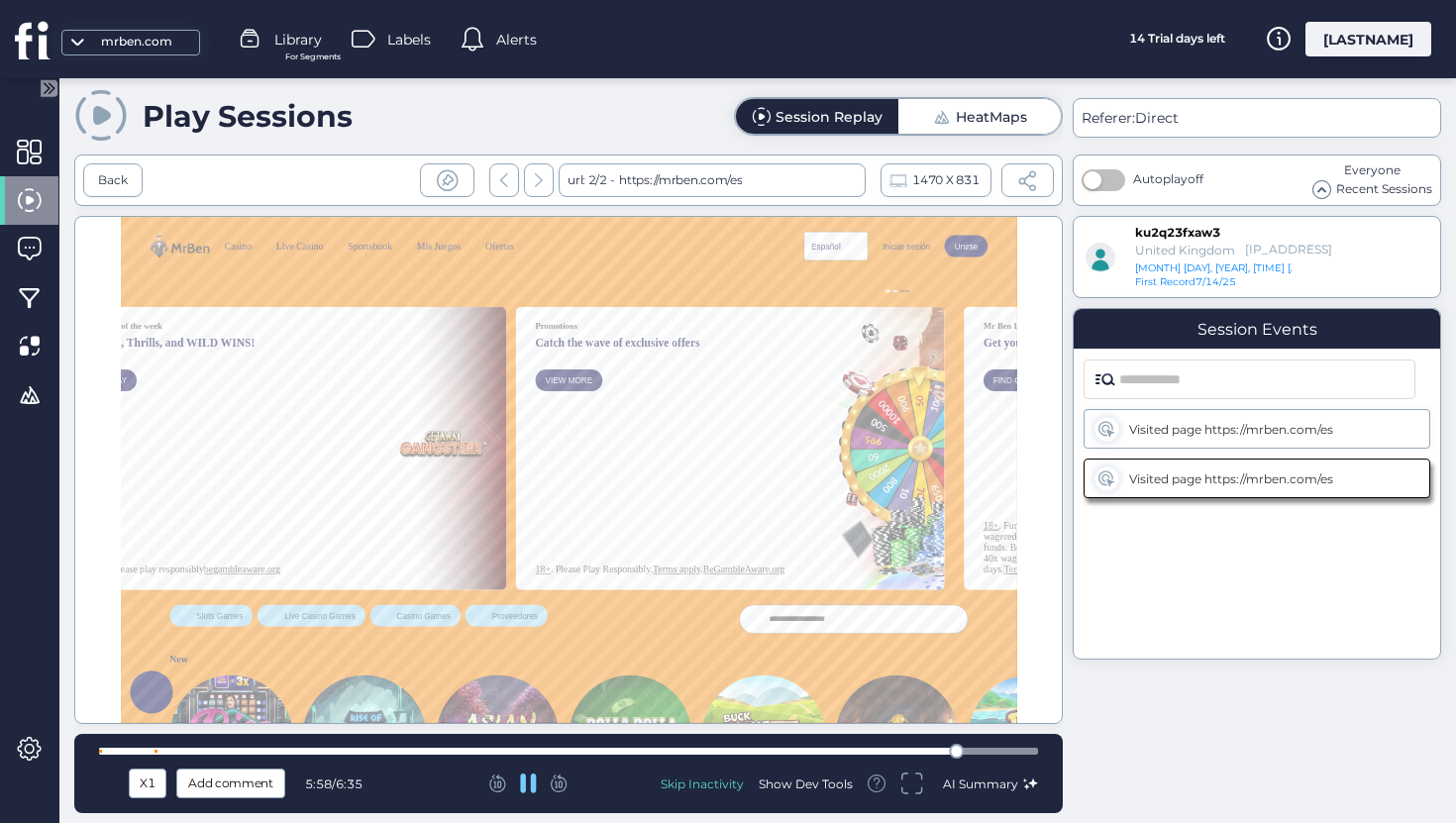 scroll, scrollTop: 0, scrollLeft: 1949, axis: horizontal 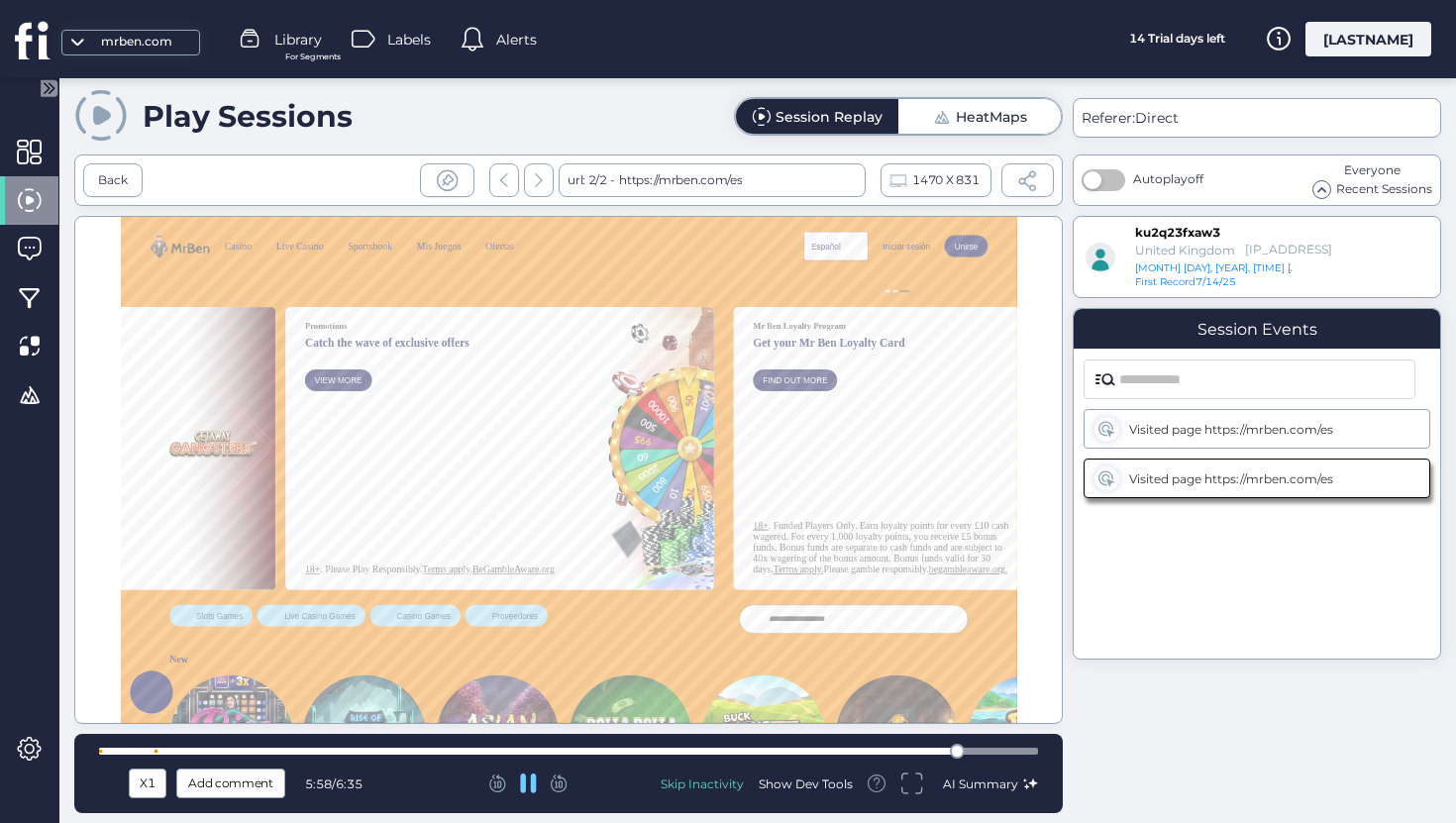 click at bounding box center (504, 180) 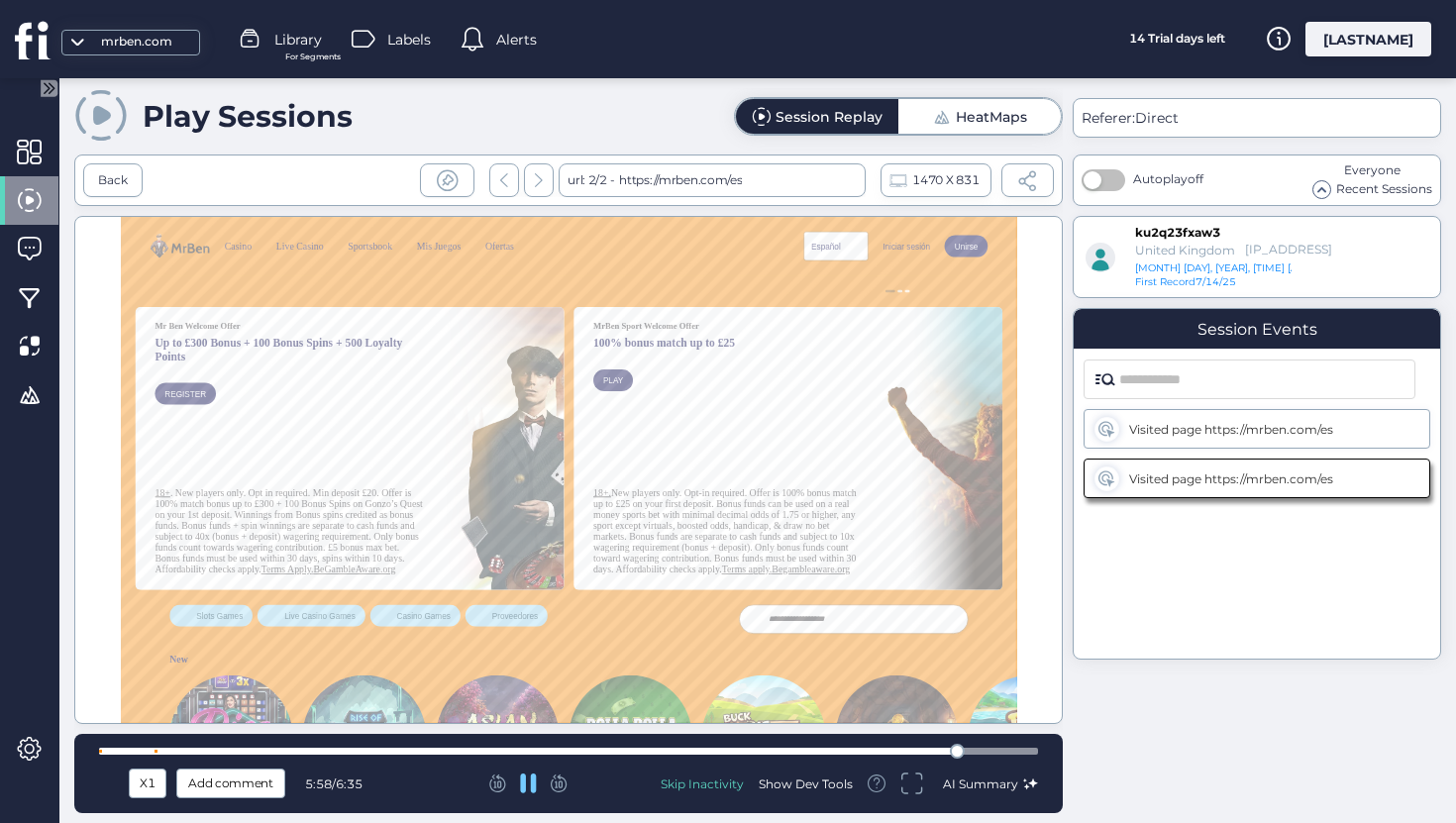 scroll, scrollTop: 0, scrollLeft: 0, axis: both 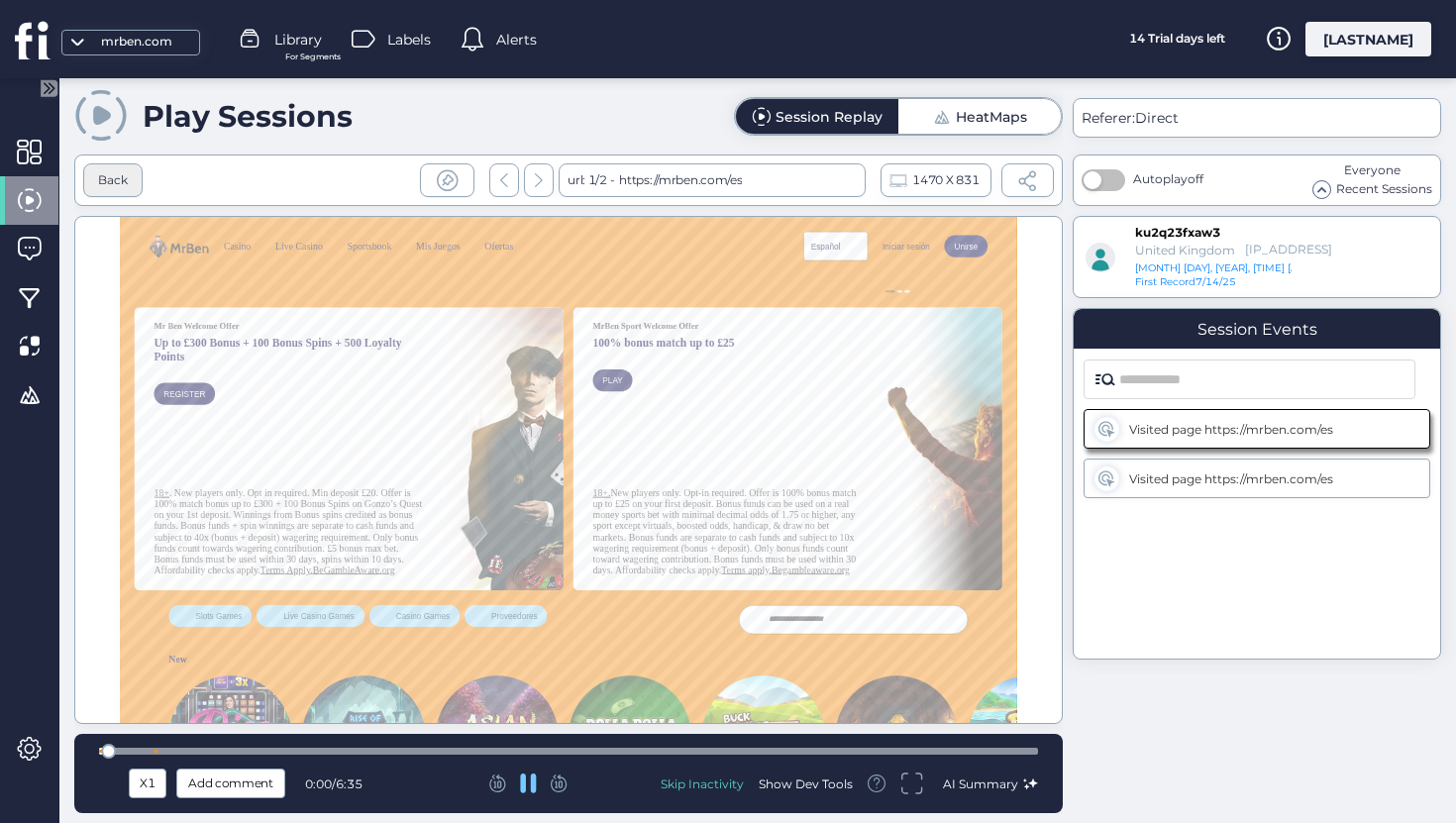 click on "Back" at bounding box center (113, 180) 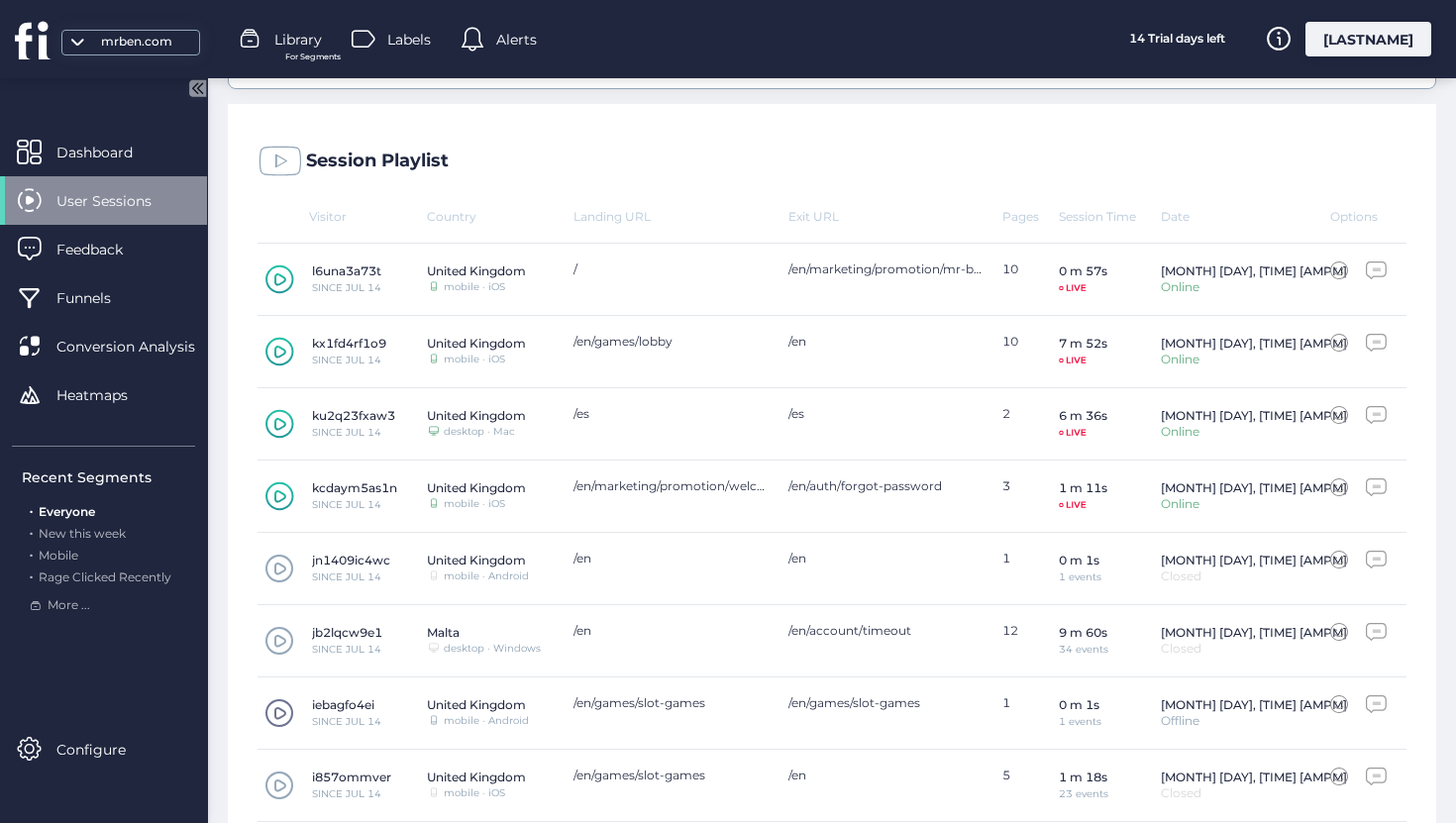 scroll, scrollTop: 451, scrollLeft: 0, axis: vertical 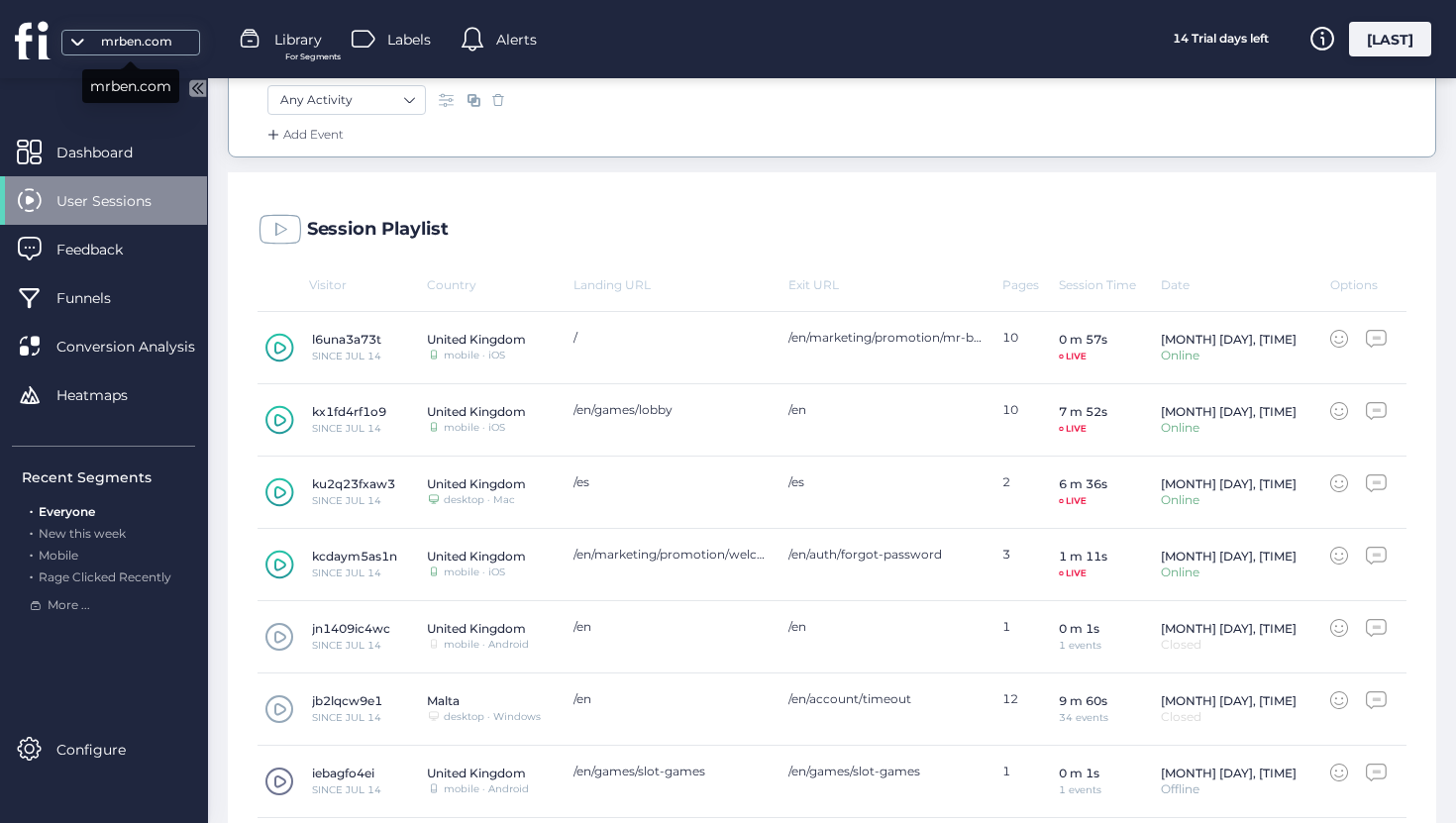 click on "mrben.com" at bounding box center [137, 42] 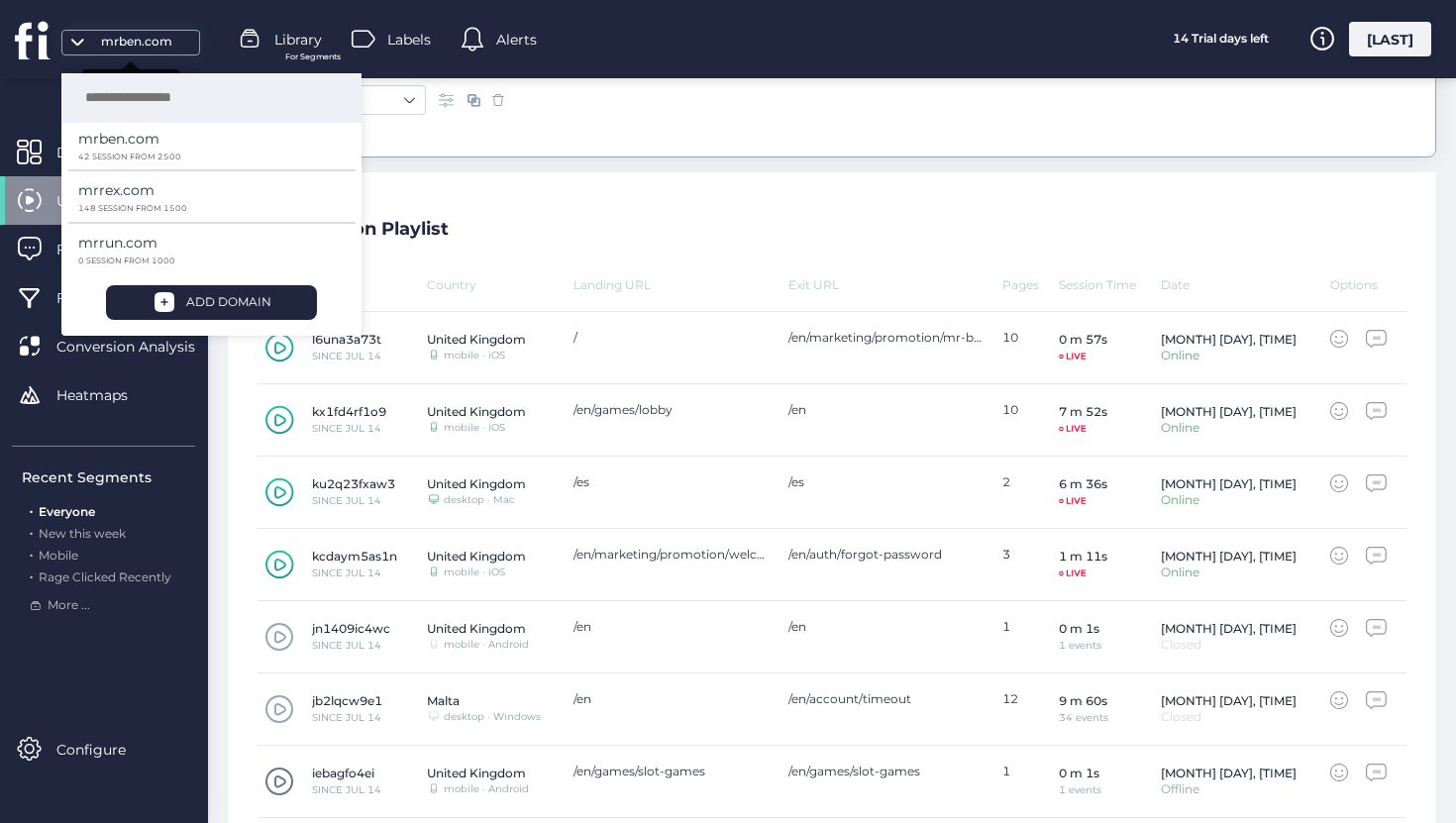 click on "mrben.com" at bounding box center (137, 42) 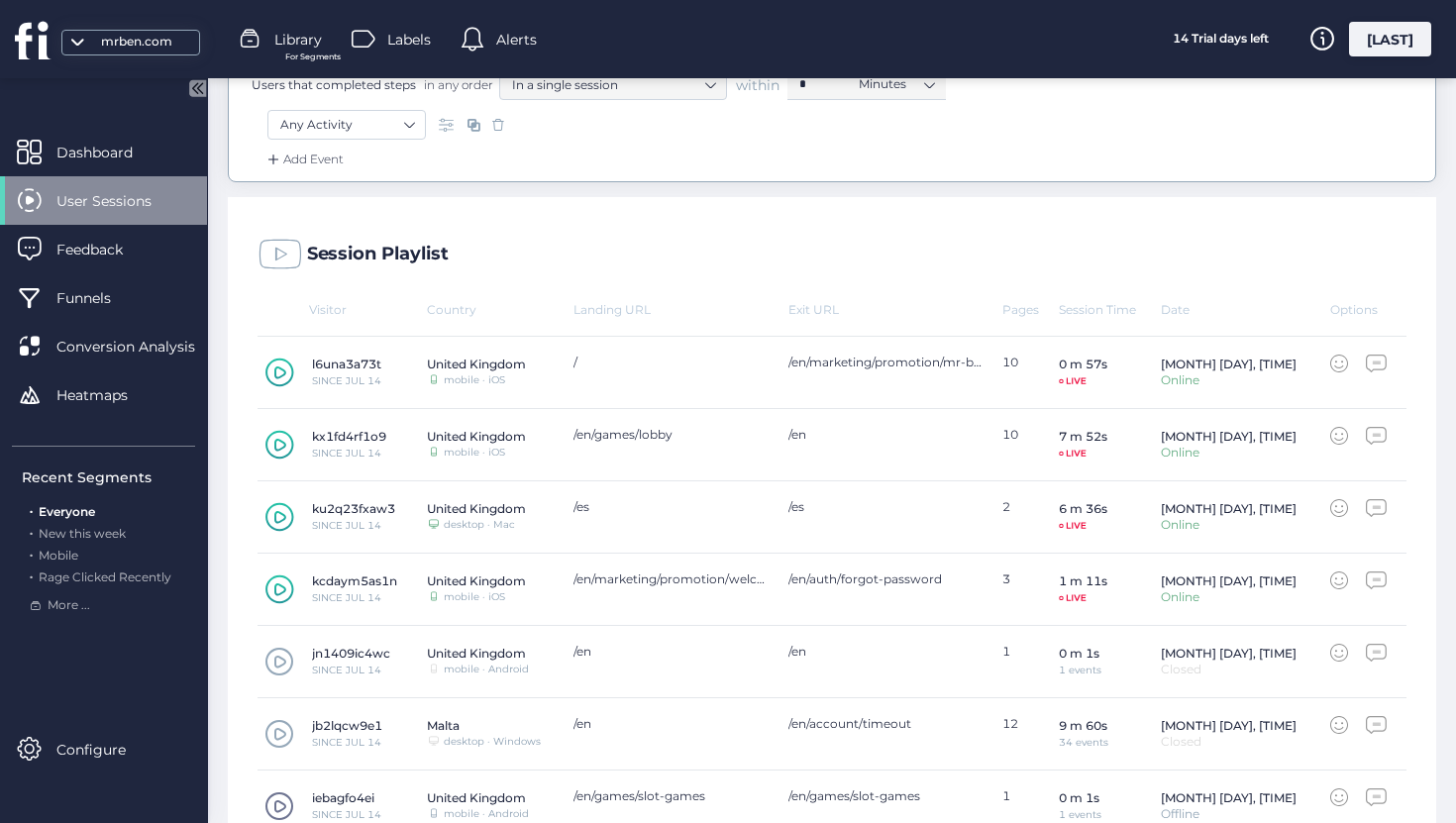 scroll, scrollTop: 321, scrollLeft: 0, axis: vertical 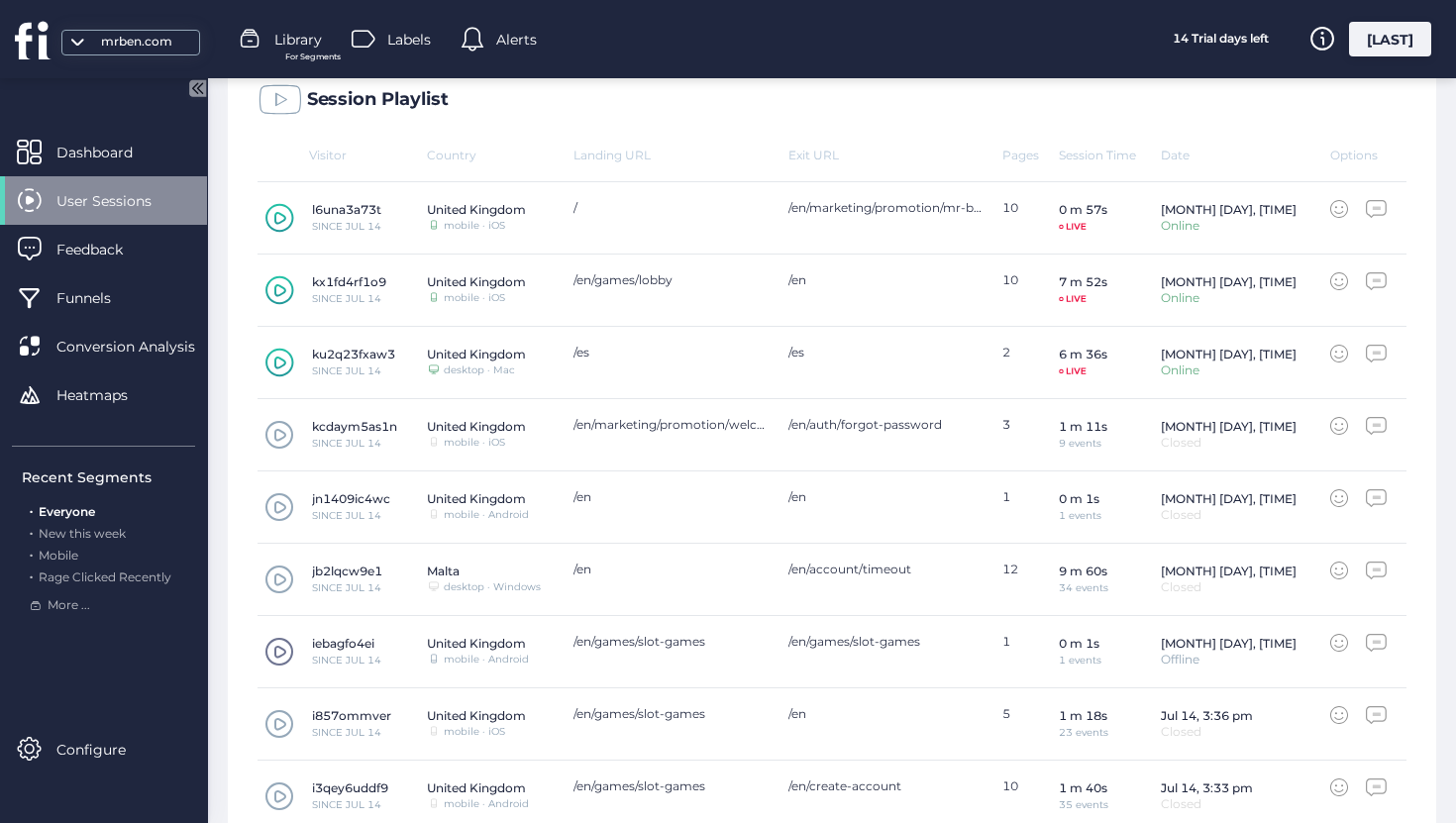 click 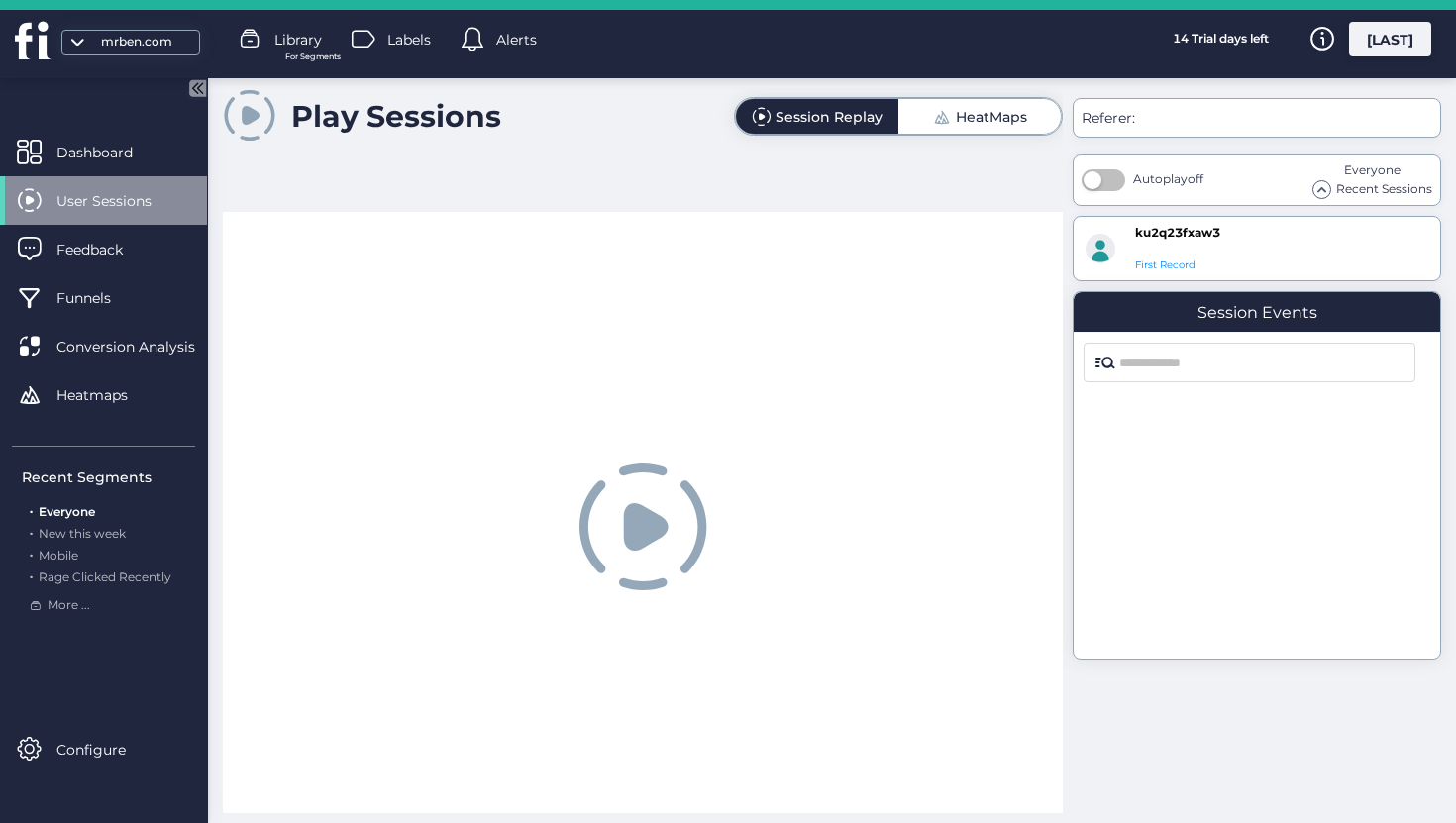 scroll, scrollTop: 0, scrollLeft: 0, axis: both 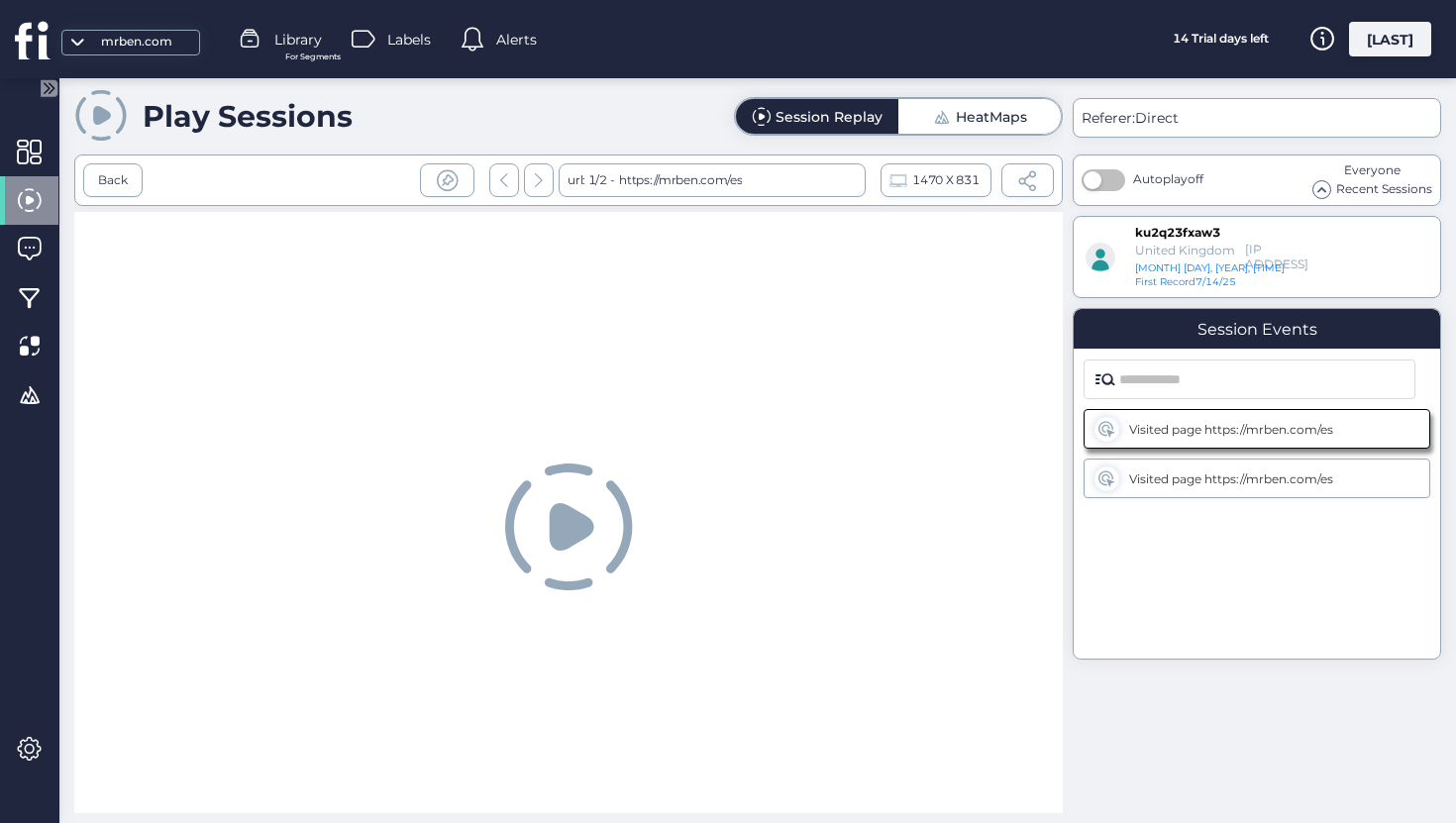 click 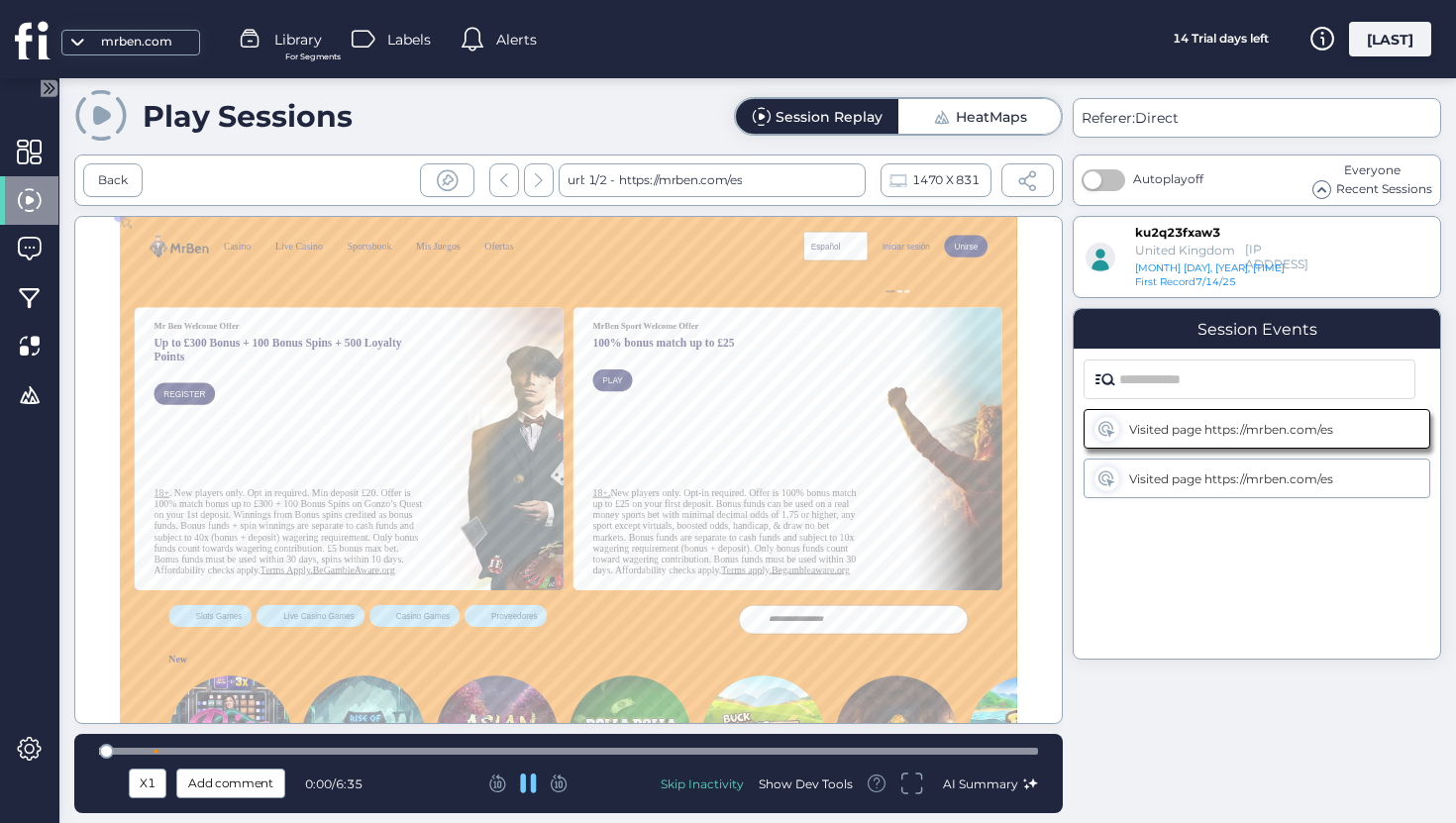 scroll, scrollTop: 0, scrollLeft: 0, axis: both 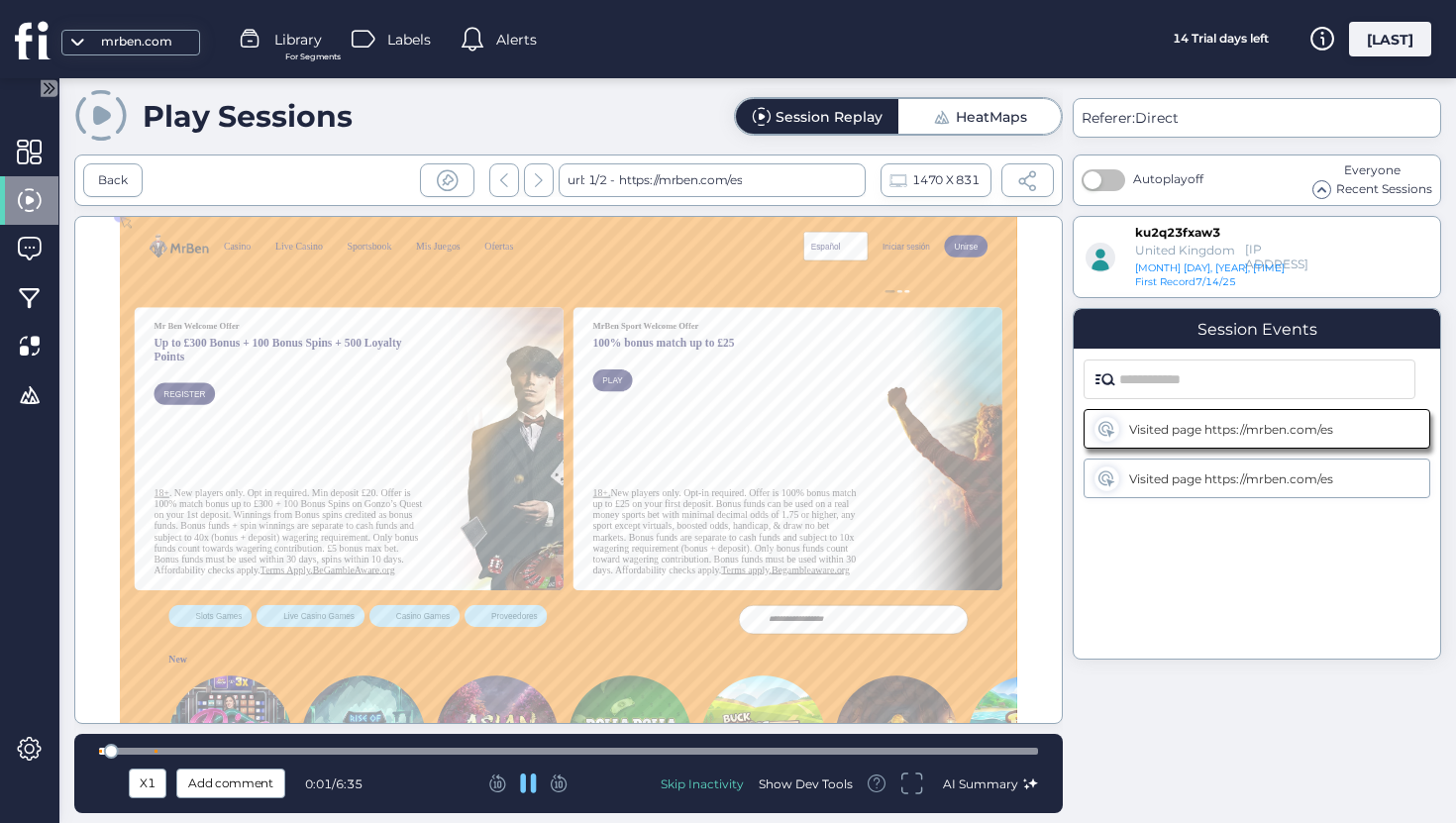 click at bounding box center [569, 751] 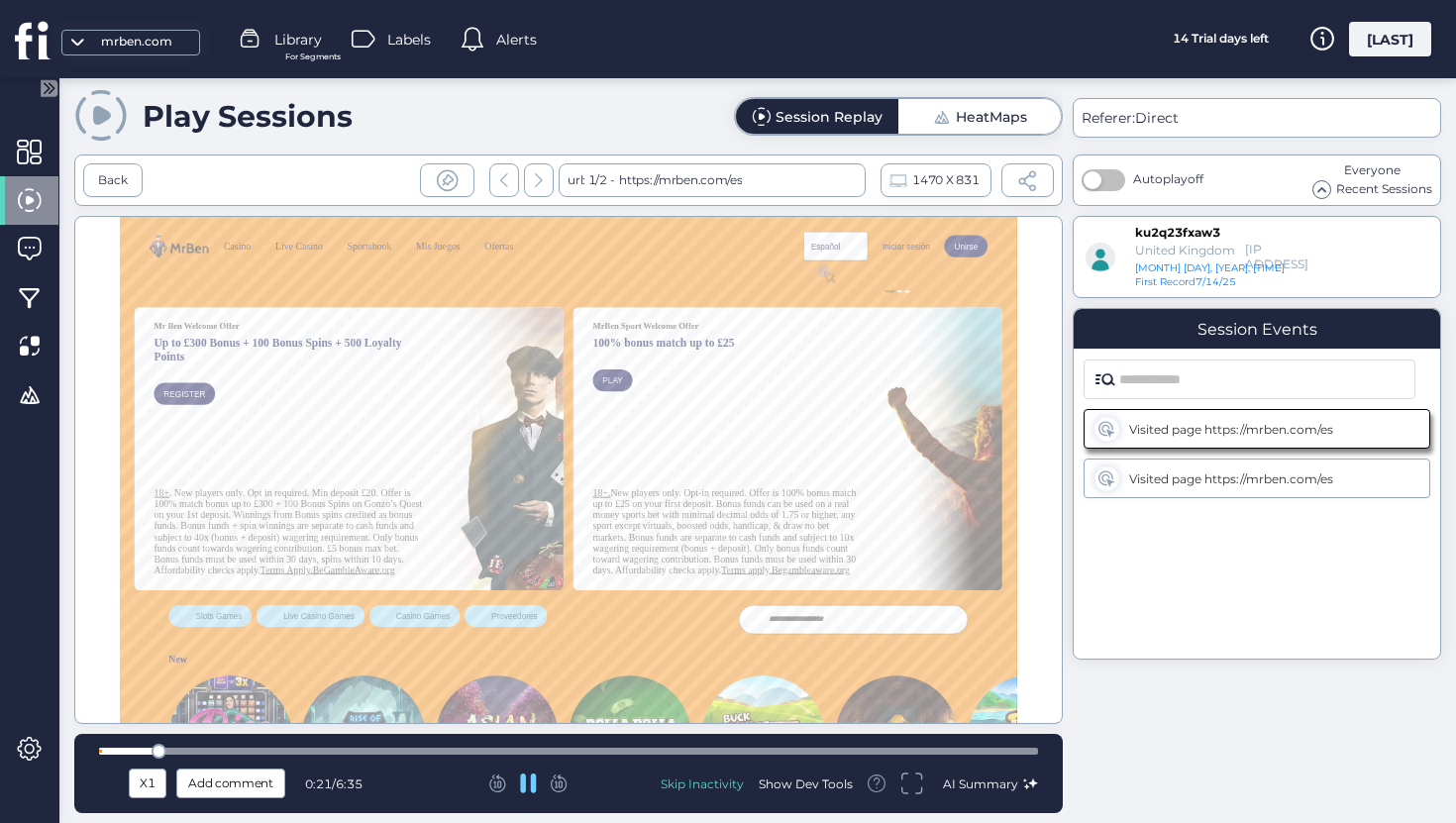 click at bounding box center [569, 751] 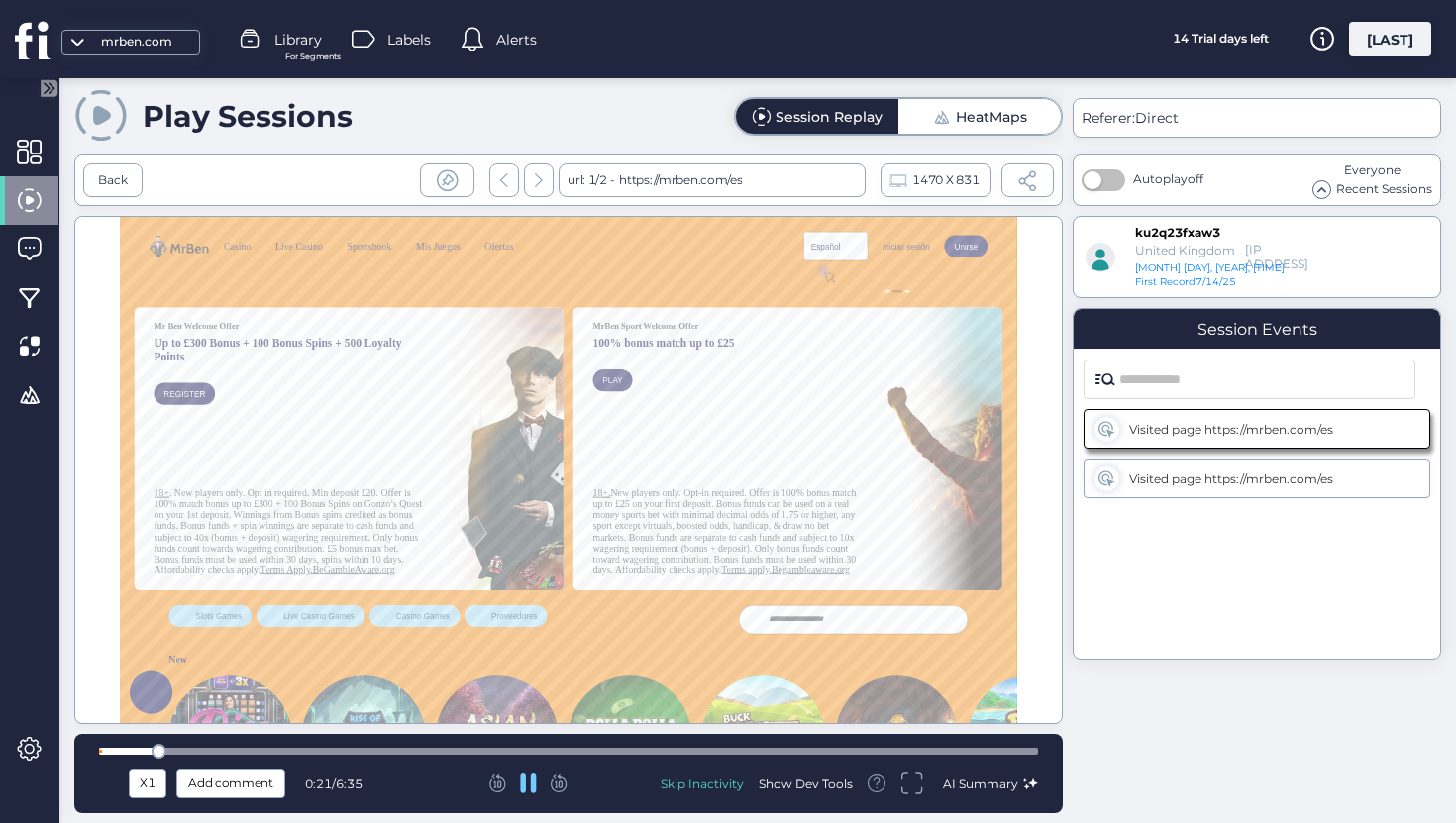 scroll, scrollTop: 0, scrollLeft: 0, axis: both 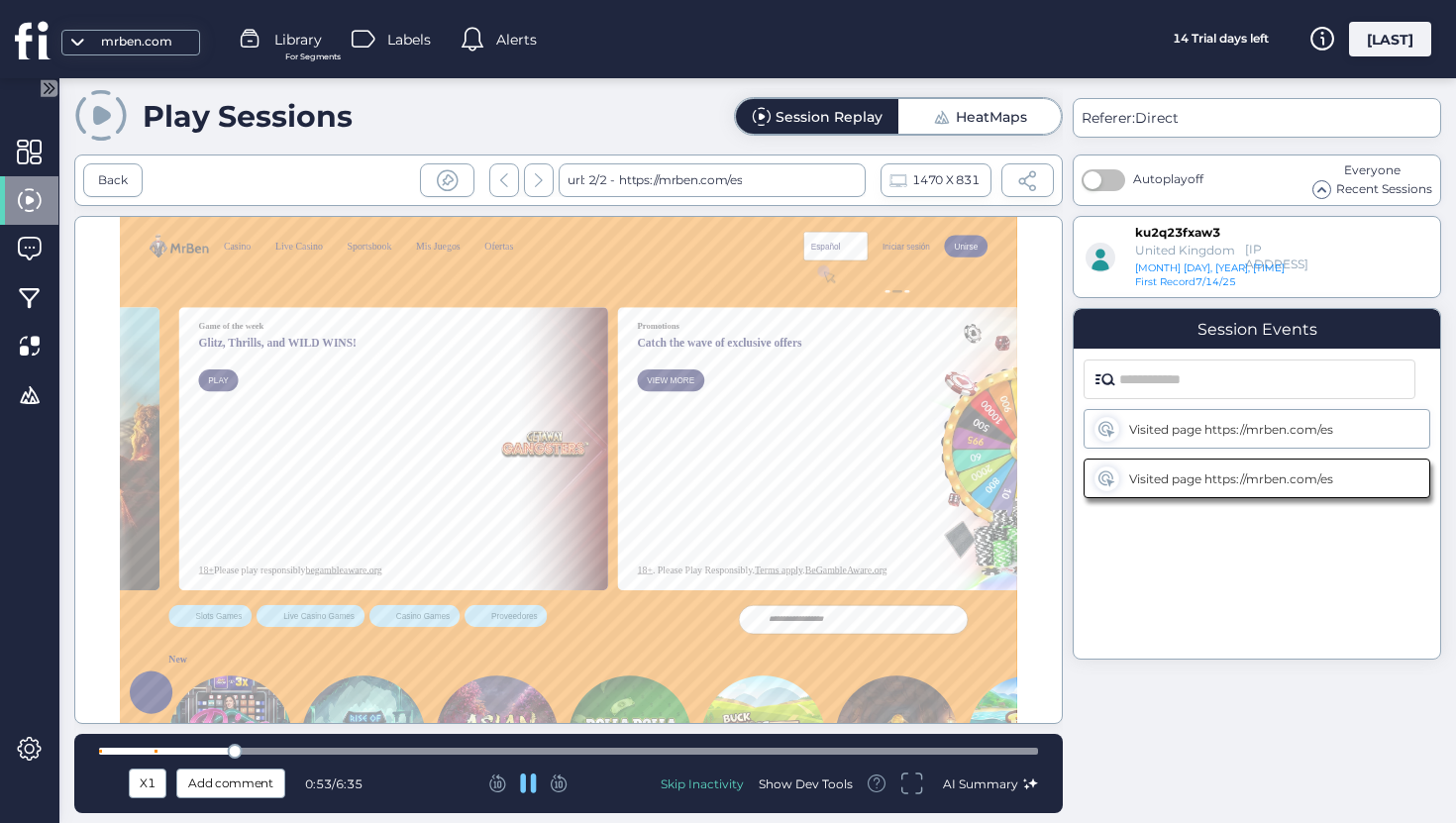 click on "X1 Add comment 0:53 / 6:35  Skip Inactivity   Show Dev Tools  AI Summary" at bounding box center (569, 773) 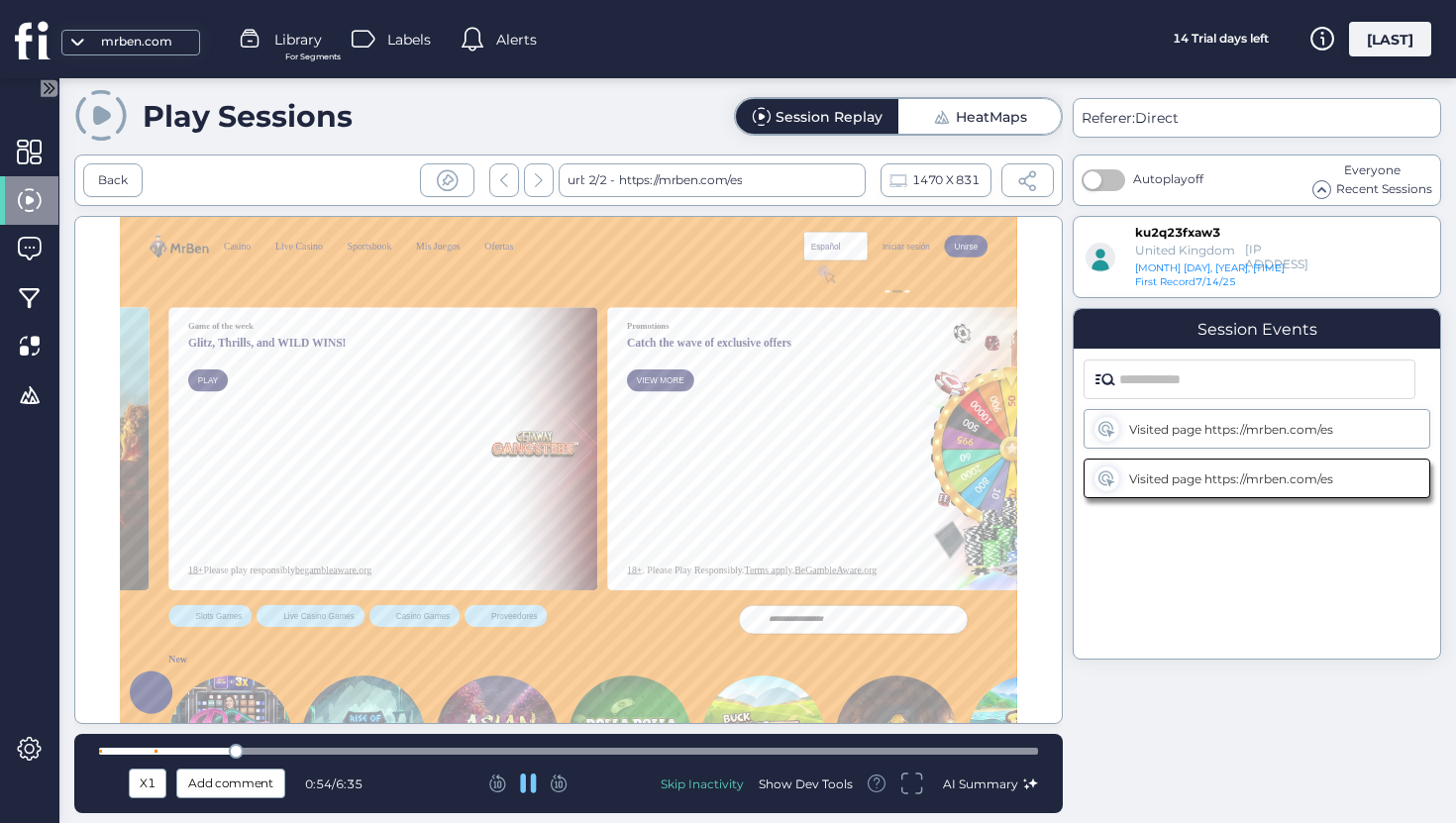click at bounding box center (569, 751) 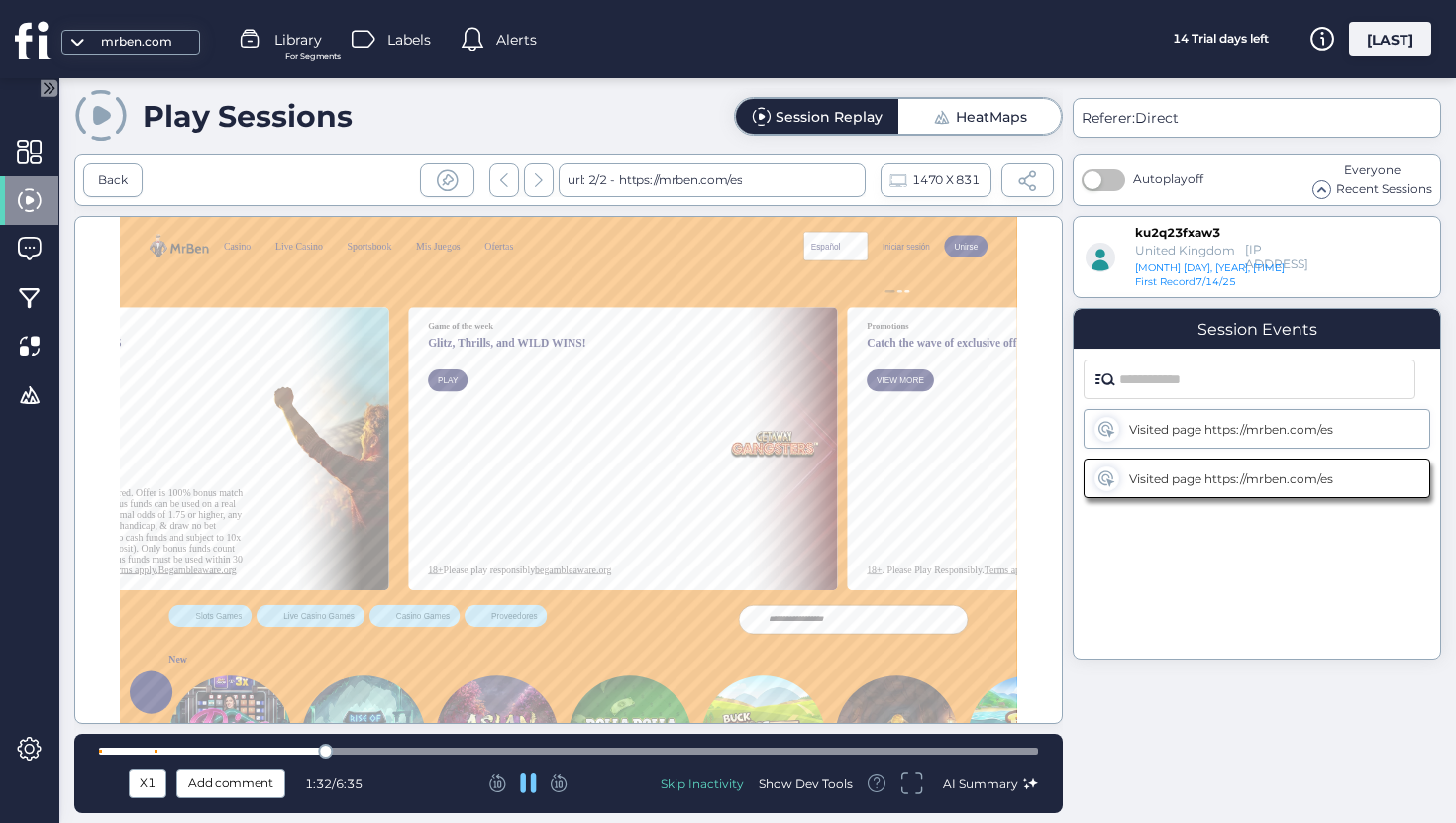 scroll, scrollTop: 0, scrollLeft: 569, axis: horizontal 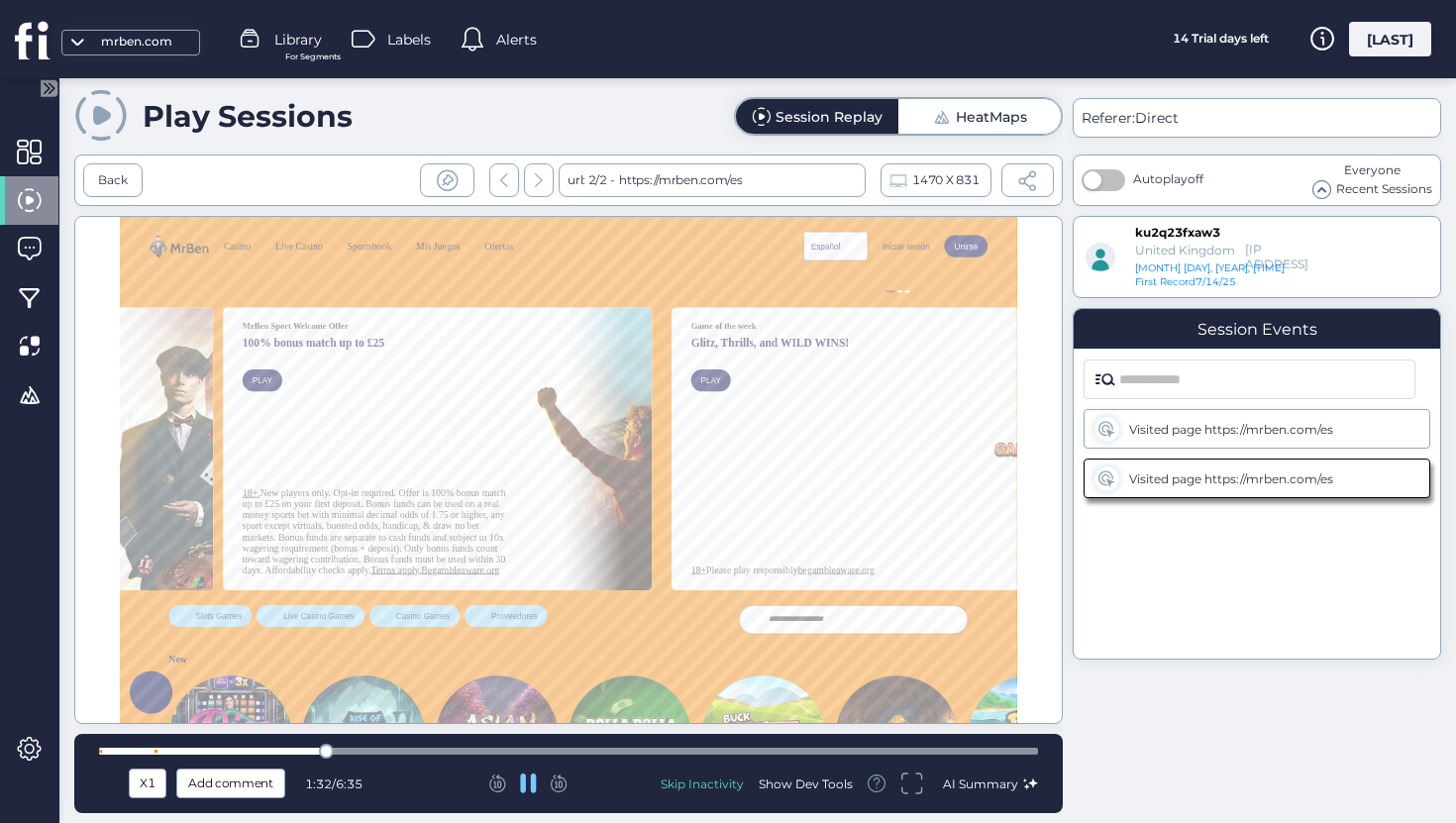 click at bounding box center (569, 751) 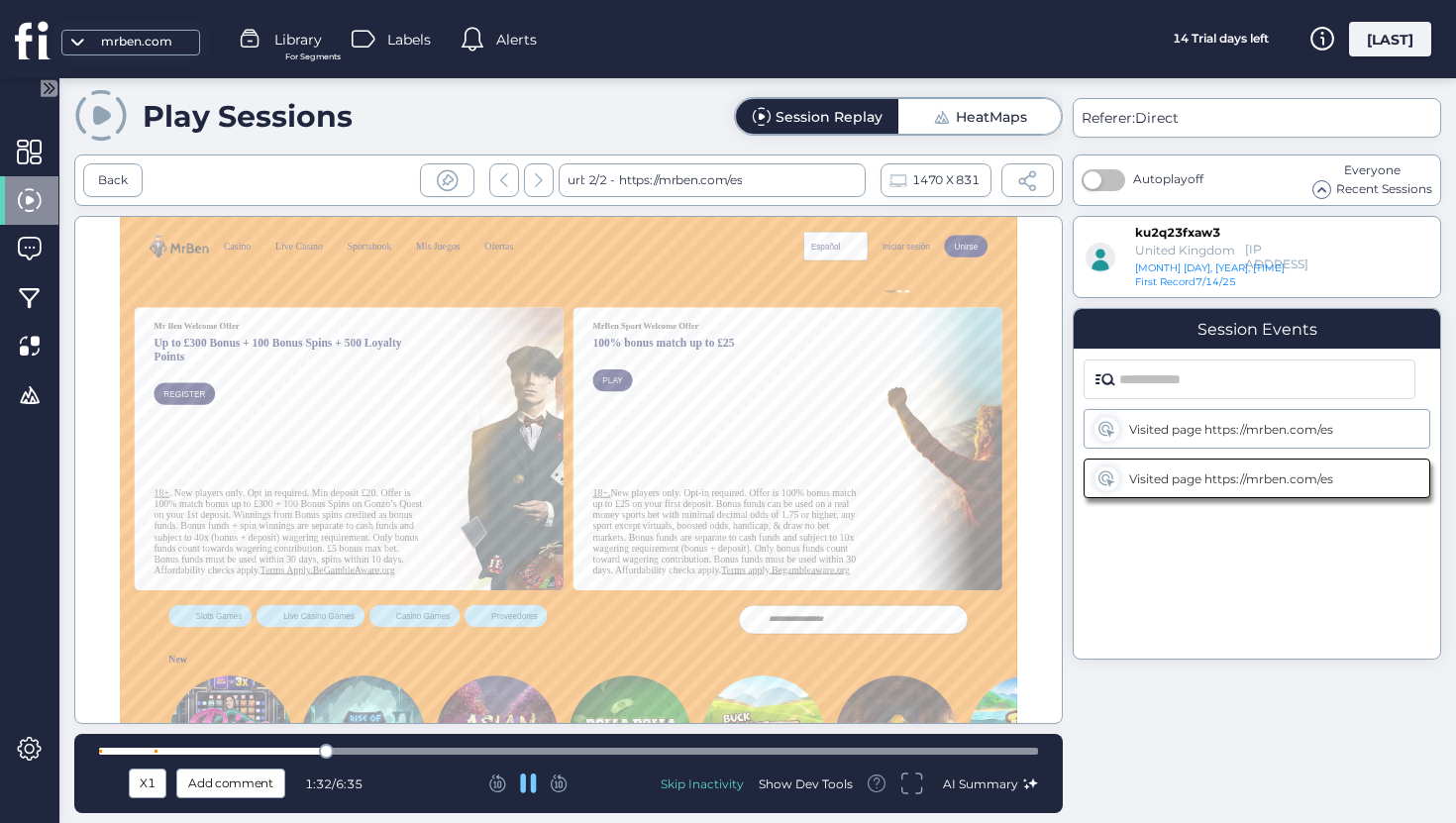 scroll, scrollTop: 0, scrollLeft: 0, axis: both 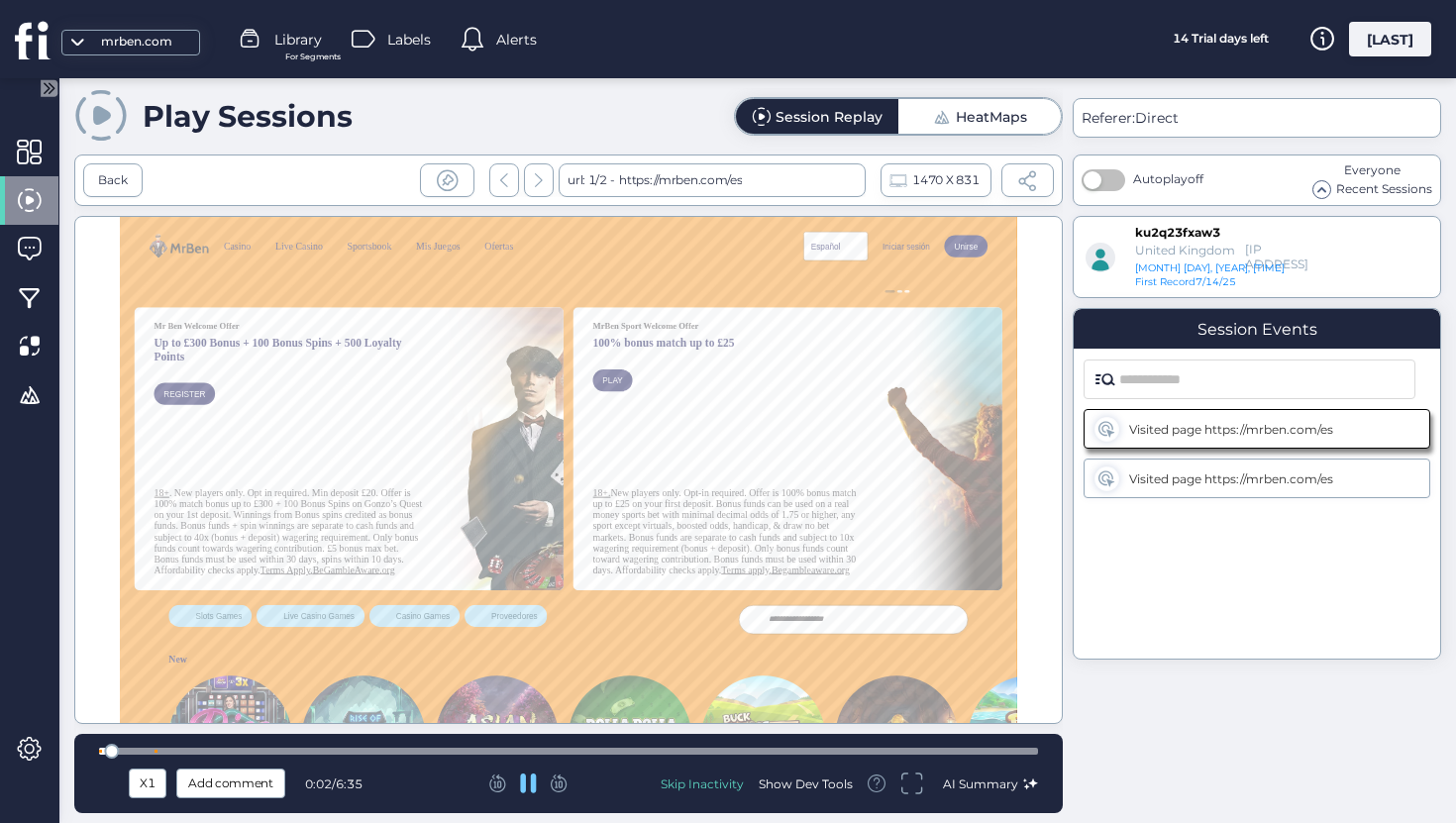 click at bounding box center (569, 751) 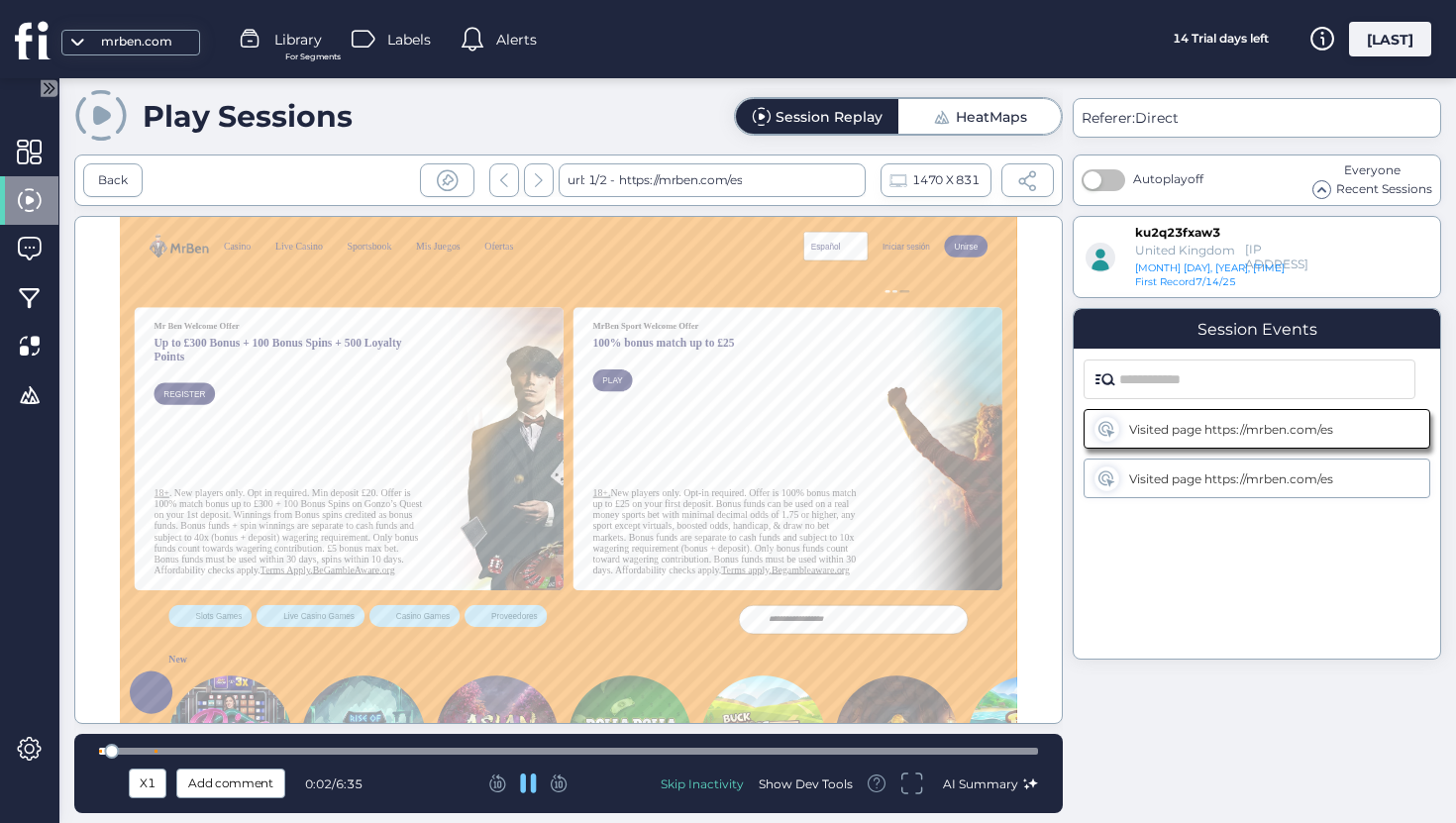 scroll, scrollTop: 0, scrollLeft: 0, axis: both 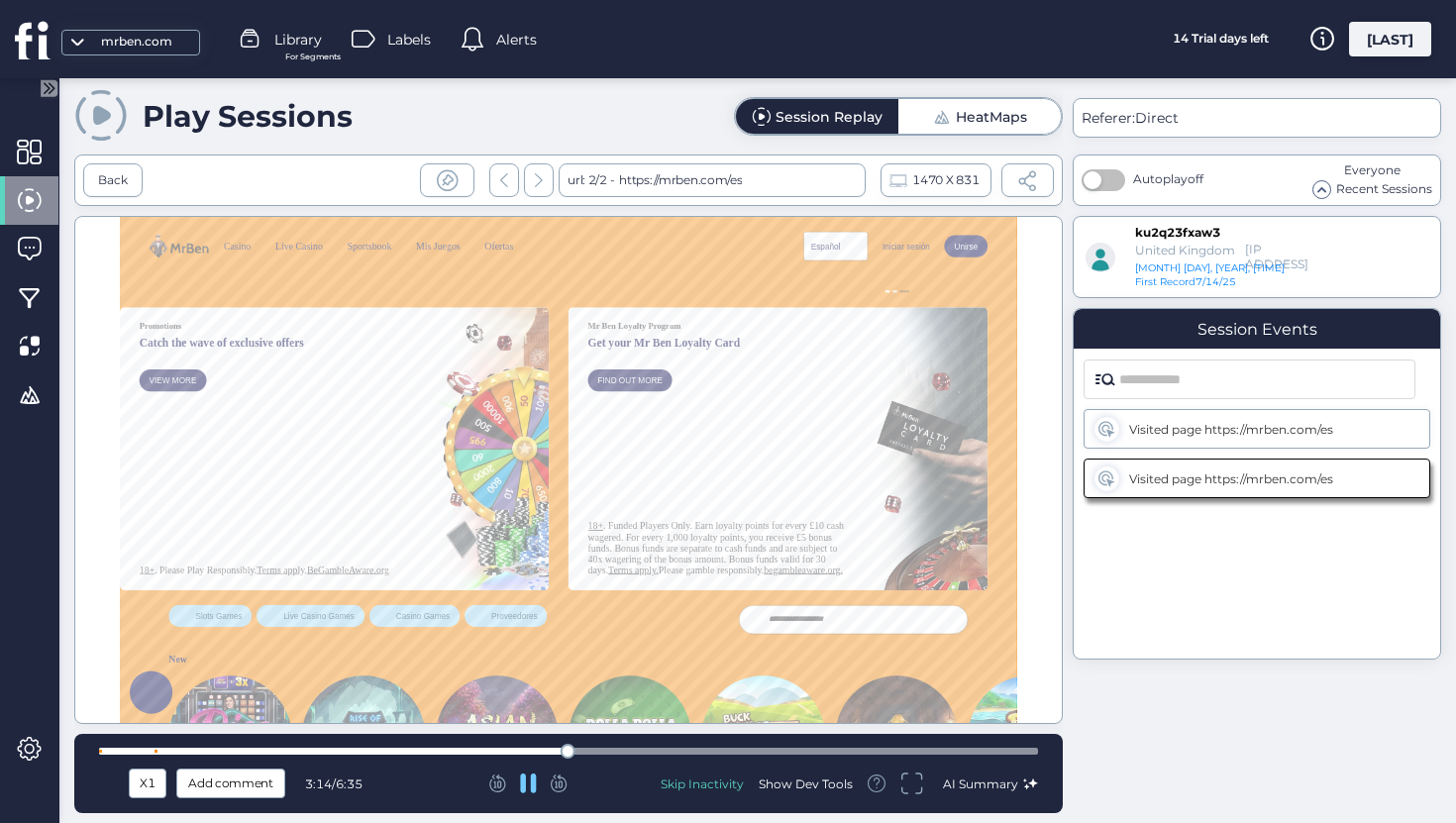 click at bounding box center (569, 751) 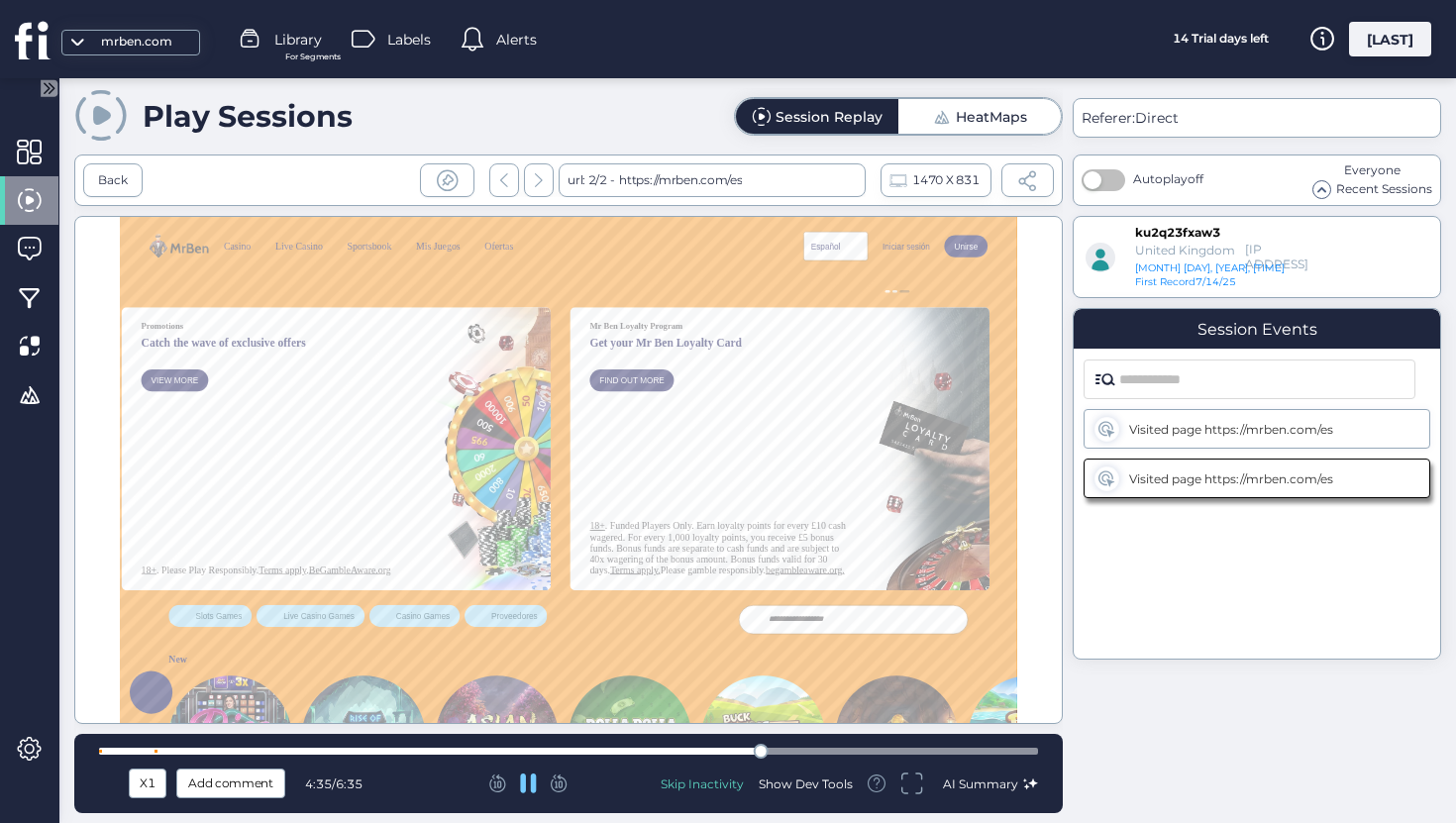 scroll, scrollTop: 0, scrollLeft: 2176, axis: horizontal 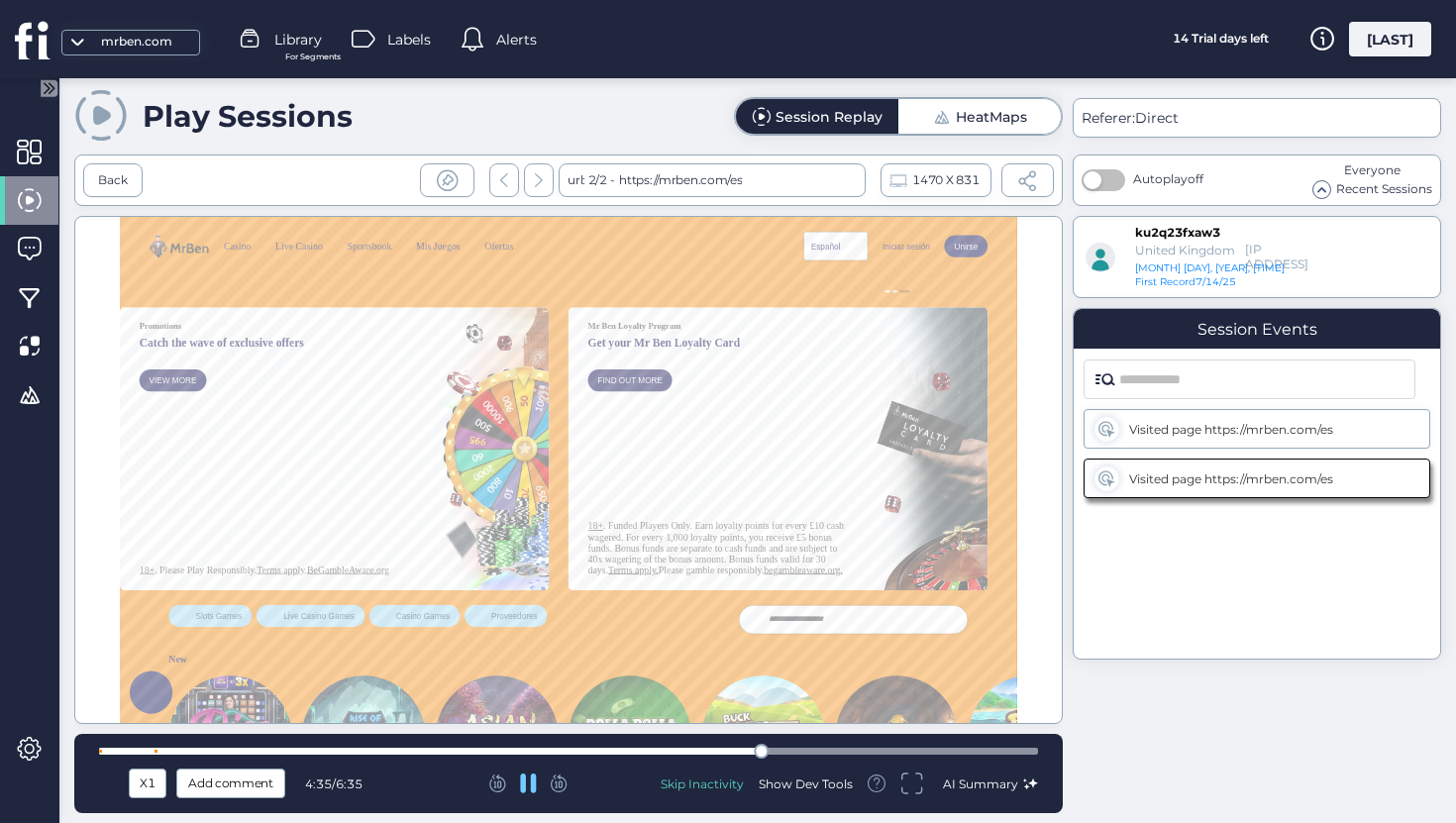 click at bounding box center (569, 751) 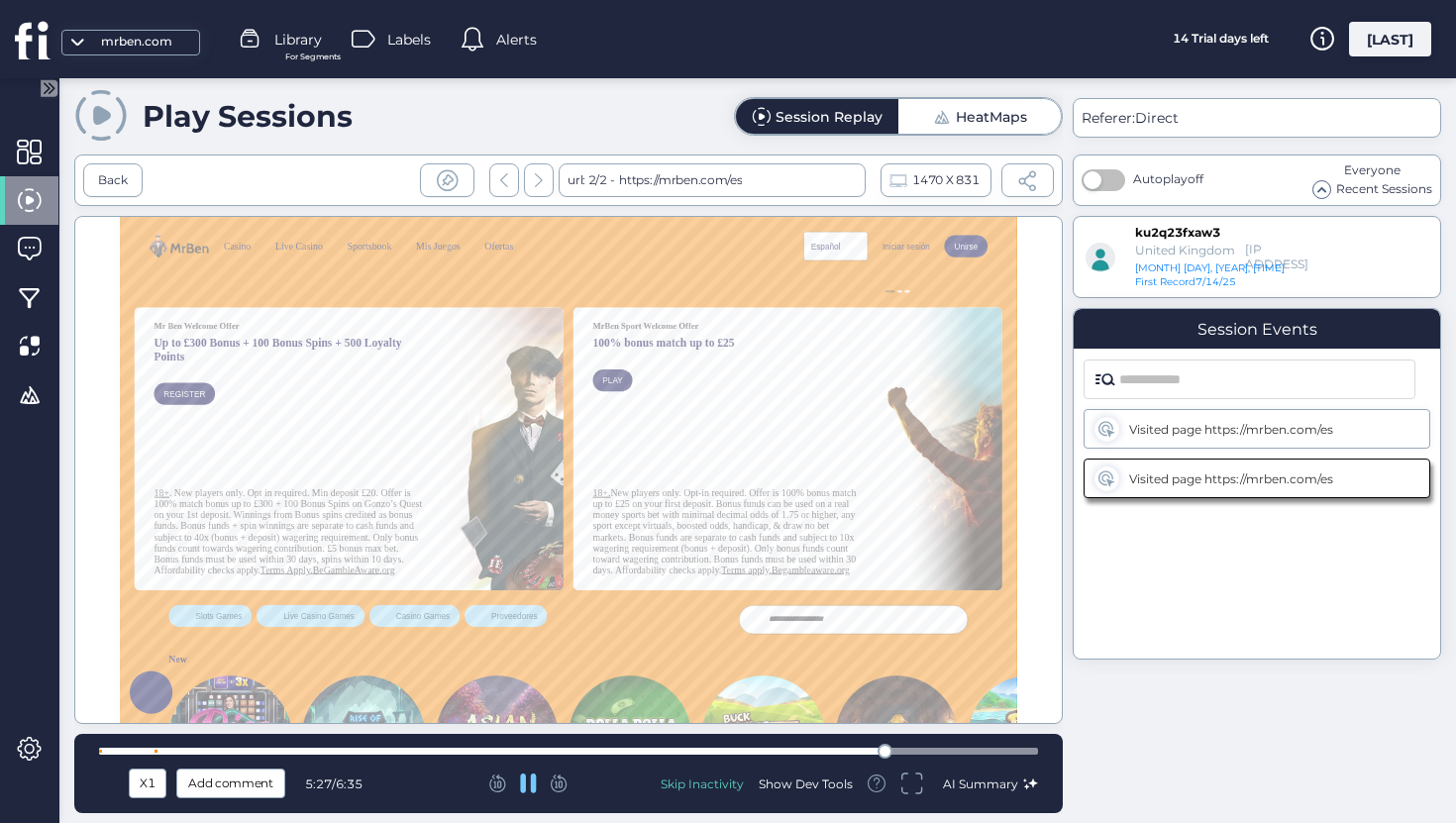 click at bounding box center (569, 469) 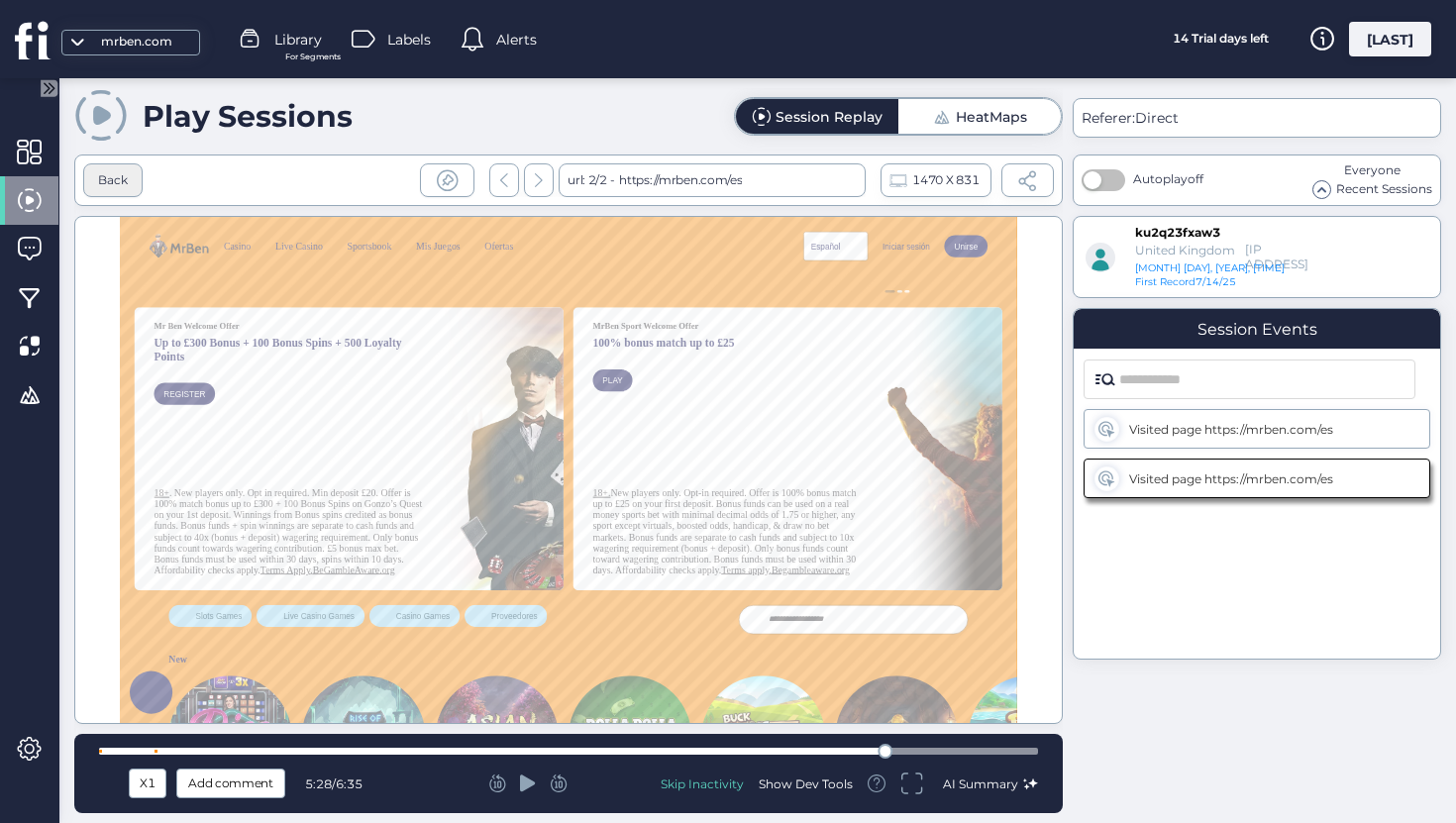 click on "Back" at bounding box center [113, 180] 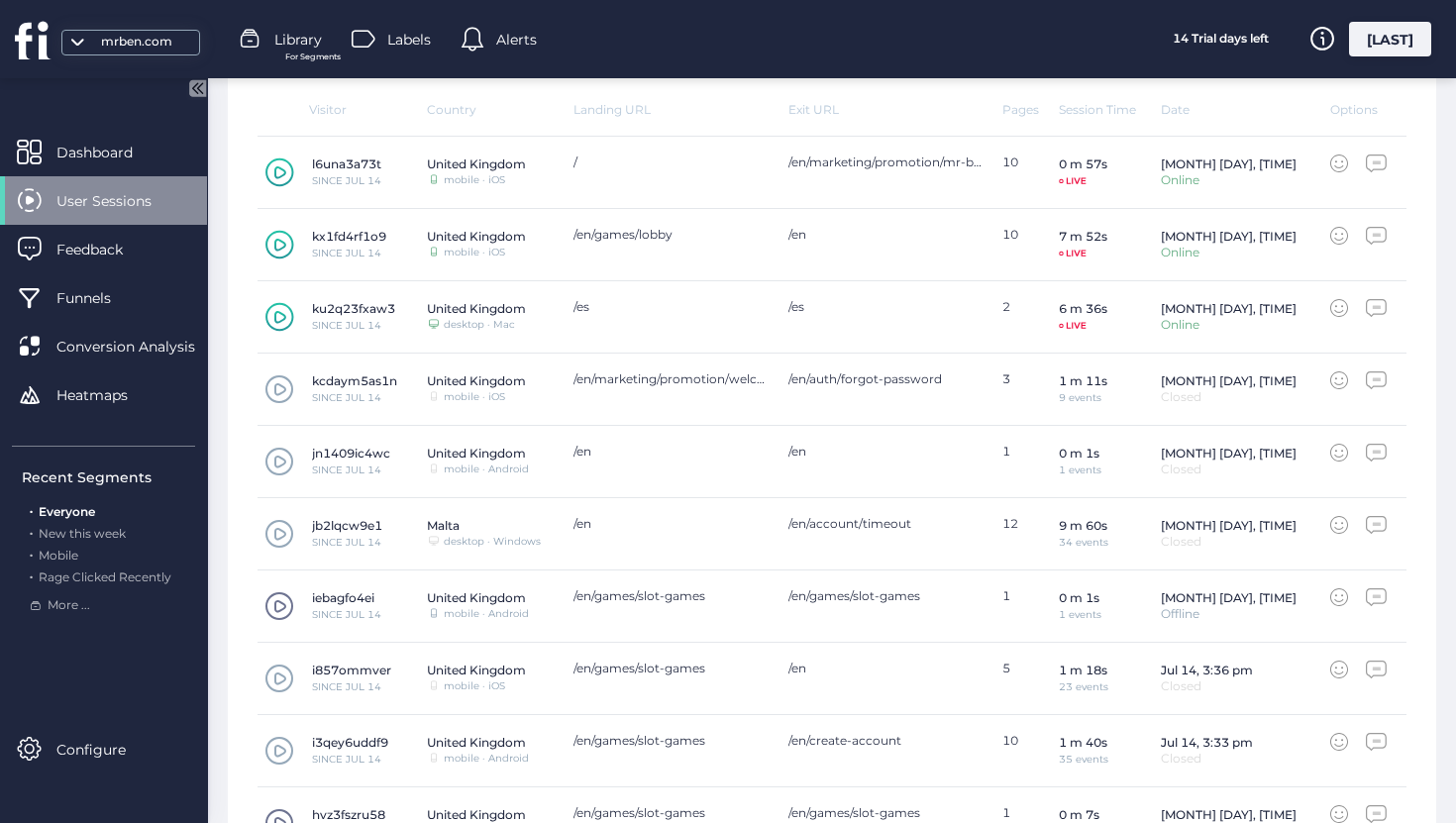 scroll, scrollTop: 587, scrollLeft: 0, axis: vertical 